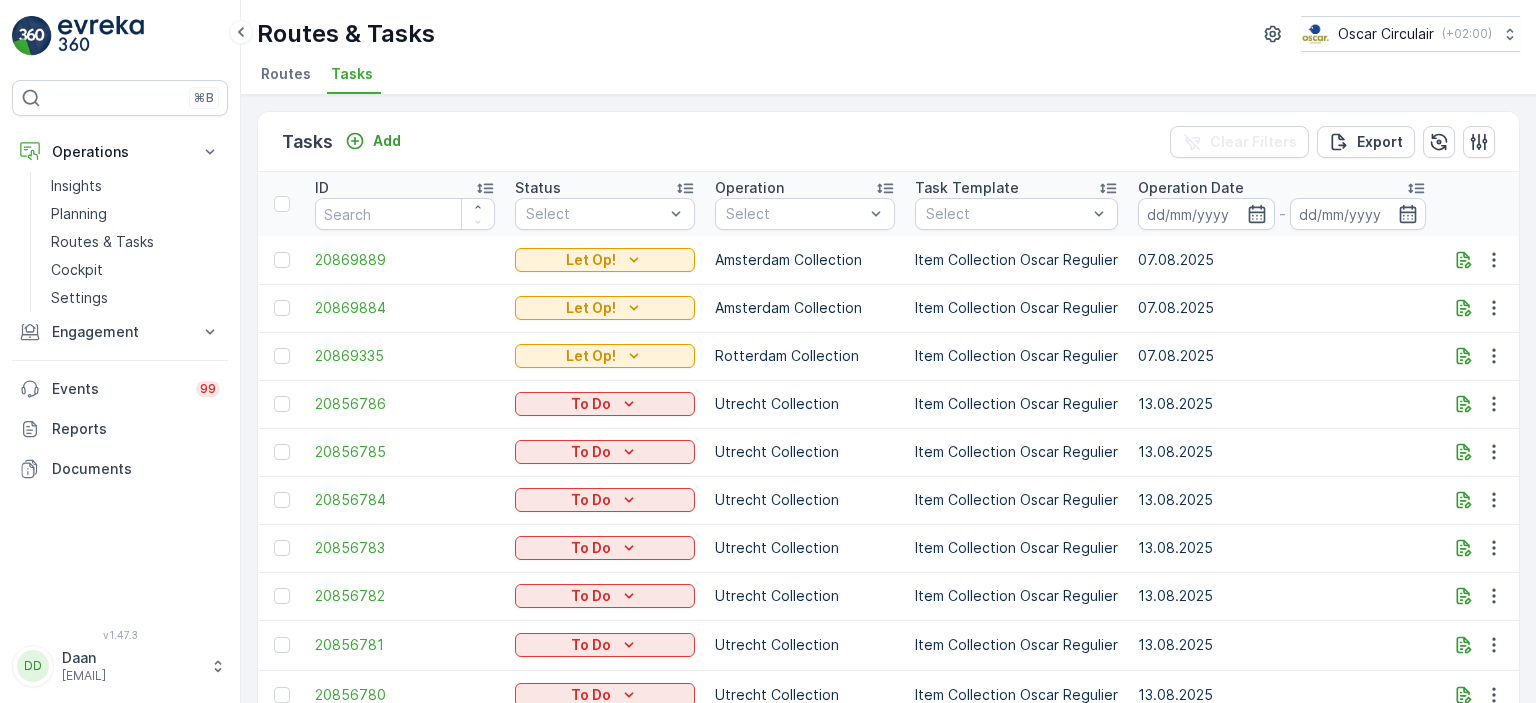 scroll, scrollTop: 0, scrollLeft: 0, axis: both 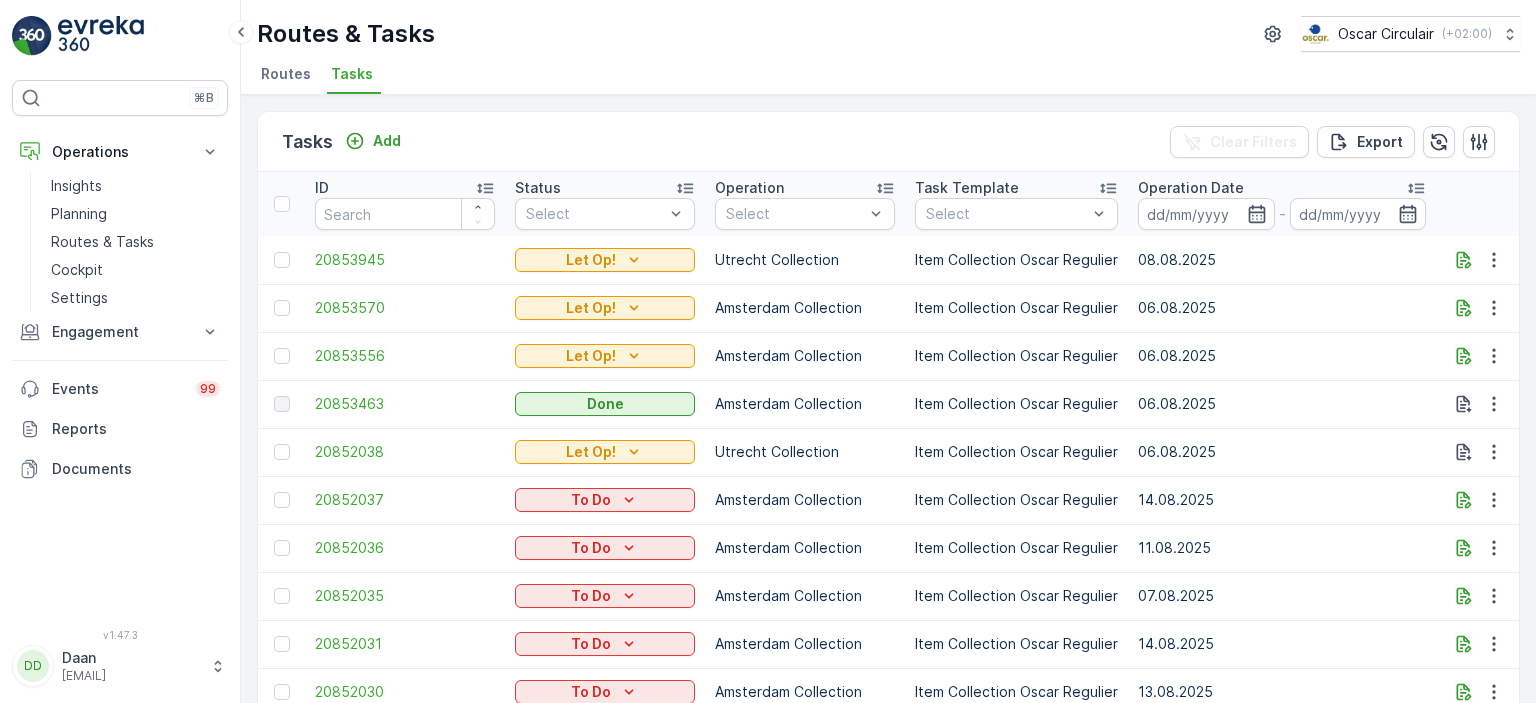 click at bounding box center (101, 36) 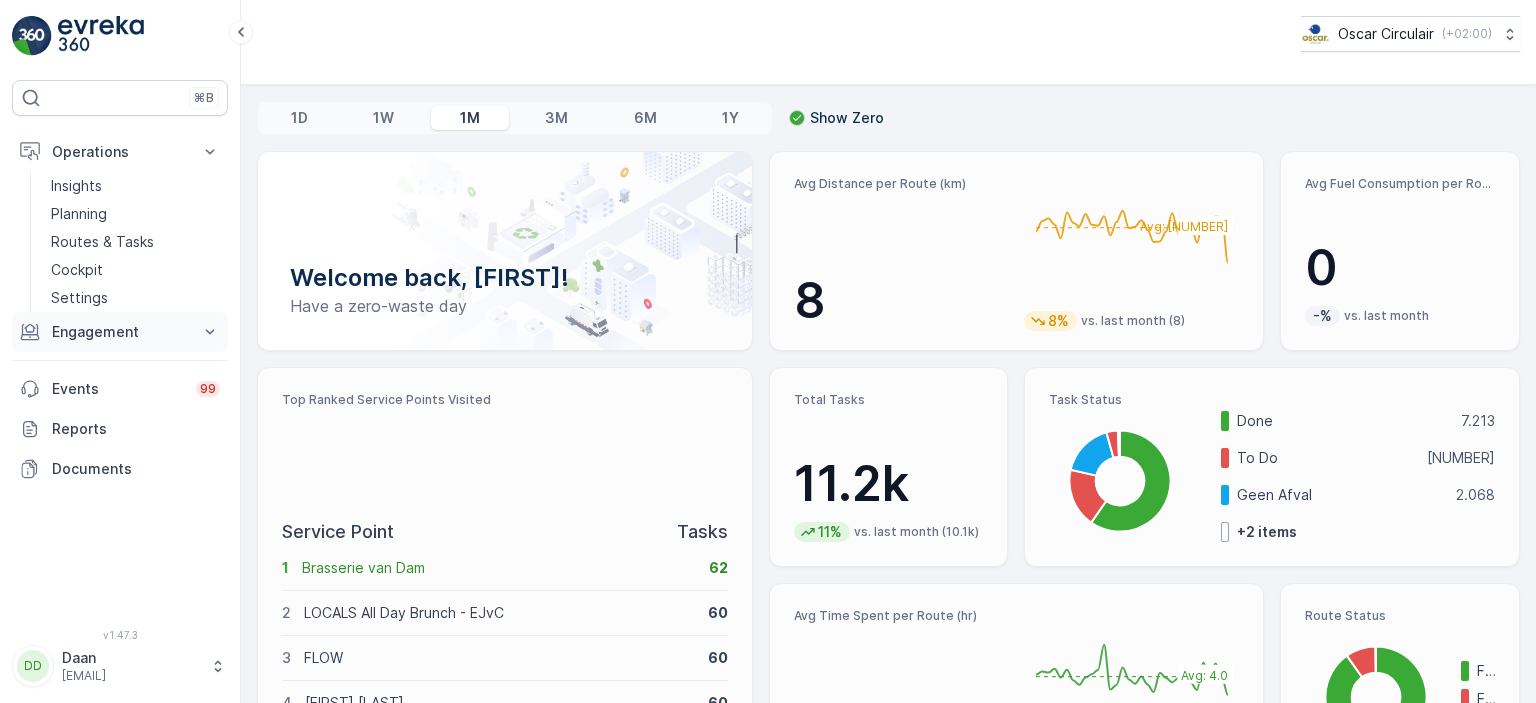 click on "Engagement" at bounding box center (120, 332) 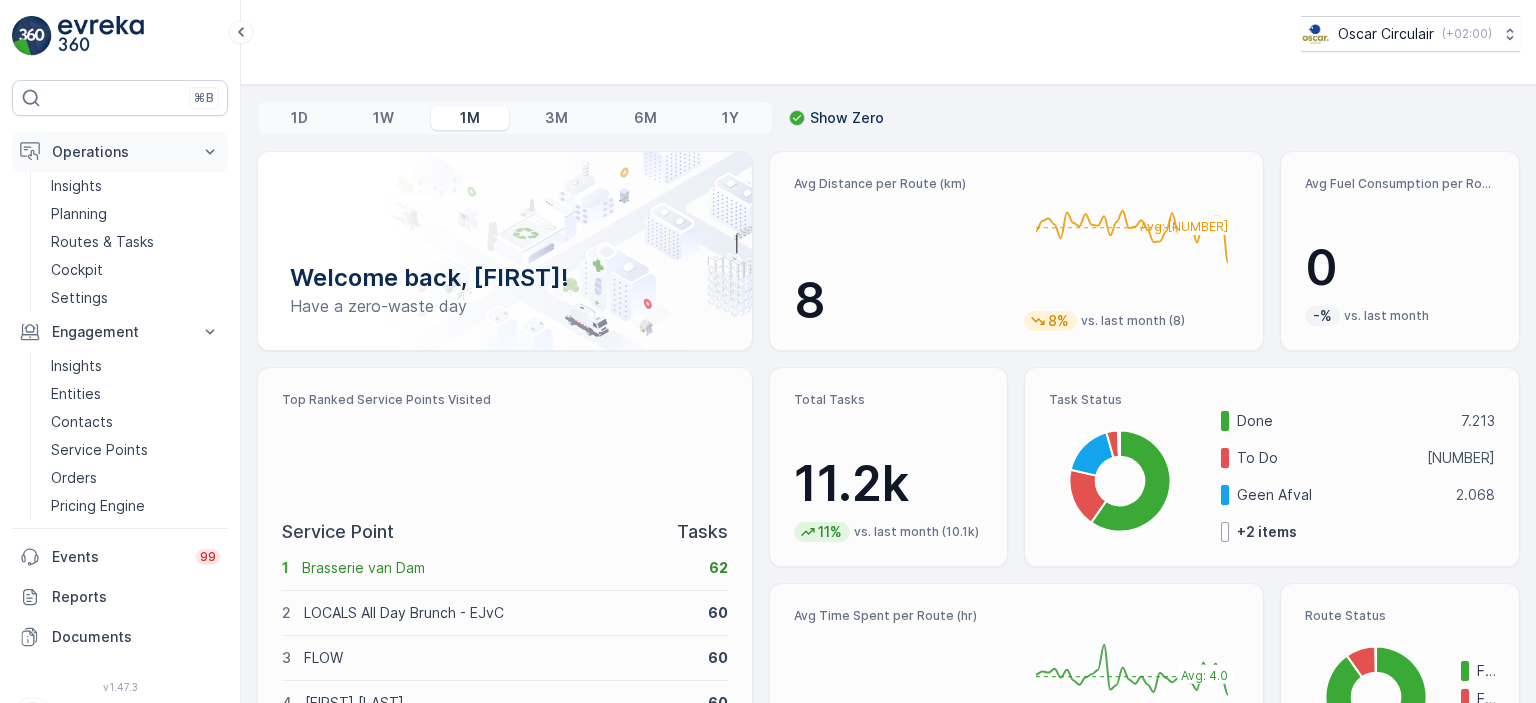 click on "Operations" at bounding box center (120, 152) 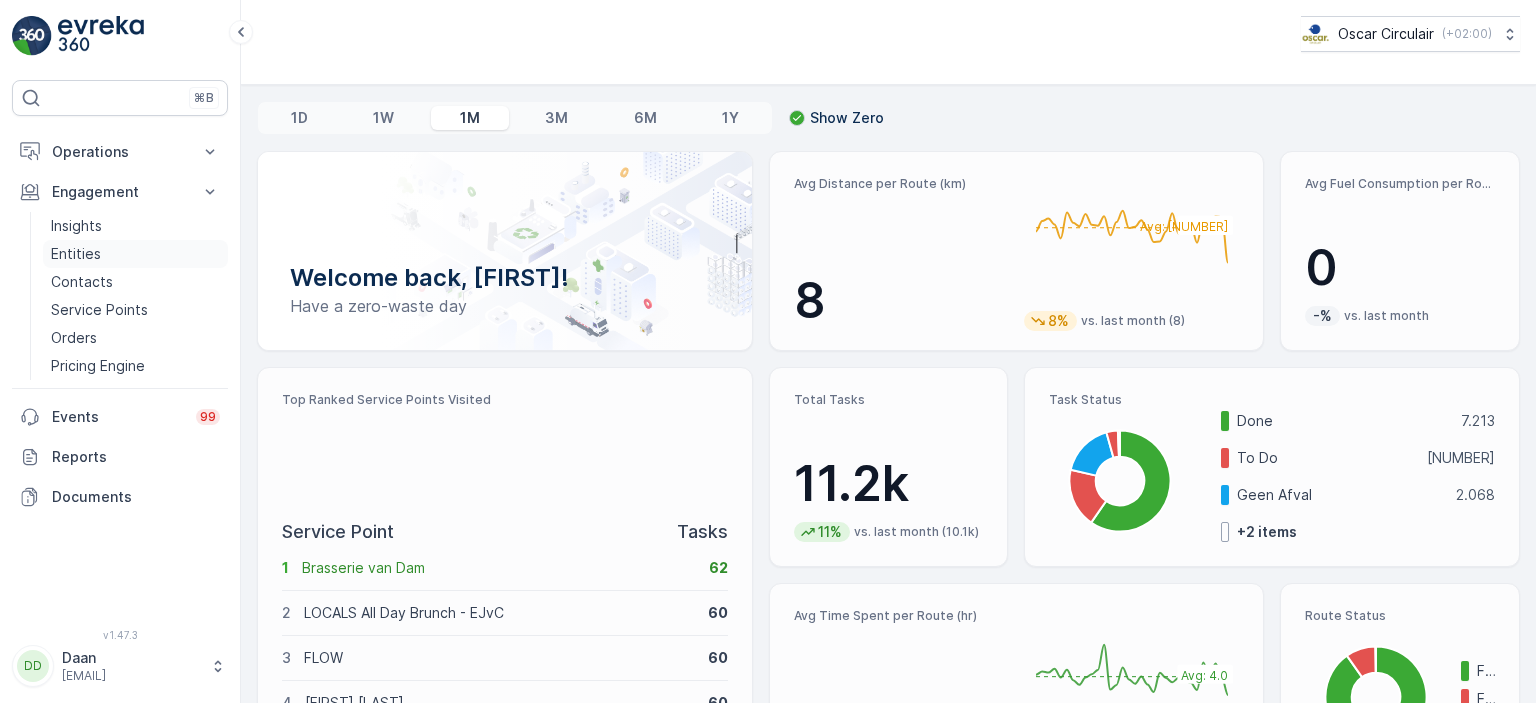 click on "Entities" at bounding box center [76, 254] 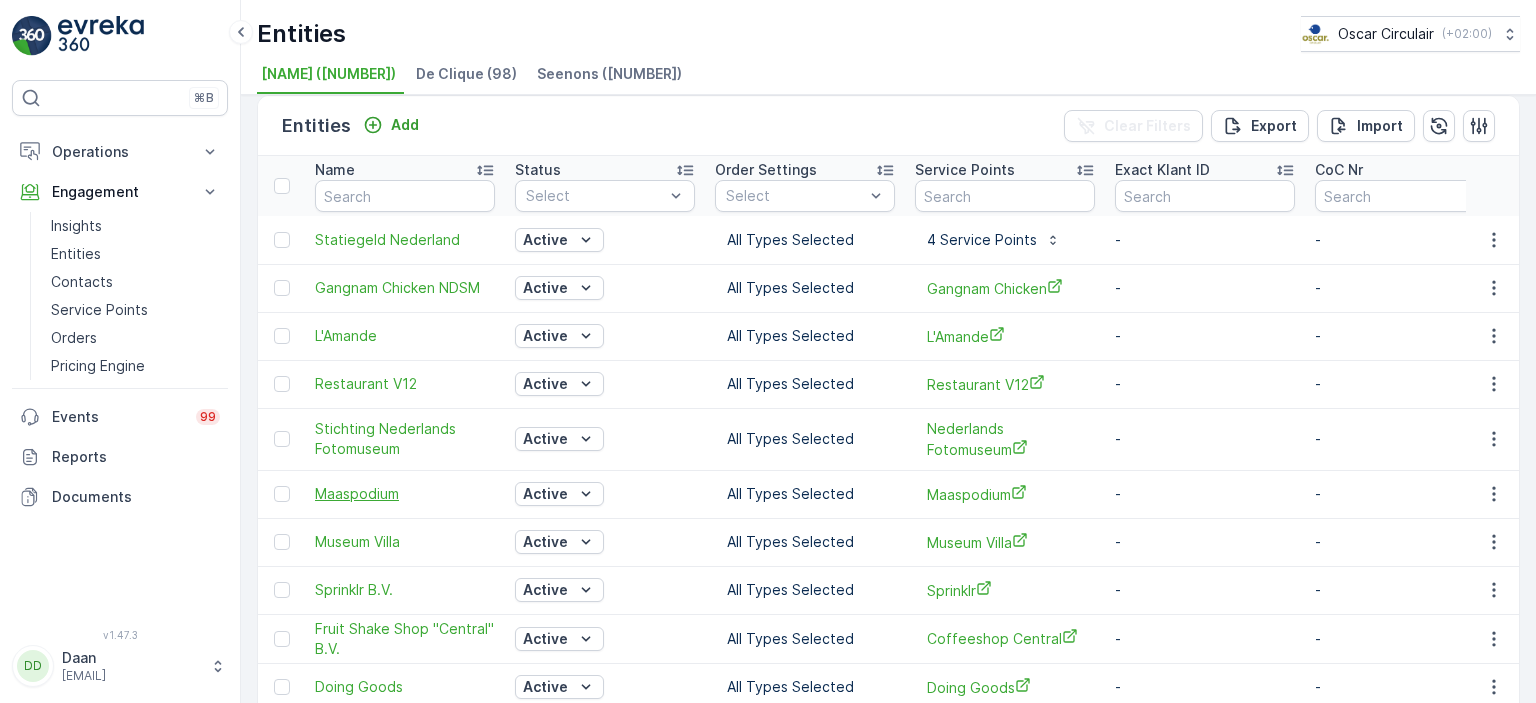 scroll, scrollTop: 39, scrollLeft: 0, axis: vertical 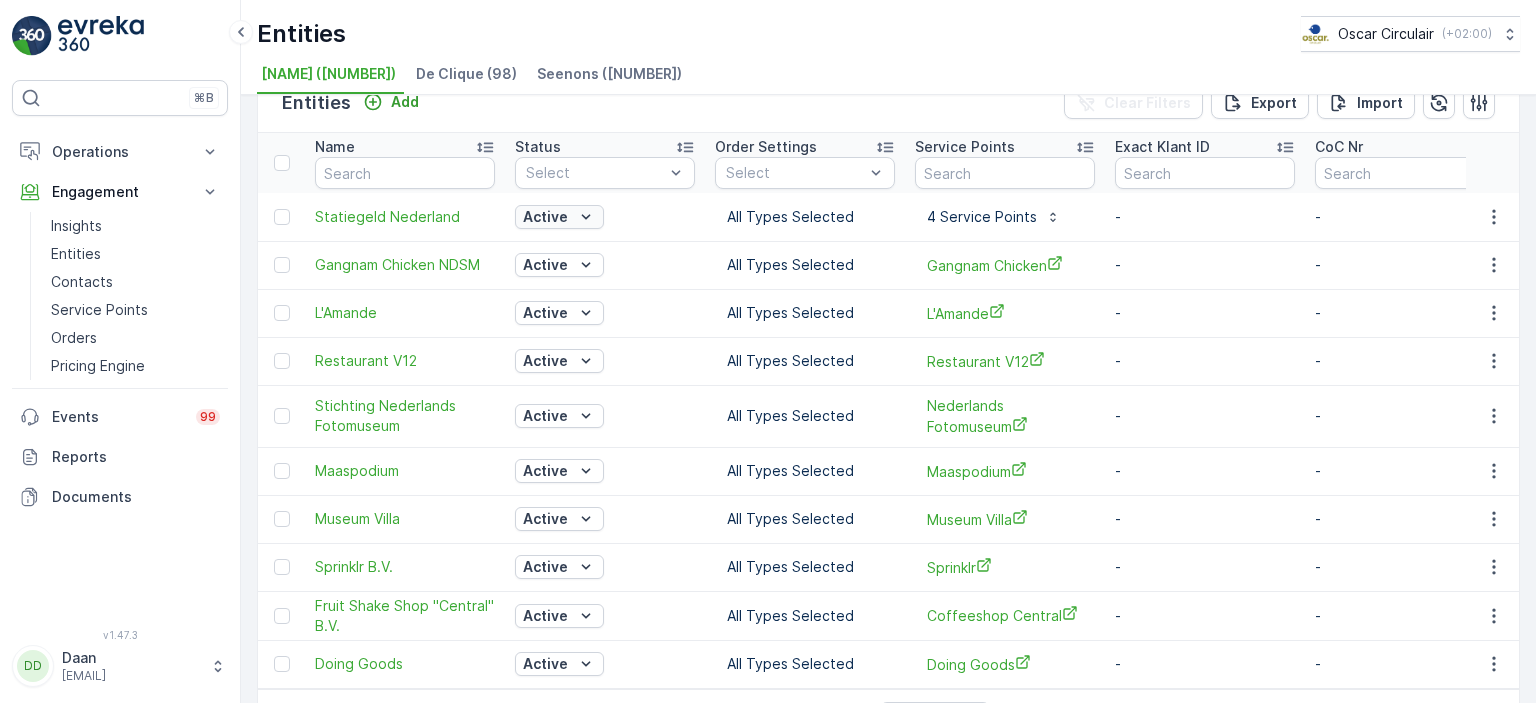 click on "Active" at bounding box center (545, 217) 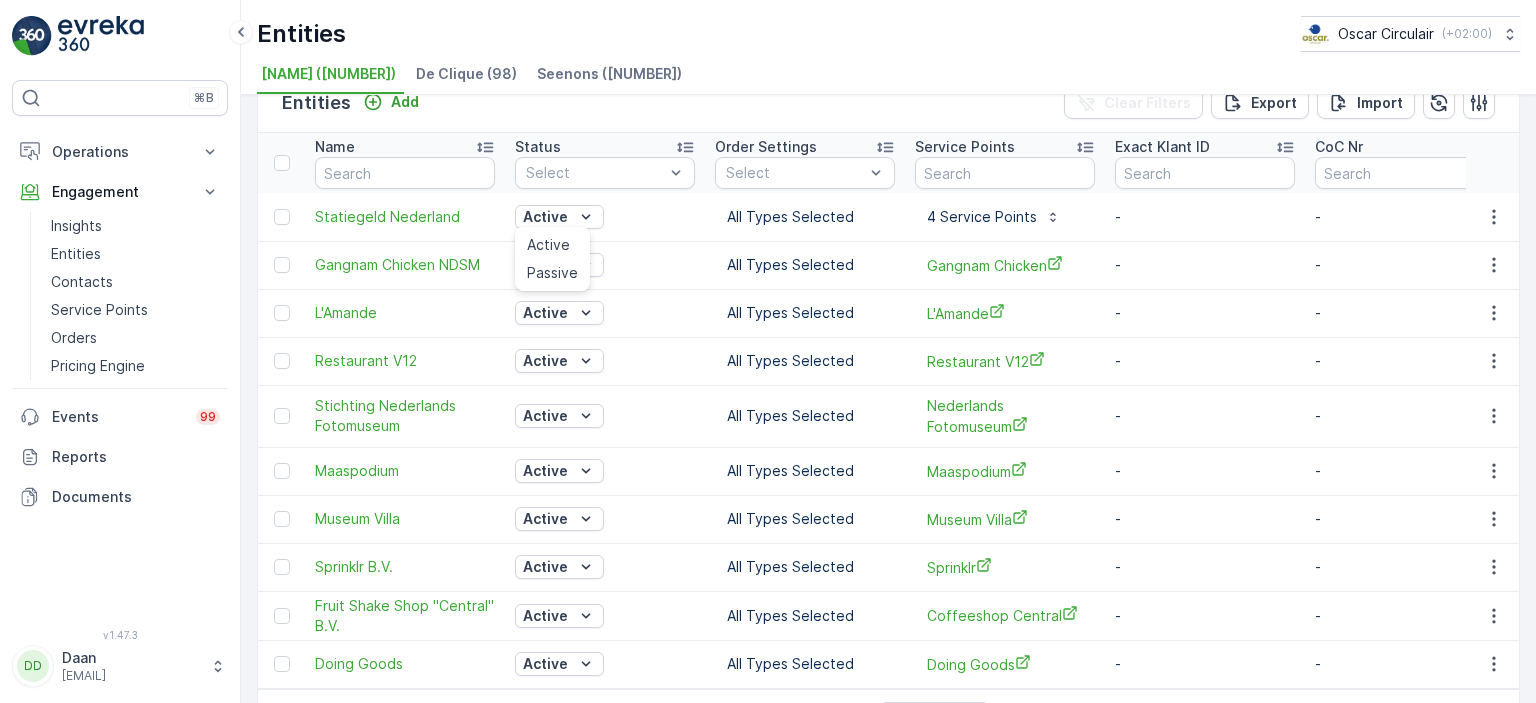 click on "[NAME] ([NUMBER]) [COMPANY] ([NUMBER]) [COMPANY] ([NUMBER])" at bounding box center [880, 77] 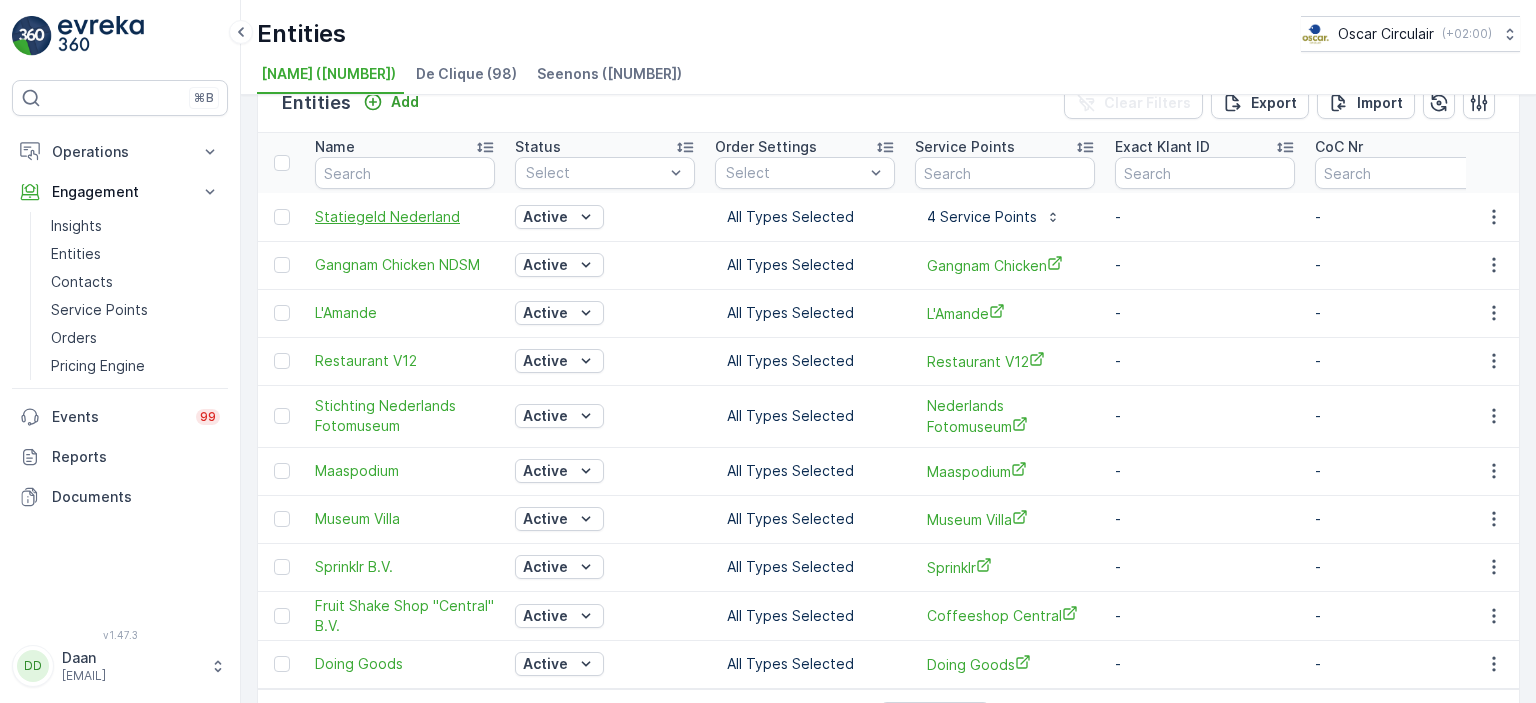 click on "Statiegeld Nederland" at bounding box center (405, 217) 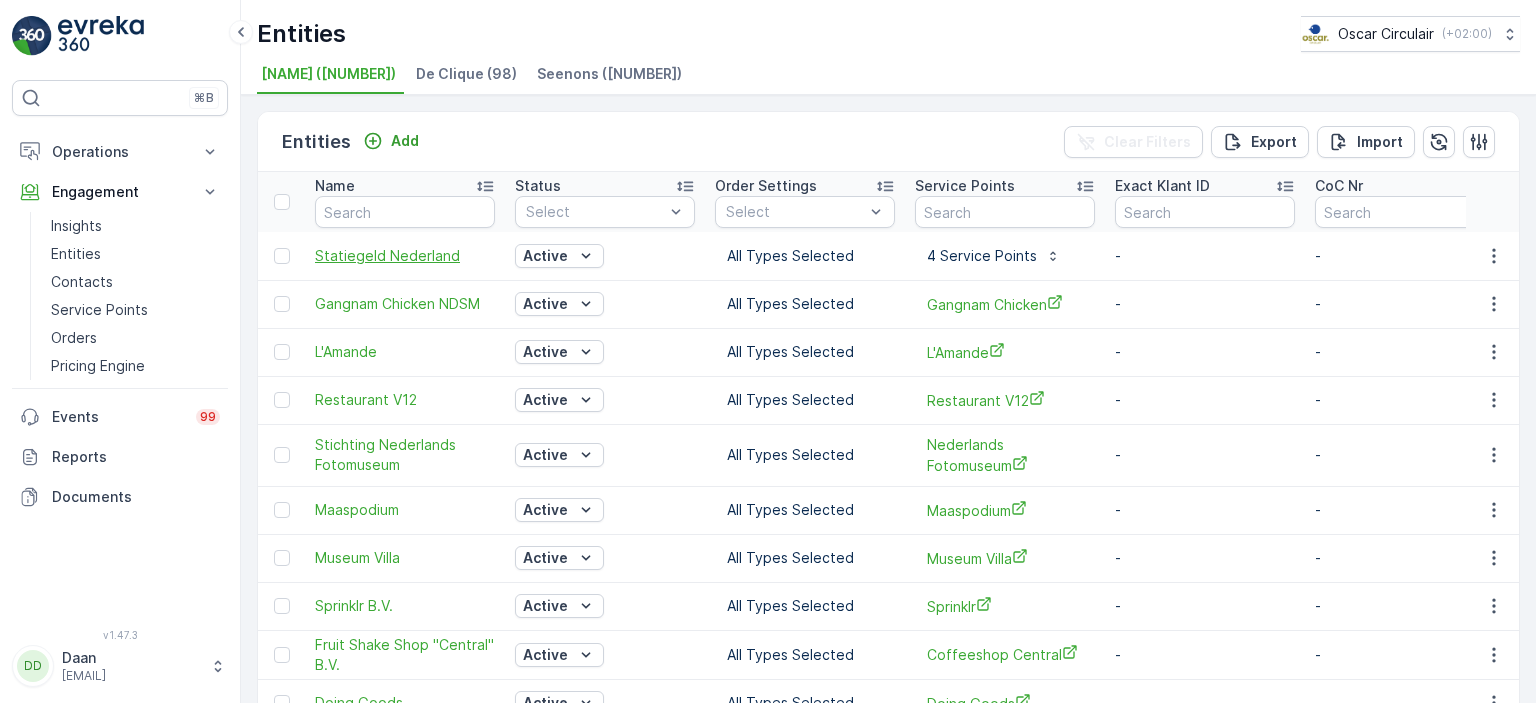 click on "Statiegeld Nederland" at bounding box center (405, 256) 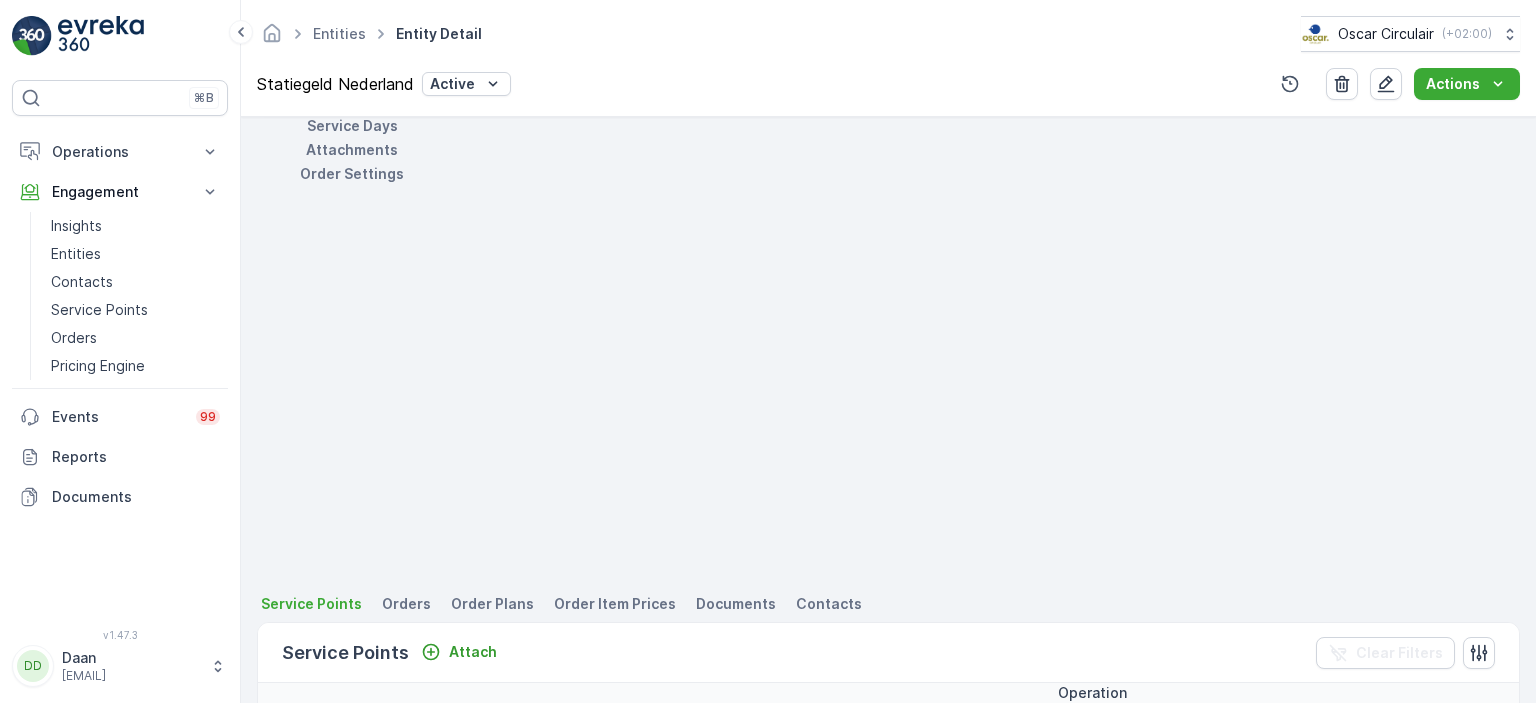 scroll, scrollTop: 544, scrollLeft: 0, axis: vertical 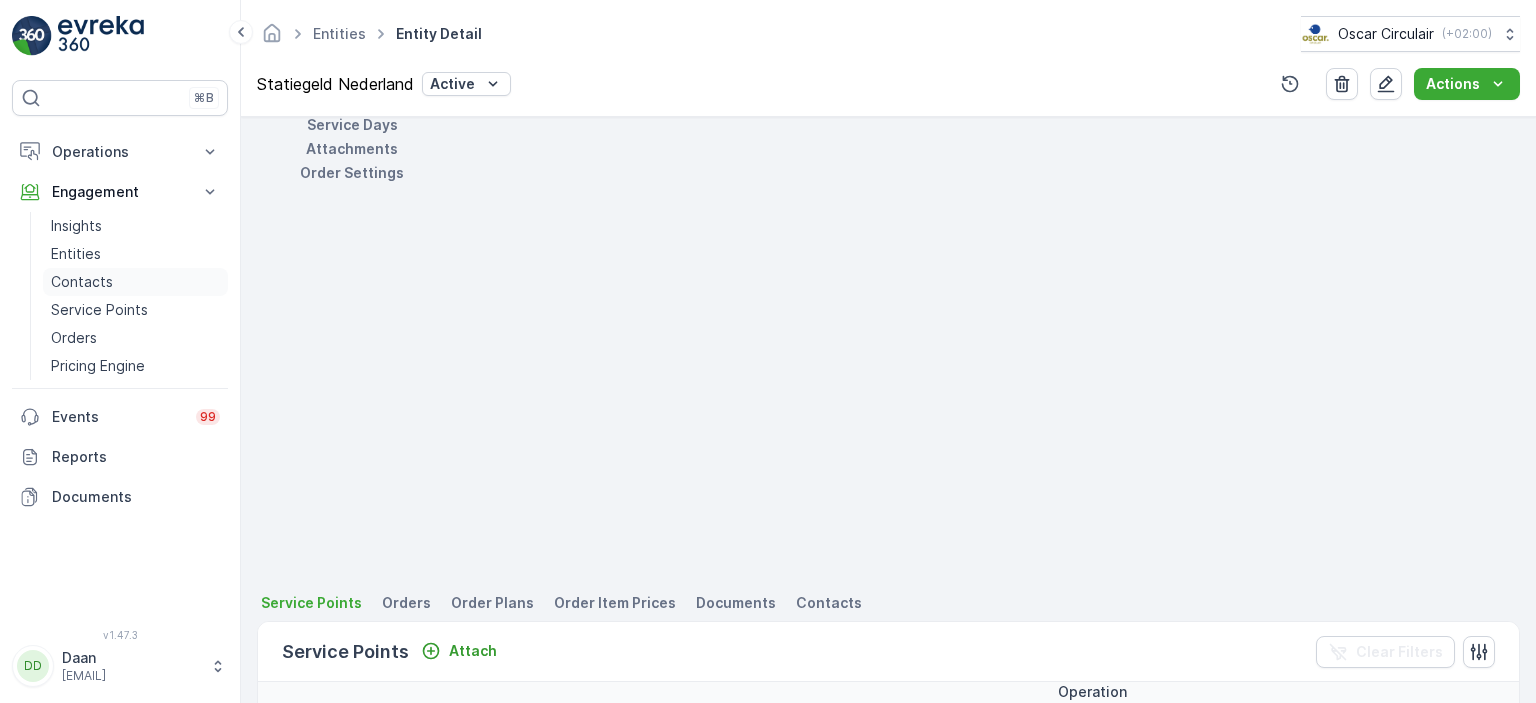 click on "Contacts" at bounding box center [82, 282] 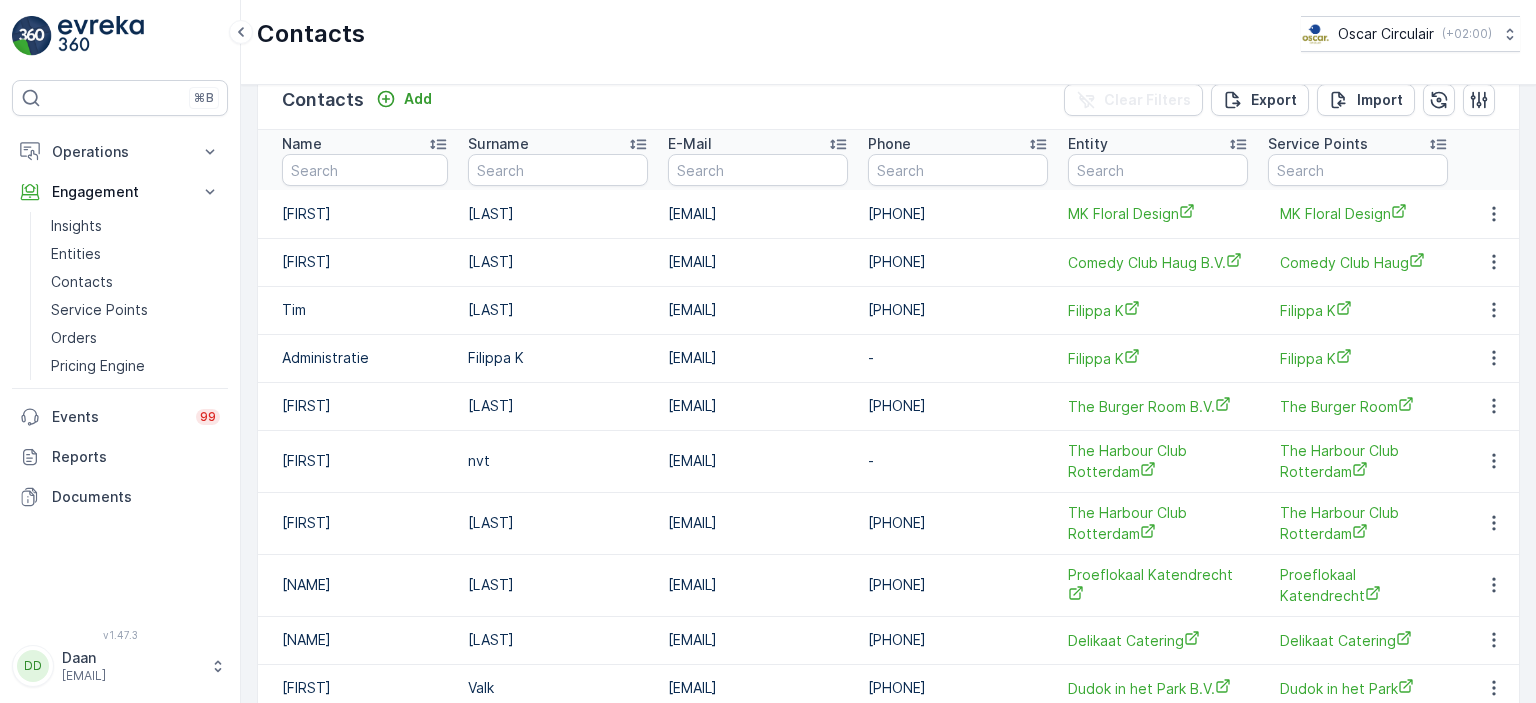 scroll, scrollTop: 30, scrollLeft: 0, axis: vertical 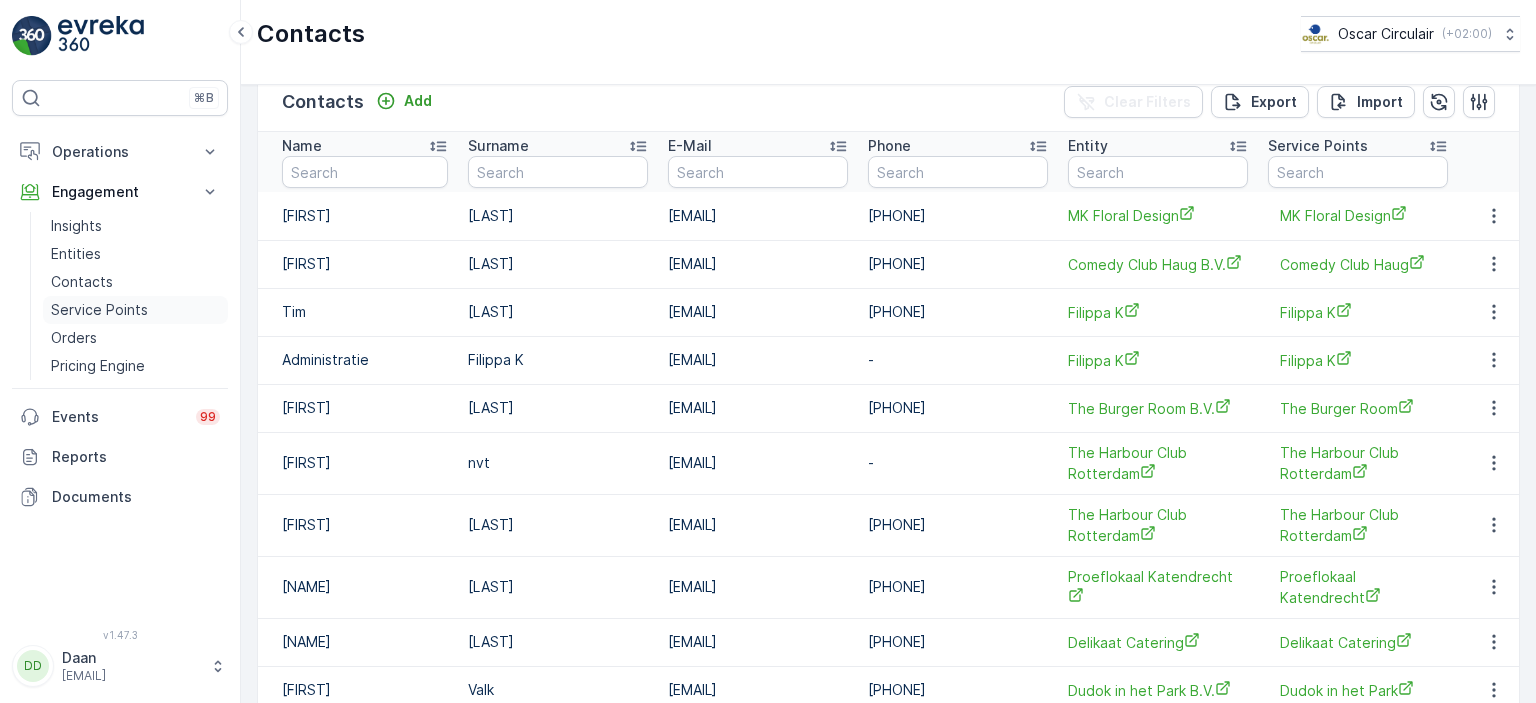 click on "Service Points" at bounding box center [99, 310] 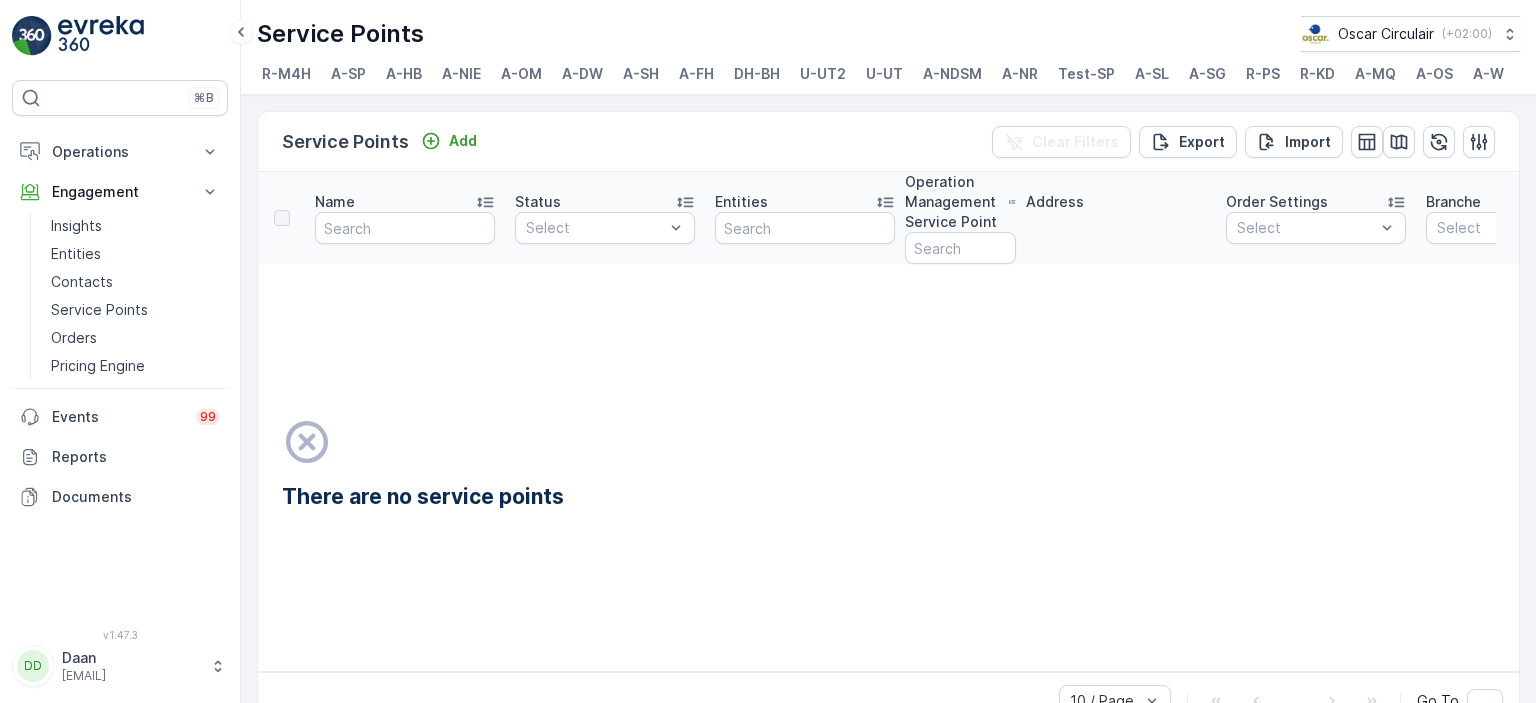 scroll, scrollTop: 0, scrollLeft: 84, axis: horizontal 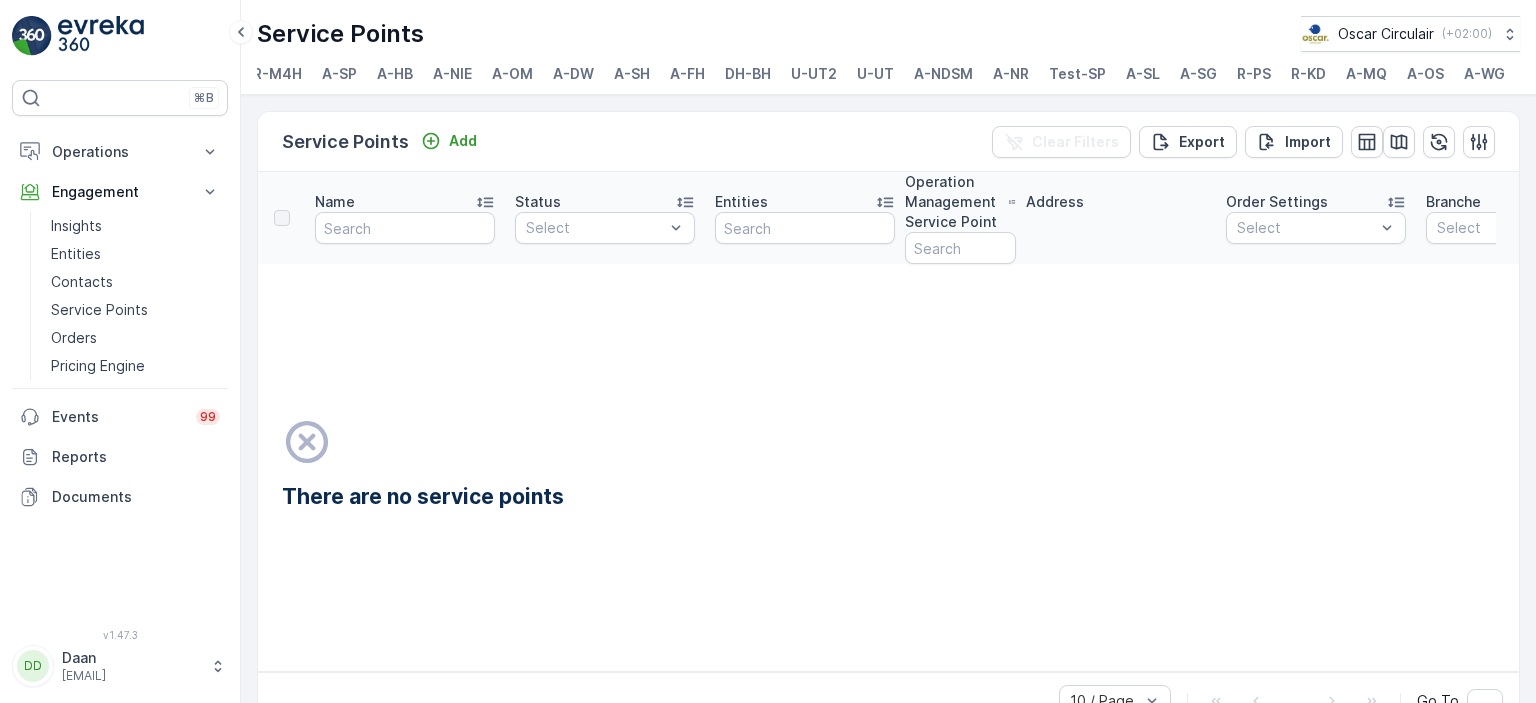 click on "R-KD" at bounding box center [1308, 74] 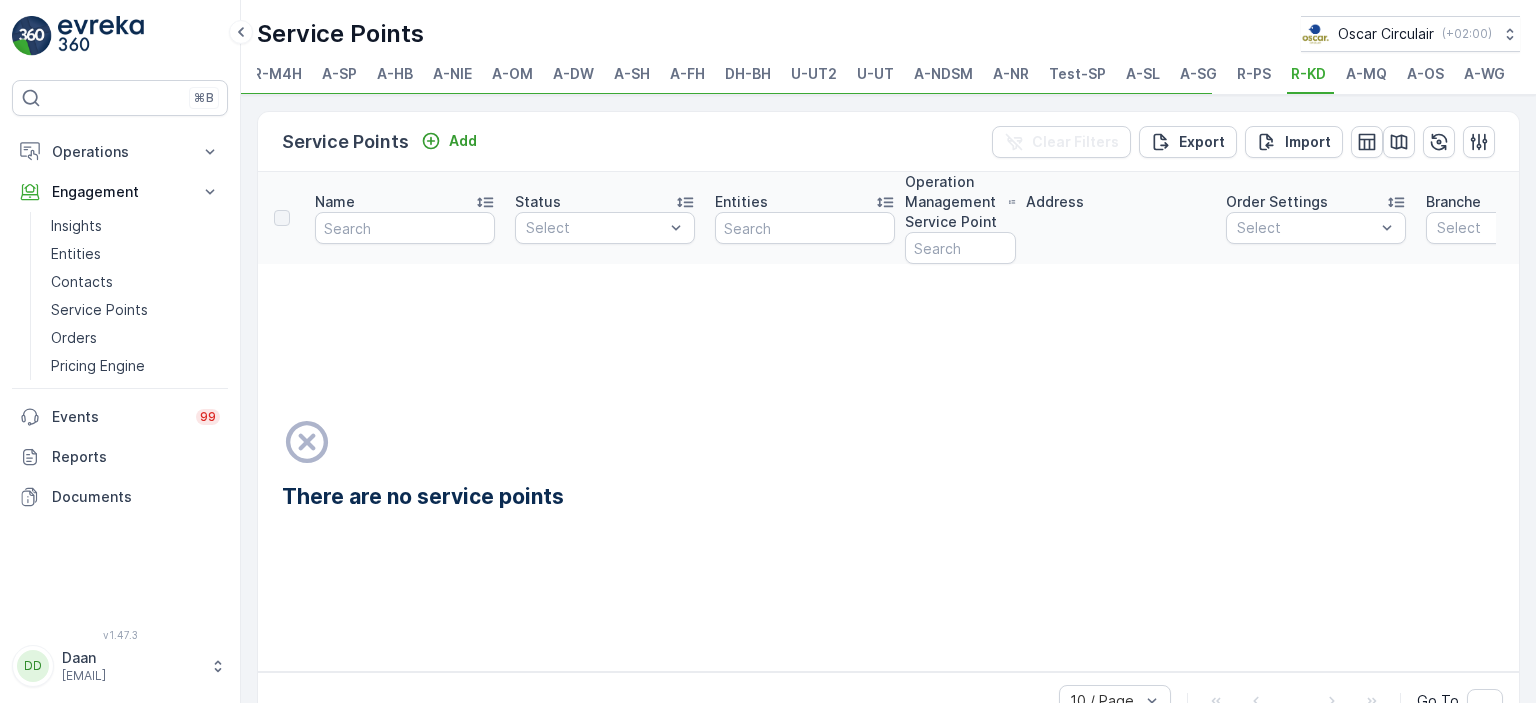 scroll, scrollTop: 0, scrollLeft: 0, axis: both 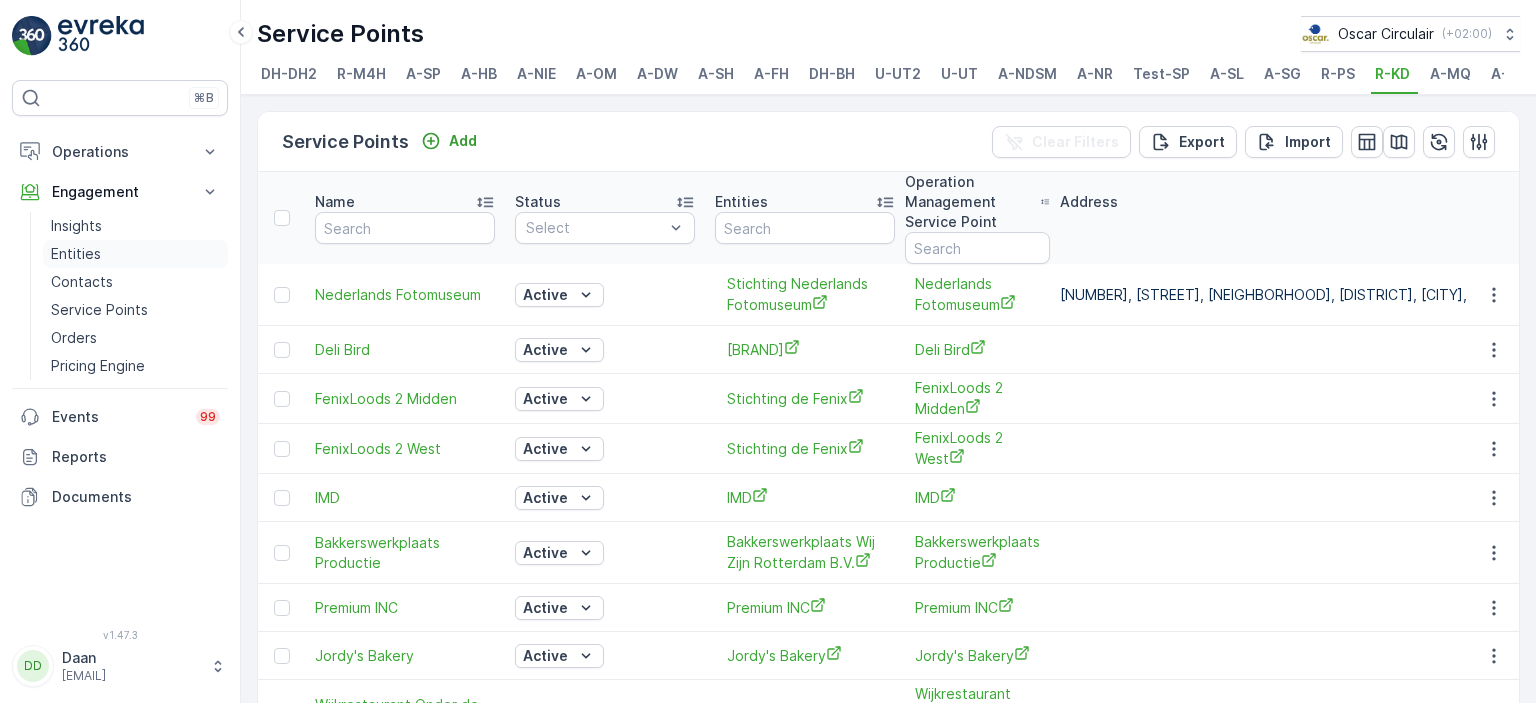 click on "Entities" at bounding box center [76, 254] 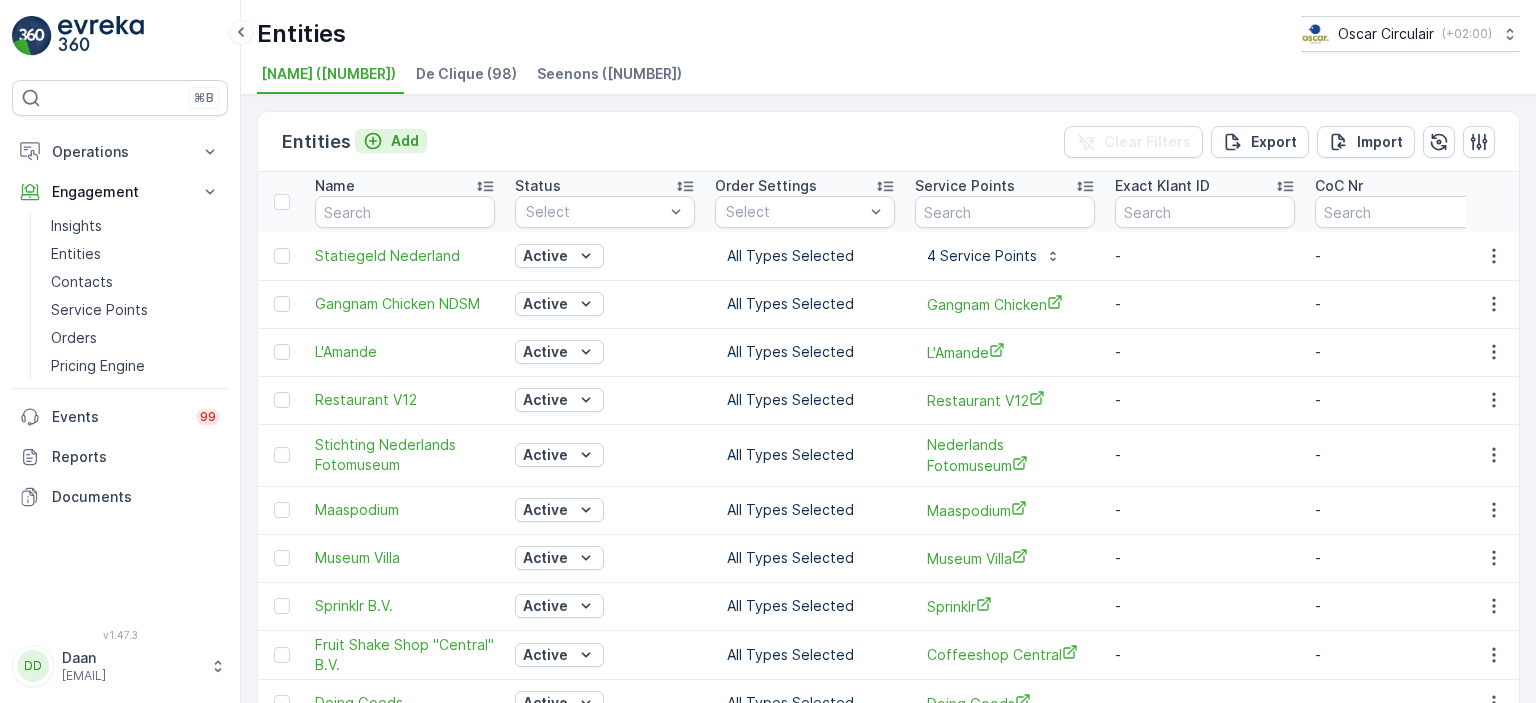 click on "Add" at bounding box center [405, 141] 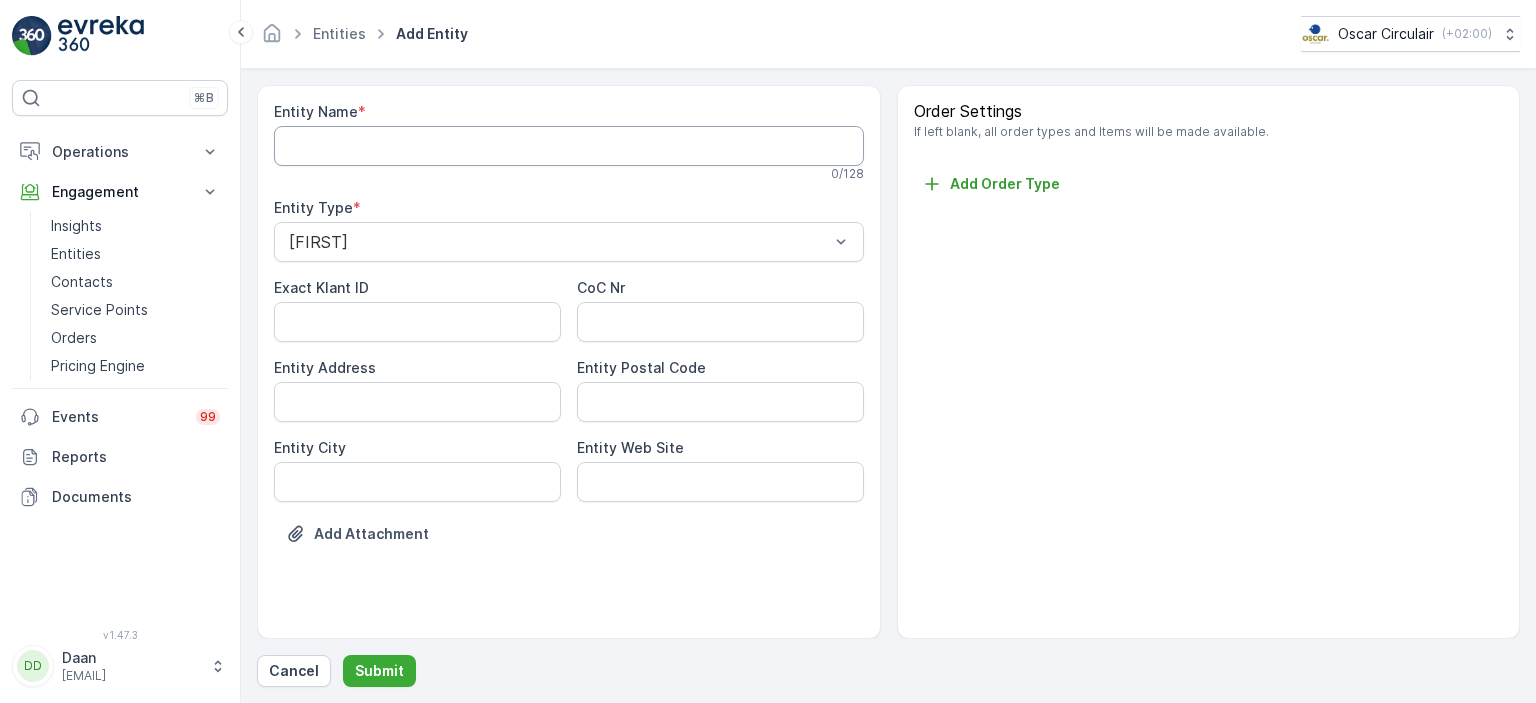 click on "Entity Name" at bounding box center (569, 146) 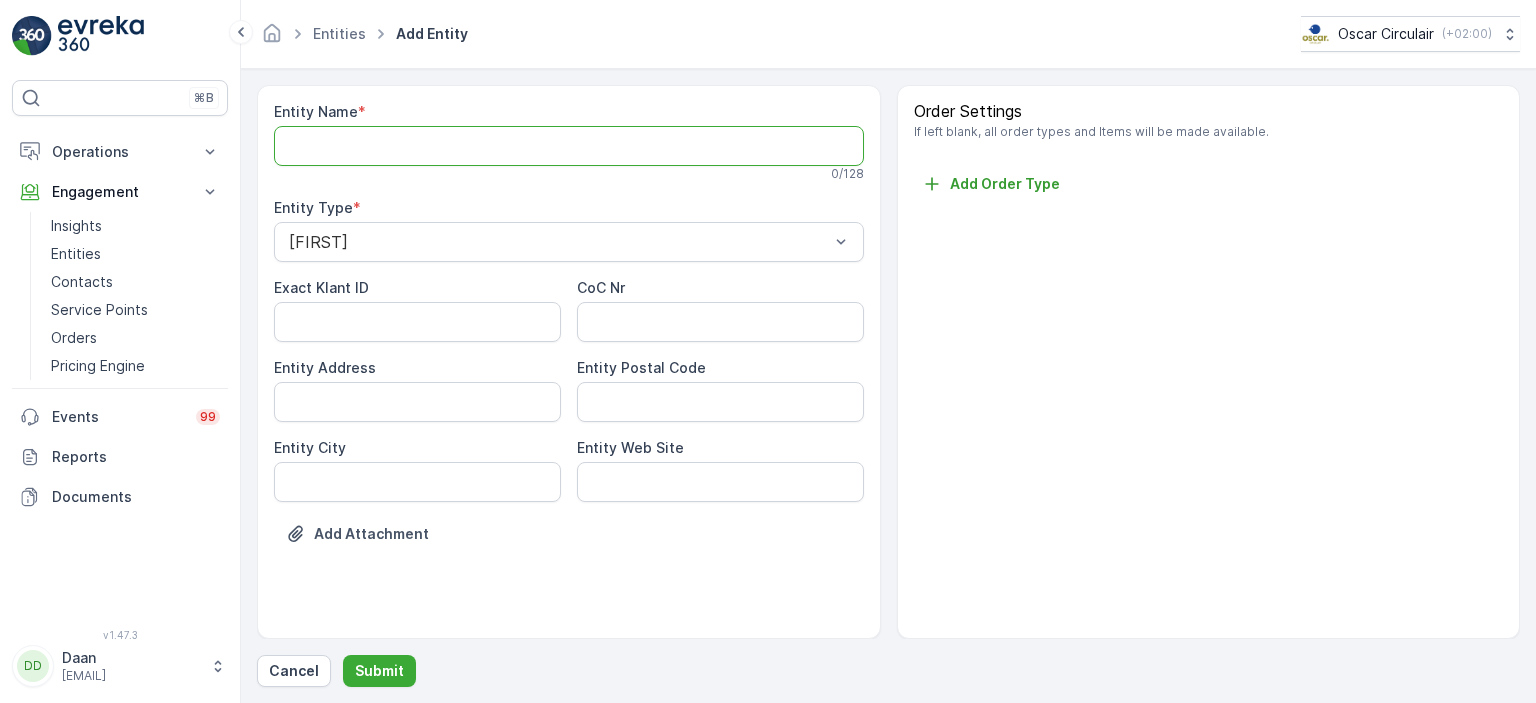 type on "Eethuis Aarti" 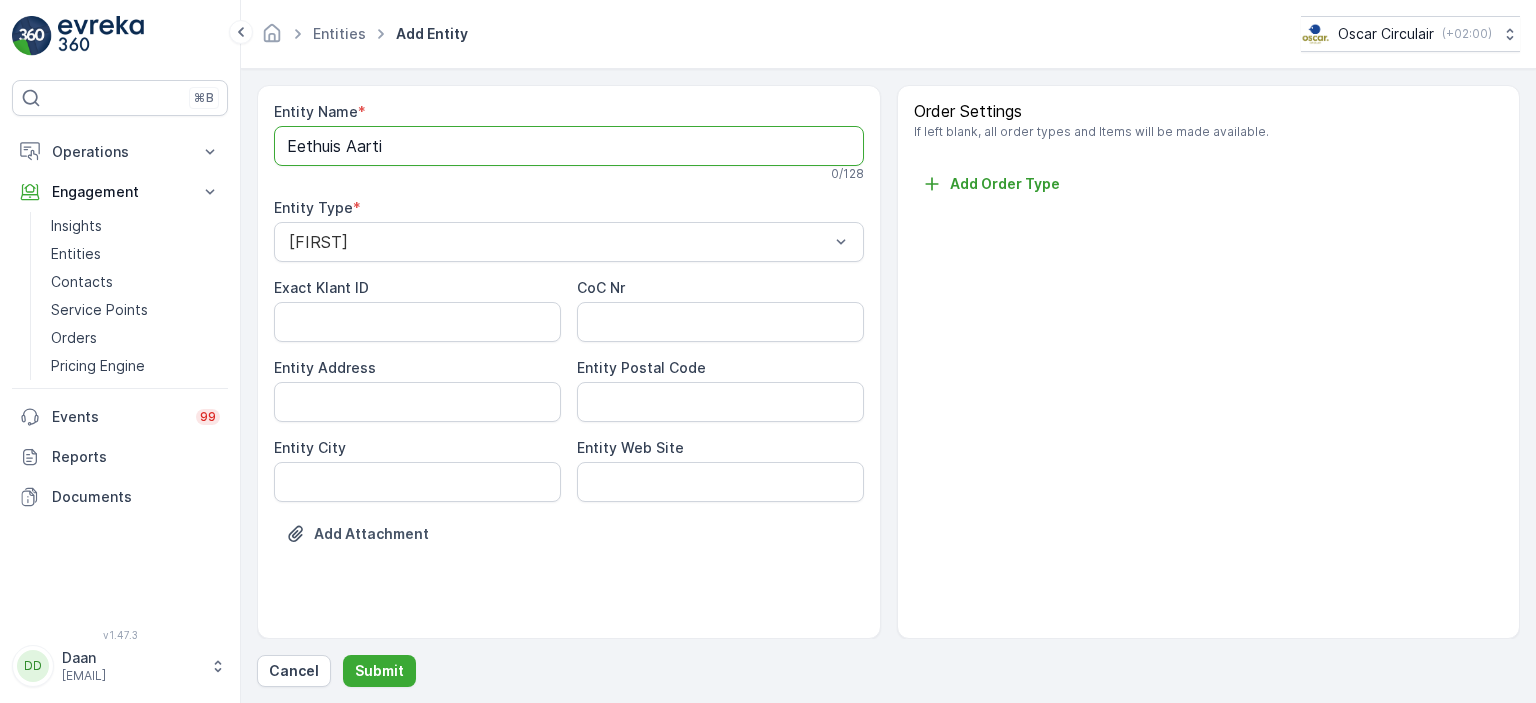 type on "[STREET] [NUMBER]" 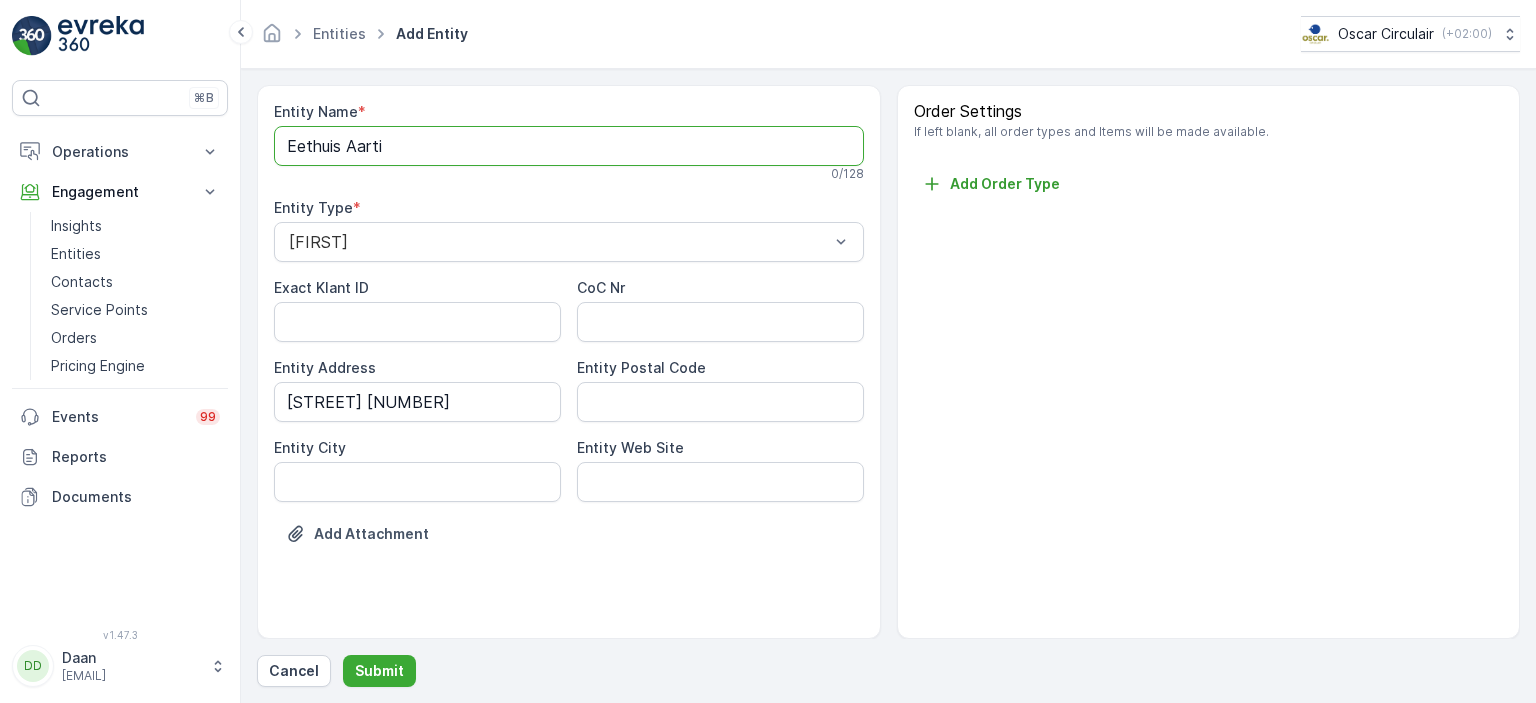 type on "3531 CB" 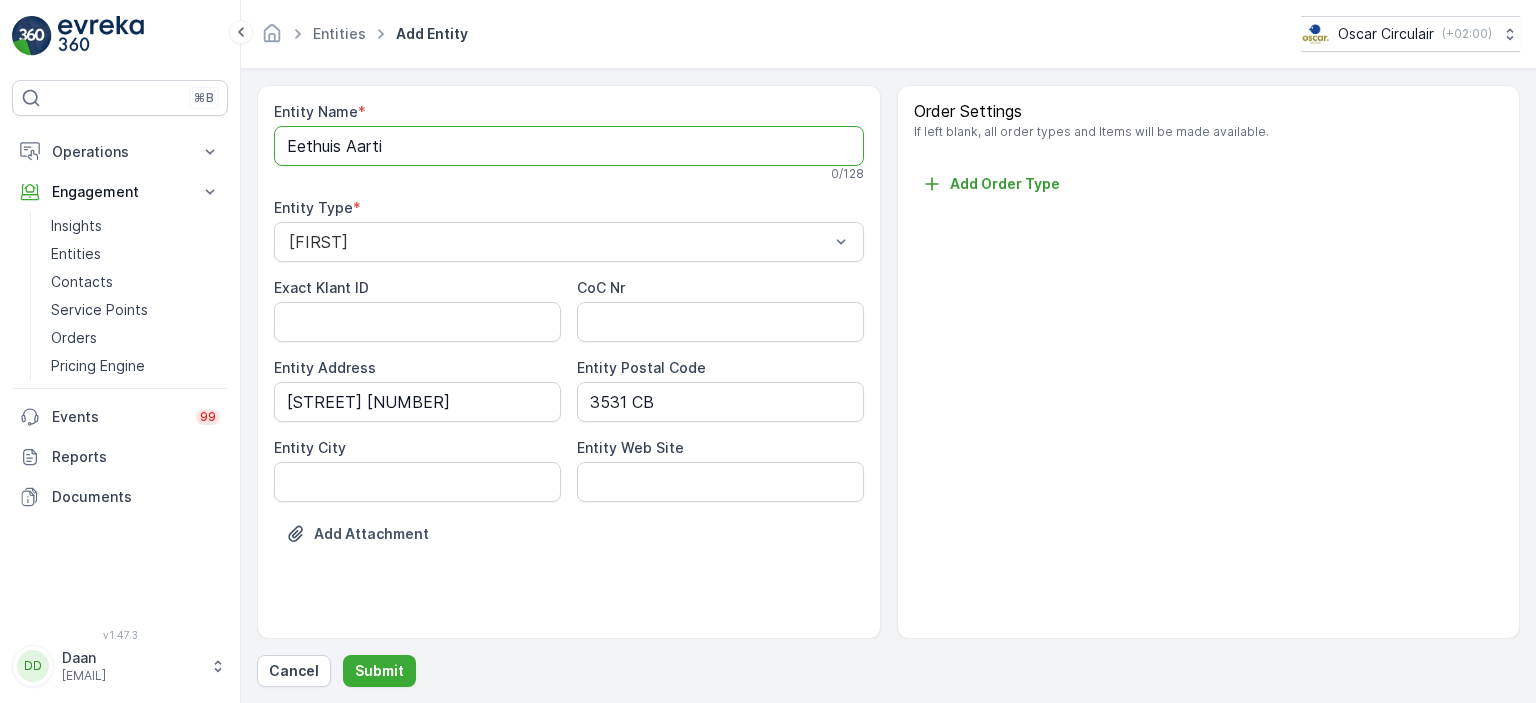 type on "UTRECHT" 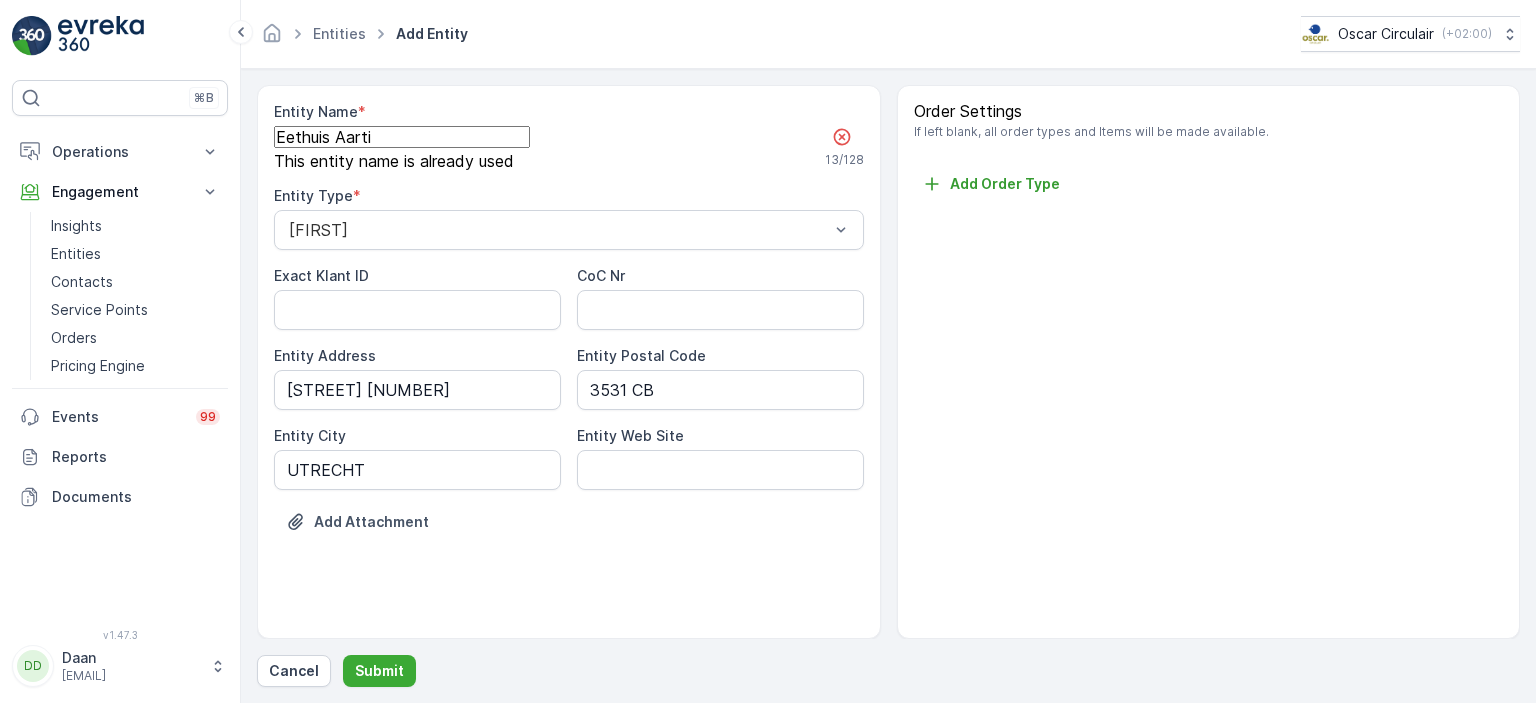 click on "Order Settings If left blank, all order types and Items will be made available. Add Order Type" at bounding box center (1209, 362) 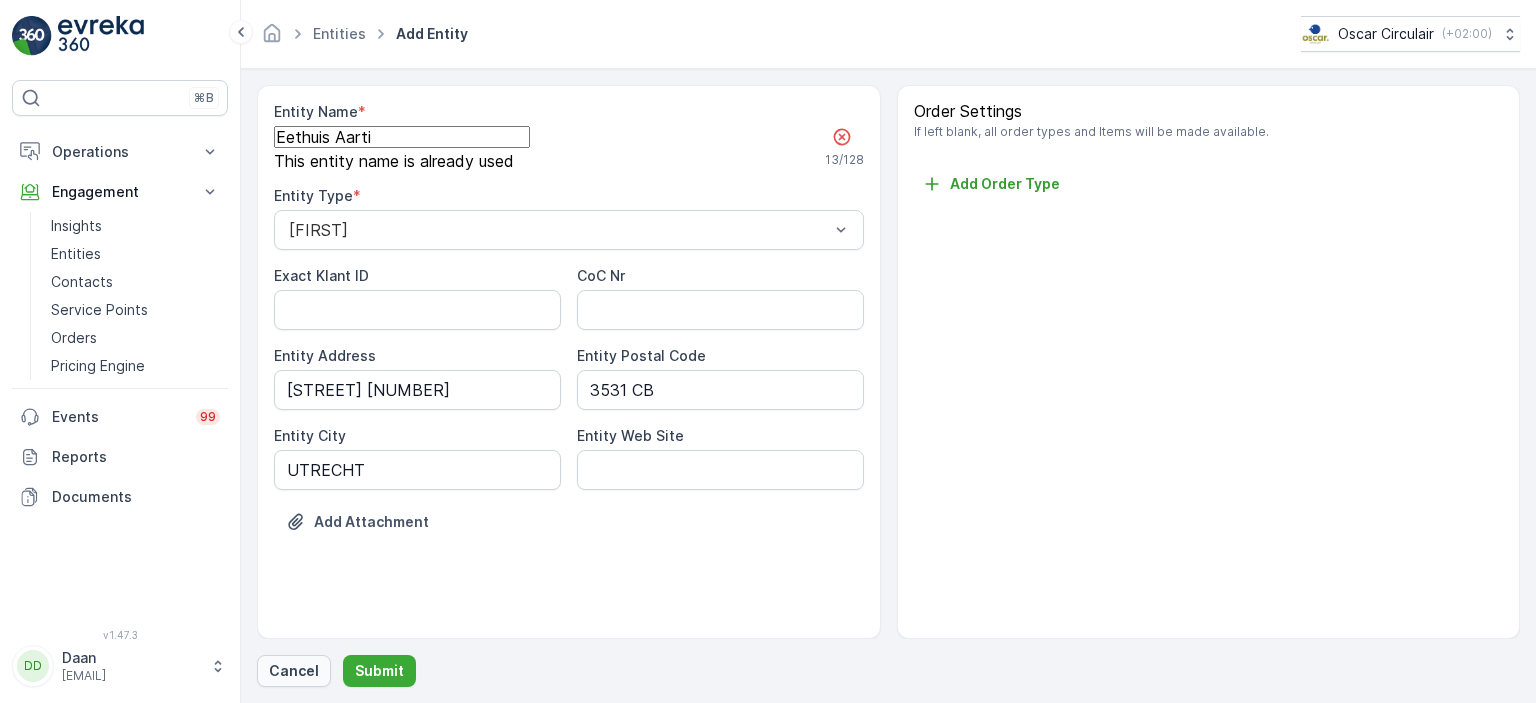 click on "Cancel" at bounding box center [294, 671] 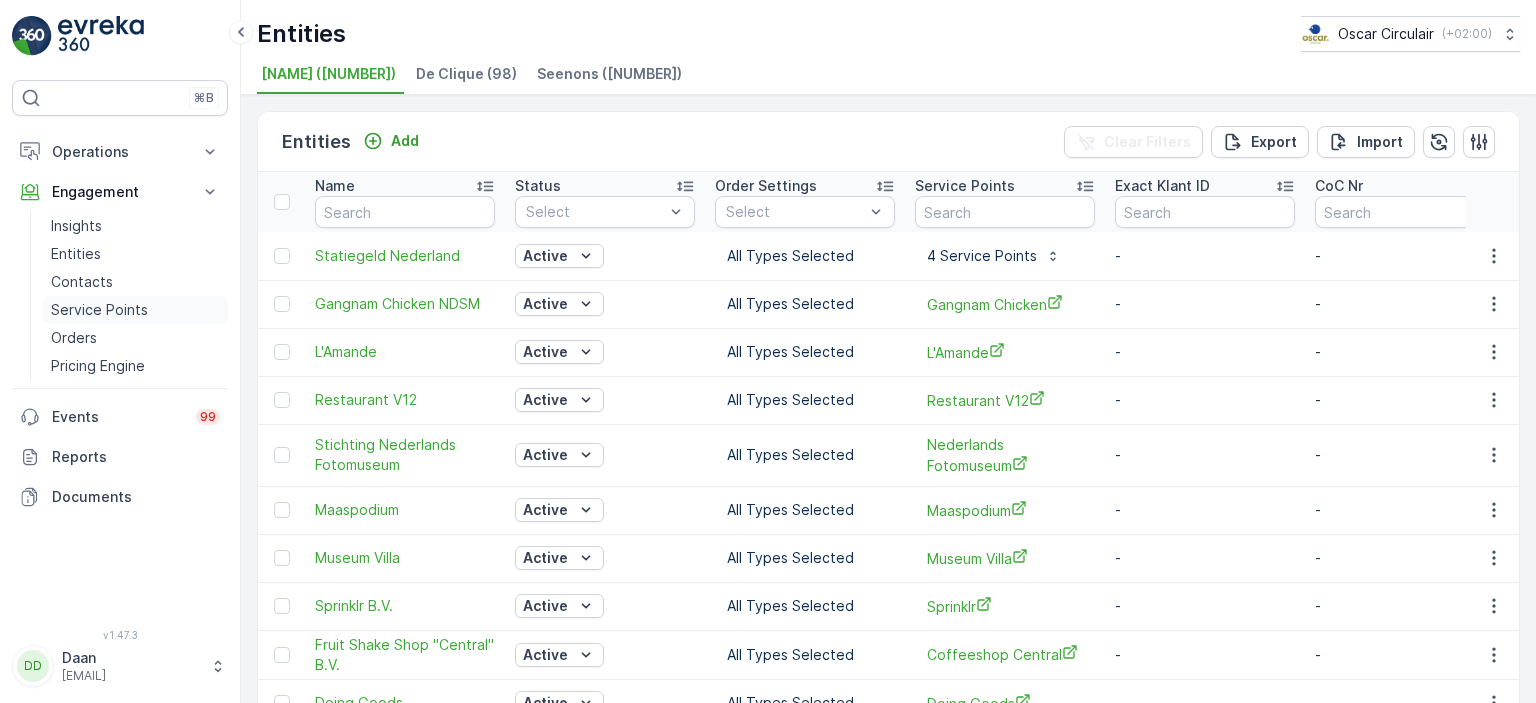 click on "Service Points" at bounding box center [99, 310] 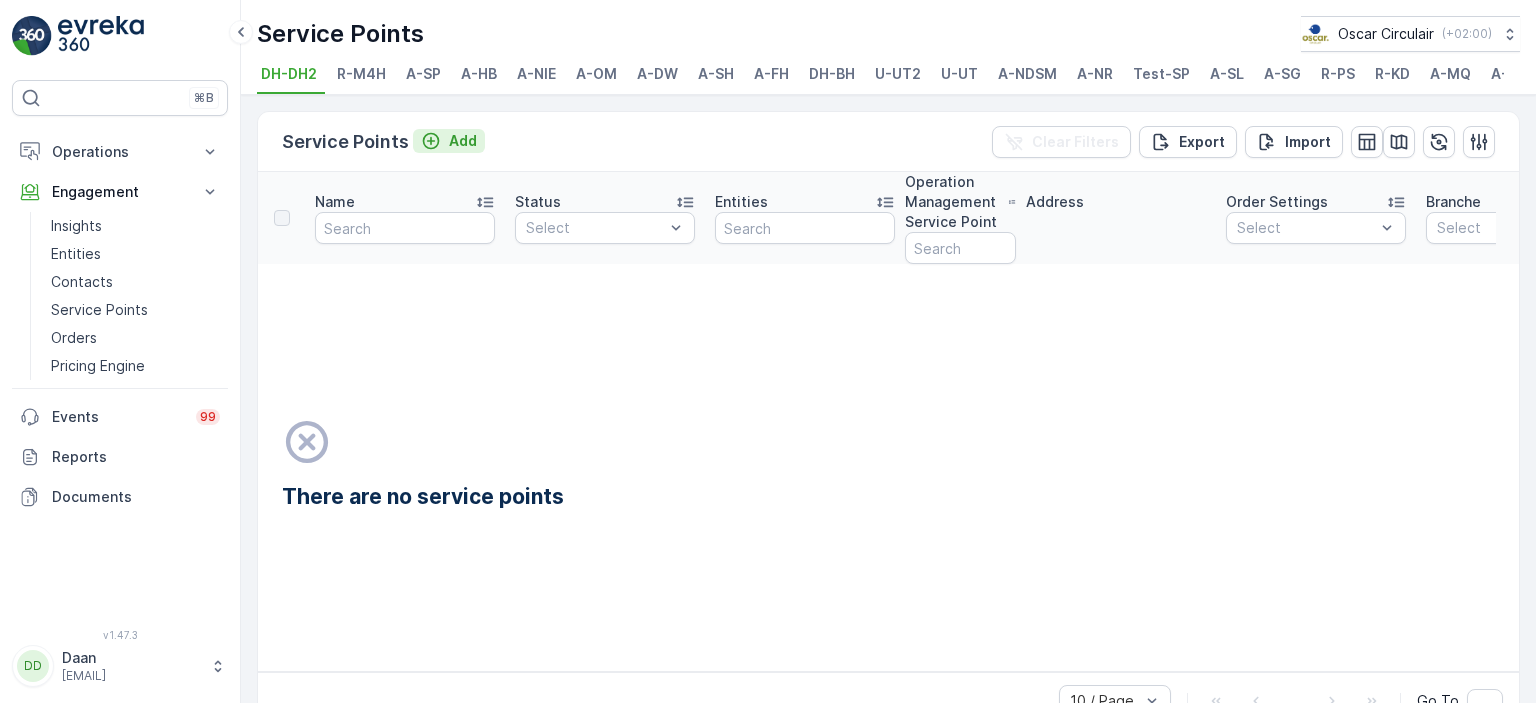 click on "Add" at bounding box center [463, 141] 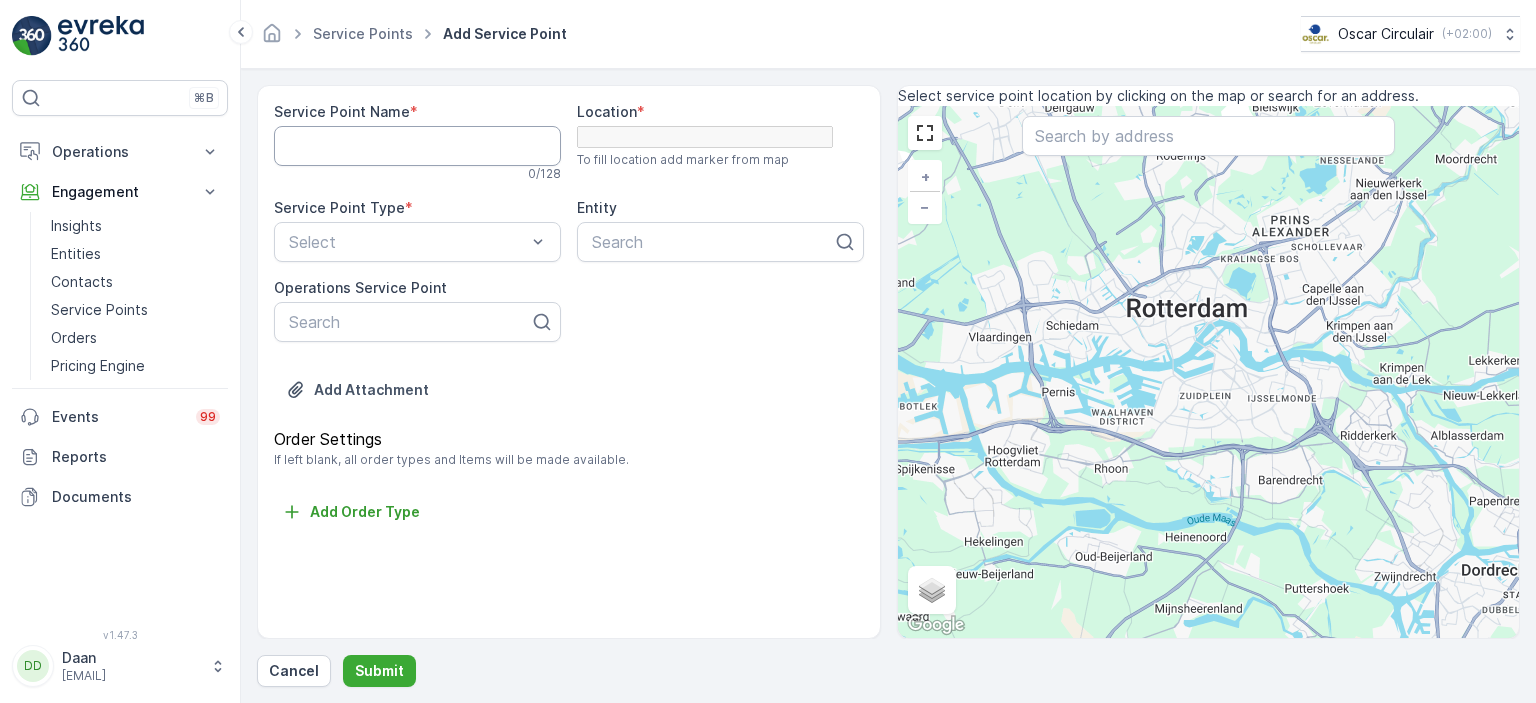 click on "Service Point Name" at bounding box center (417, 146) 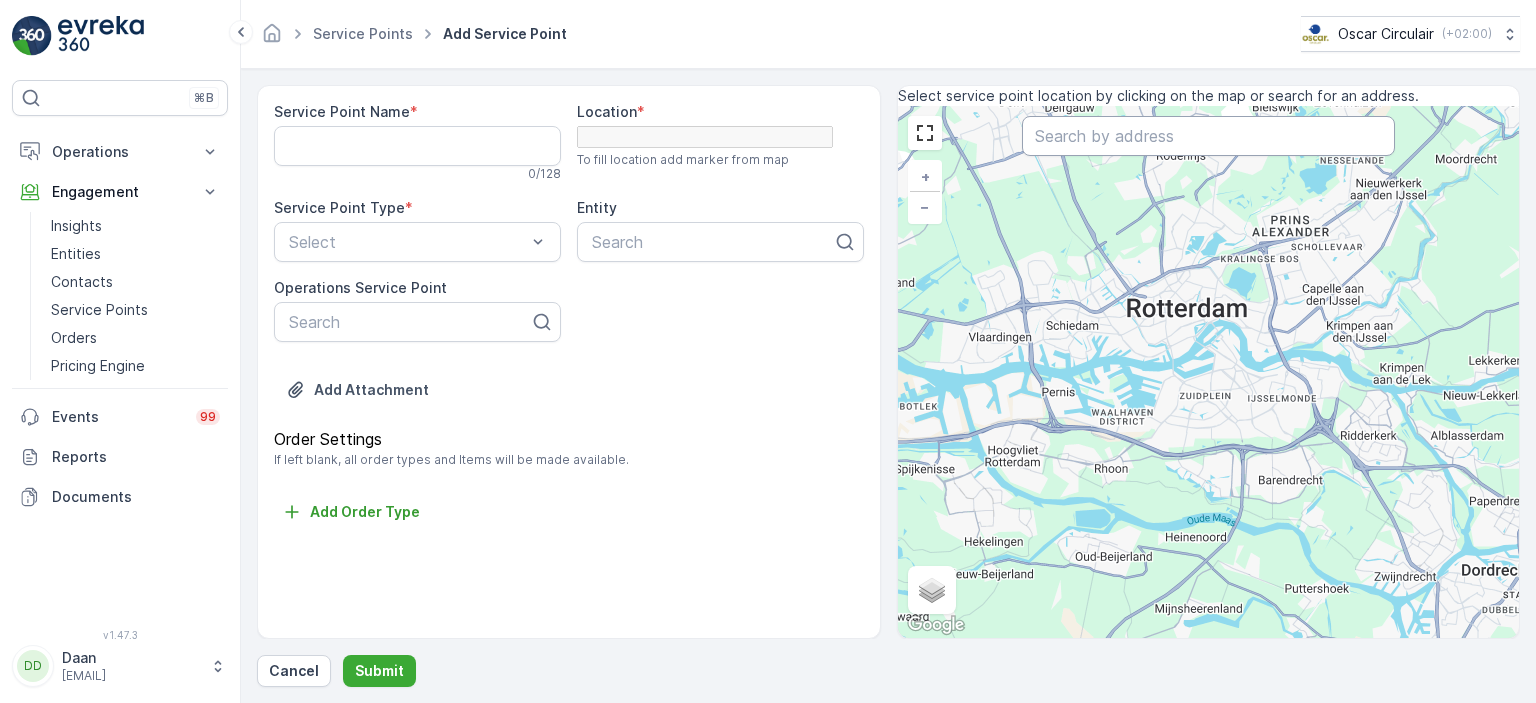 click at bounding box center [1208, 136] 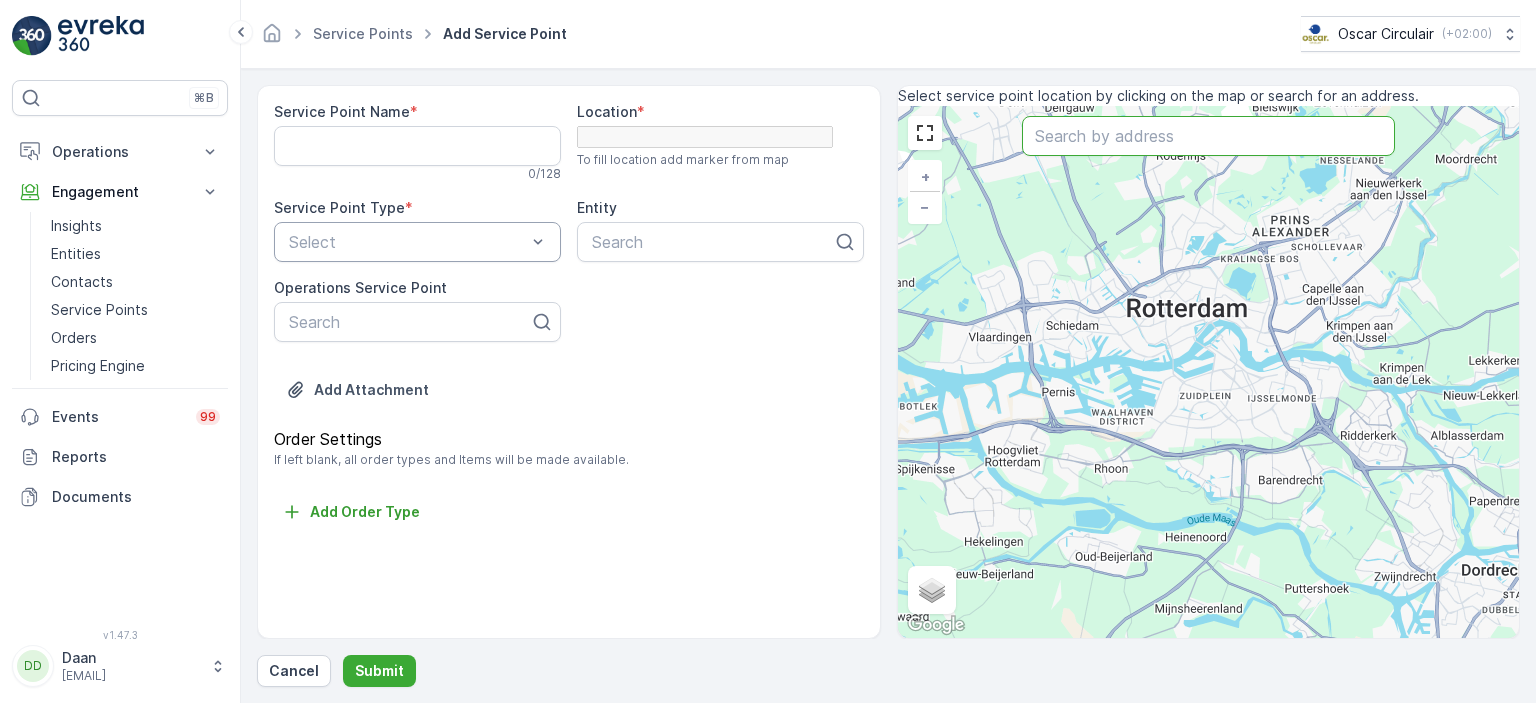 click at bounding box center [407, 242] 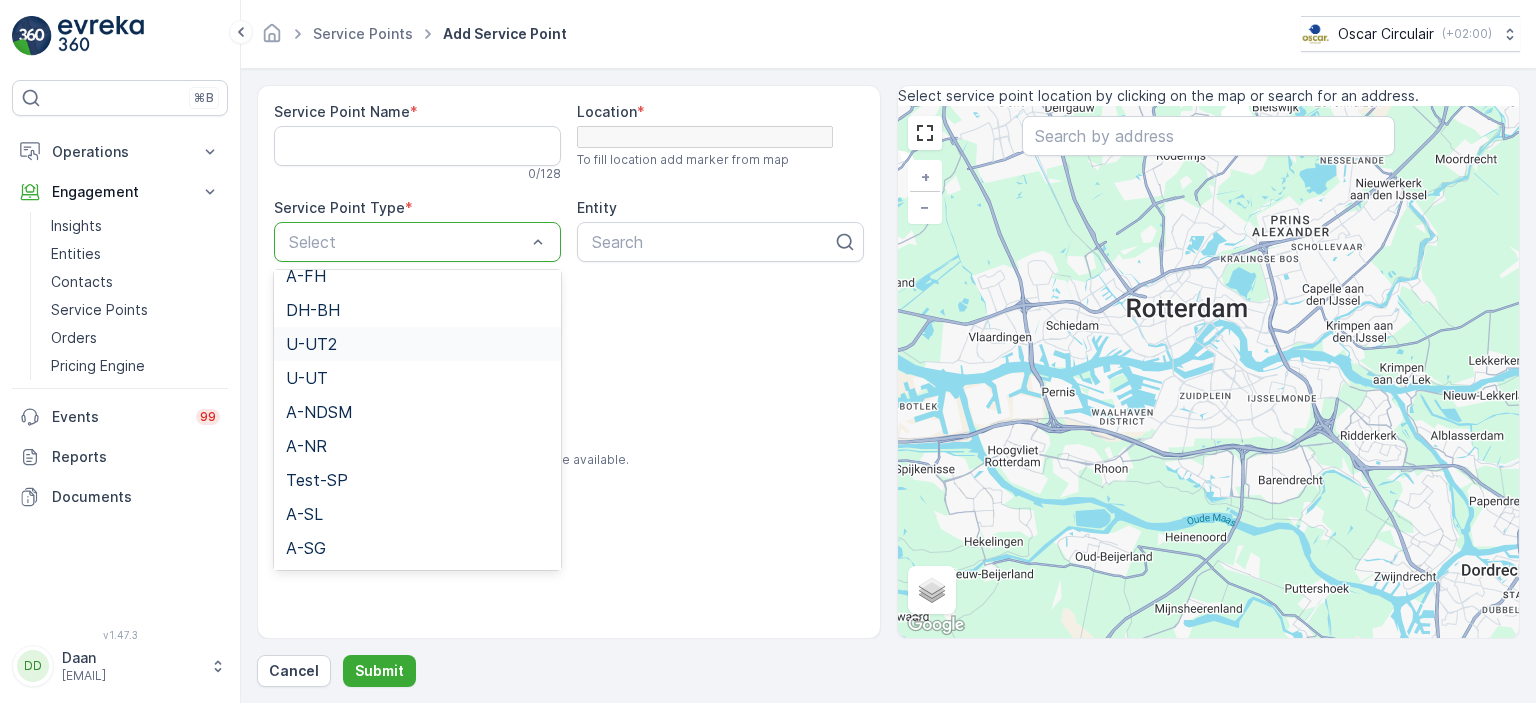 scroll, scrollTop: 243, scrollLeft: 0, axis: vertical 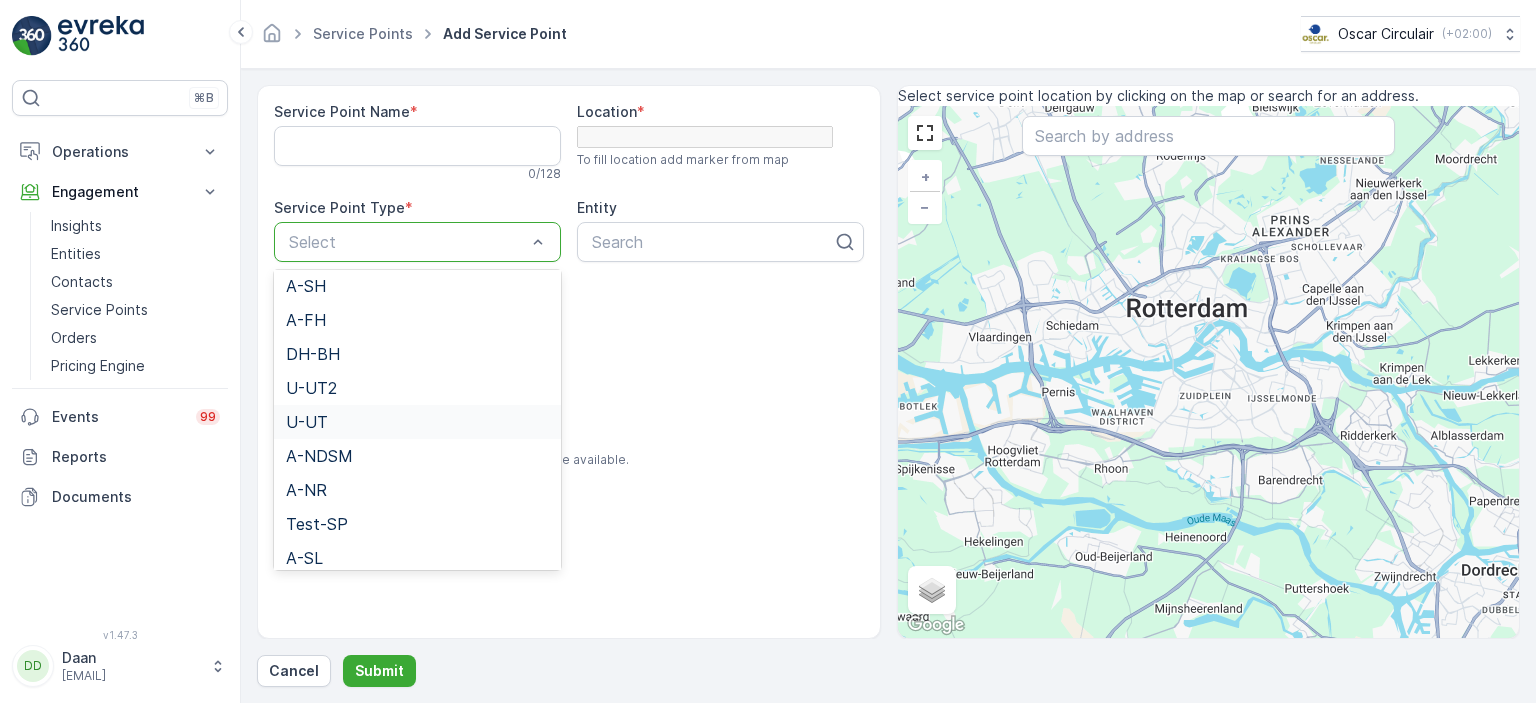 click on "U-UT" at bounding box center (417, 422) 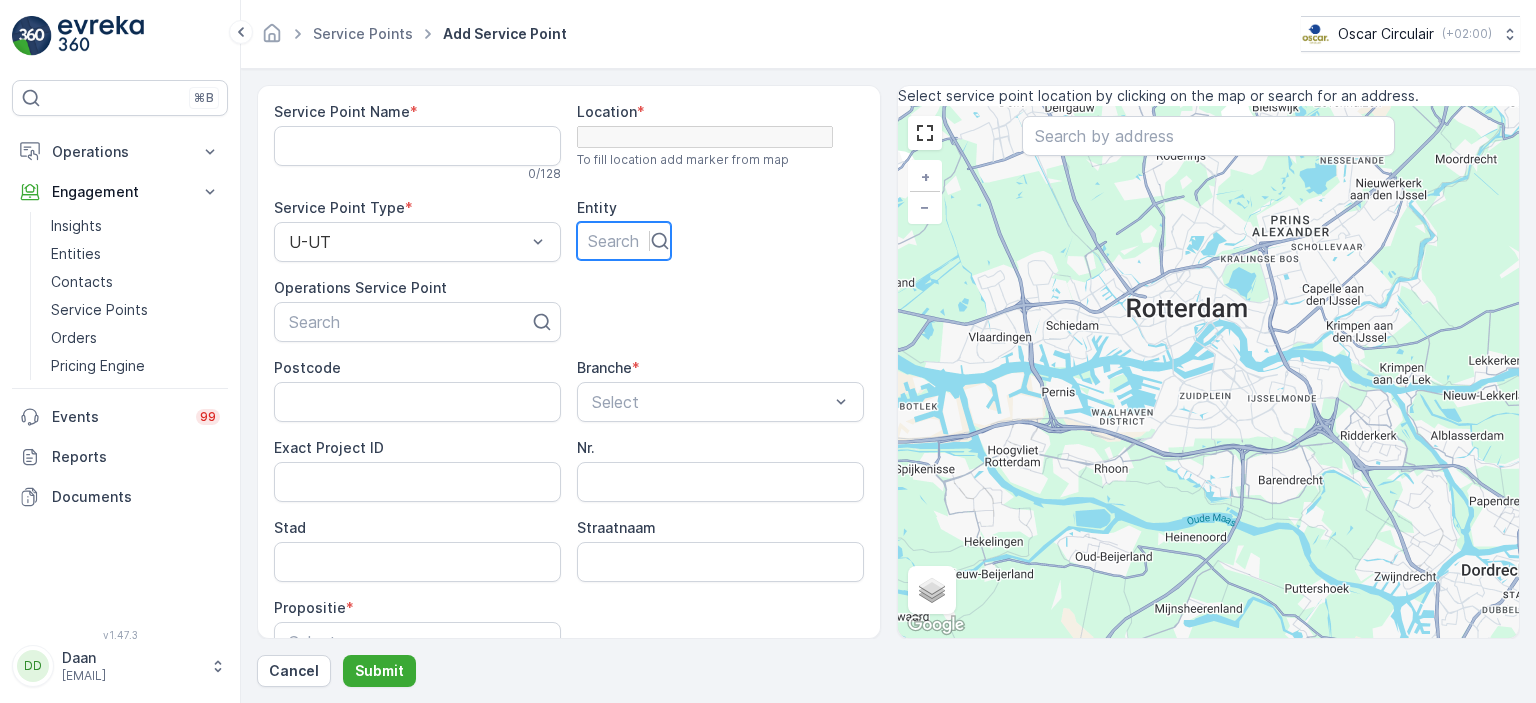 click at bounding box center (613, 241) 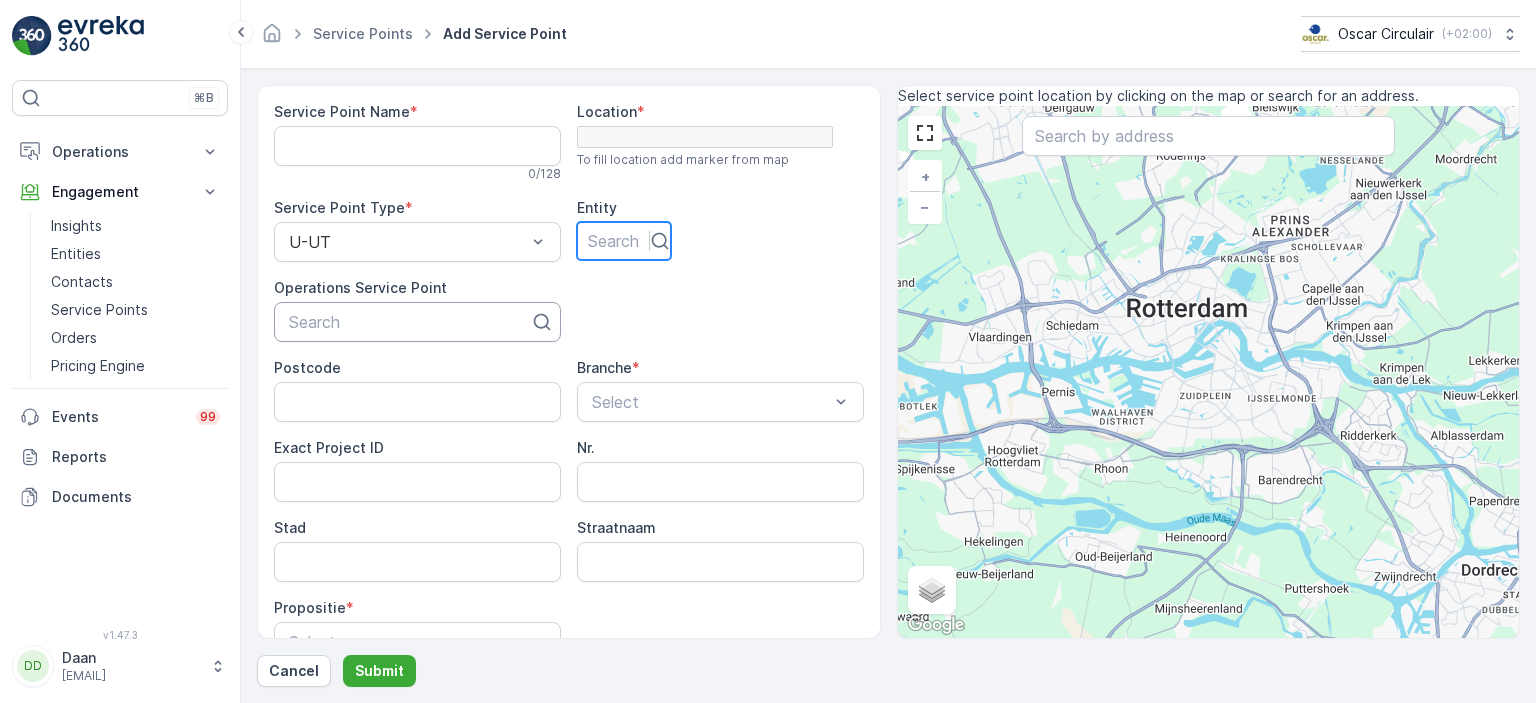 click at bounding box center (409, 322) 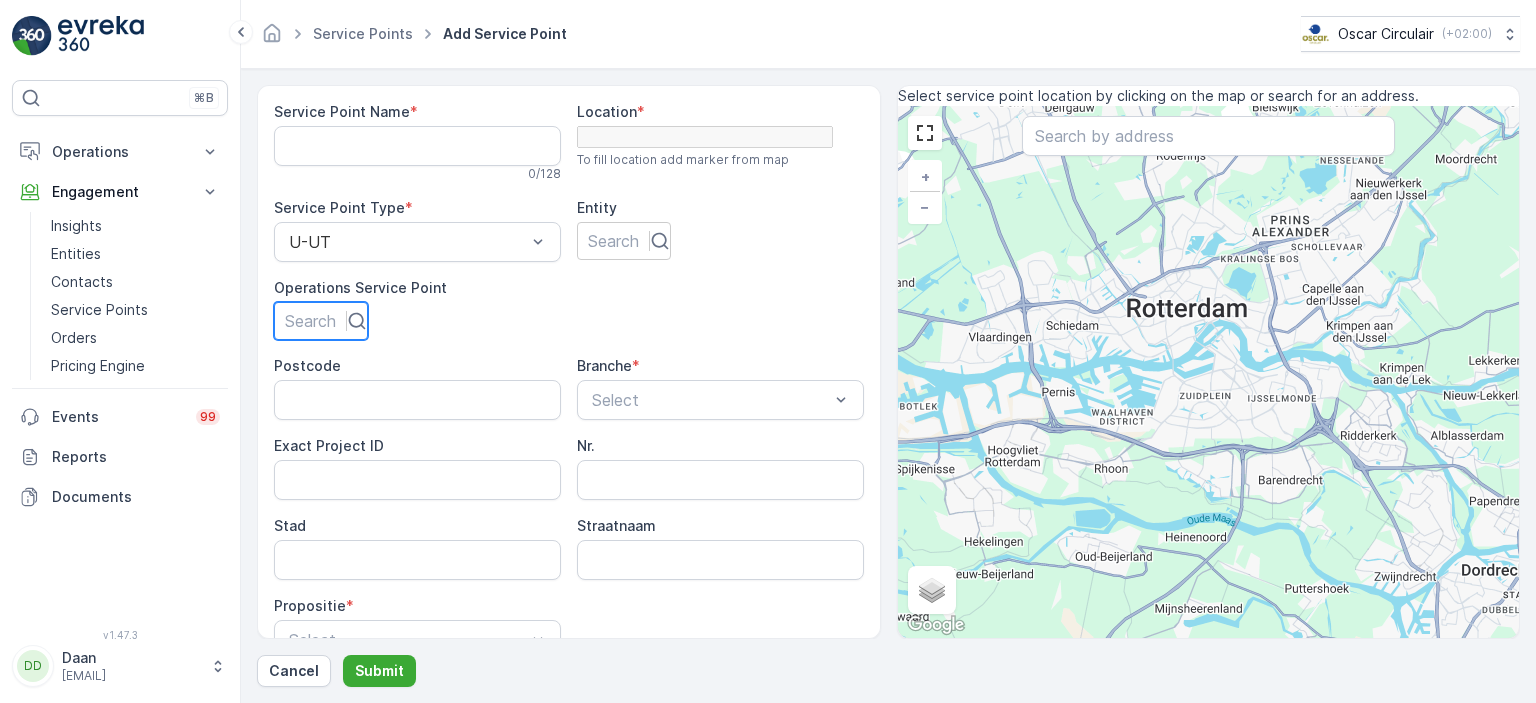 click on "Service Point Name * 0  /  128 Location * To fill location add marker from map Service Point Type * U-UT Entity Search Operations Service Point Use Up and Down to choose options, press Enter to select the currently focused option, press Escape to exit the menu, press Tab to select the option and exit the menu. Search Postcode Branche * Select Exact Project ID Nr. Stad Straatnaam Propositie * Select Add Attachment" at bounding box center [569, 417] 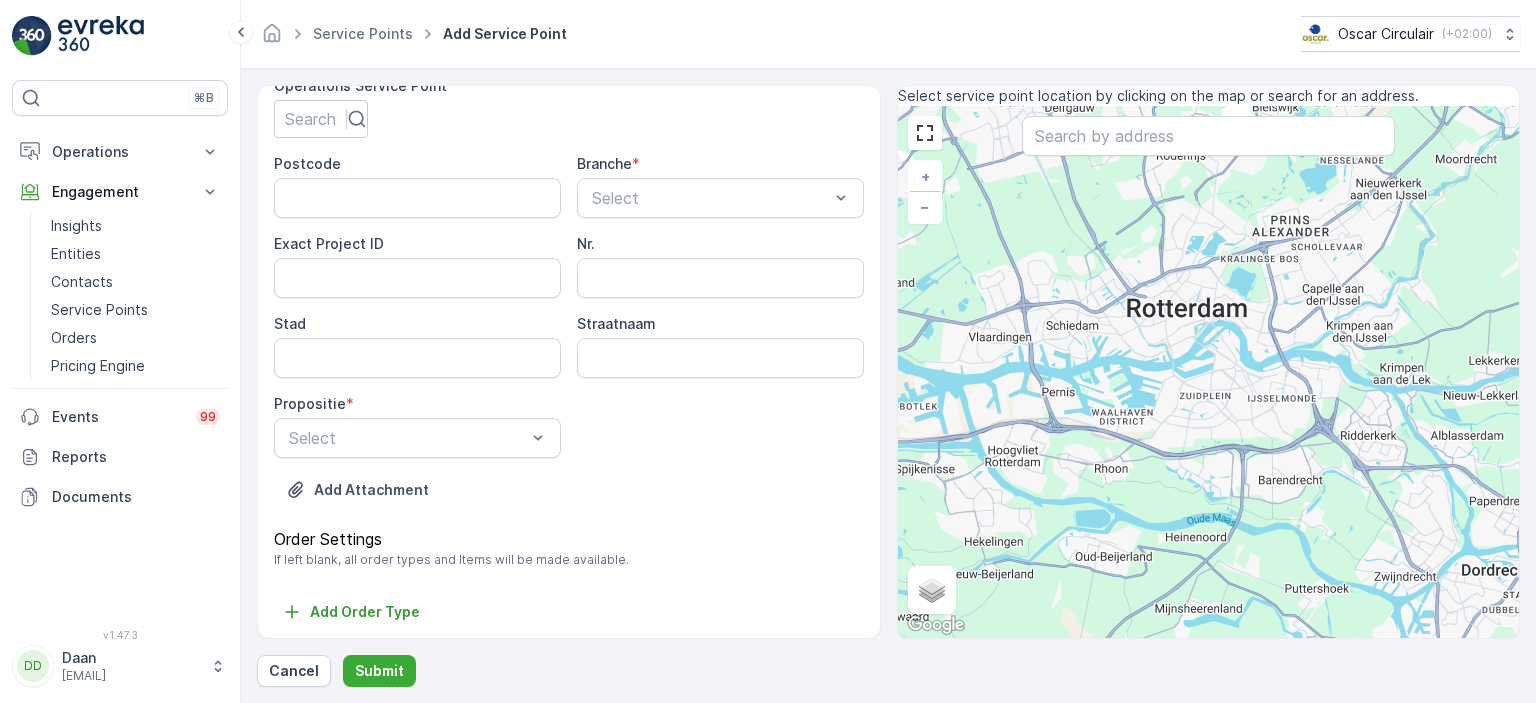 scroll, scrollTop: 204, scrollLeft: 0, axis: vertical 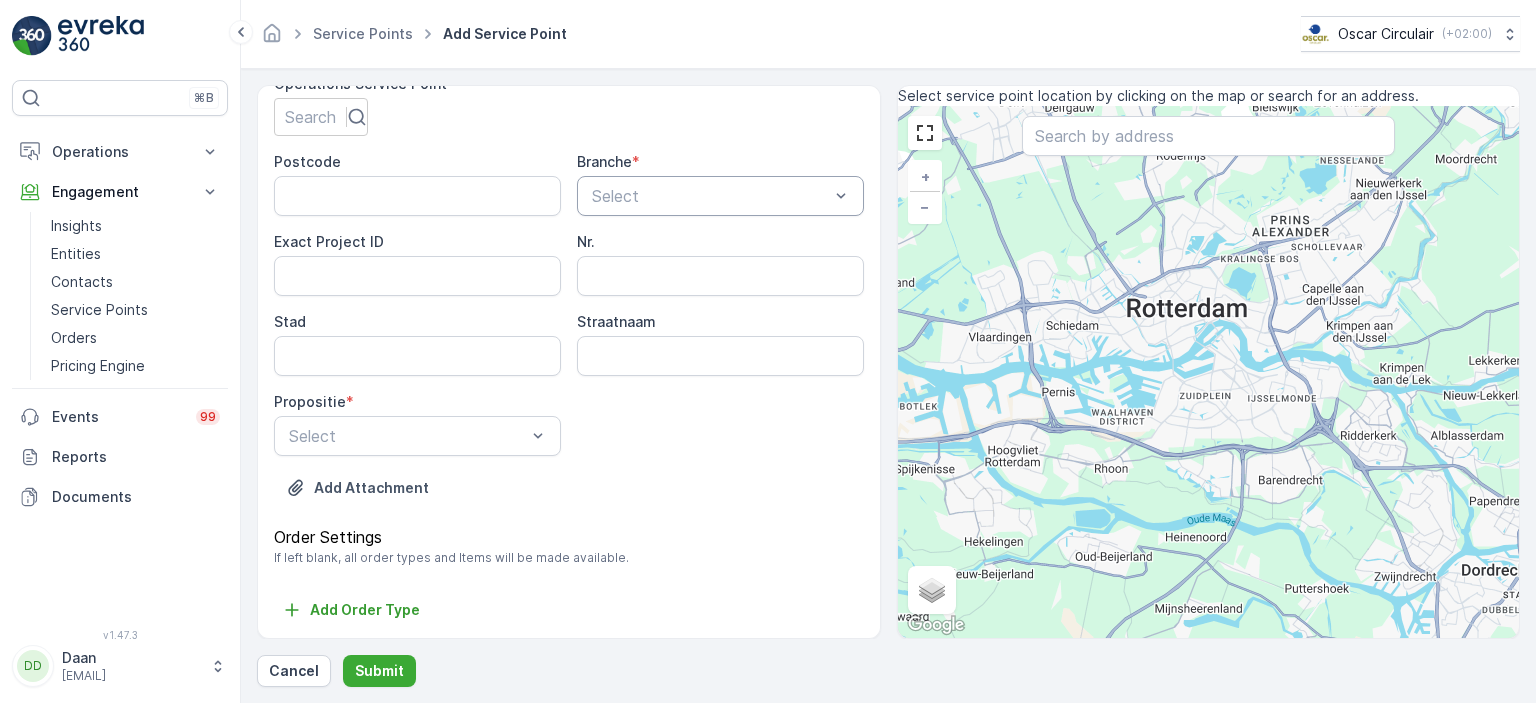 click at bounding box center (710, 196) 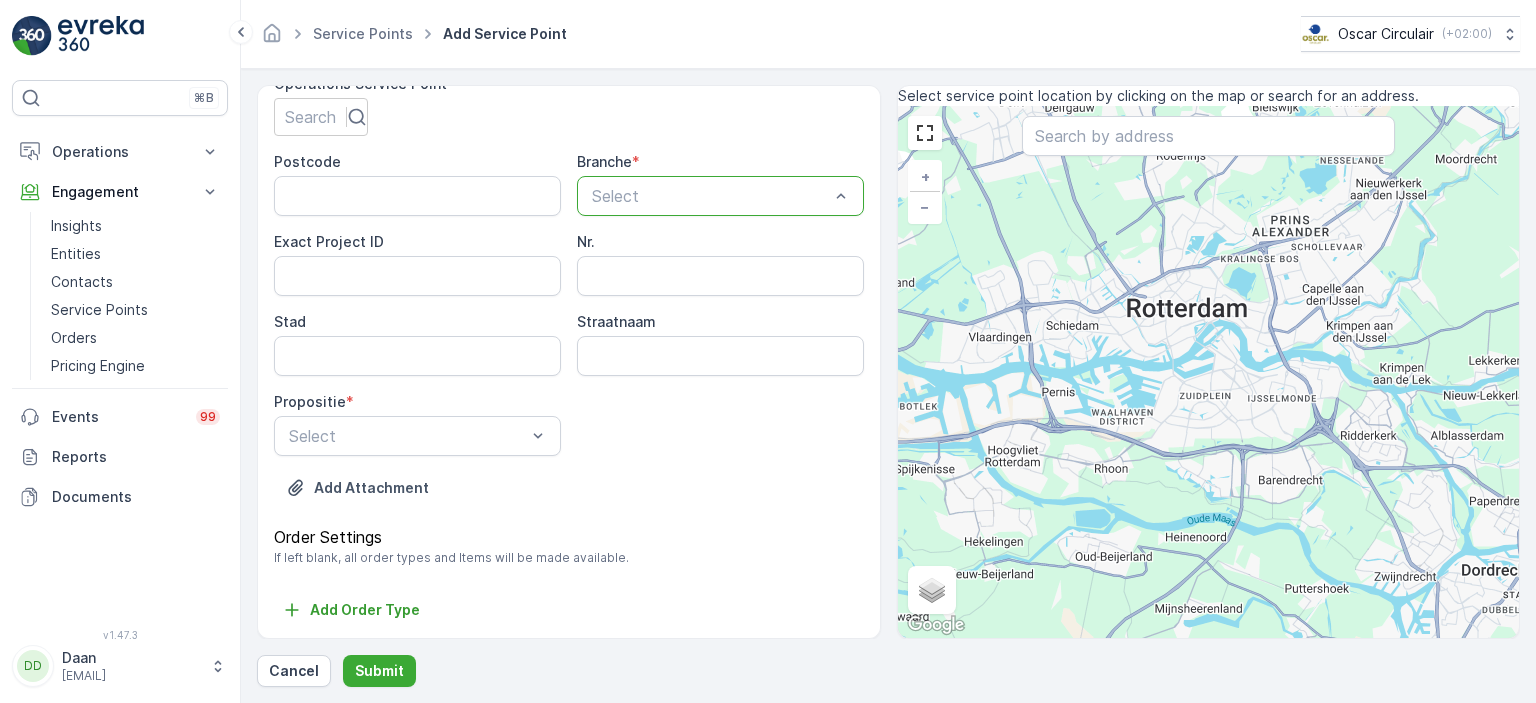 click on "Service Point Name * 0  /  128 Location * To fill location add marker from map Service Point Type * U-UT Entity Search Operations Service Point Search Postcode Branche * 6 results available. Use Up and Down to choose options, press Enter to select the currently focused option, press Escape to exit the menu, press Tab to select the option and exit the menu. Select Exact Project ID Nr. Stad Straatnaam Propositie * Select Add Attachment" at bounding box center (569, 213) 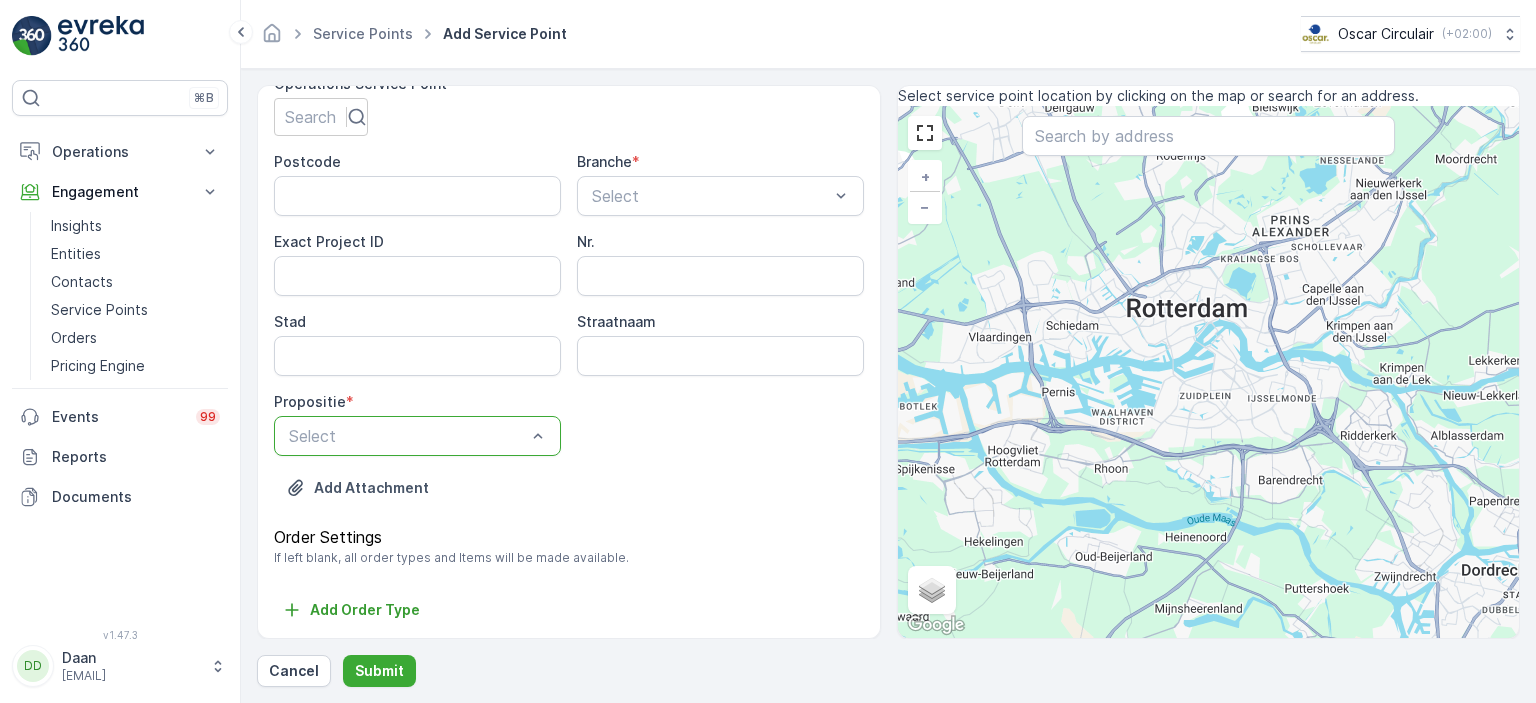 click at bounding box center [407, 436] 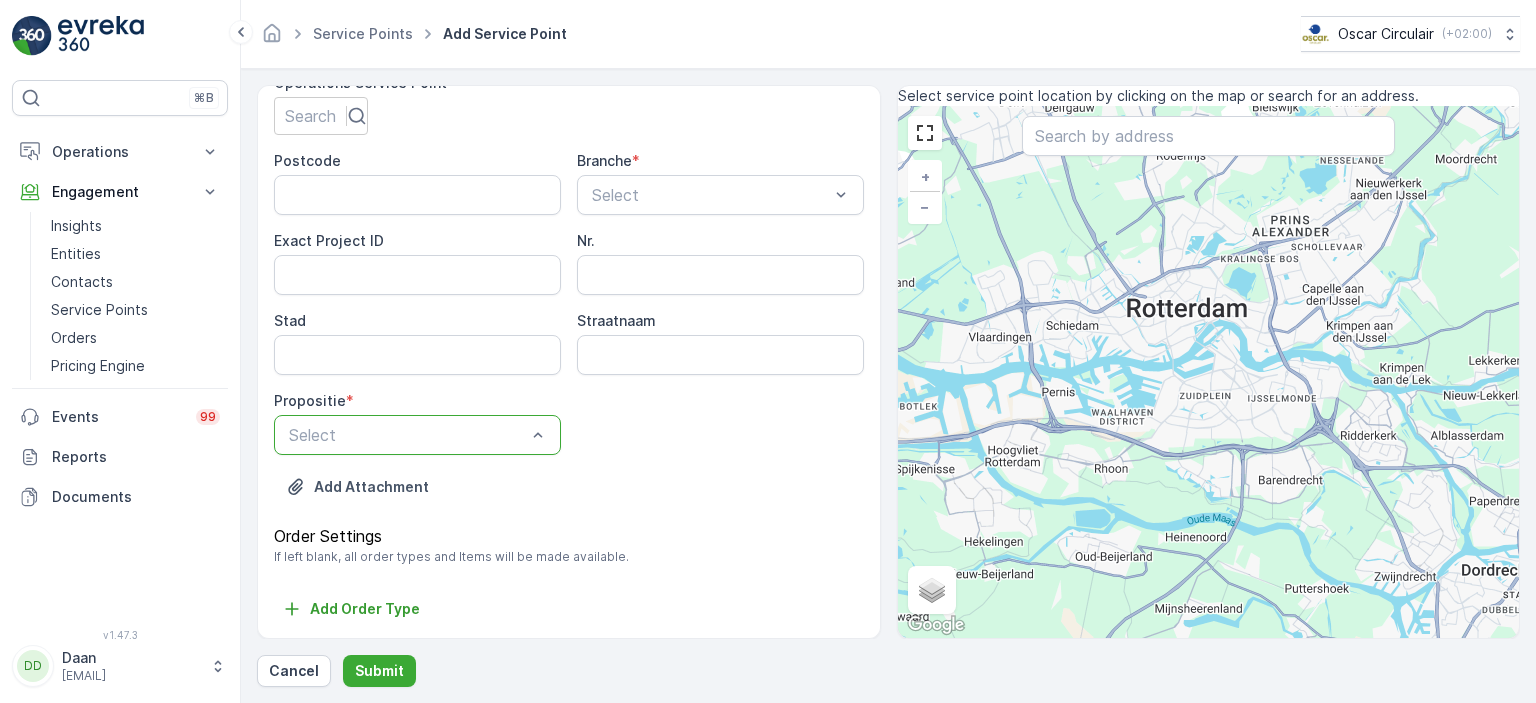 click on "Add Attachment" at bounding box center [569, 499] 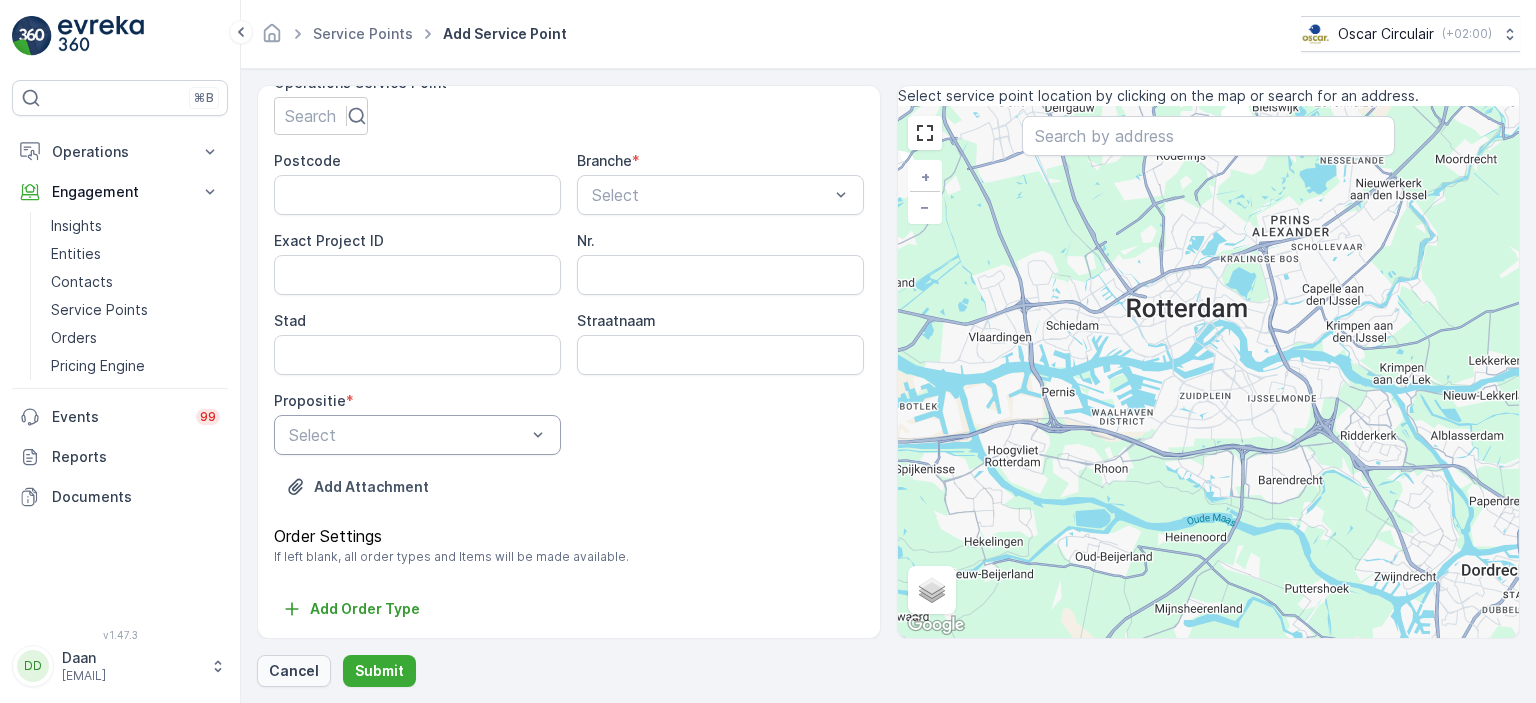 click on "Cancel" at bounding box center [294, 671] 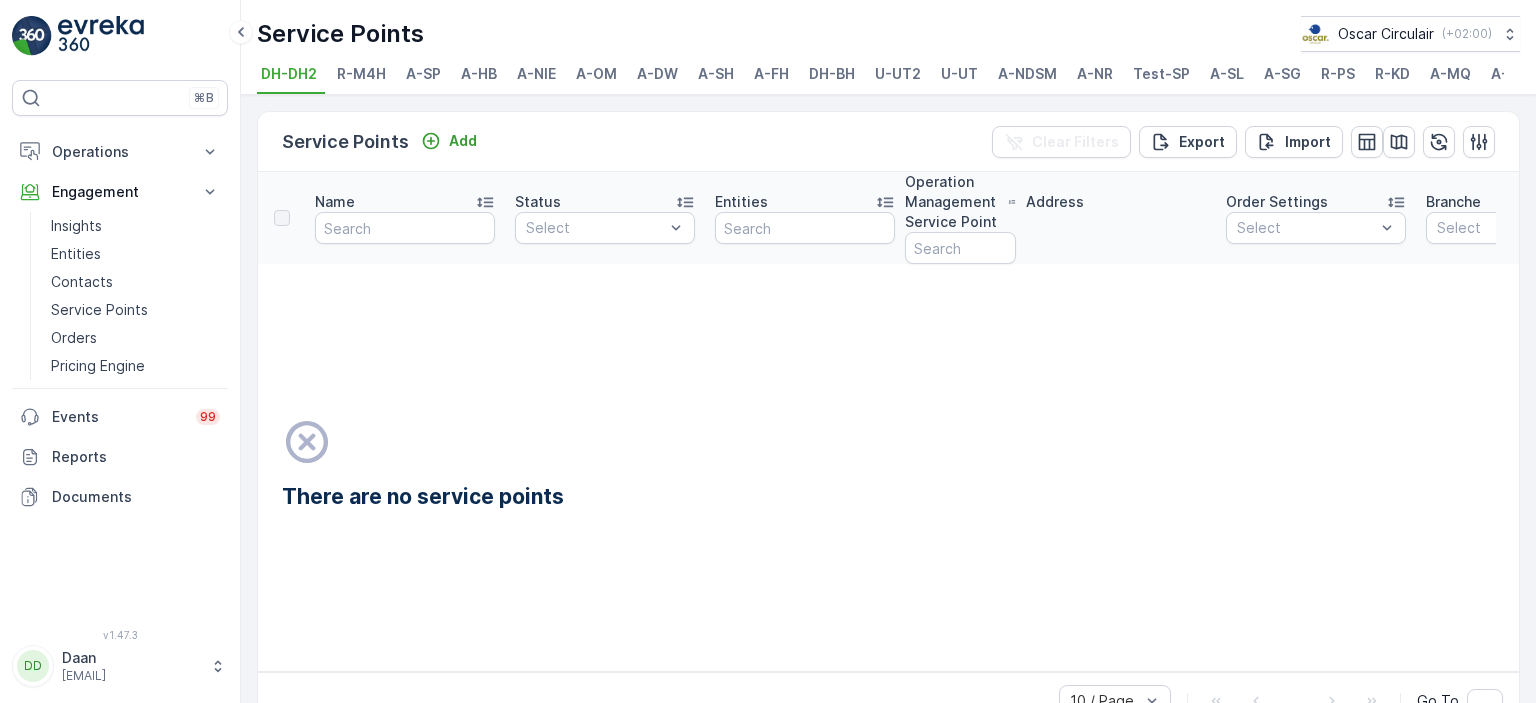 click on "DH-BH" at bounding box center [832, 74] 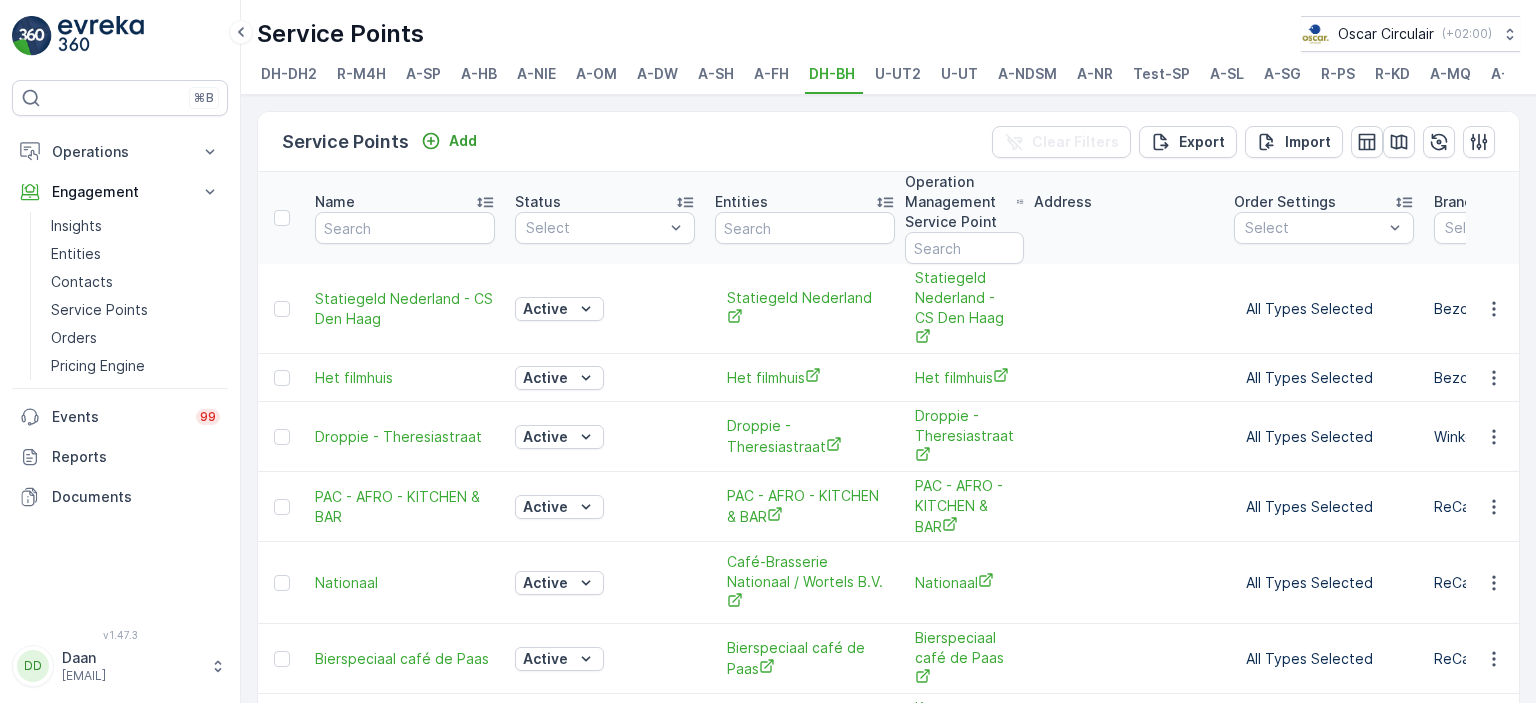click on "U-UT" at bounding box center [959, 74] 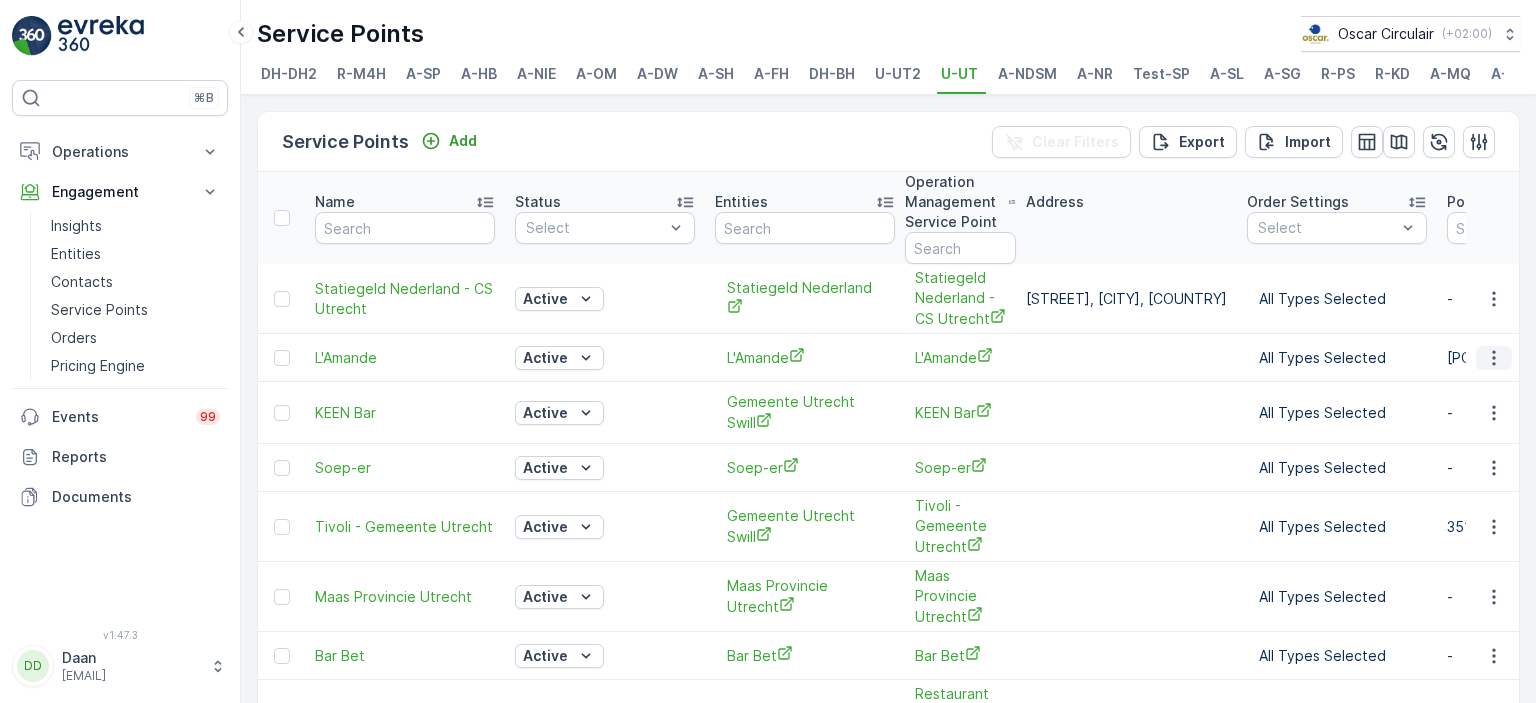 click 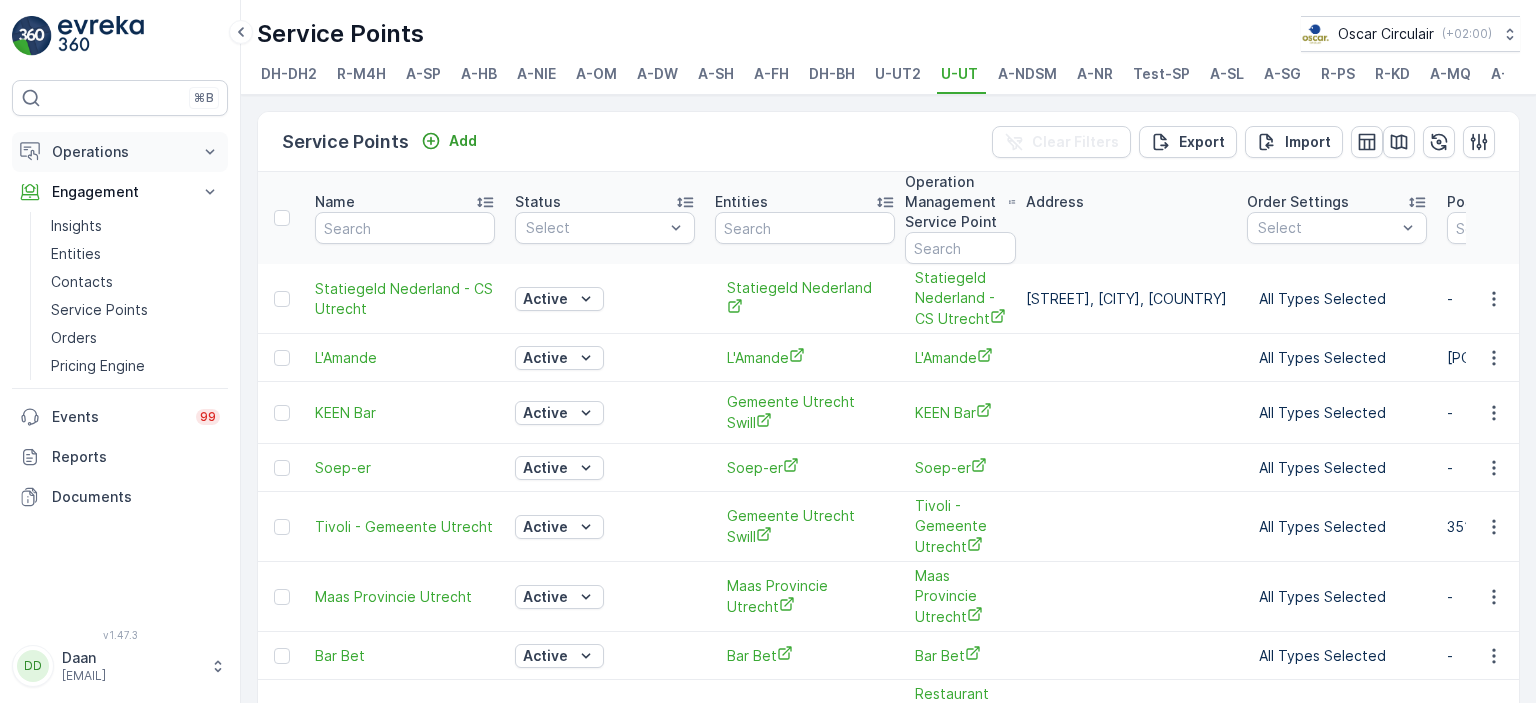 click on "Operations" at bounding box center [120, 152] 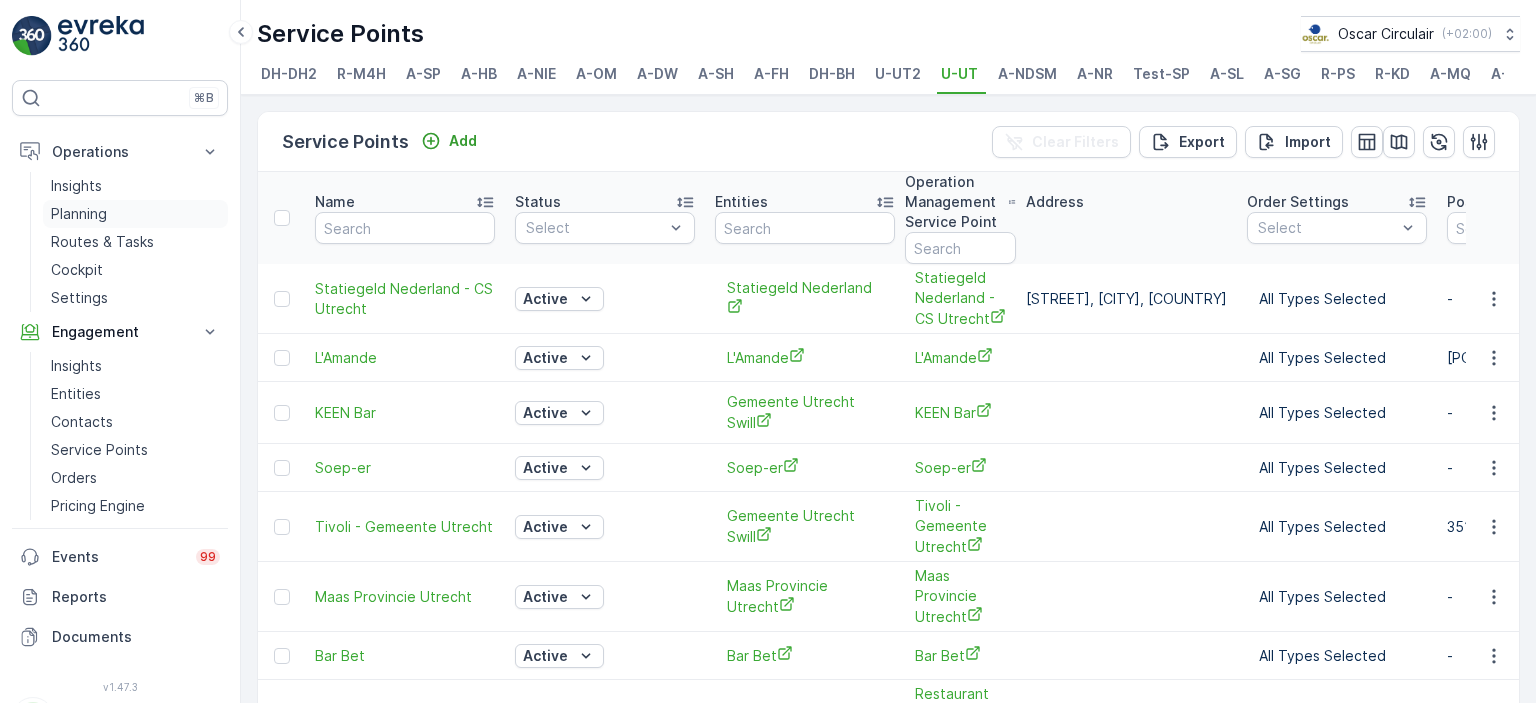 click on "Planning" at bounding box center [79, 214] 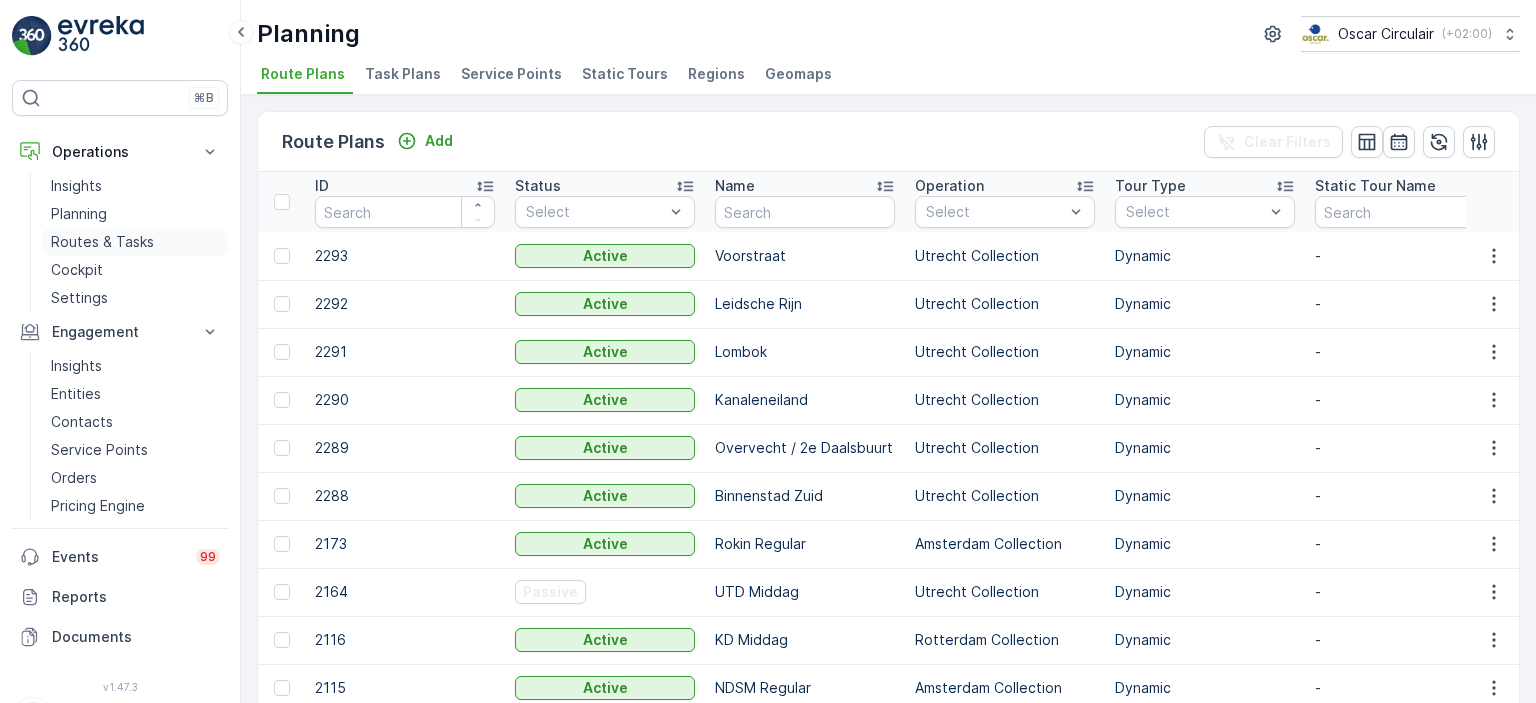click on "Routes & Tasks" at bounding box center [102, 242] 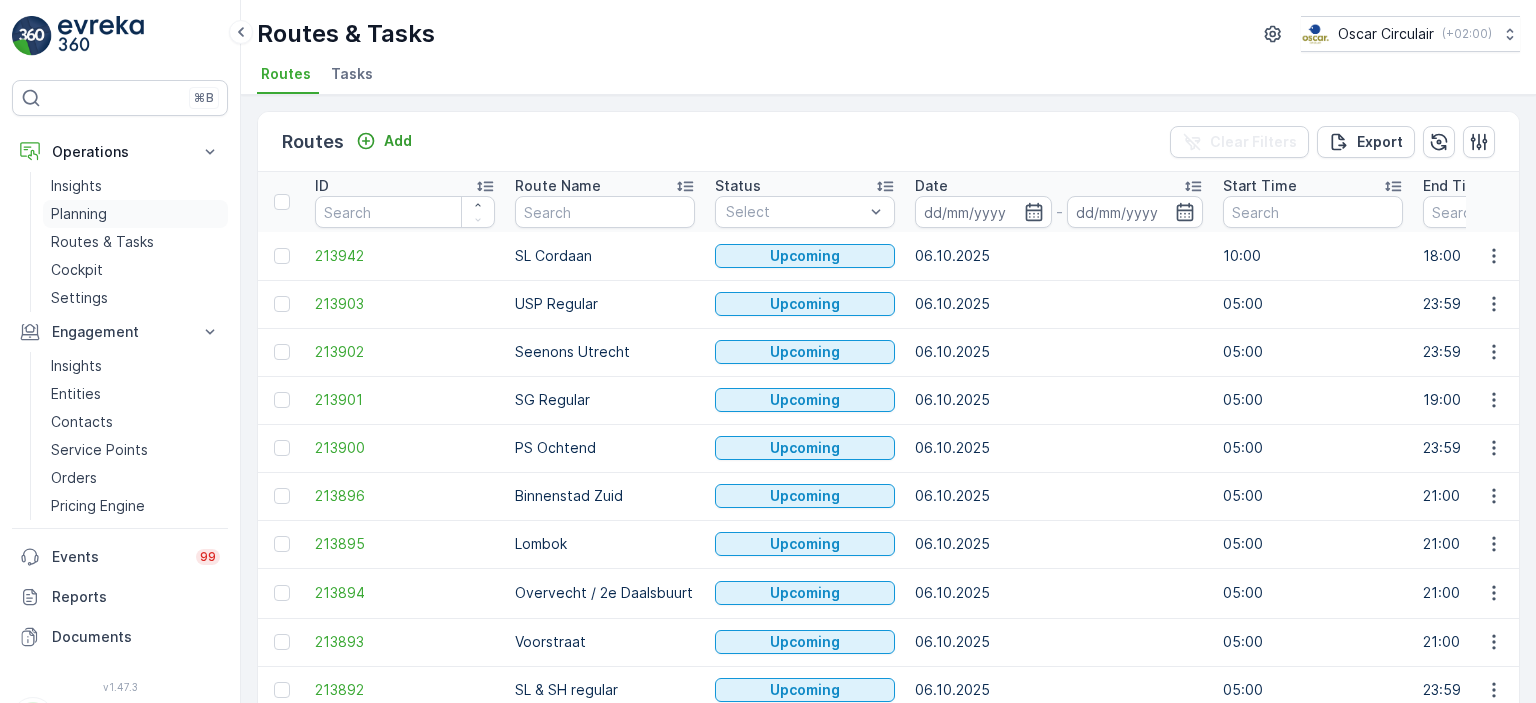click on "Planning" at bounding box center (135, 214) 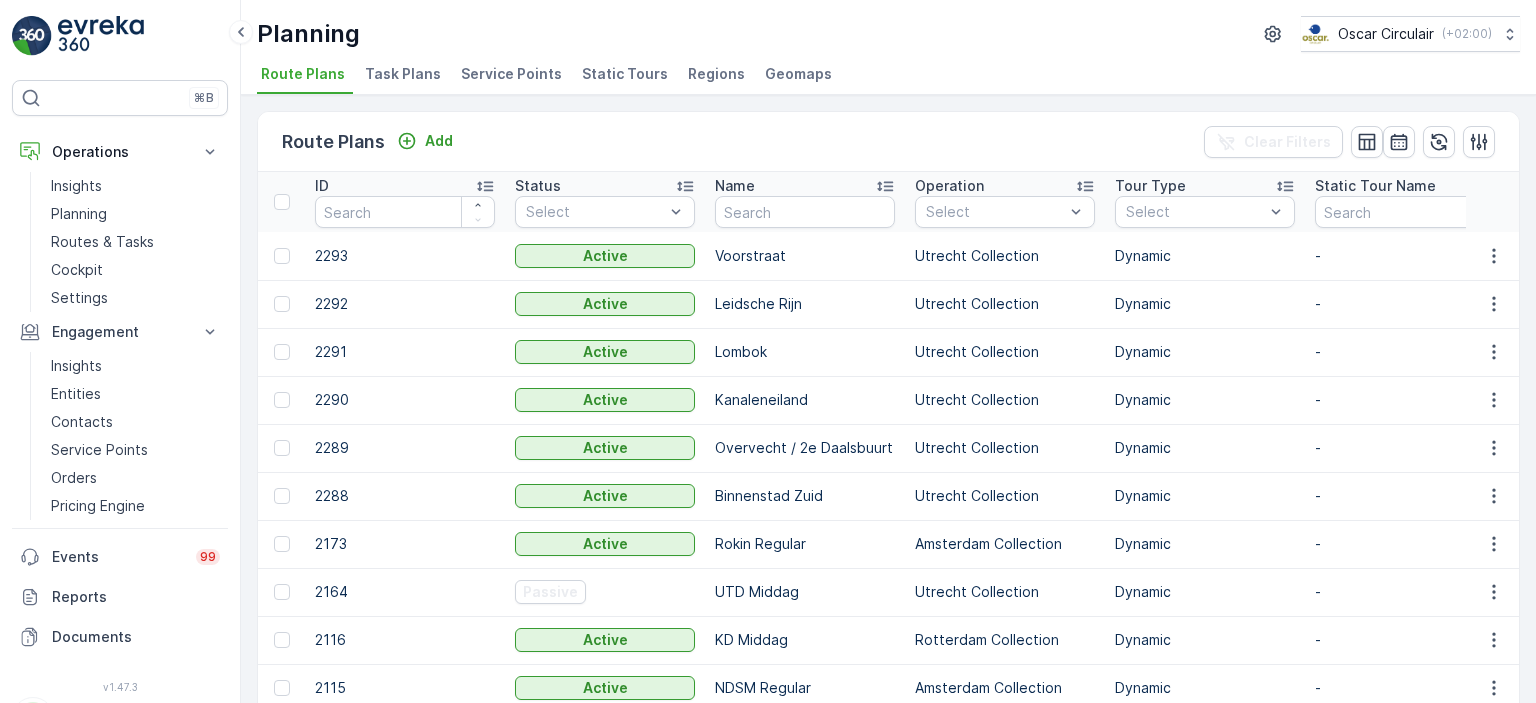 click on "Task Plans" at bounding box center [403, 74] 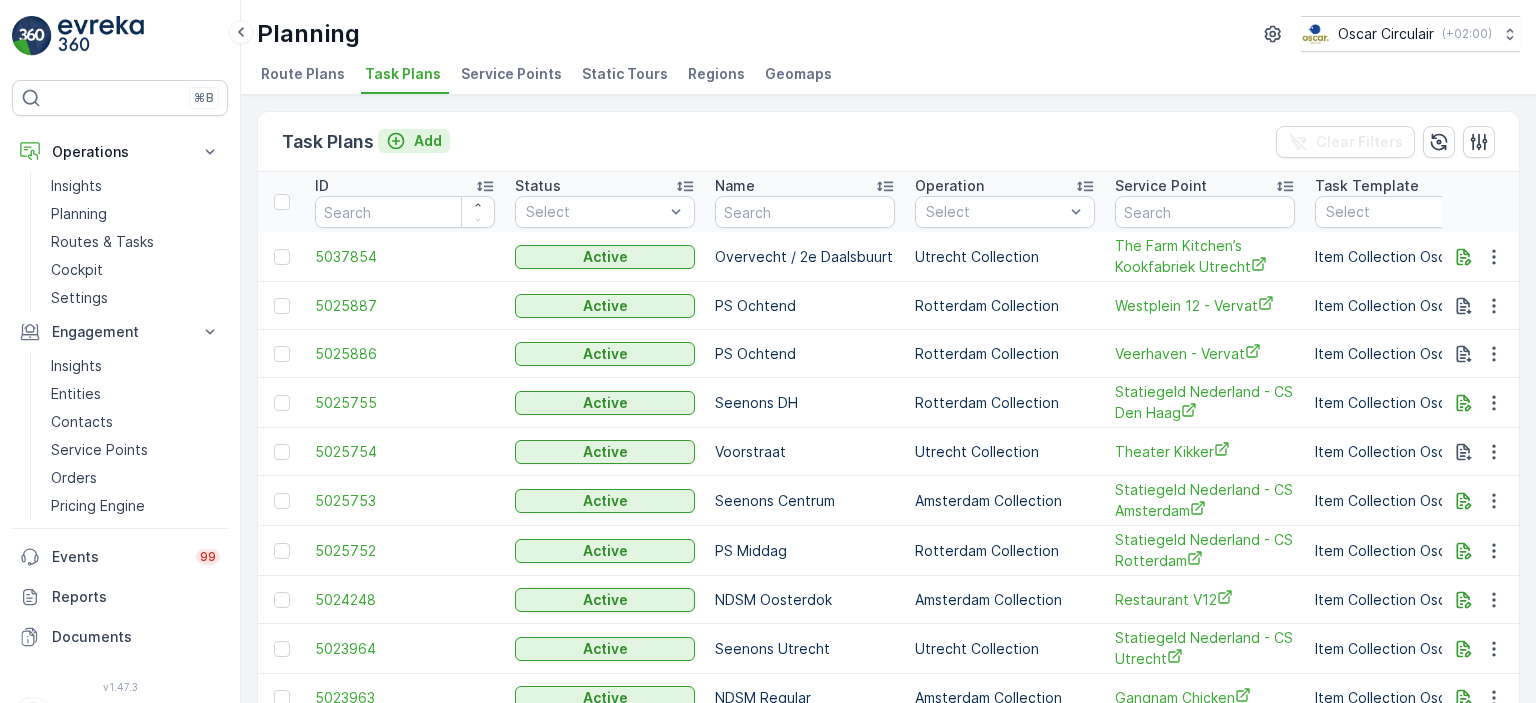 click on "Add" at bounding box center [428, 141] 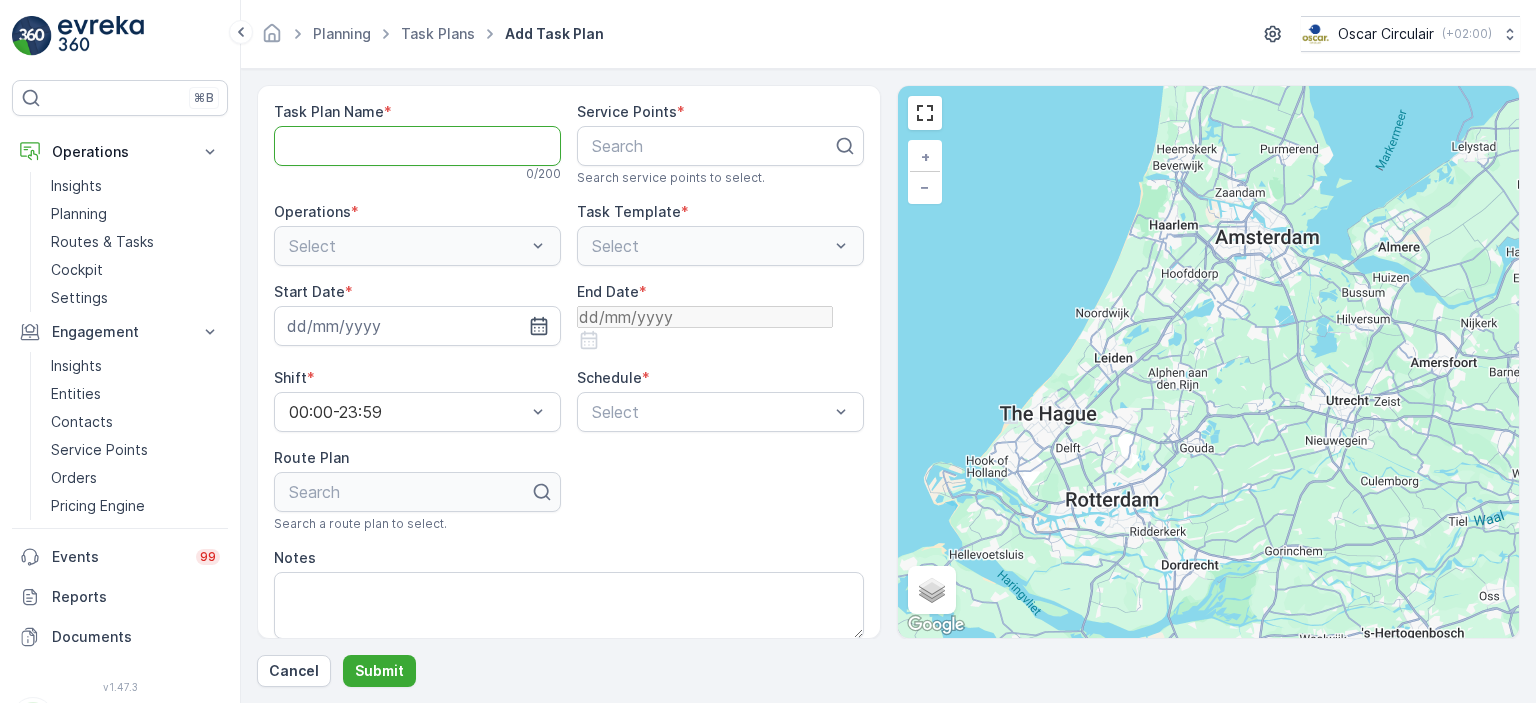 click on "Task Plan Name" at bounding box center [417, 146] 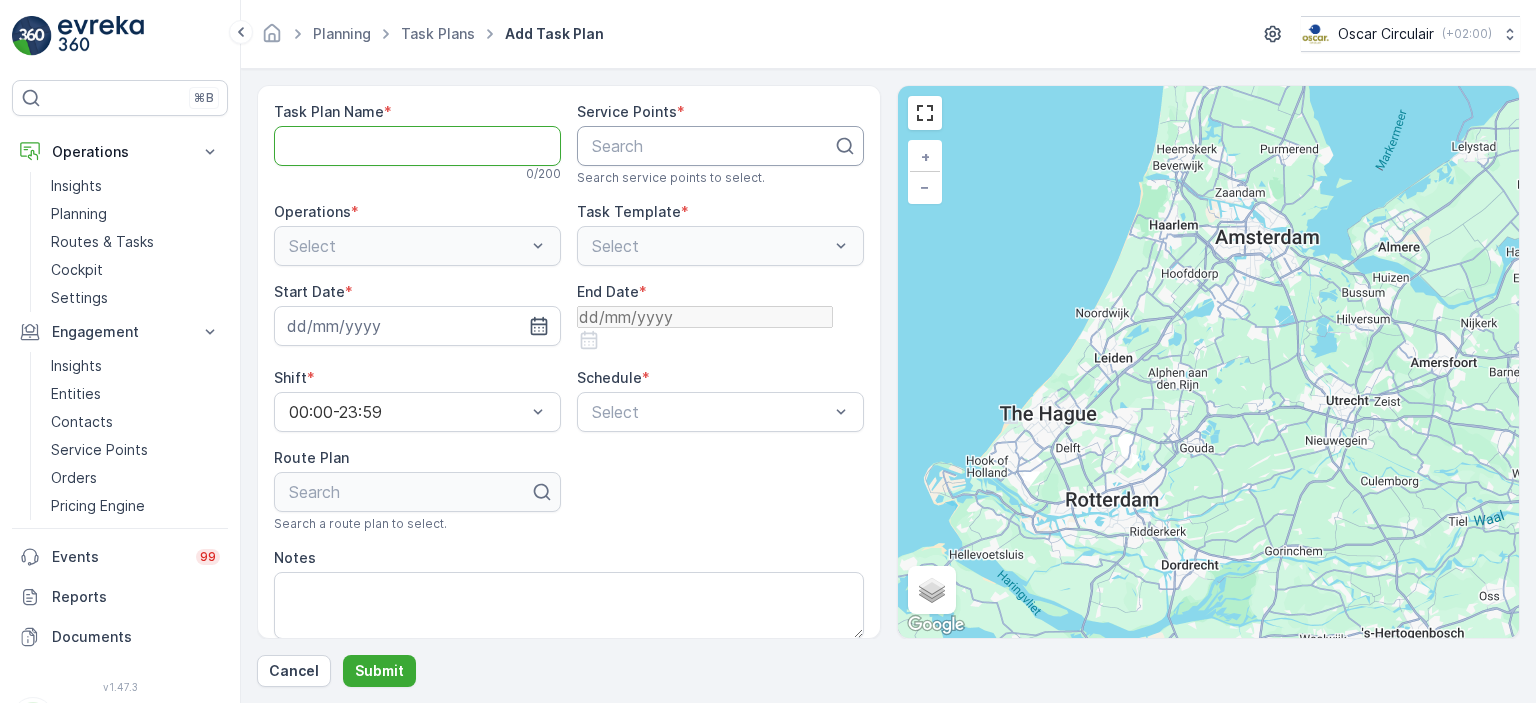 click at bounding box center [712, 146] 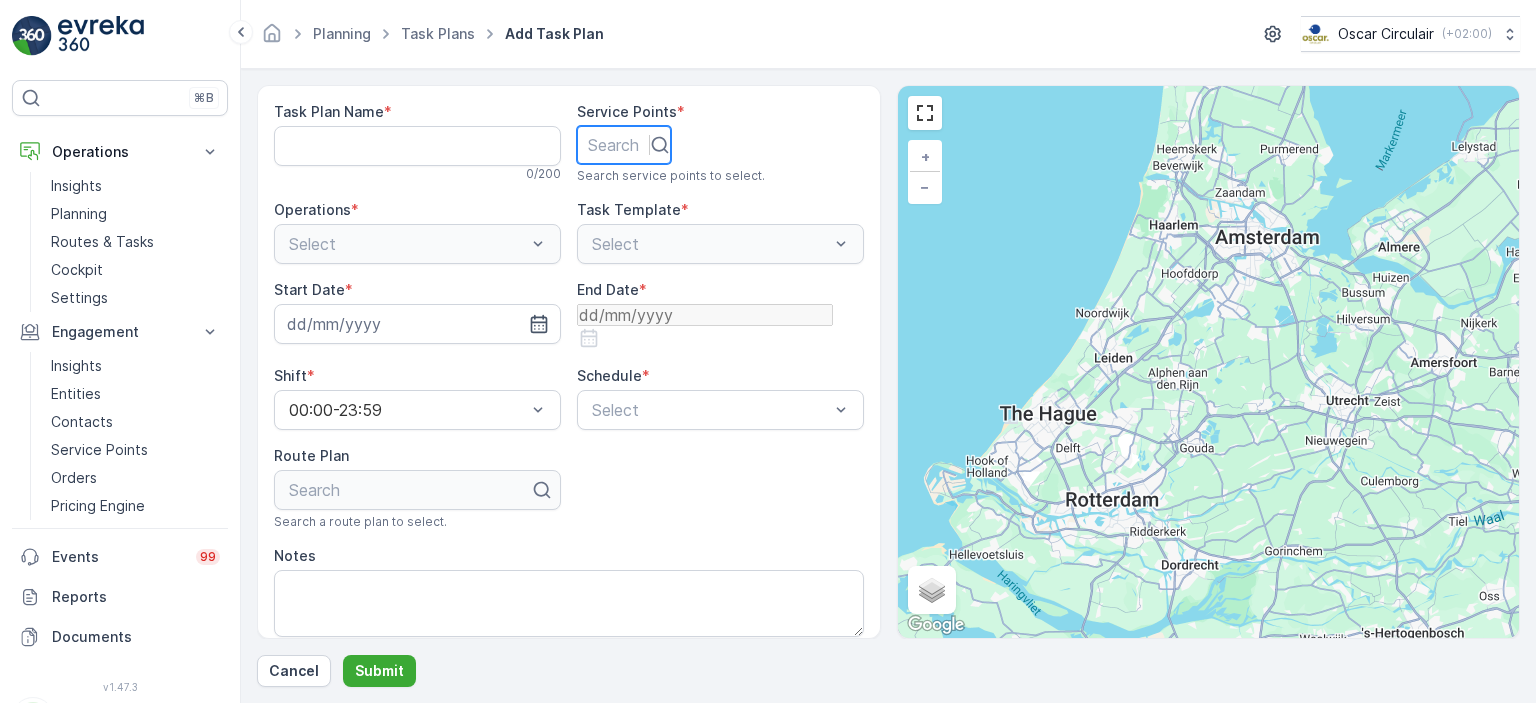 click on "Select" at bounding box center (417, 244) 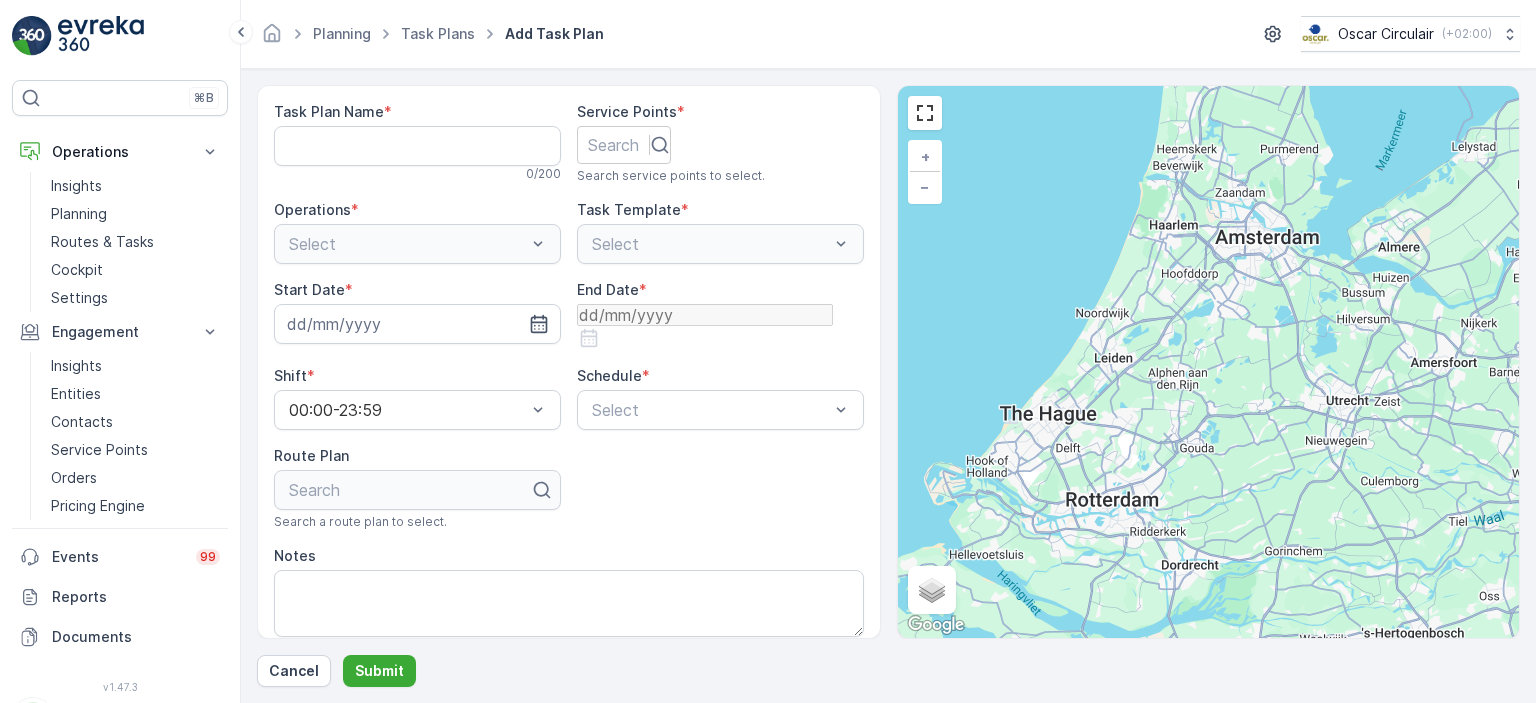 click on "Select" at bounding box center [417, 244] 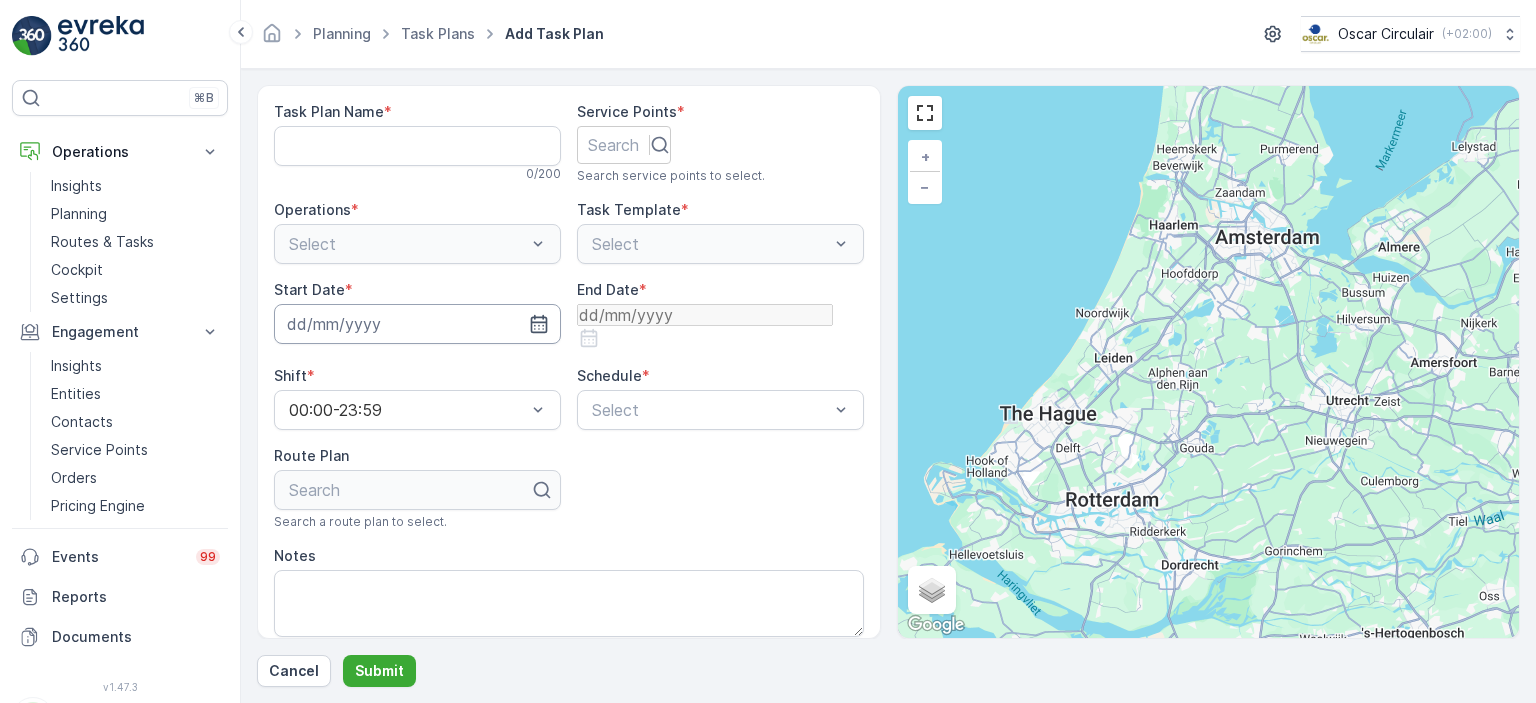 click at bounding box center (417, 324) 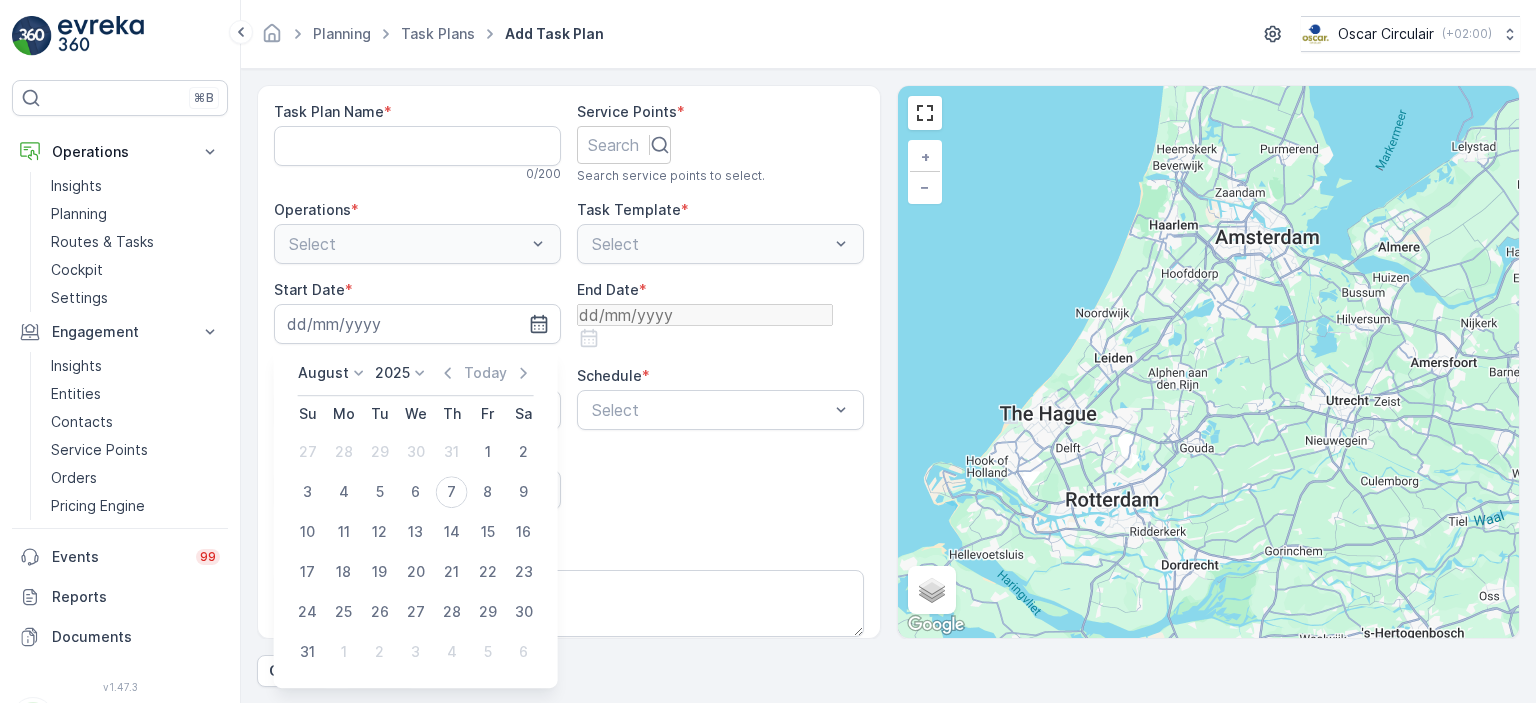 click on "Task Plan Name * 0  /  200 Service Points * Search Search service points to select. Operations * Select Task Template * Select Start Date * End Date * Shift * 00:00-23:59 Schedule * Select Route Plan Search Search a route plan to select. Notes 0  /  140" at bounding box center [569, 377] 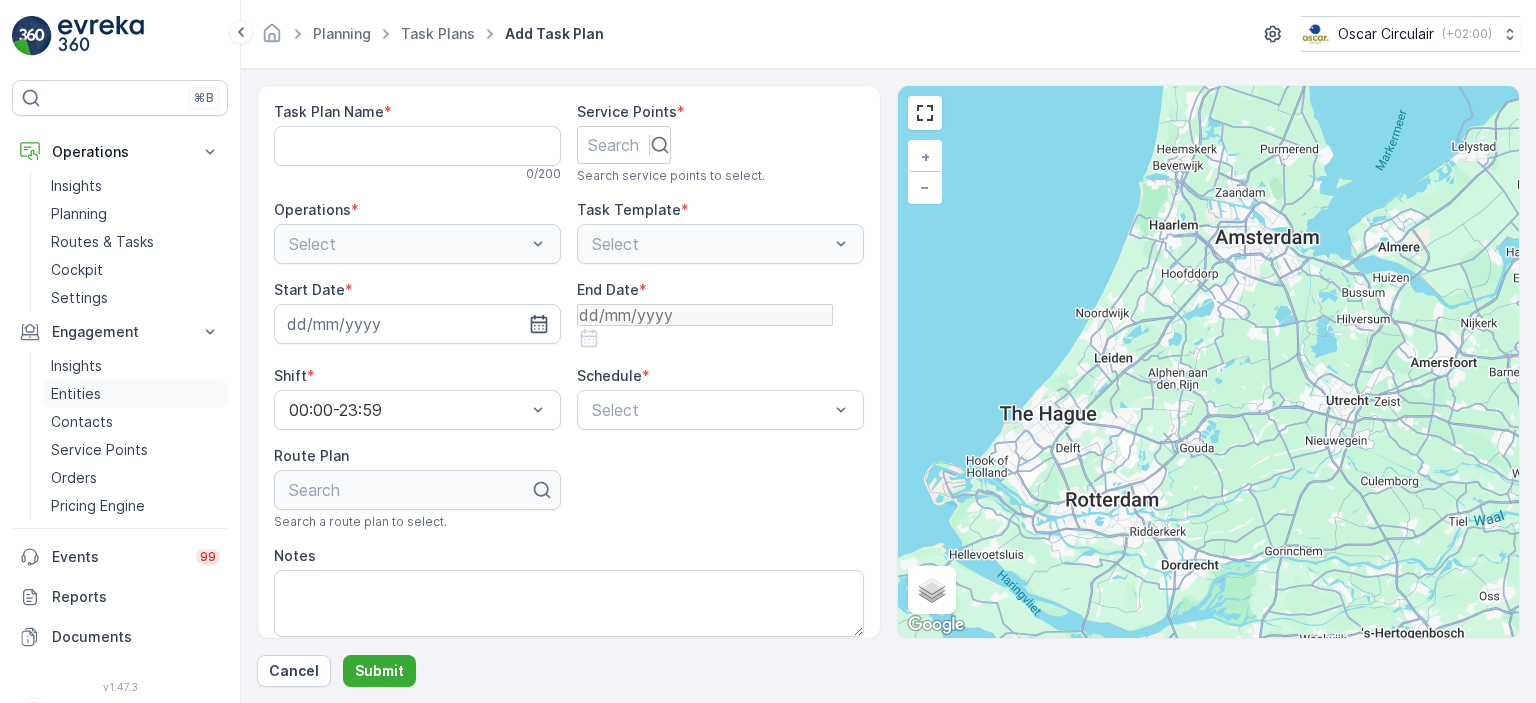 click on "Entities" at bounding box center [135, 394] 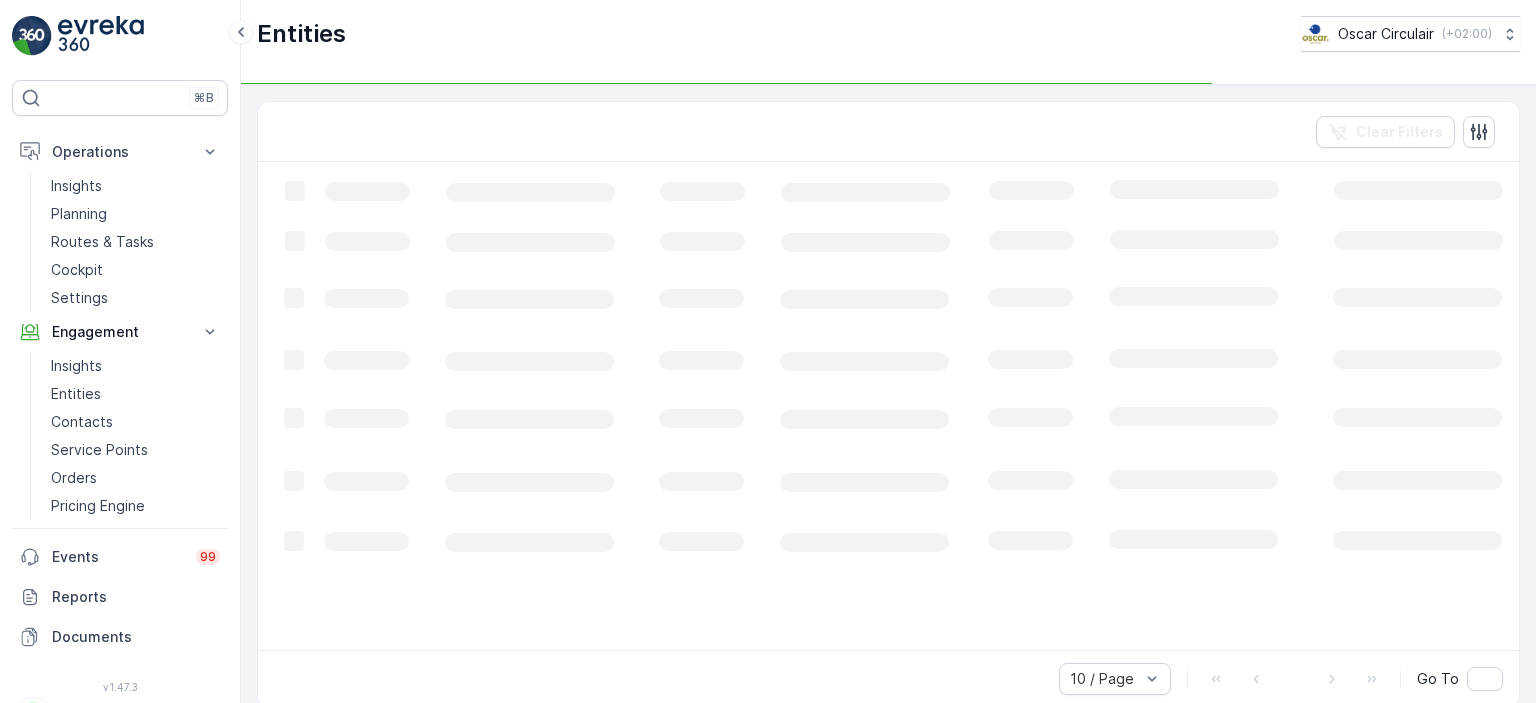 click 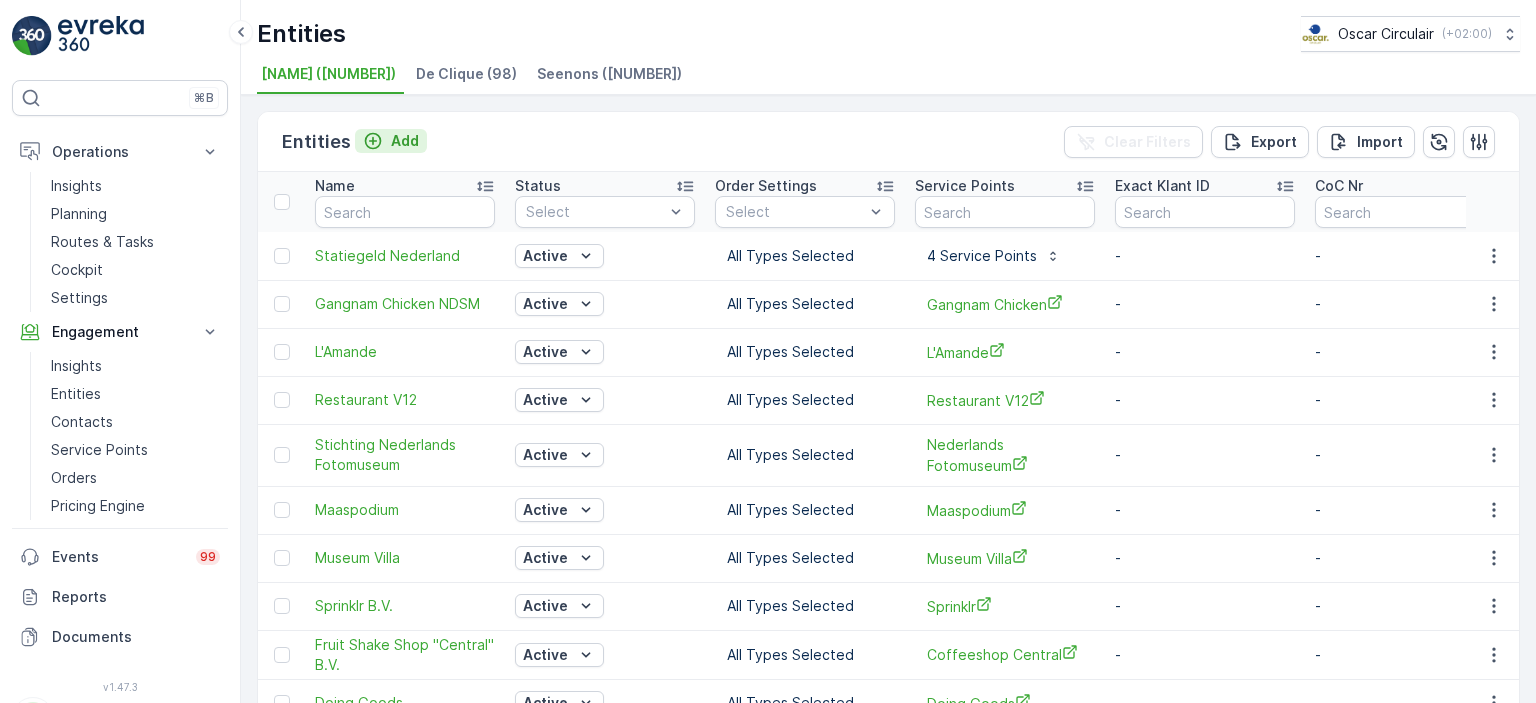 click on "Add" at bounding box center [405, 141] 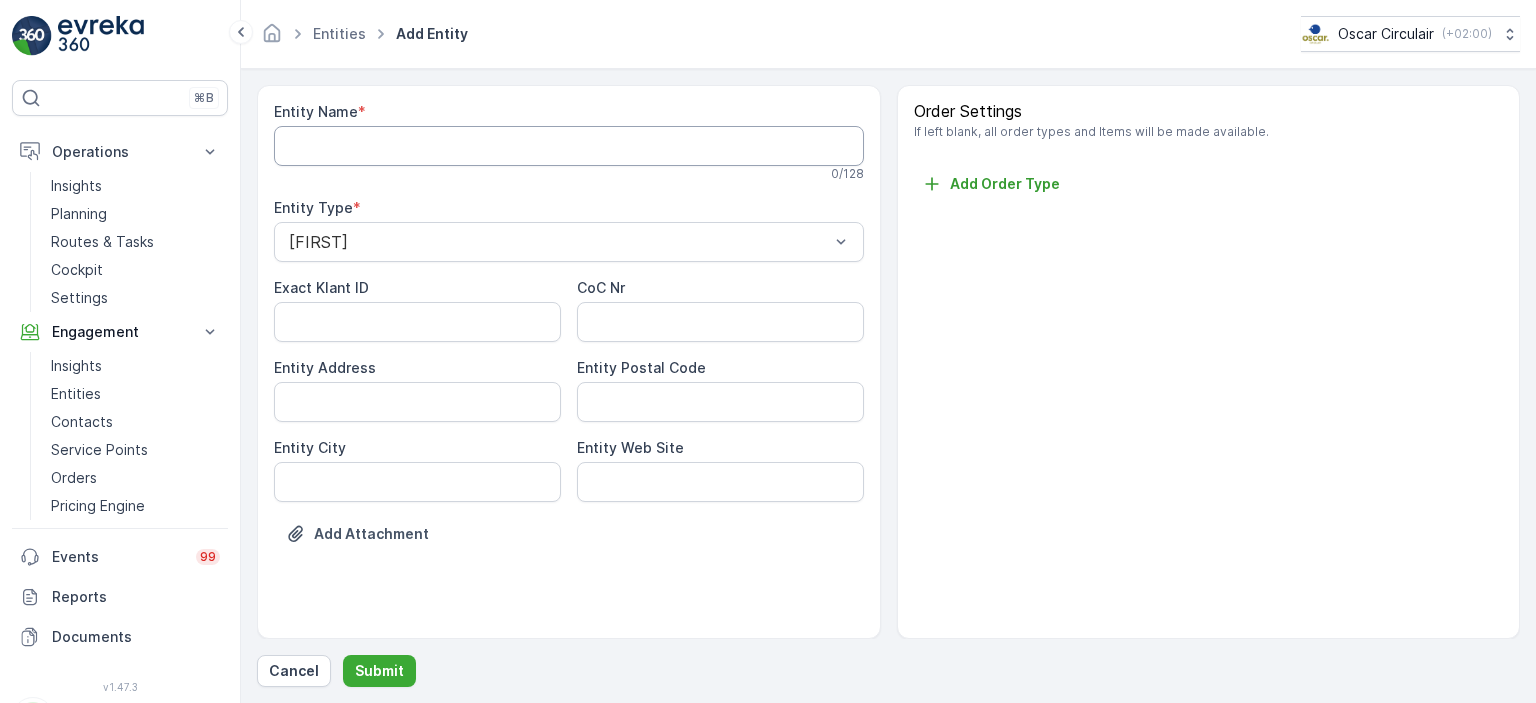 click on "Entity Name" at bounding box center [569, 146] 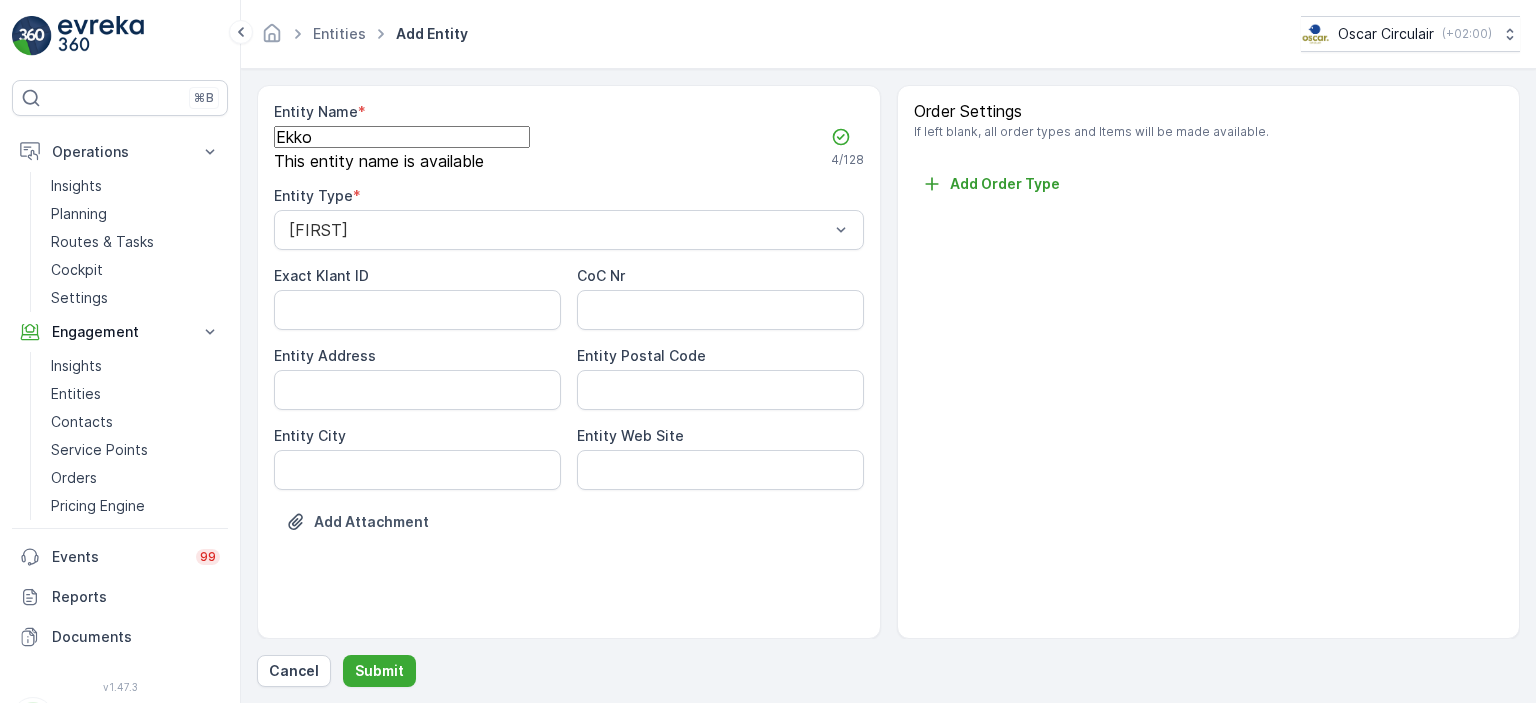 type on "Ekko" 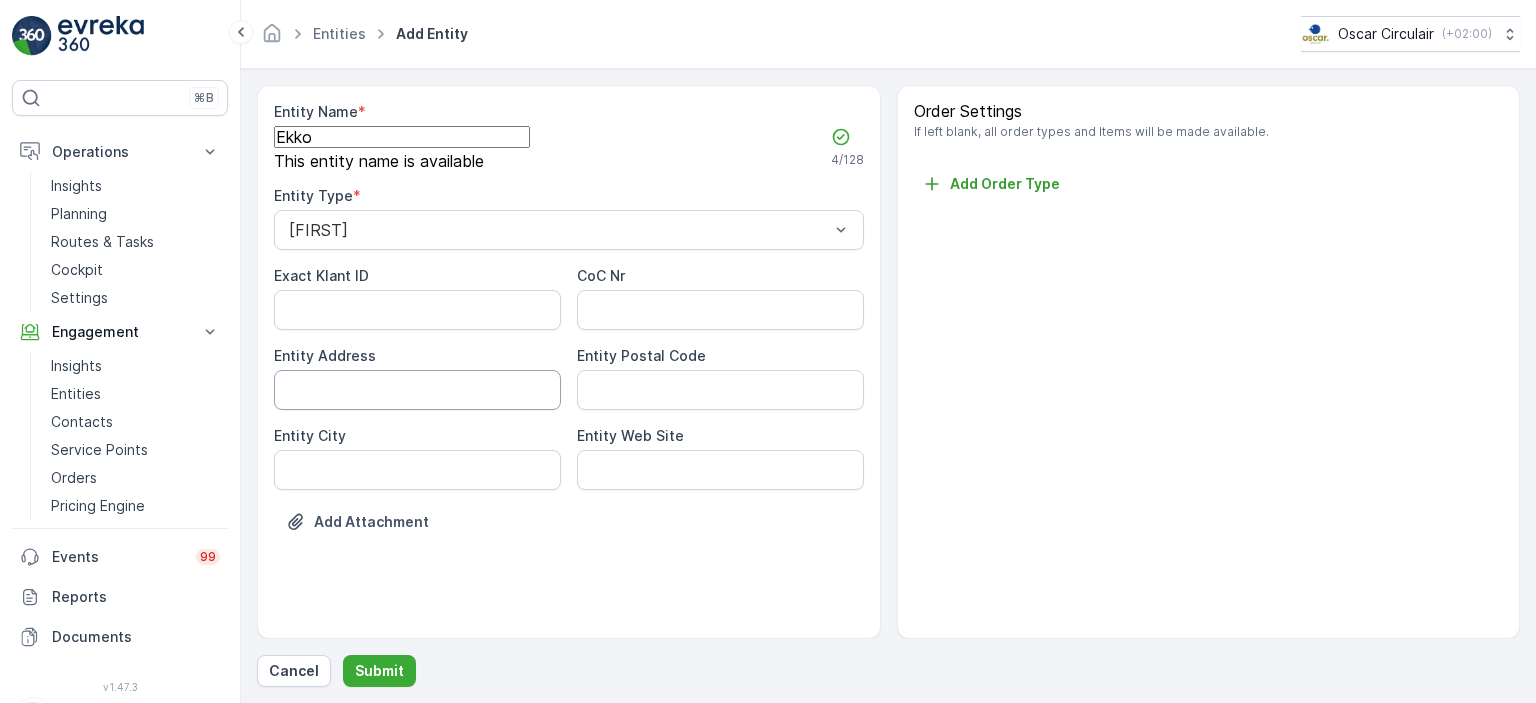 click on "Entity Address" at bounding box center [417, 390] 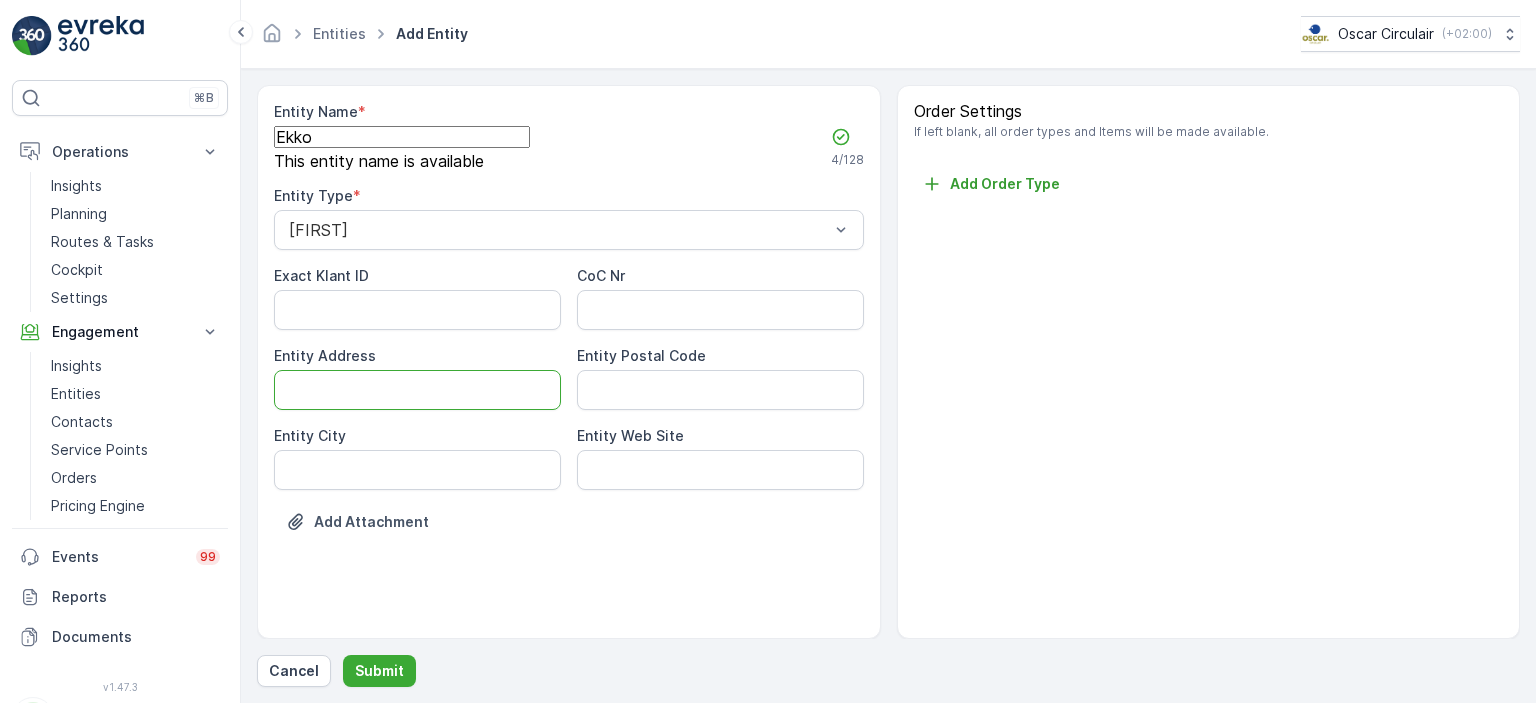 paste on "[STREET] [NUMBER], [POSTAL_CODE] [CITY]" 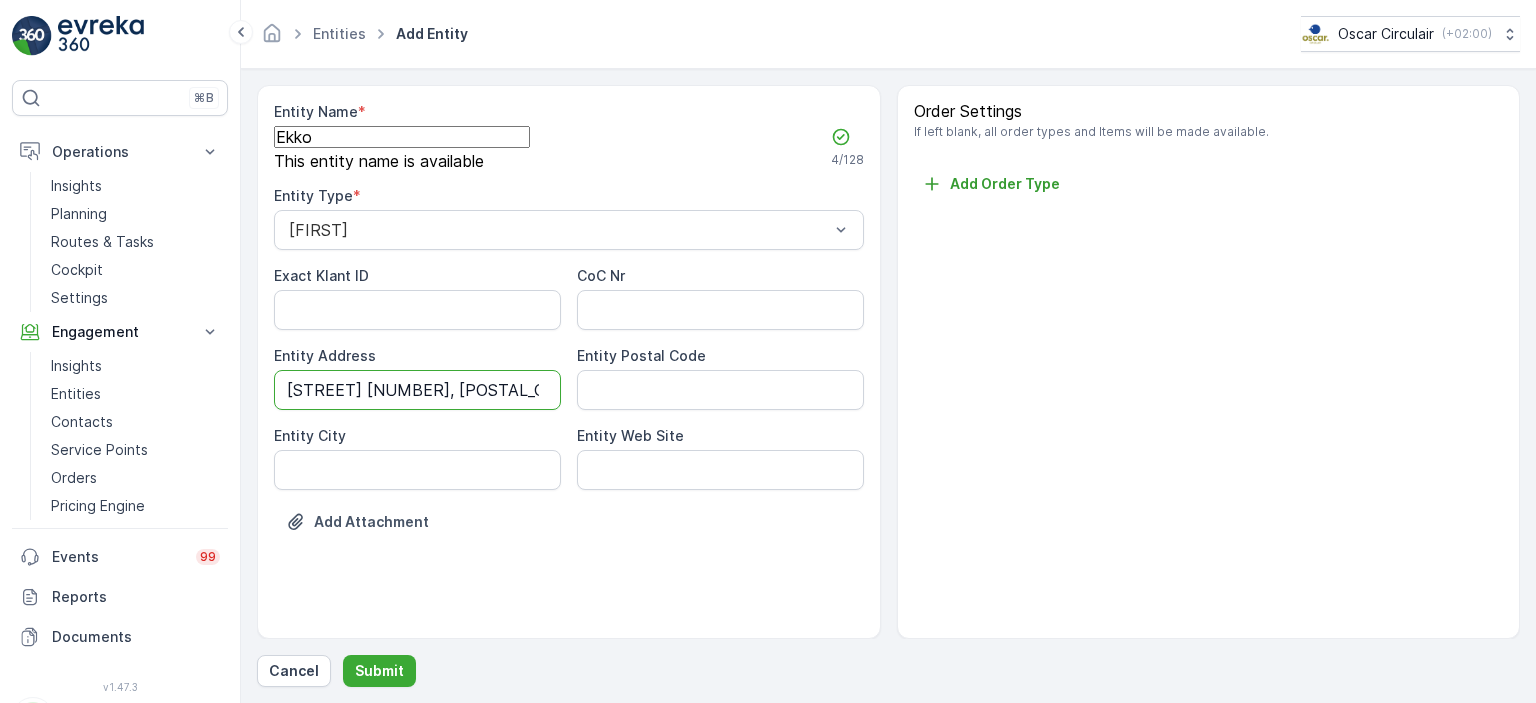 scroll, scrollTop: 0, scrollLeft: 104, axis: horizontal 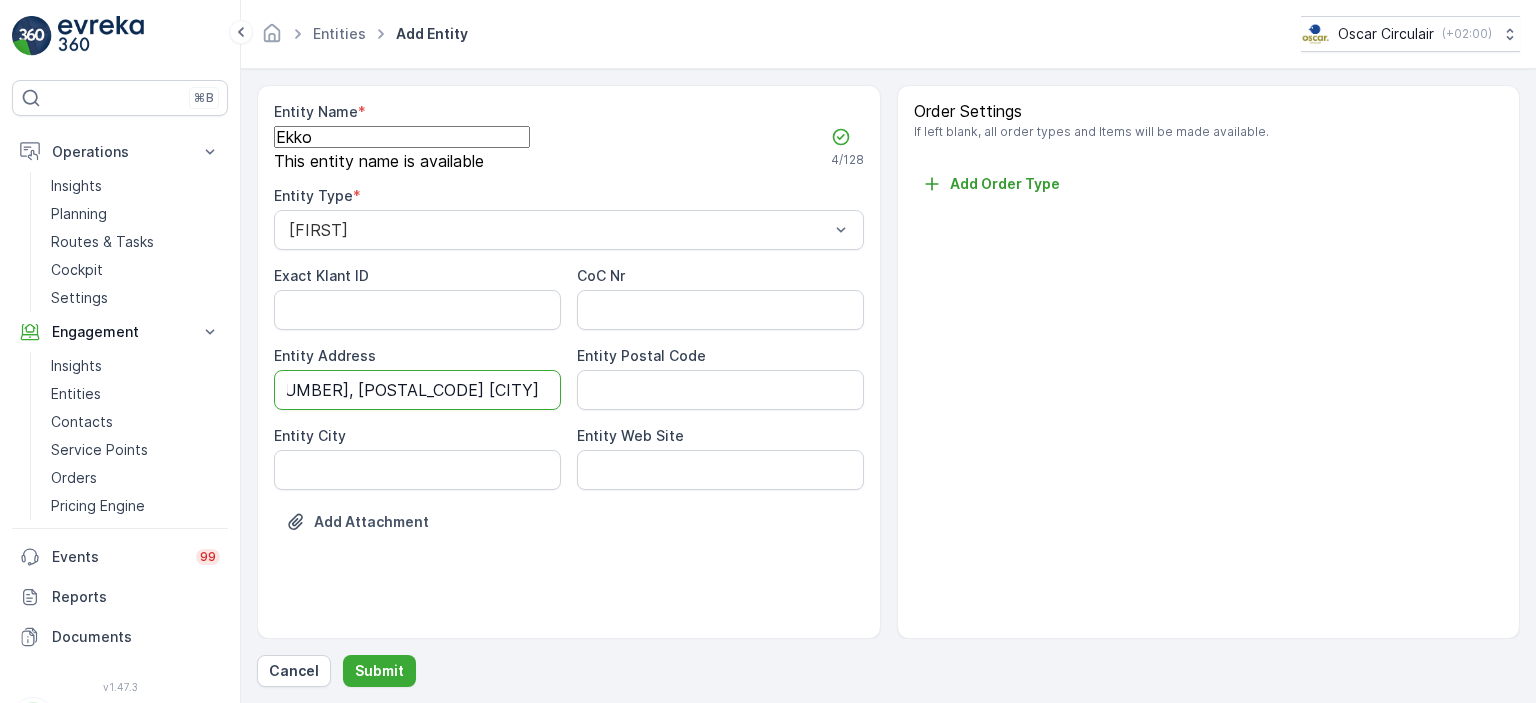 drag, startPoint x: 400, startPoint y: 402, endPoint x: 572, endPoint y: 411, distance: 172.2353 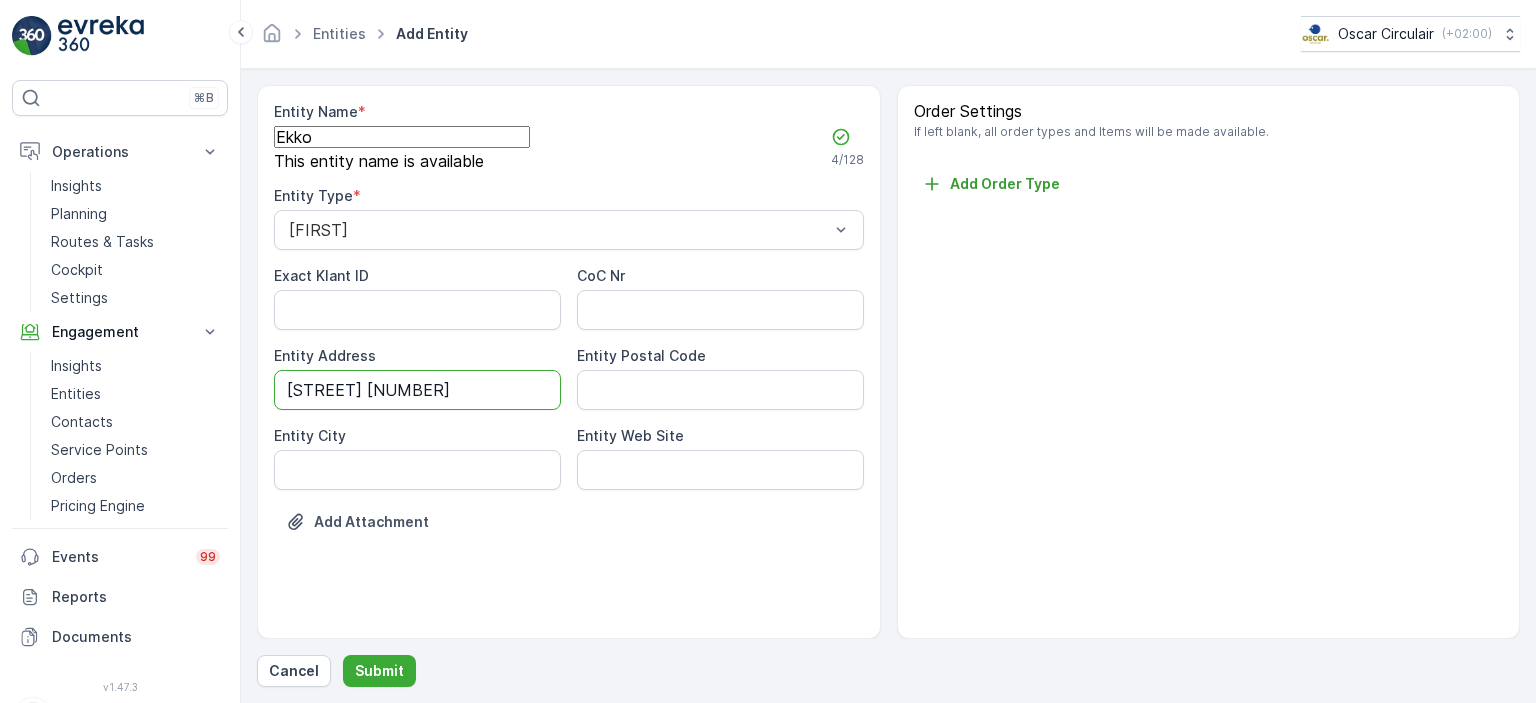 scroll, scrollTop: 0, scrollLeft: 0, axis: both 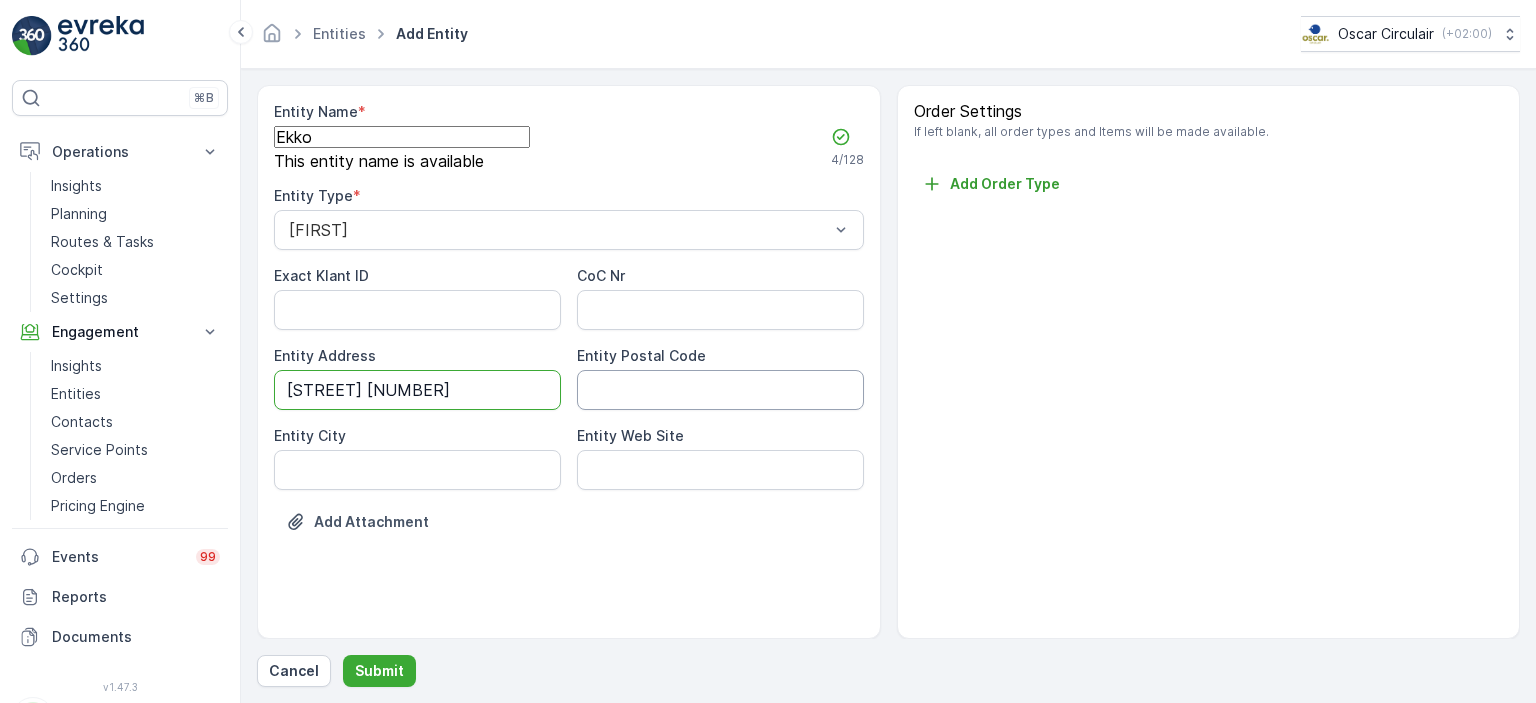 type on "[STREET] [NUMBER]" 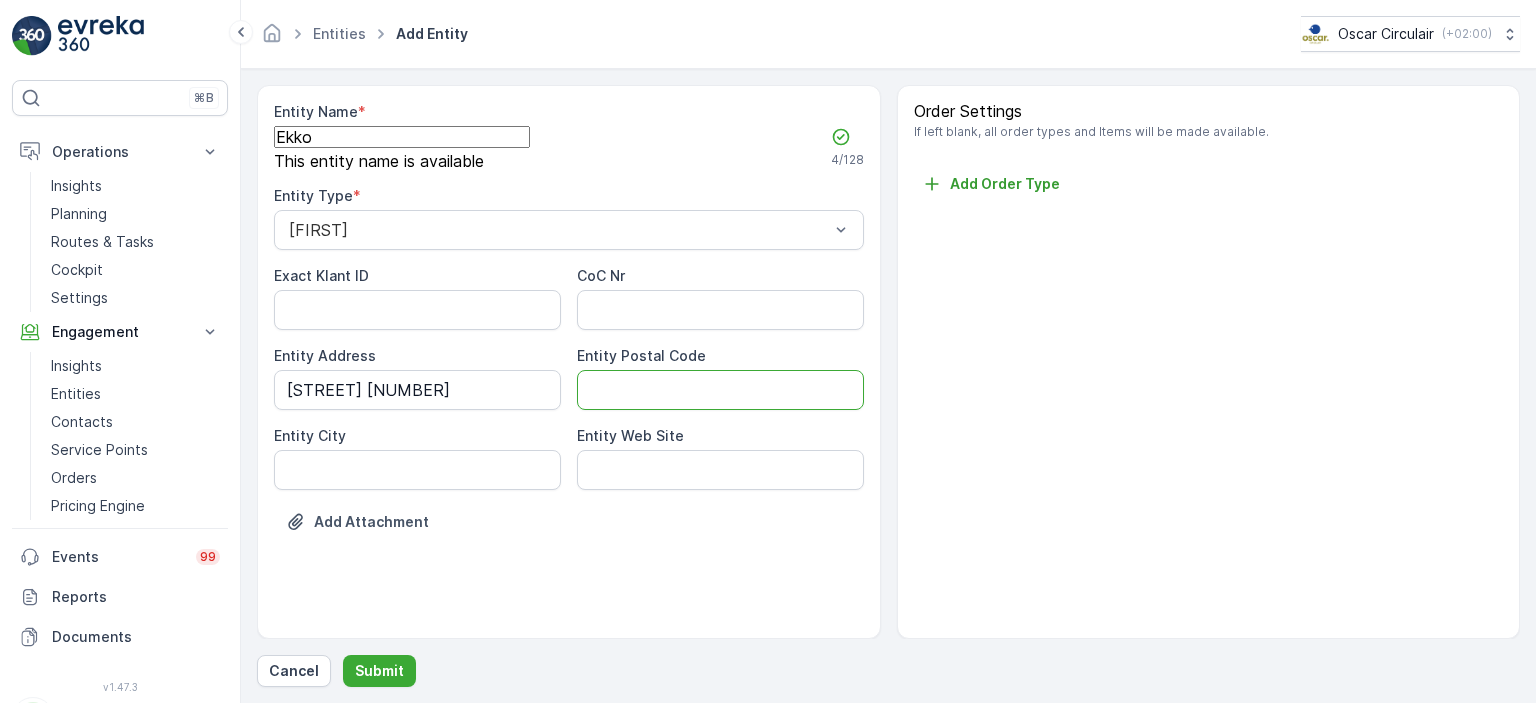 paste on ", [POSTAL_CODE] [CITY]" 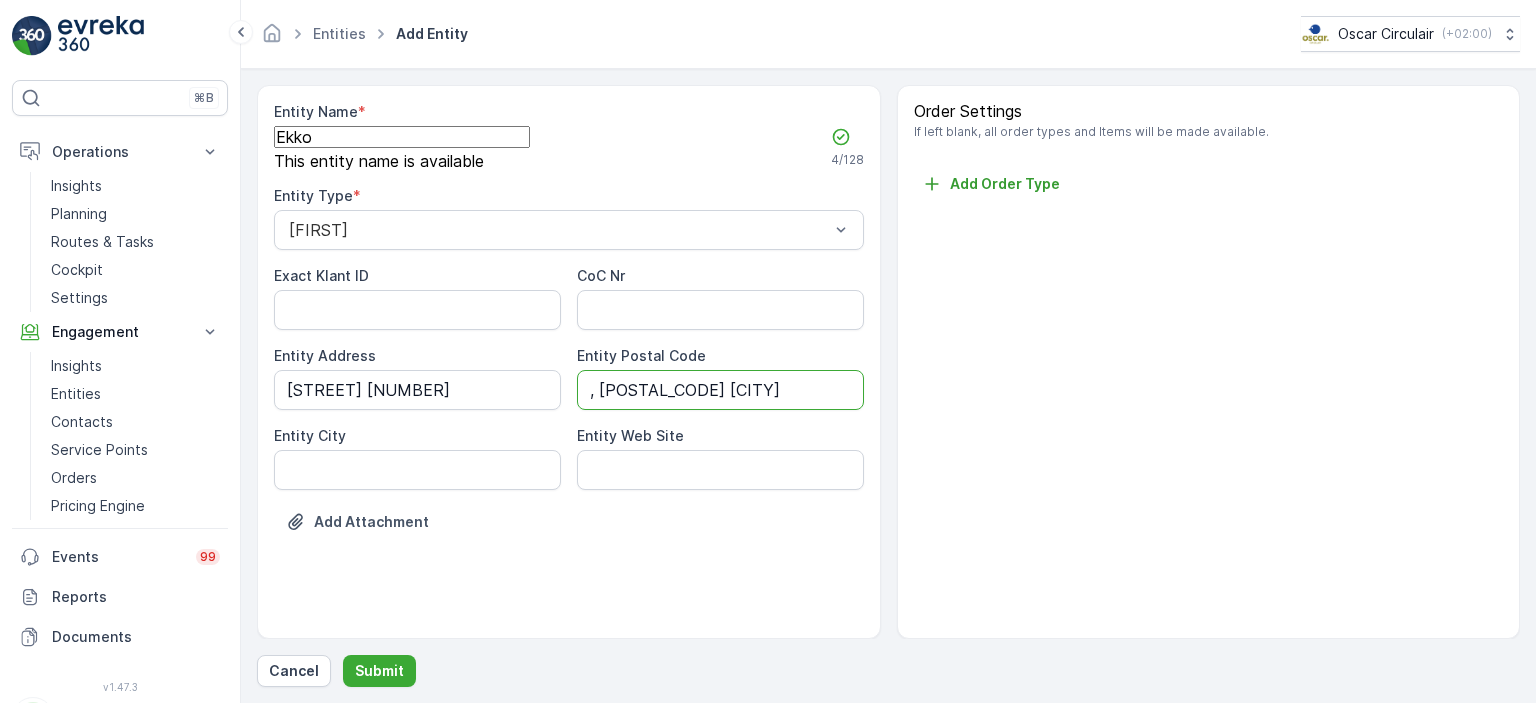 click on ", [POSTAL_CODE] [CITY]" at bounding box center [720, 390] 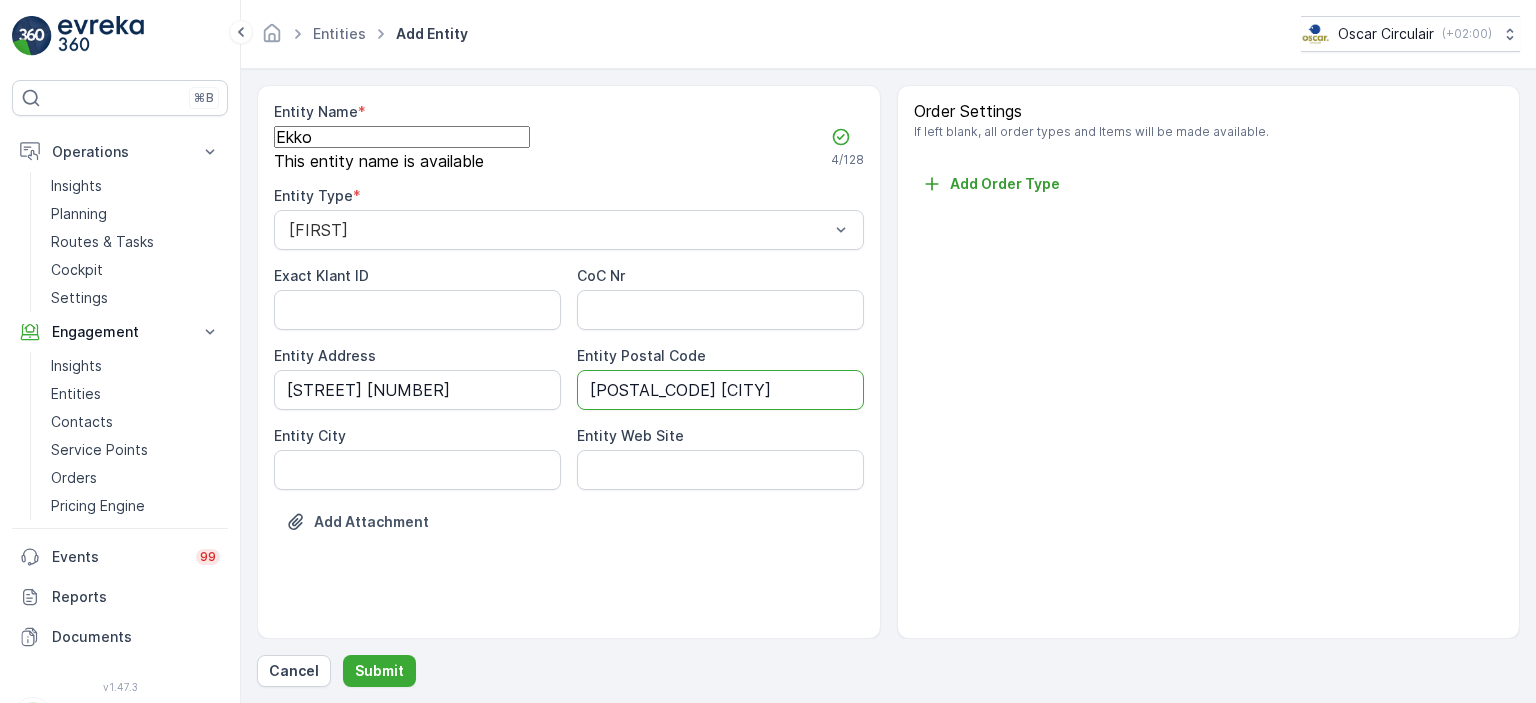 drag, startPoint x: 661, startPoint y: 406, endPoint x: 1324, endPoint y: 322, distance: 668.3001 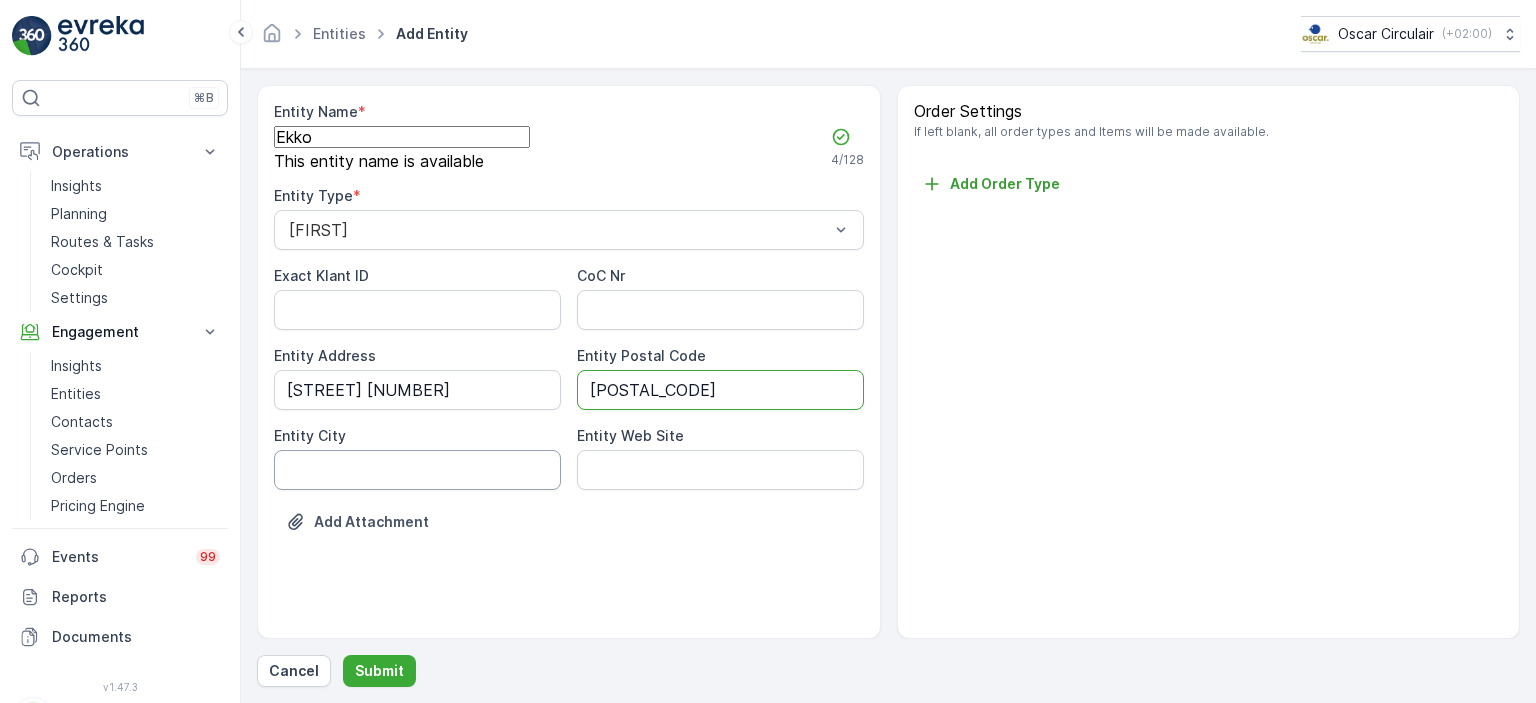 type on "[POSTAL_CODE]" 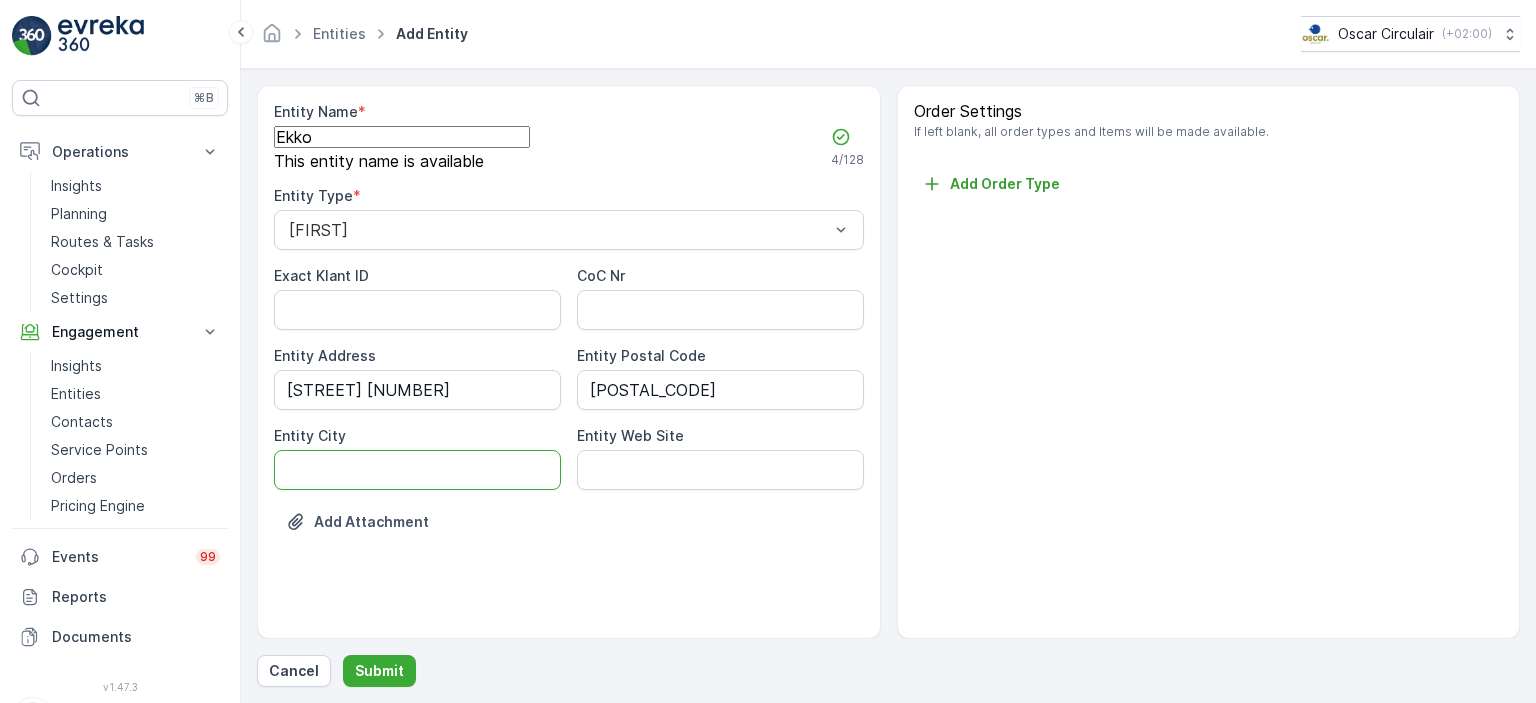 type on "UTRECHT" 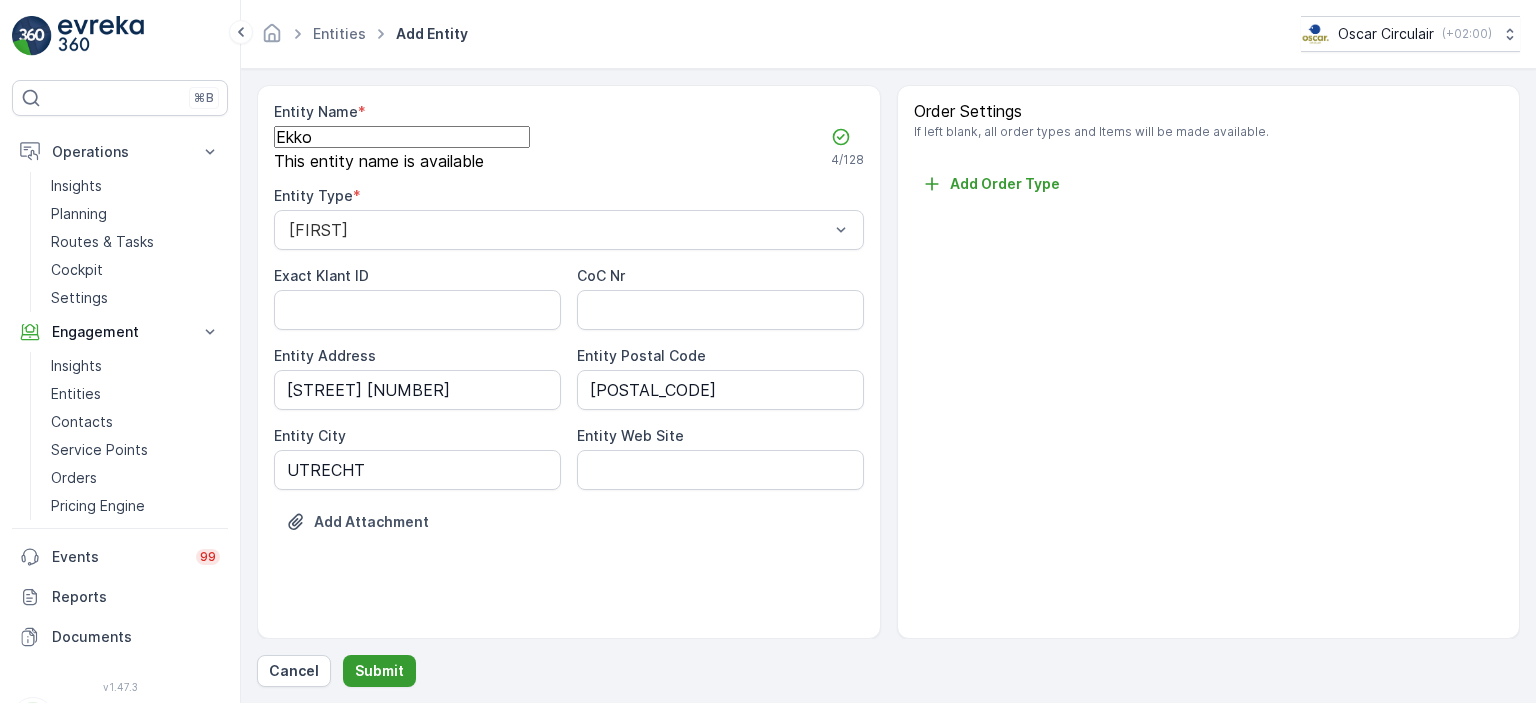 click on "Submit" at bounding box center (379, 671) 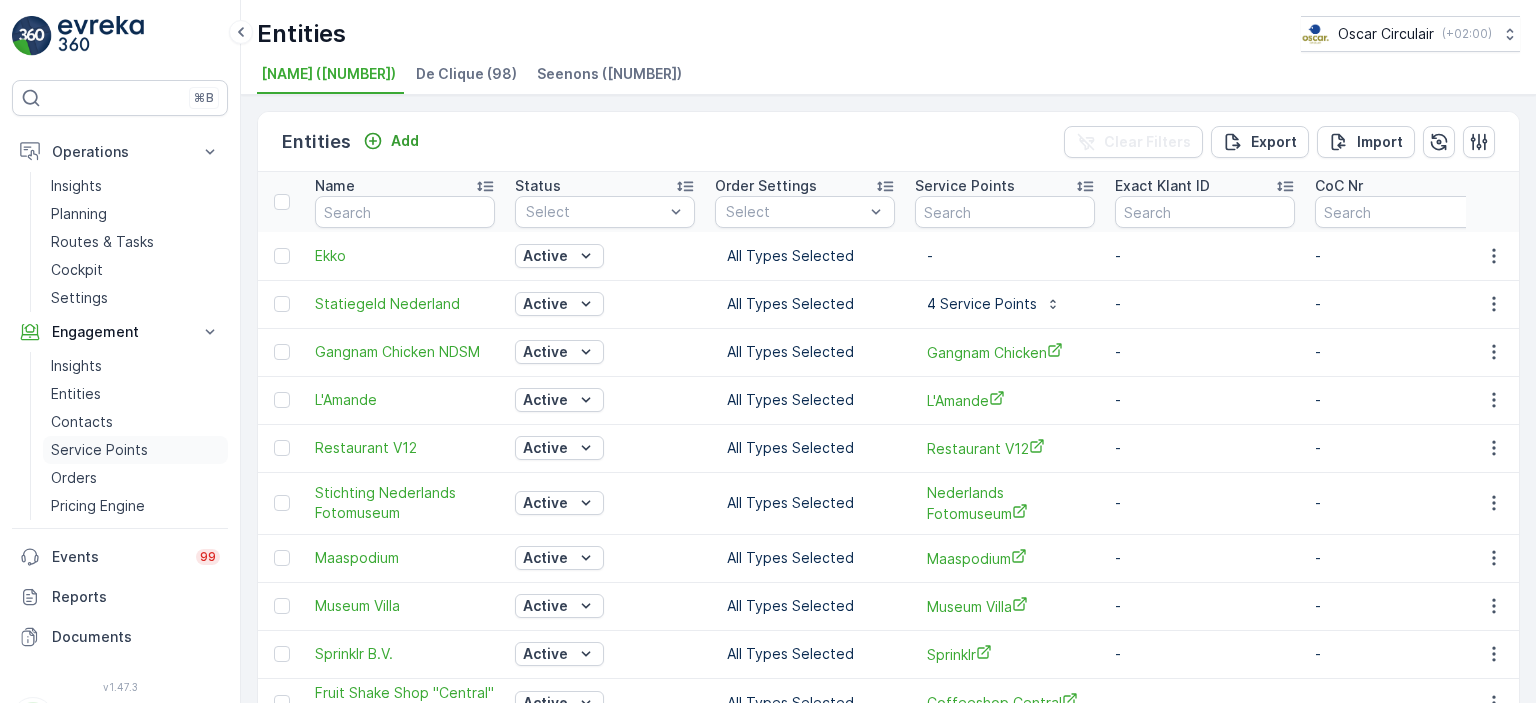 click on "Service Points" at bounding box center (99, 450) 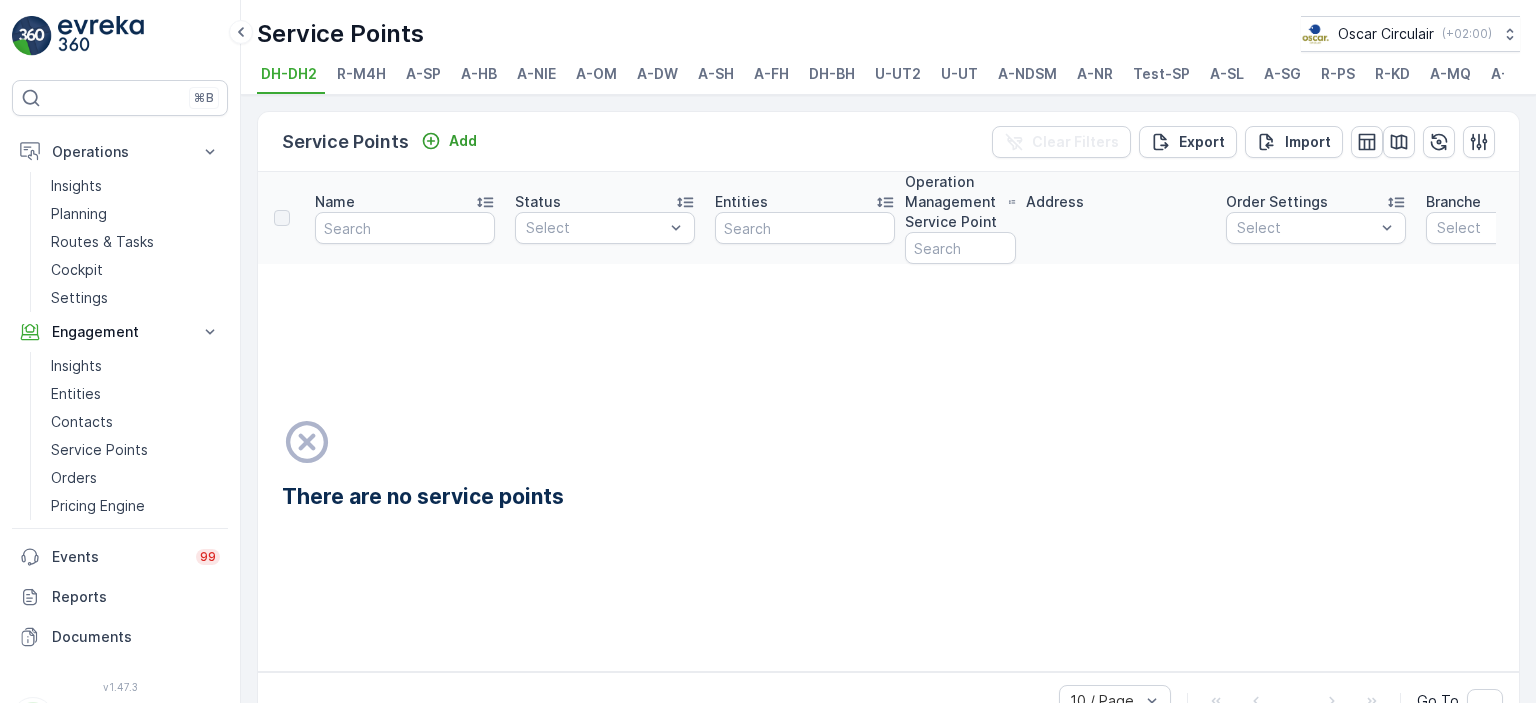 click on "U-UT" at bounding box center (959, 74) 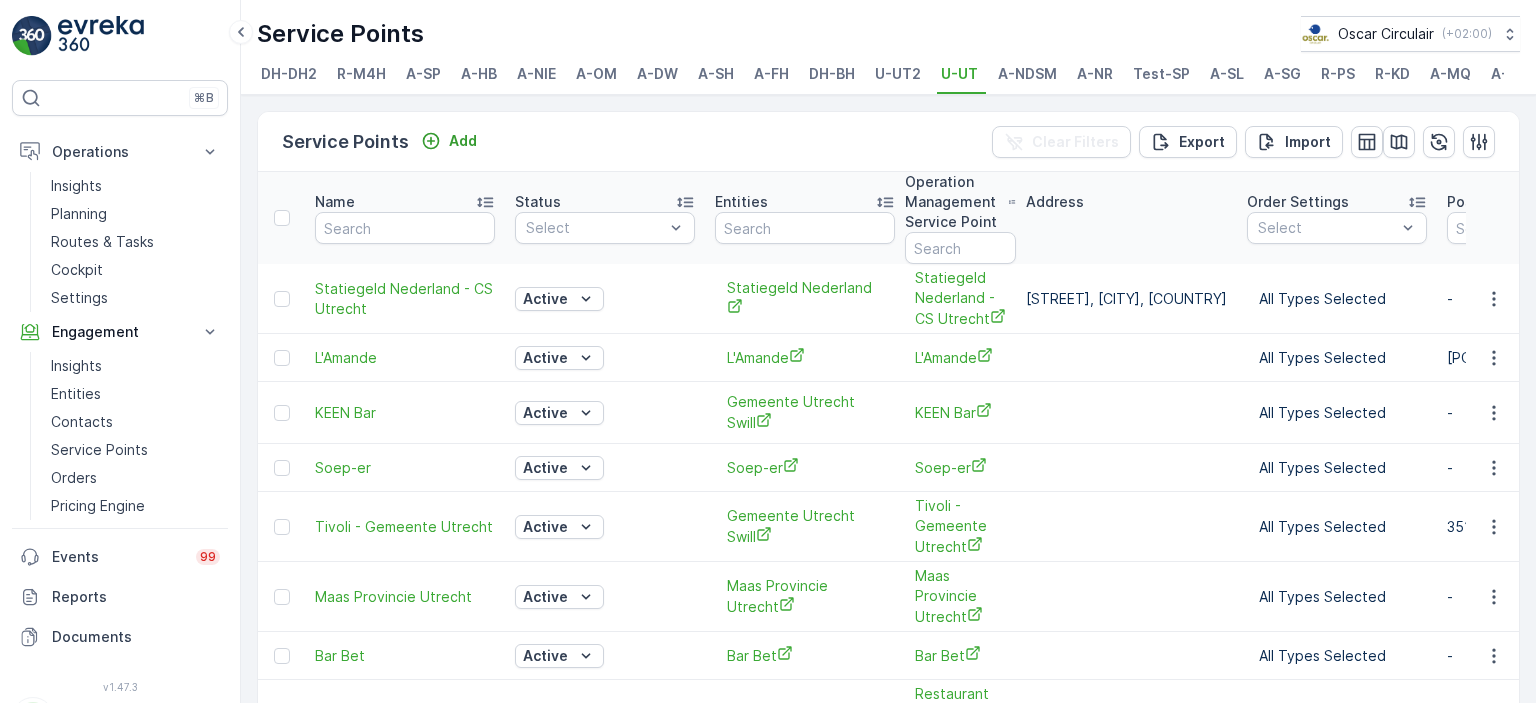 click on "DH-DH2" at bounding box center [289, 74] 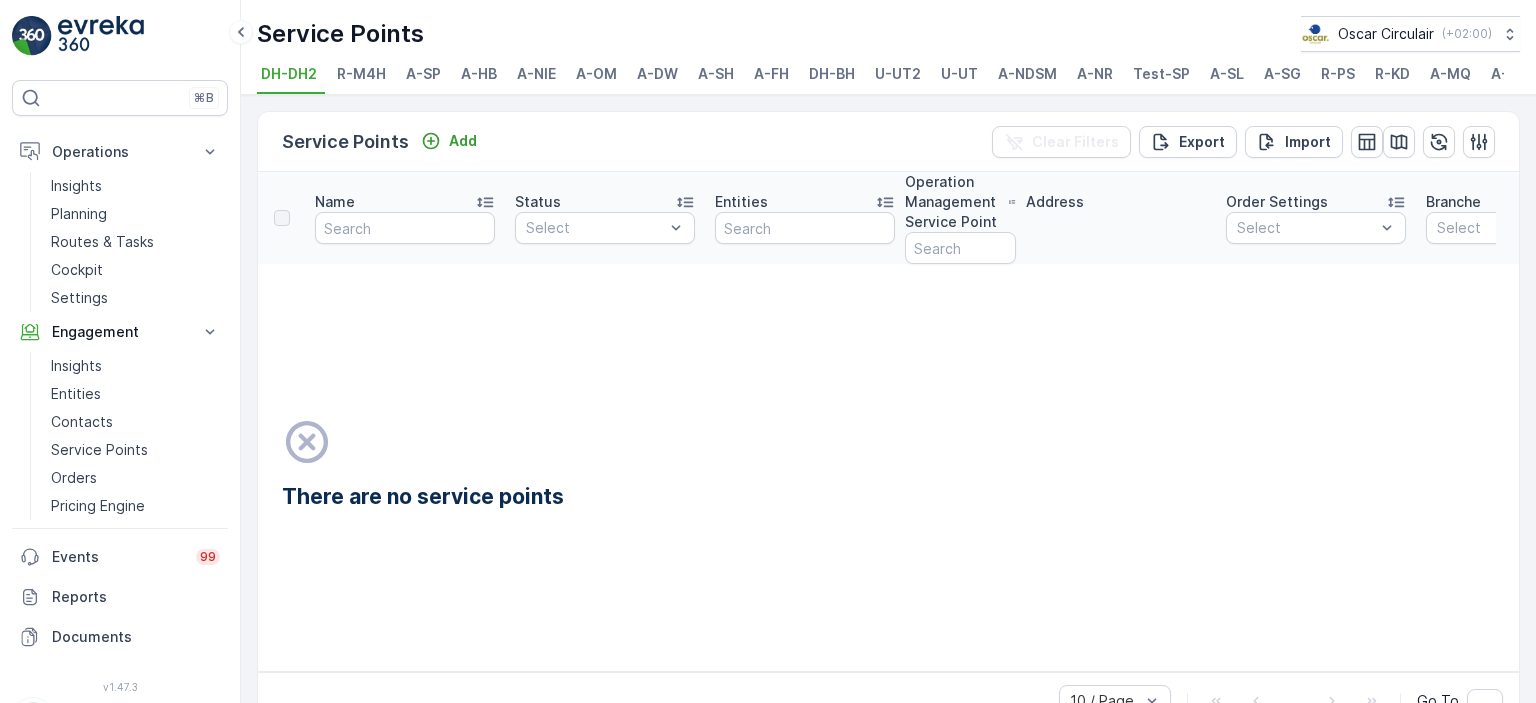 click on "R-M4H" at bounding box center (361, 74) 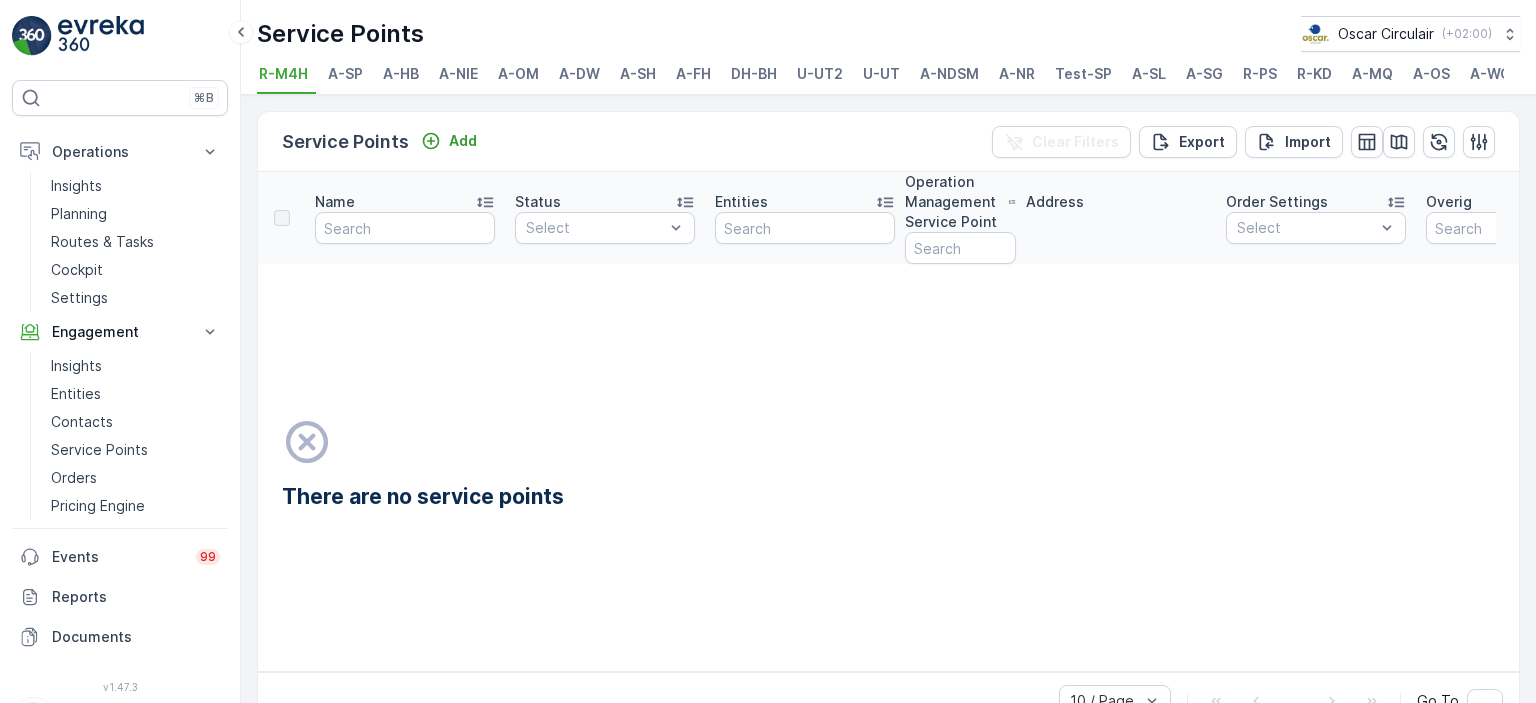 scroll, scrollTop: 0, scrollLeft: 84, axis: horizontal 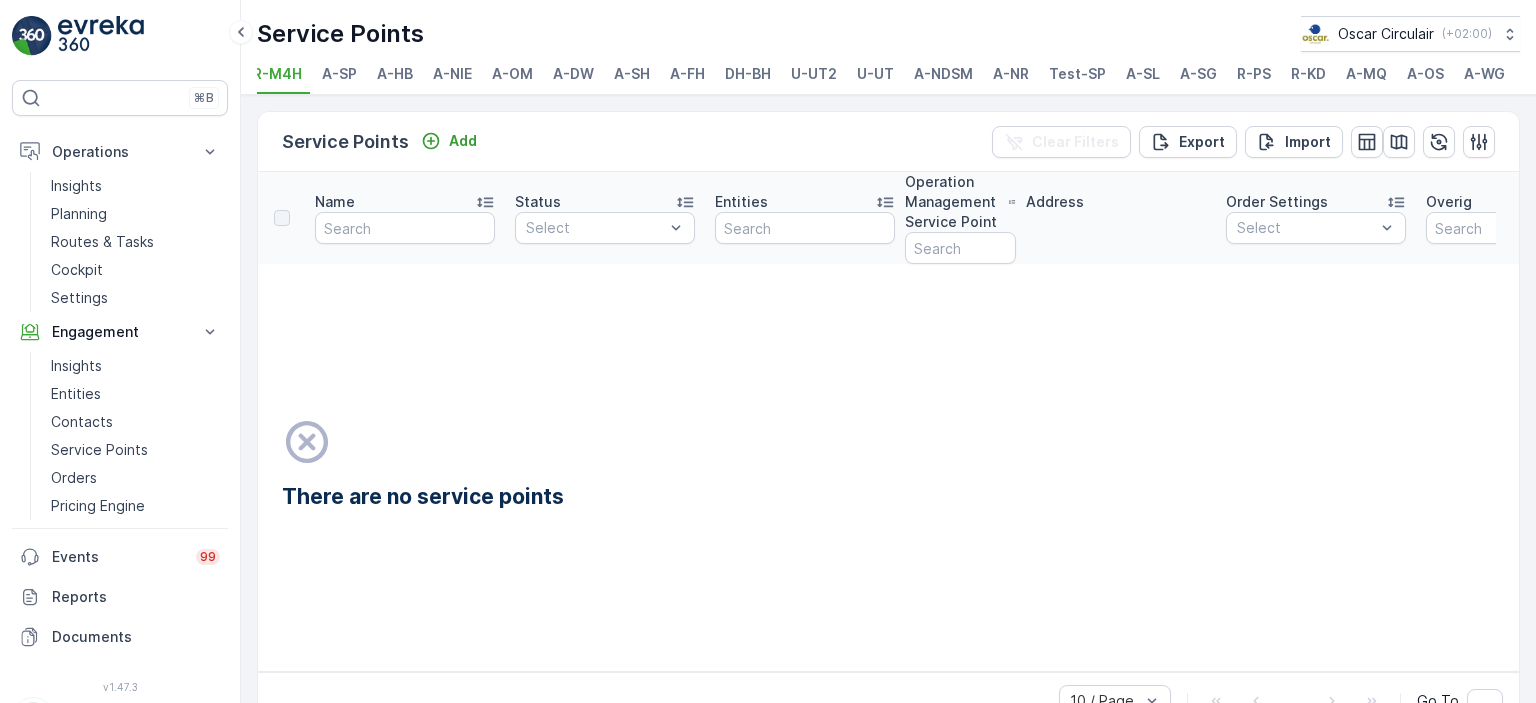 click on "A-NR" at bounding box center (1011, 74) 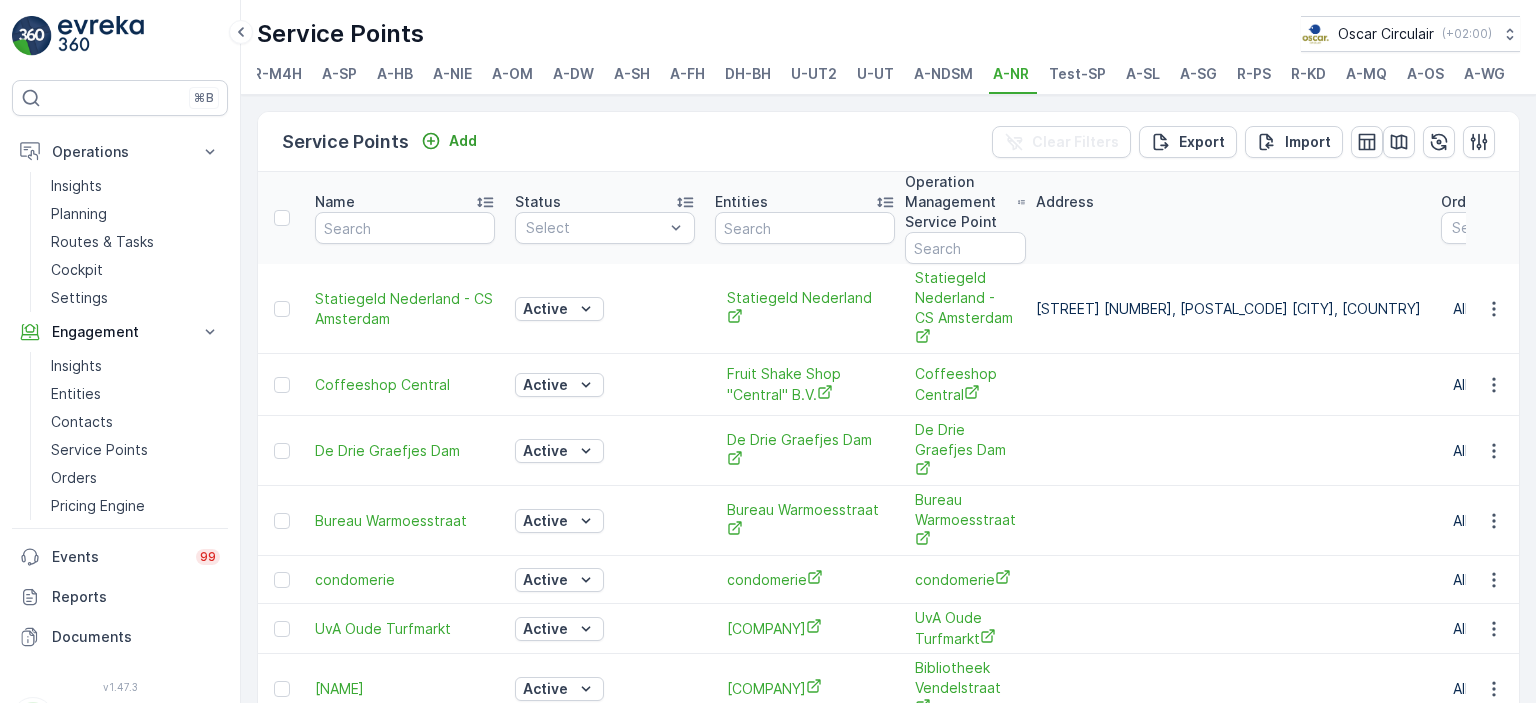 scroll, scrollTop: 0, scrollLeft: 0, axis: both 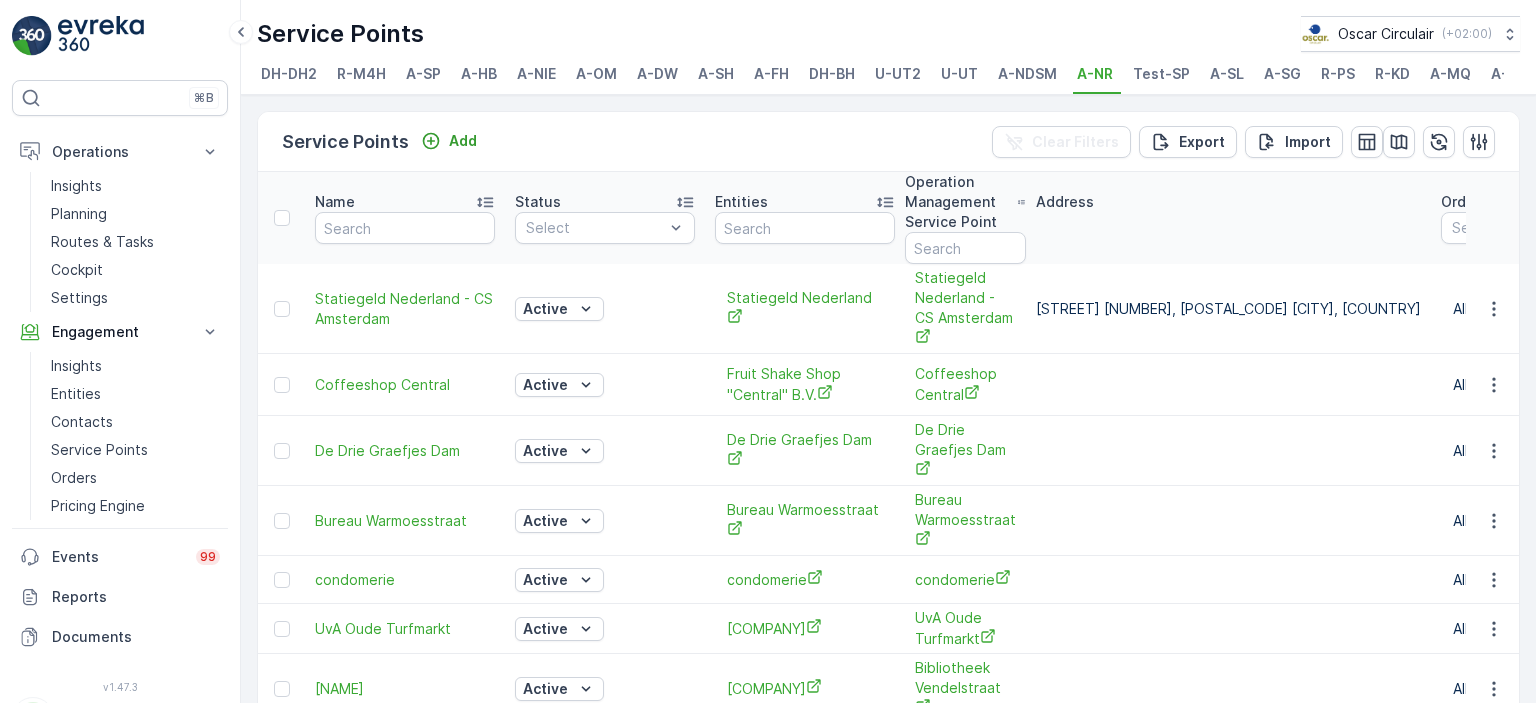 click on "U-UT" at bounding box center [959, 74] 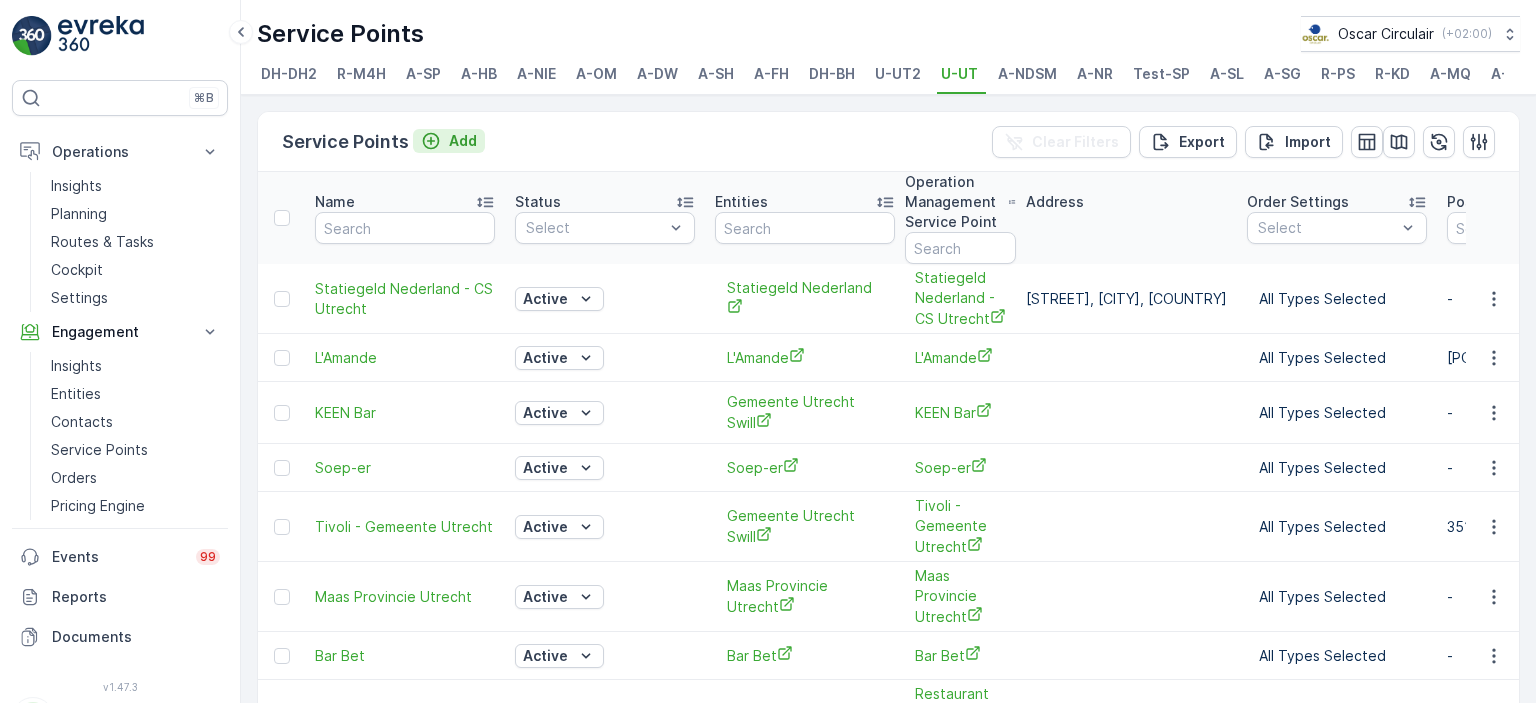 click on "Add" at bounding box center (449, 141) 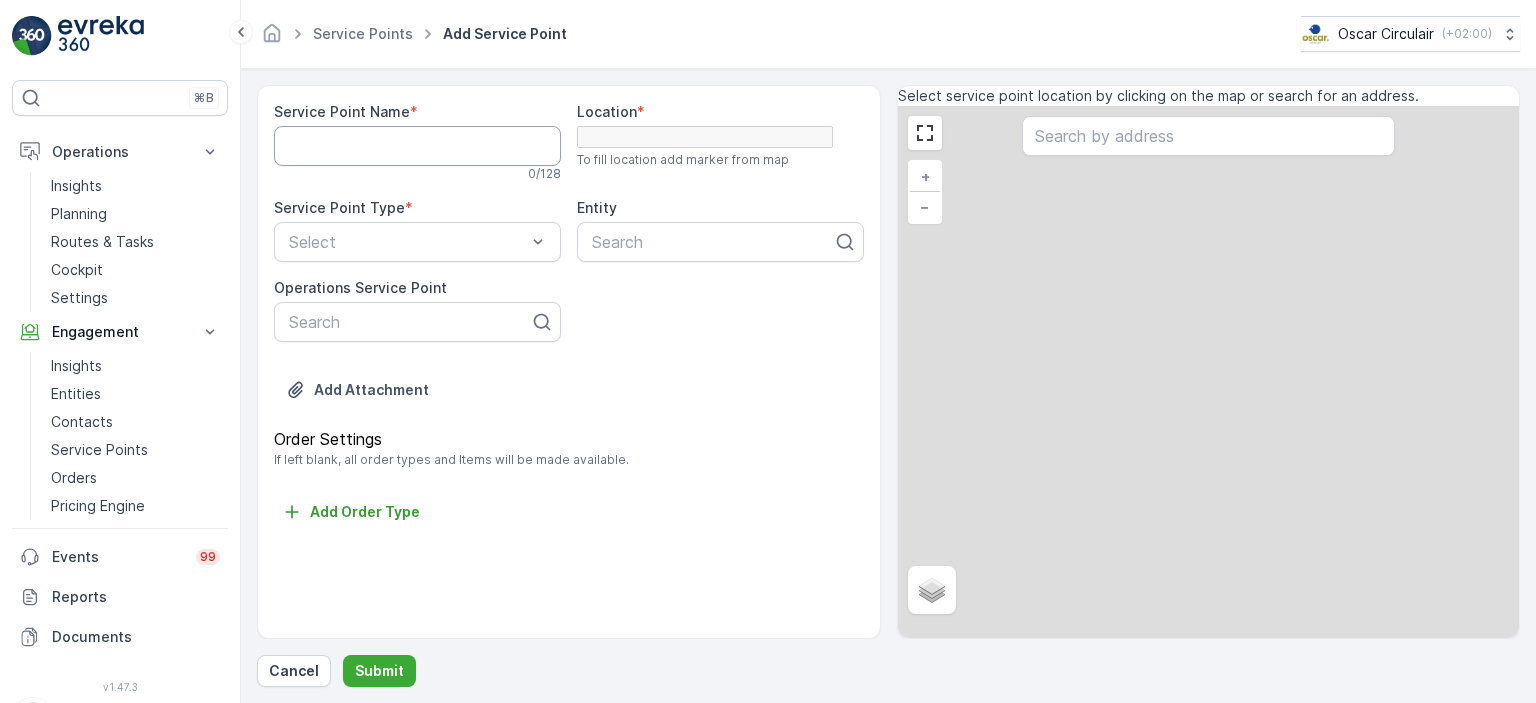 click on "Service Point Name" at bounding box center [417, 146] 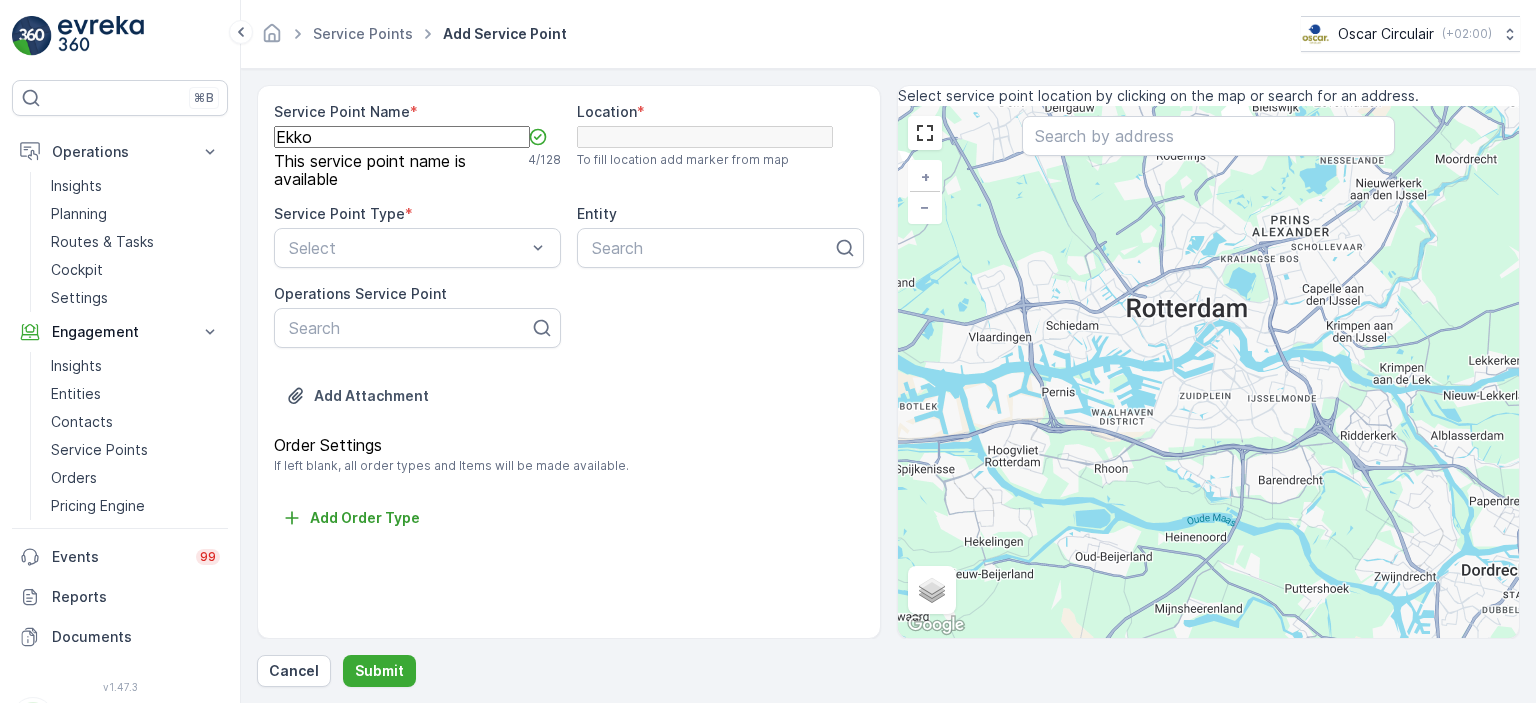 type on "Ekko" 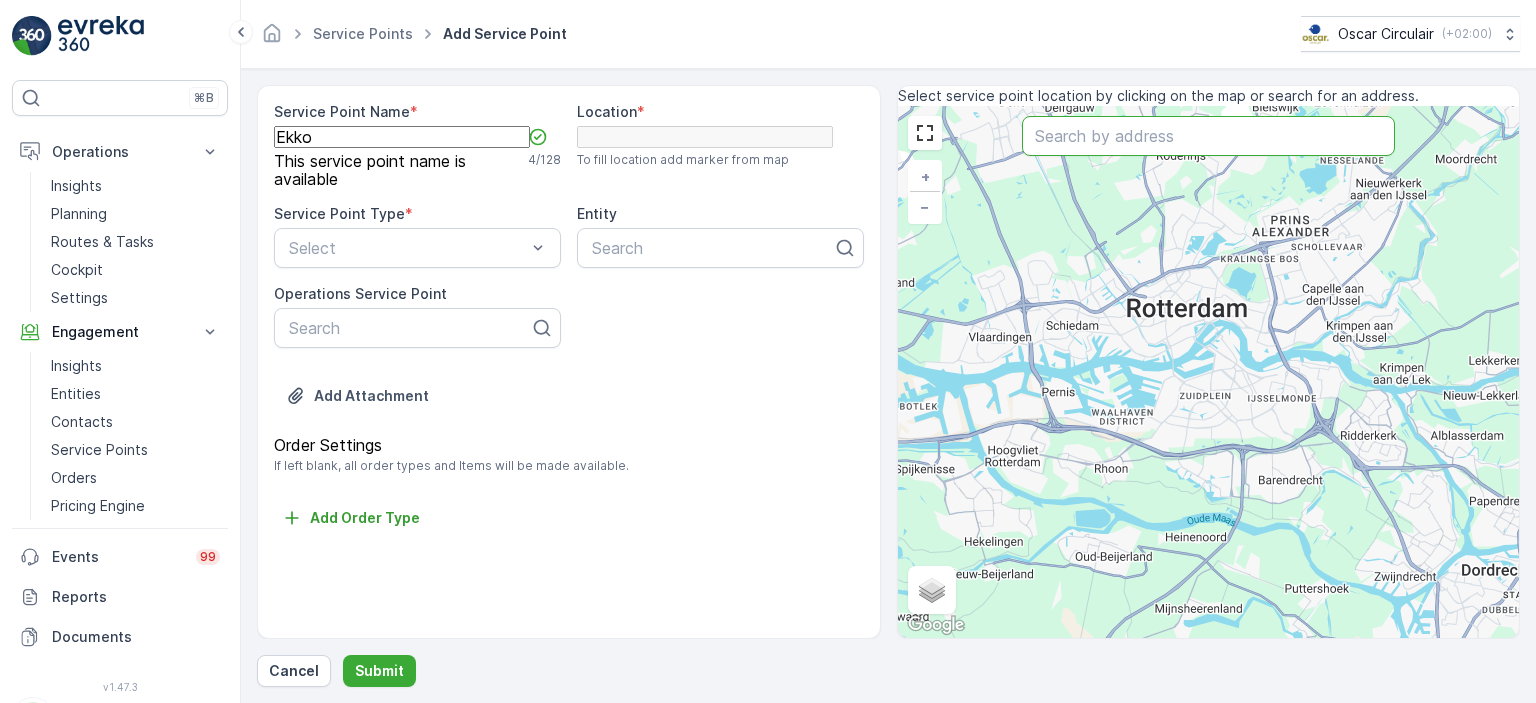 click at bounding box center [1208, 136] 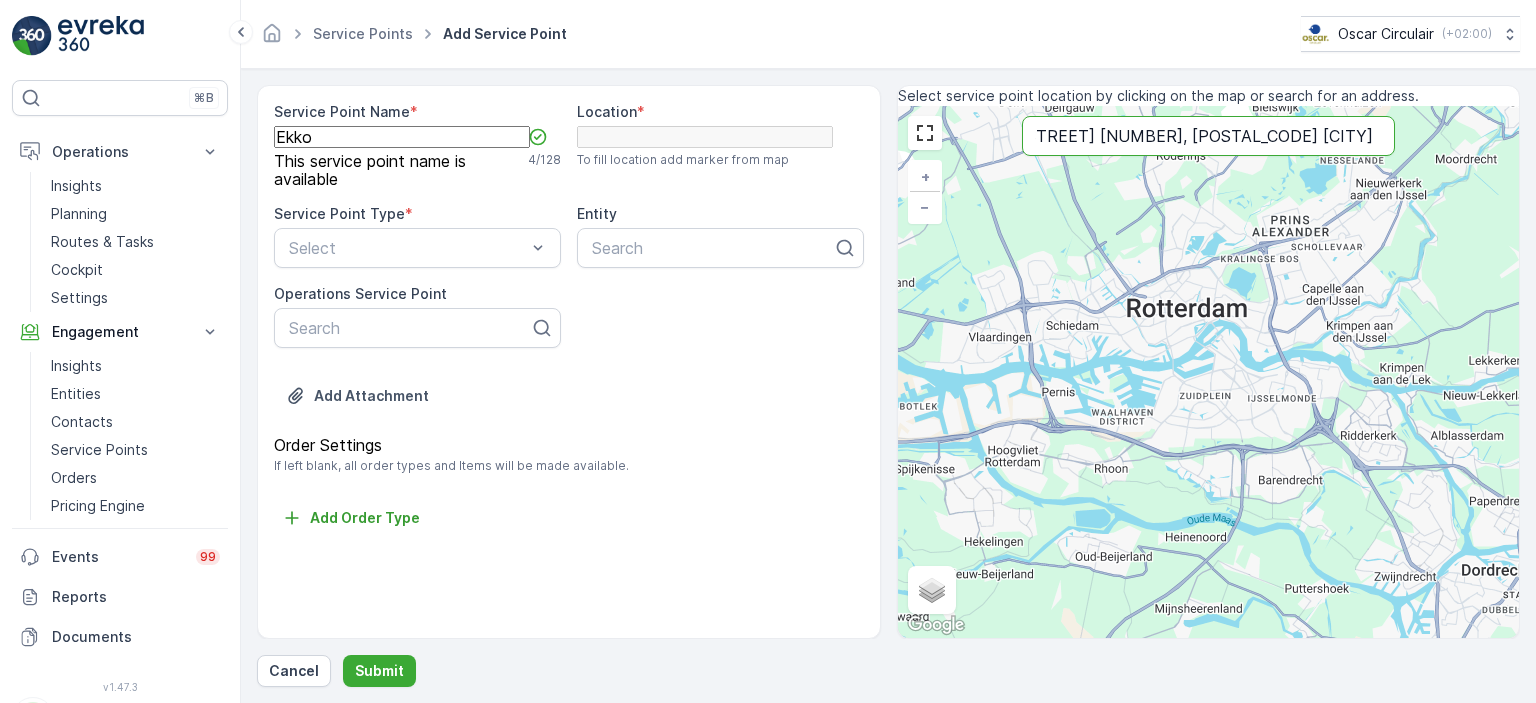 type on "[STREET] [NUMBER], [POSTAL_CODE] [CITY]" 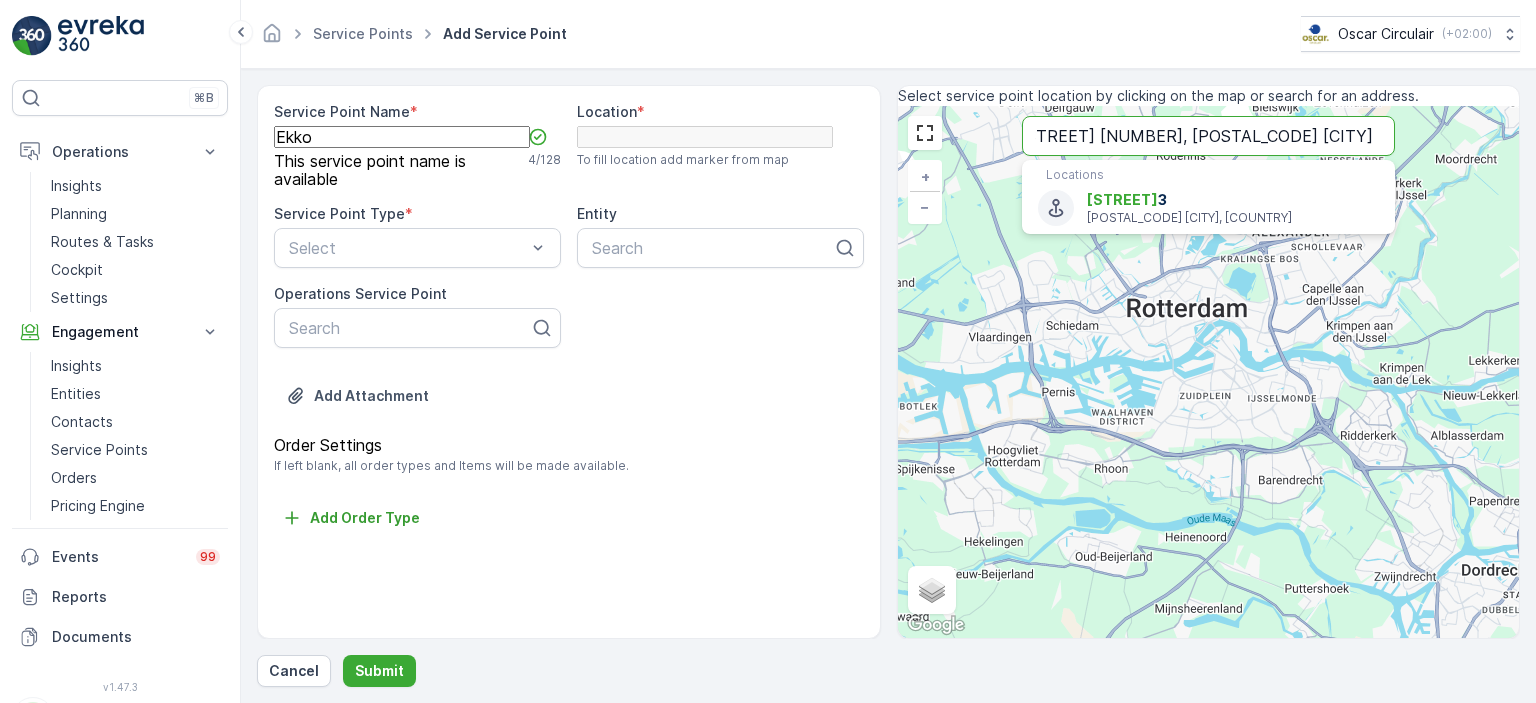 scroll, scrollTop: 0, scrollLeft: 18, axis: horizontal 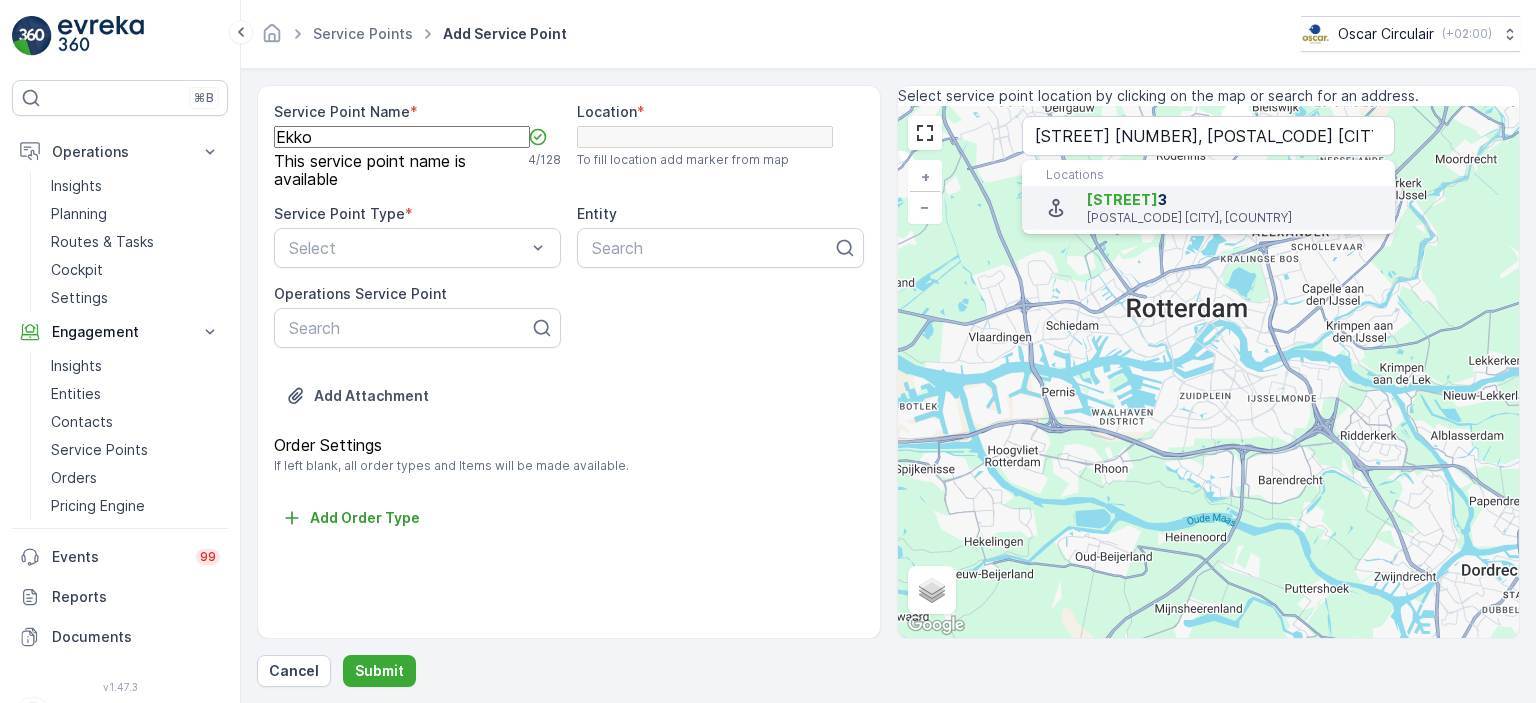 click on "[STREET]" at bounding box center [1122, 199] 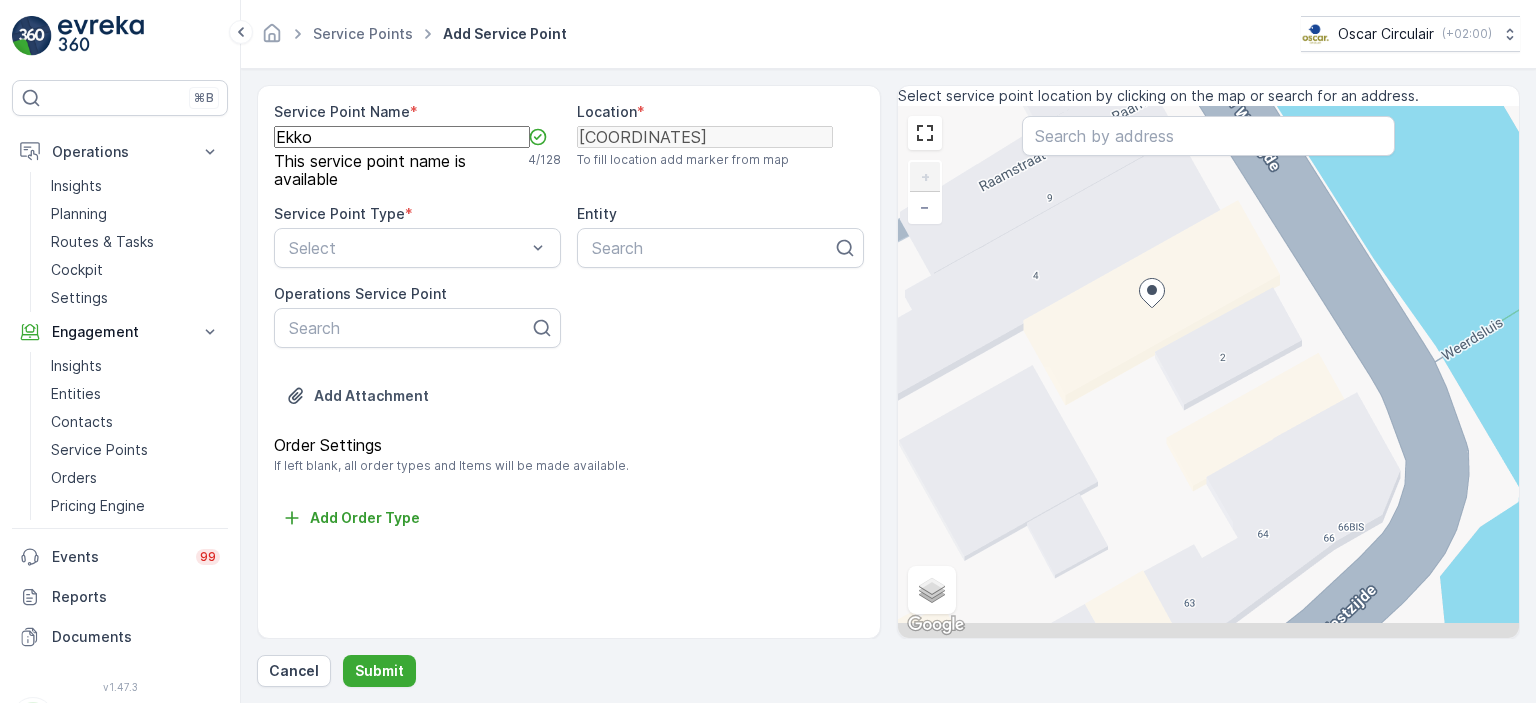 click on "+ − Satellite Roadmap Terrain Hybrid Leaflet Keyboard shortcuts Map Data Map data ©2025 Map data ©2025 5 m Click to toggle between metric and imperial units Terms Report a map error Locations [STREET] [NUMBER] [POSTAL_CODE] [CITY], [COUNTRY]" at bounding box center (1209, 372) 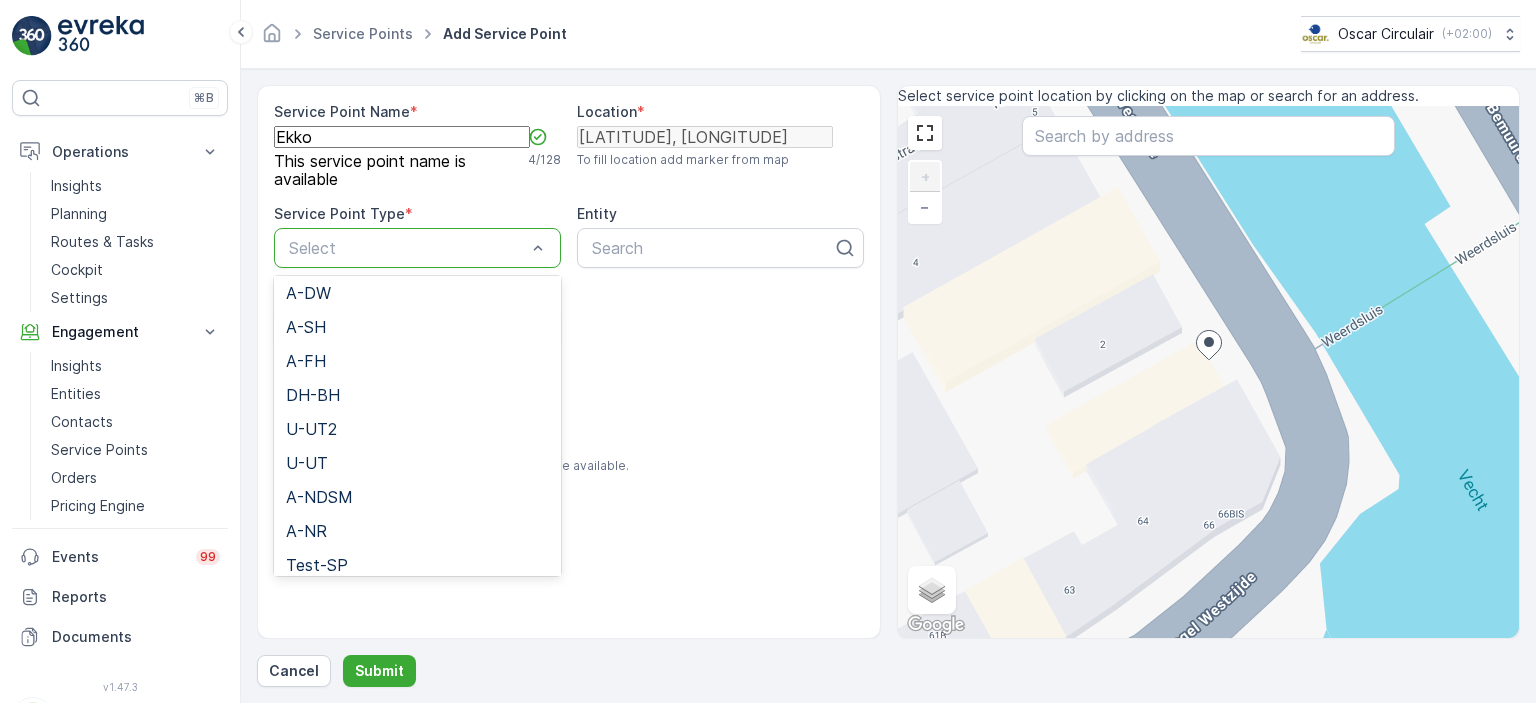 scroll, scrollTop: 208, scrollLeft: 0, axis: vertical 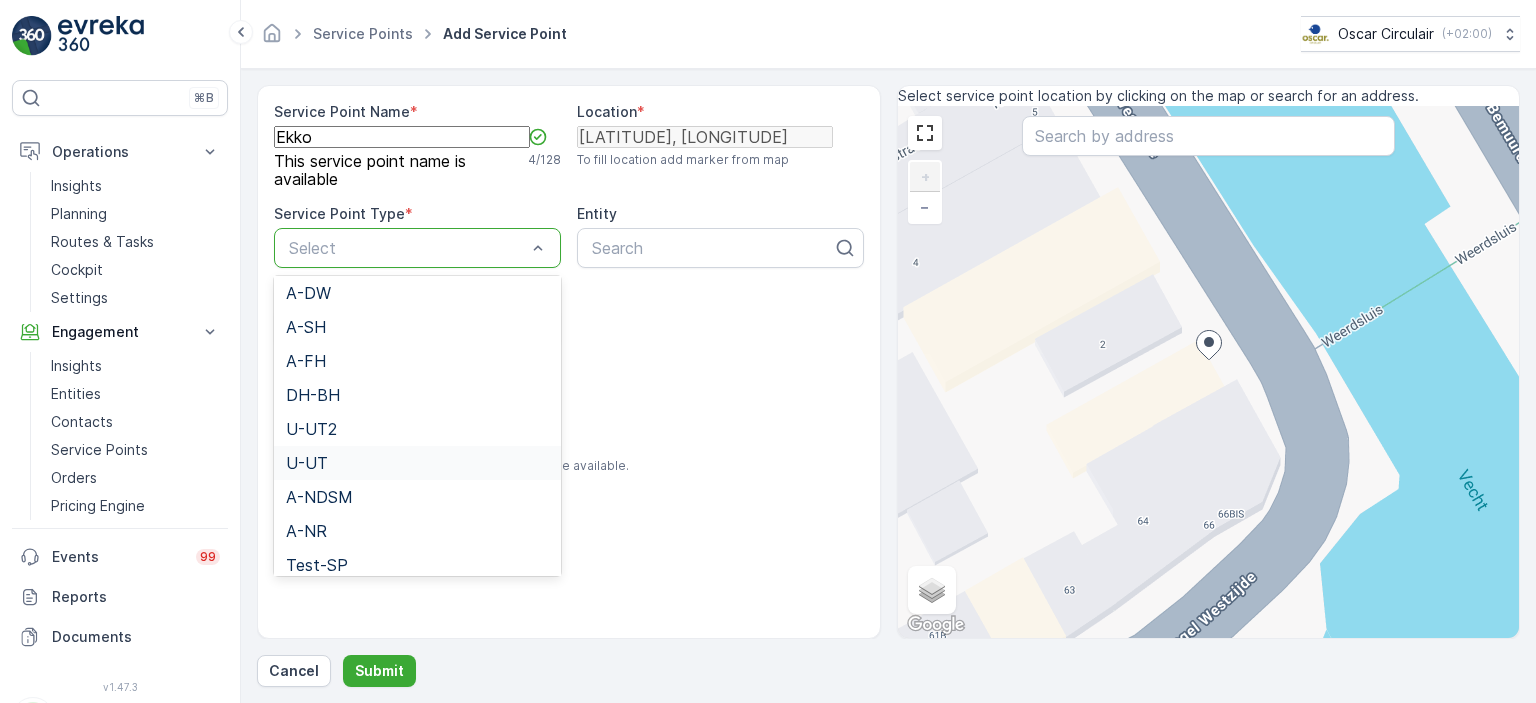 click on "U-UT" at bounding box center [417, 463] 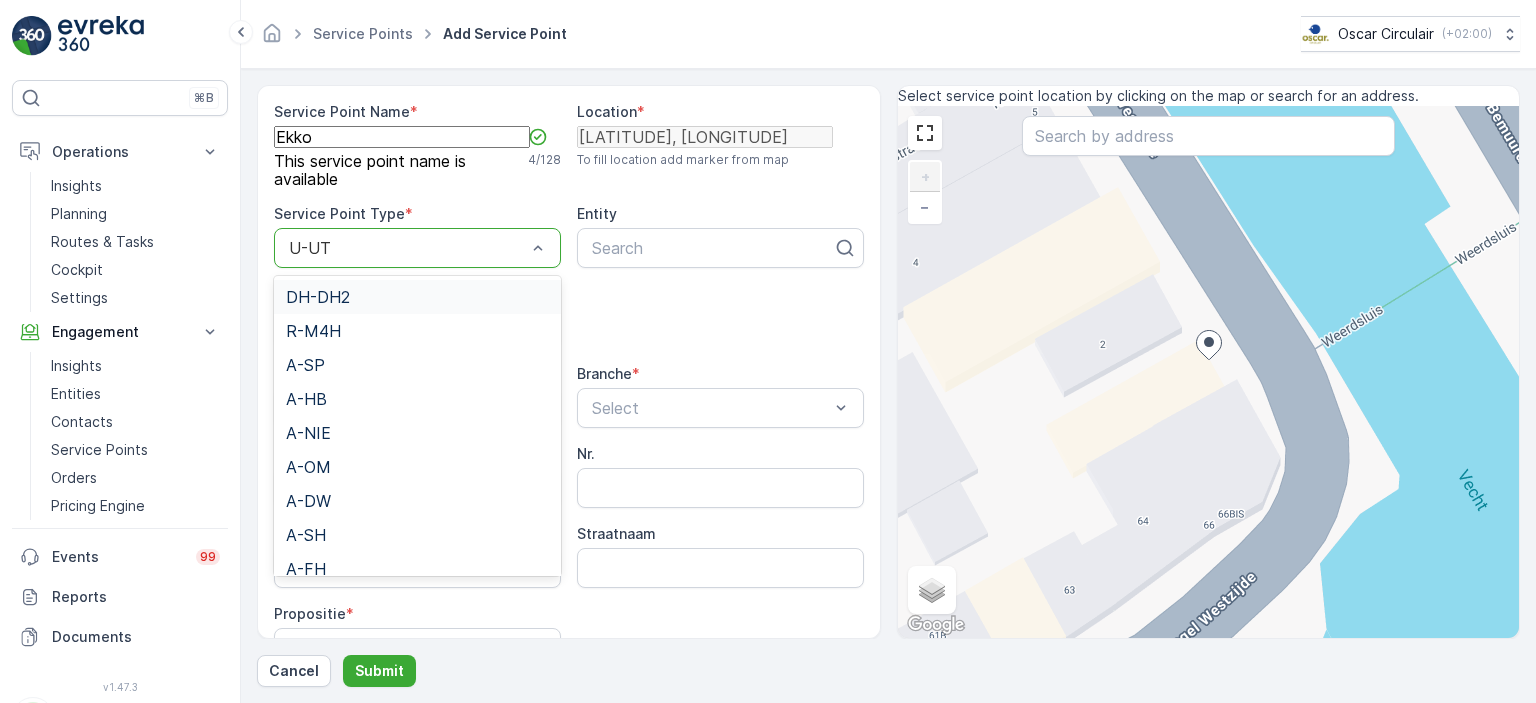 click at bounding box center (407, 248) 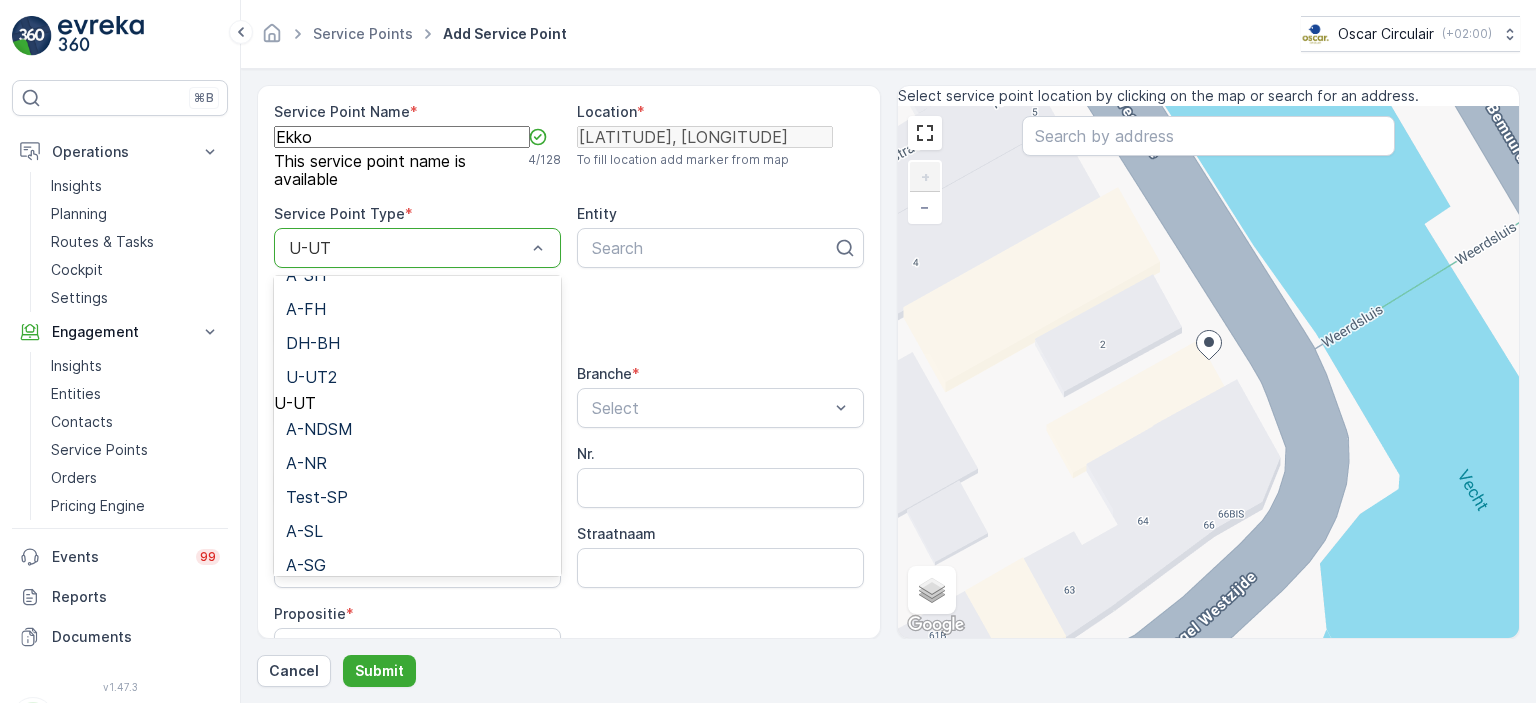 scroll, scrollTop: 276, scrollLeft: 0, axis: vertical 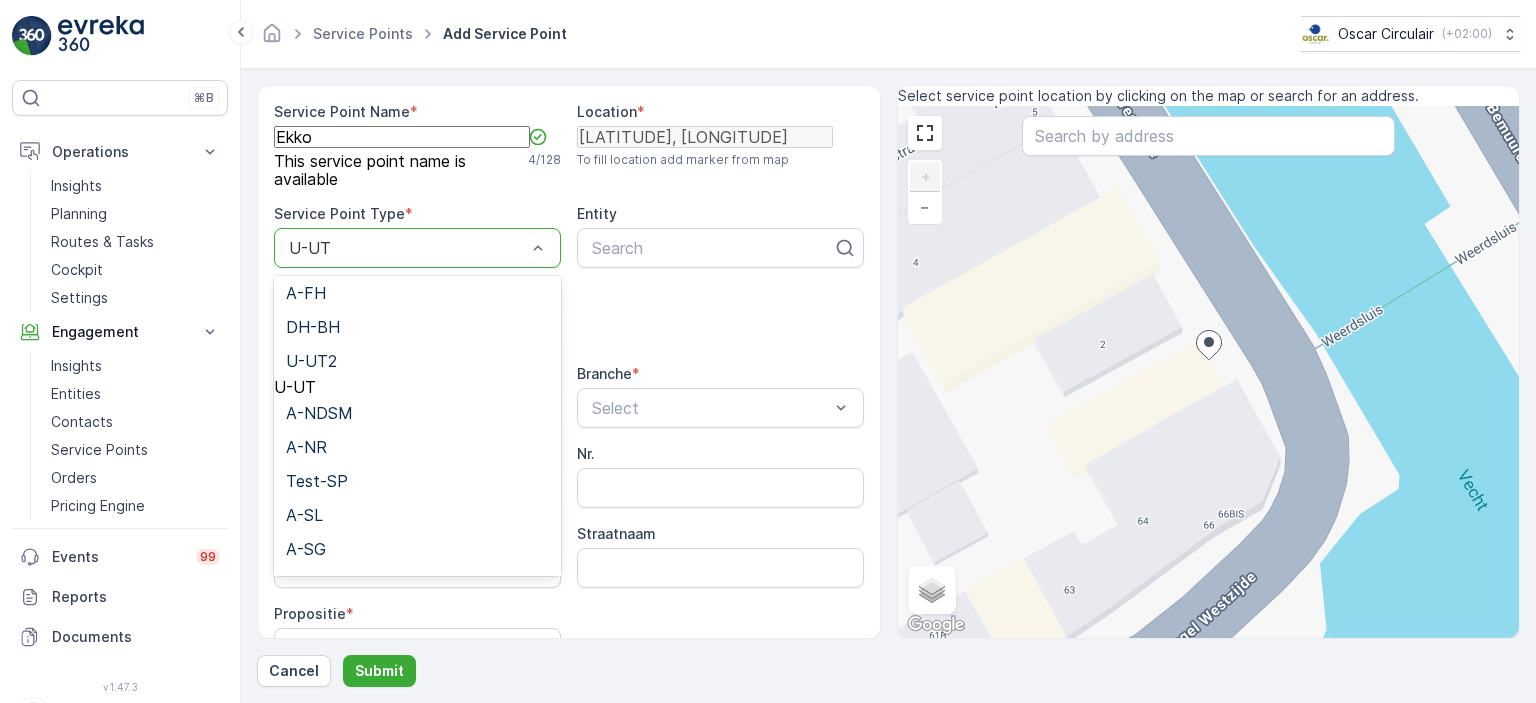 click on "U-UT" at bounding box center (417, 387) 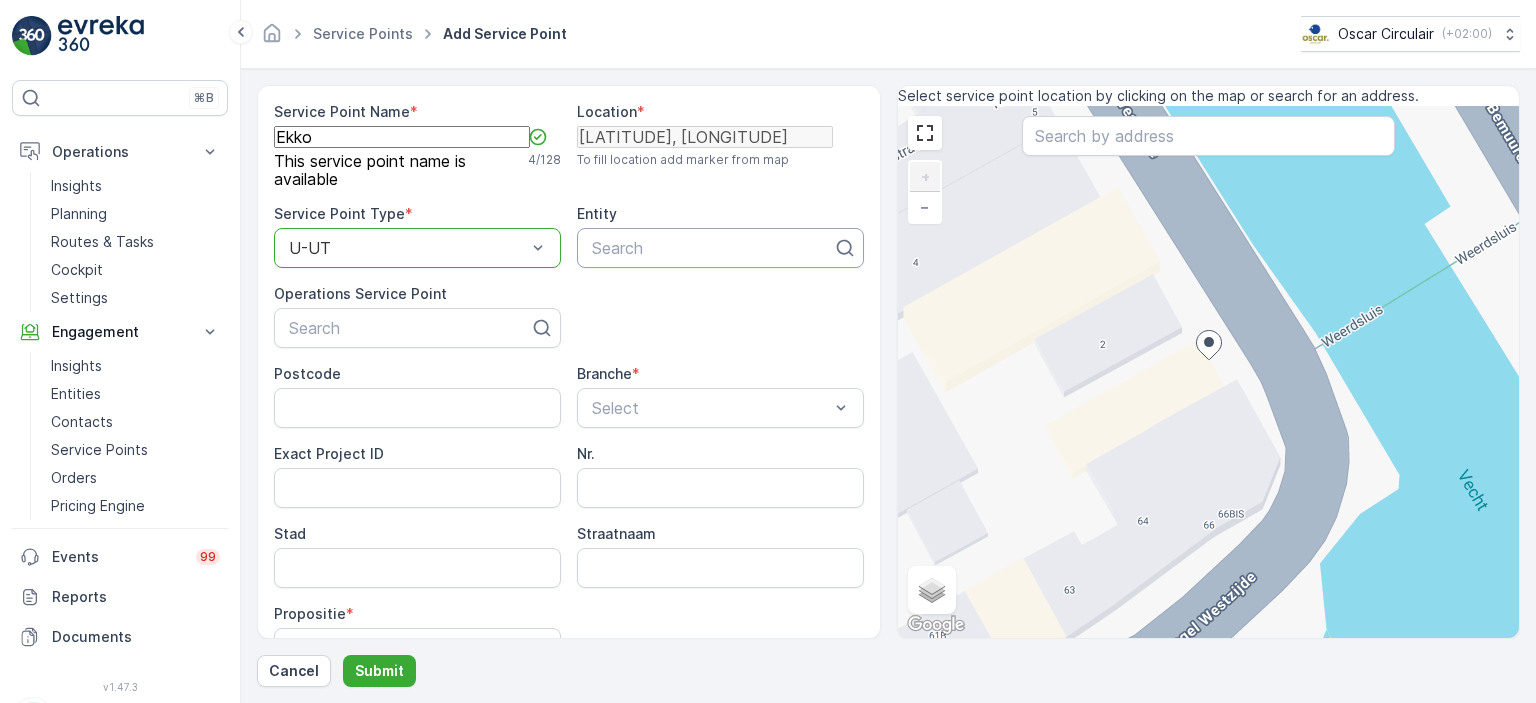 click at bounding box center (712, 248) 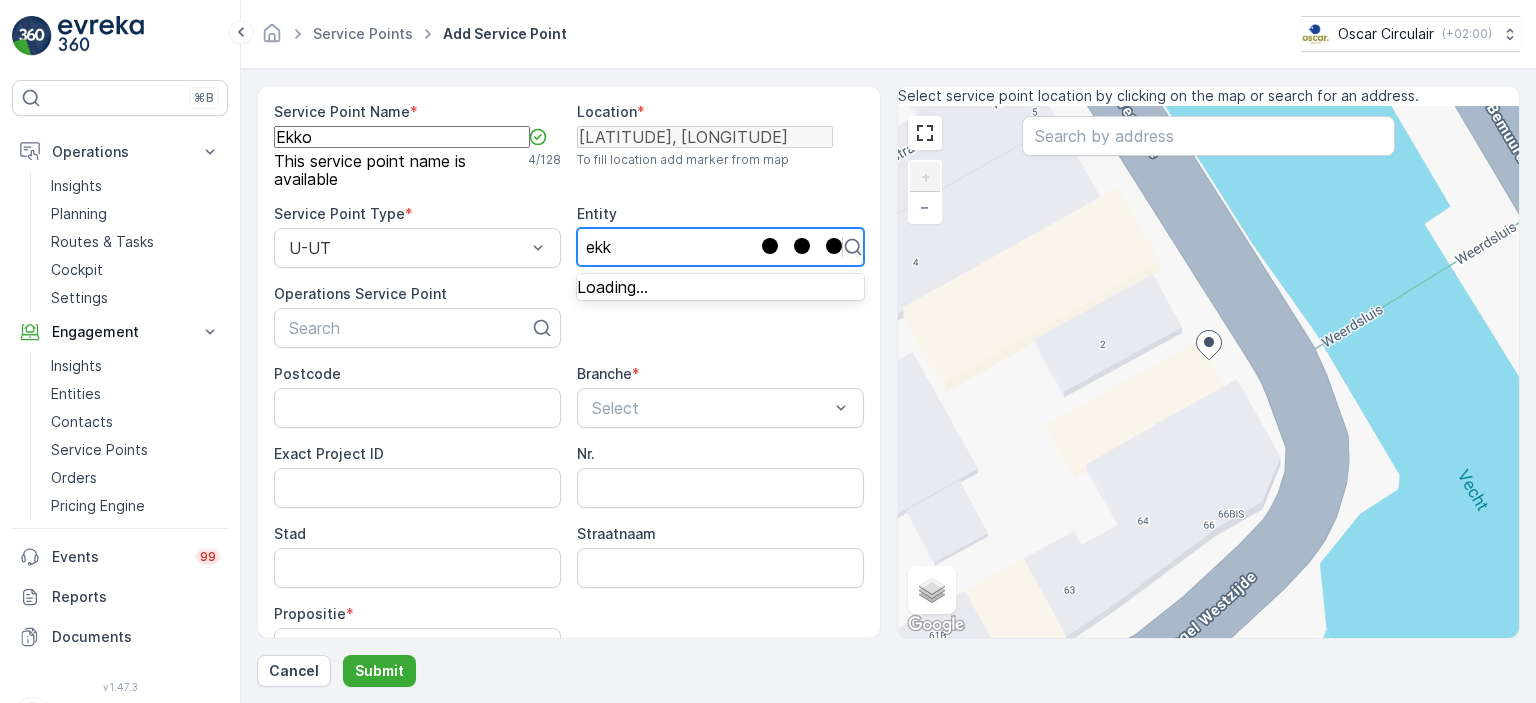 type on "ekko" 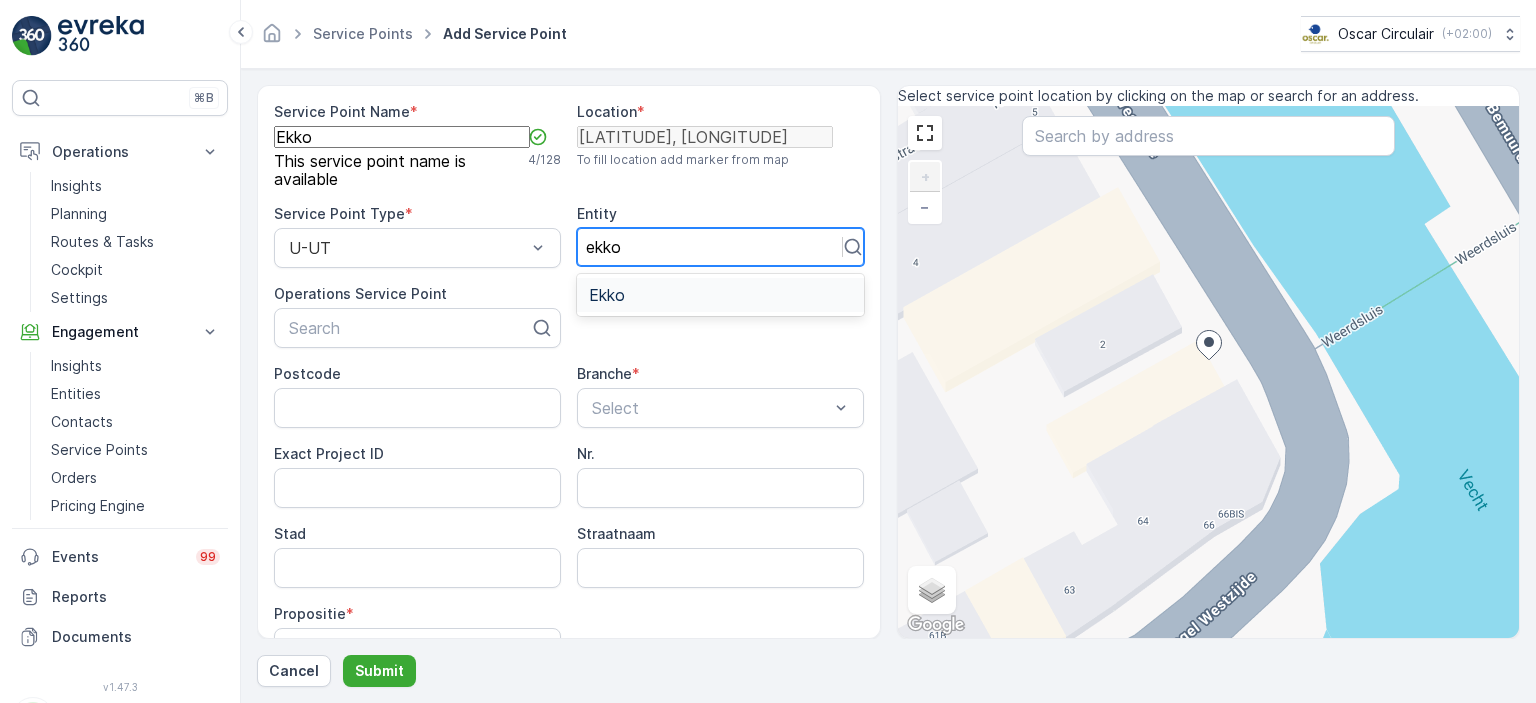 click on "Ekko" at bounding box center [720, 295] 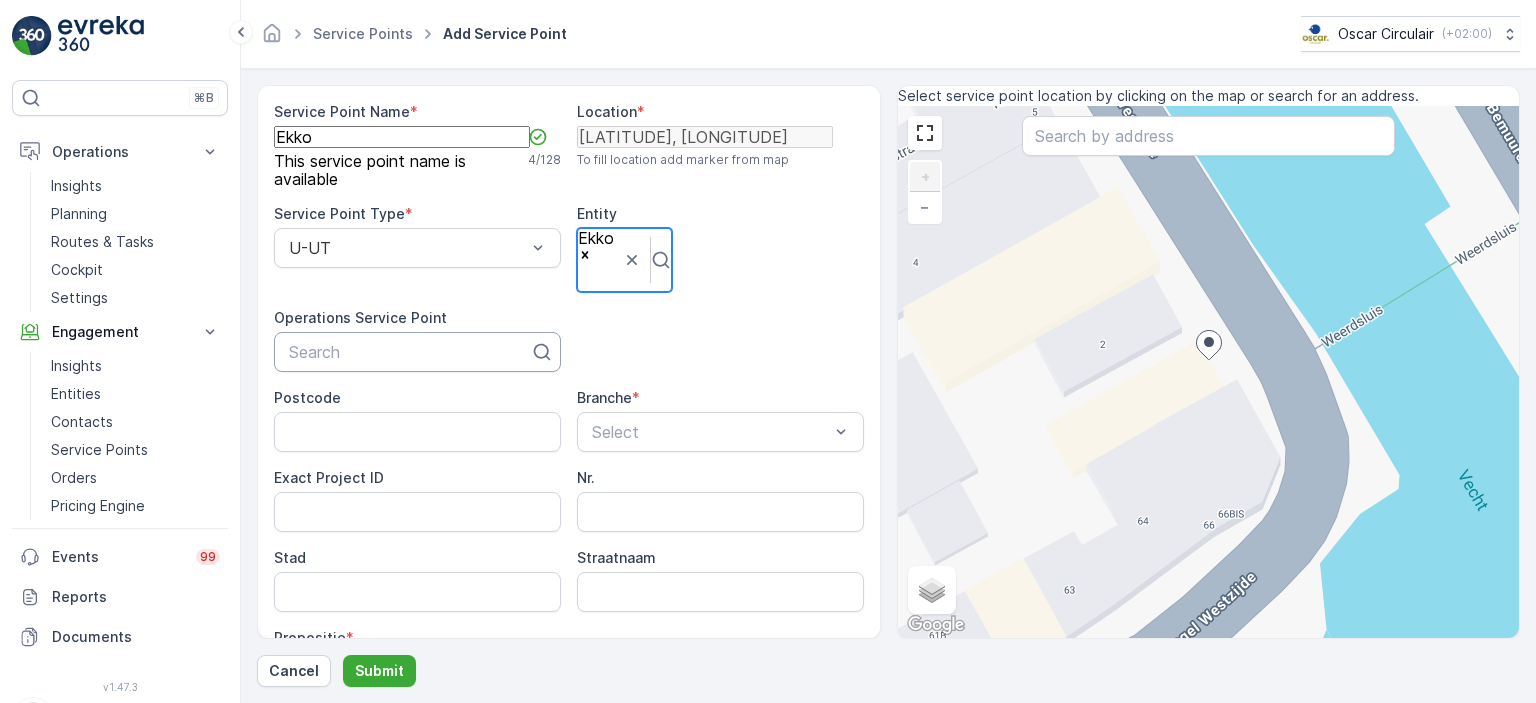 click at bounding box center (409, 352) 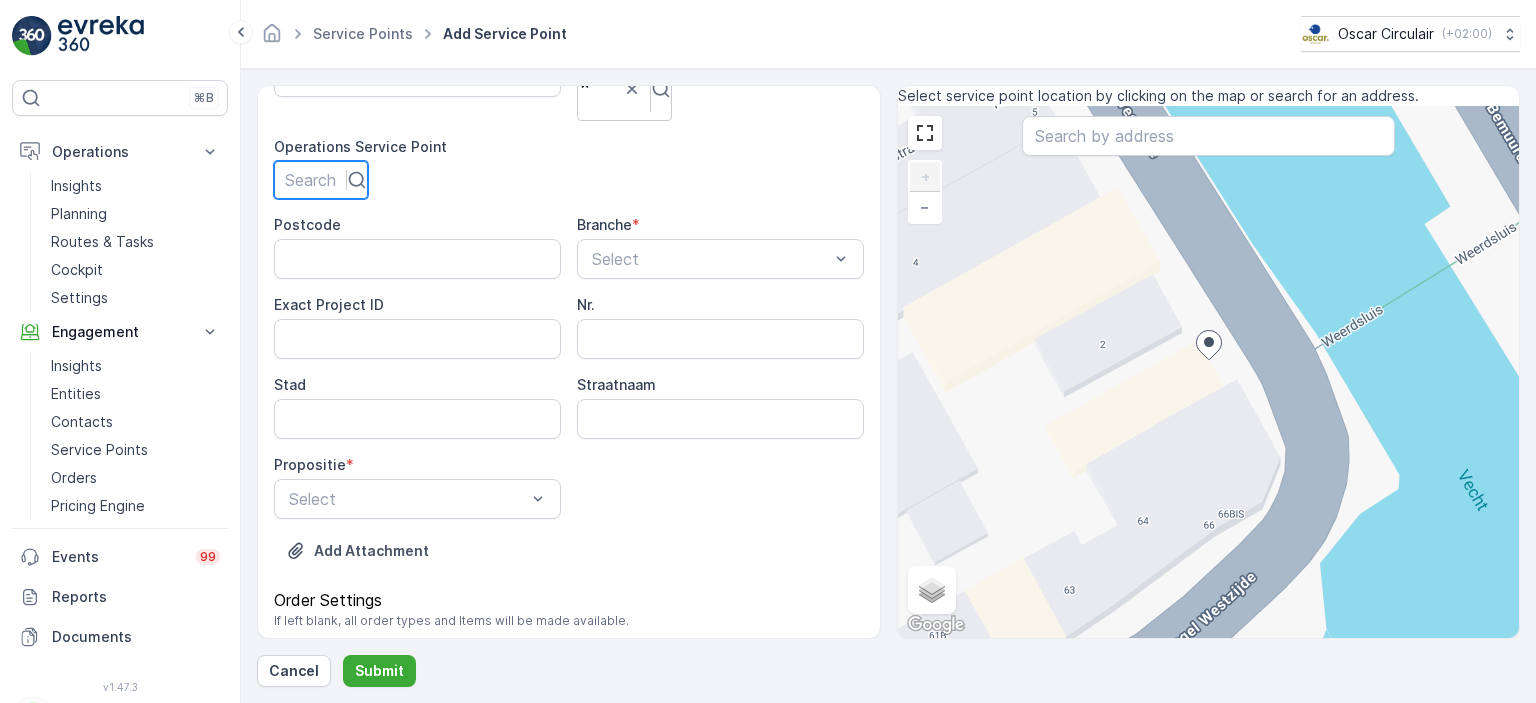 scroll, scrollTop: 172, scrollLeft: 0, axis: vertical 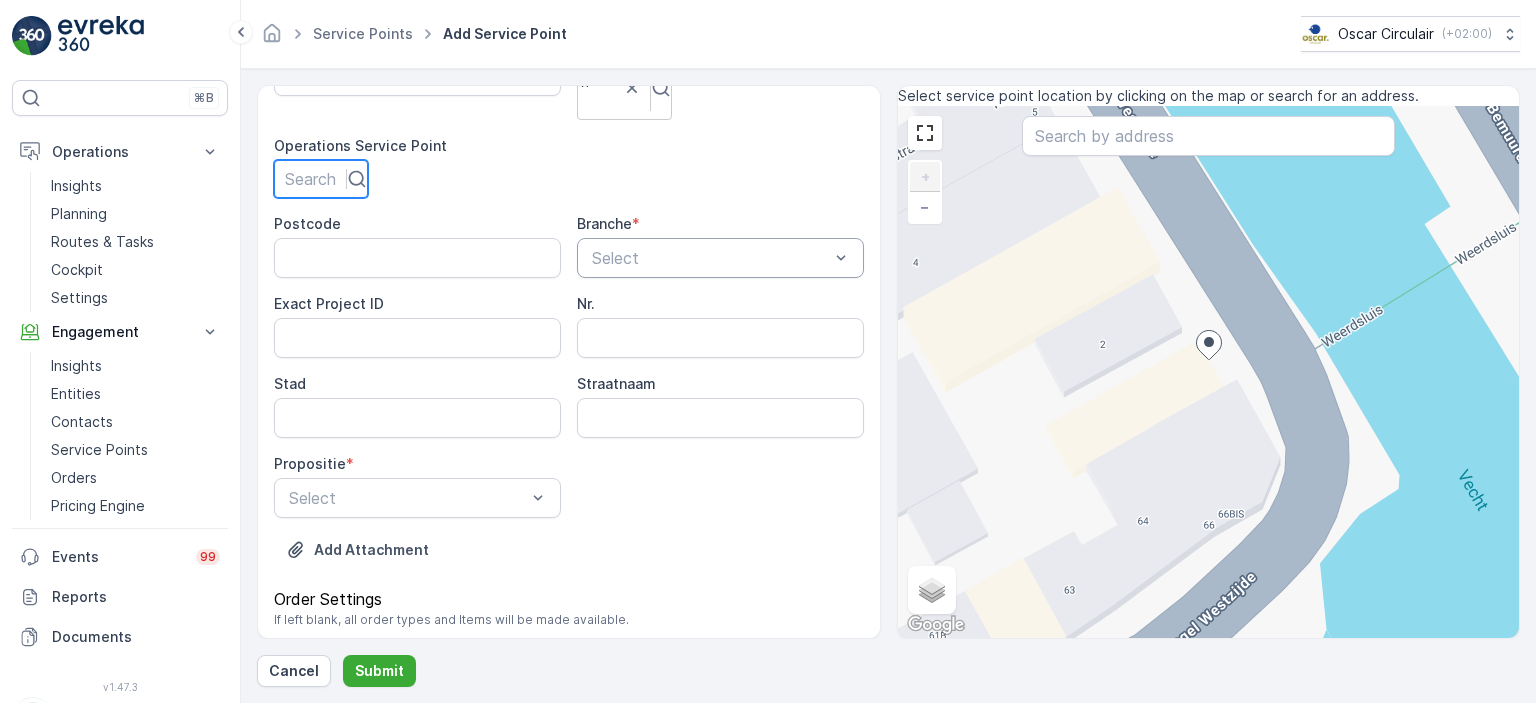 click at bounding box center [710, 258] 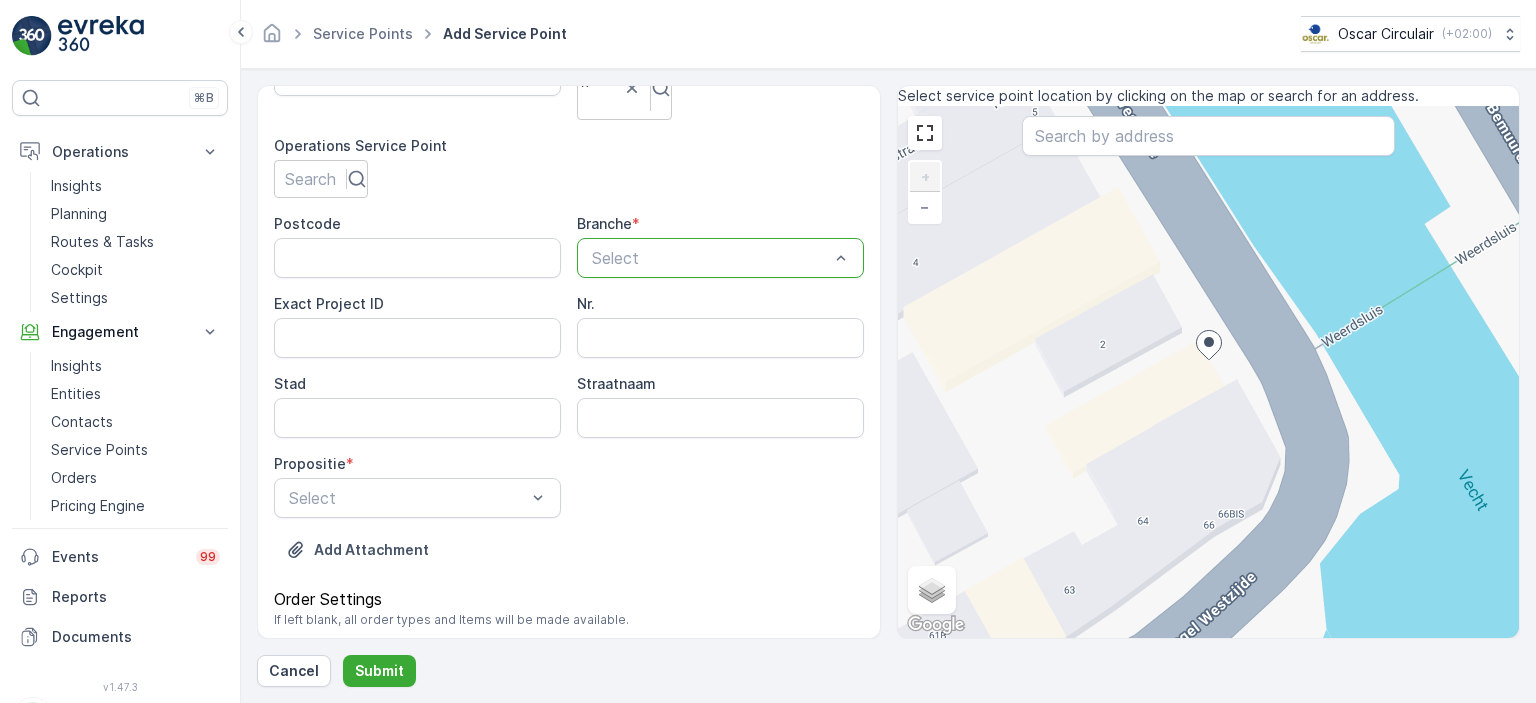 click on "ReCa" at bounding box center [768, 902] 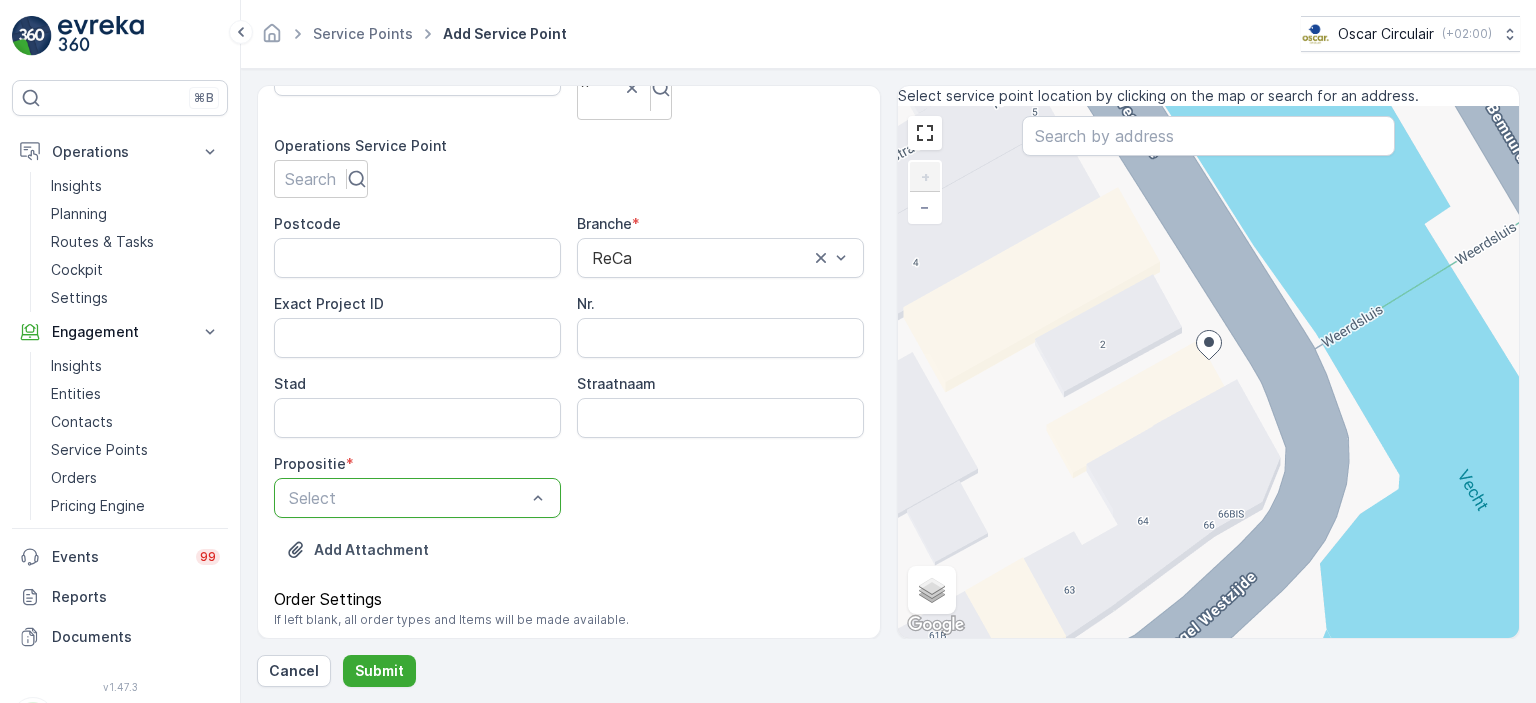 click at bounding box center [407, 498] 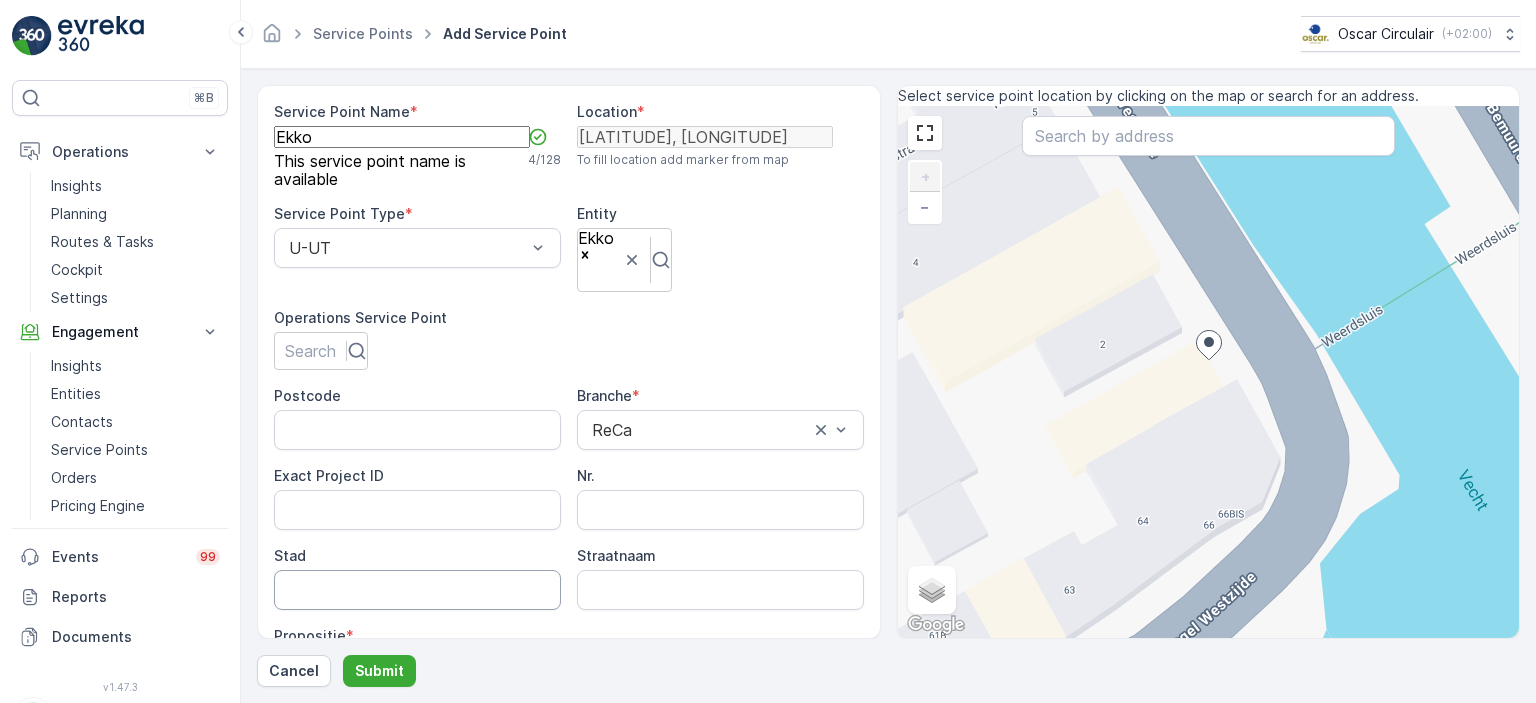 scroll, scrollTop: 216, scrollLeft: 0, axis: vertical 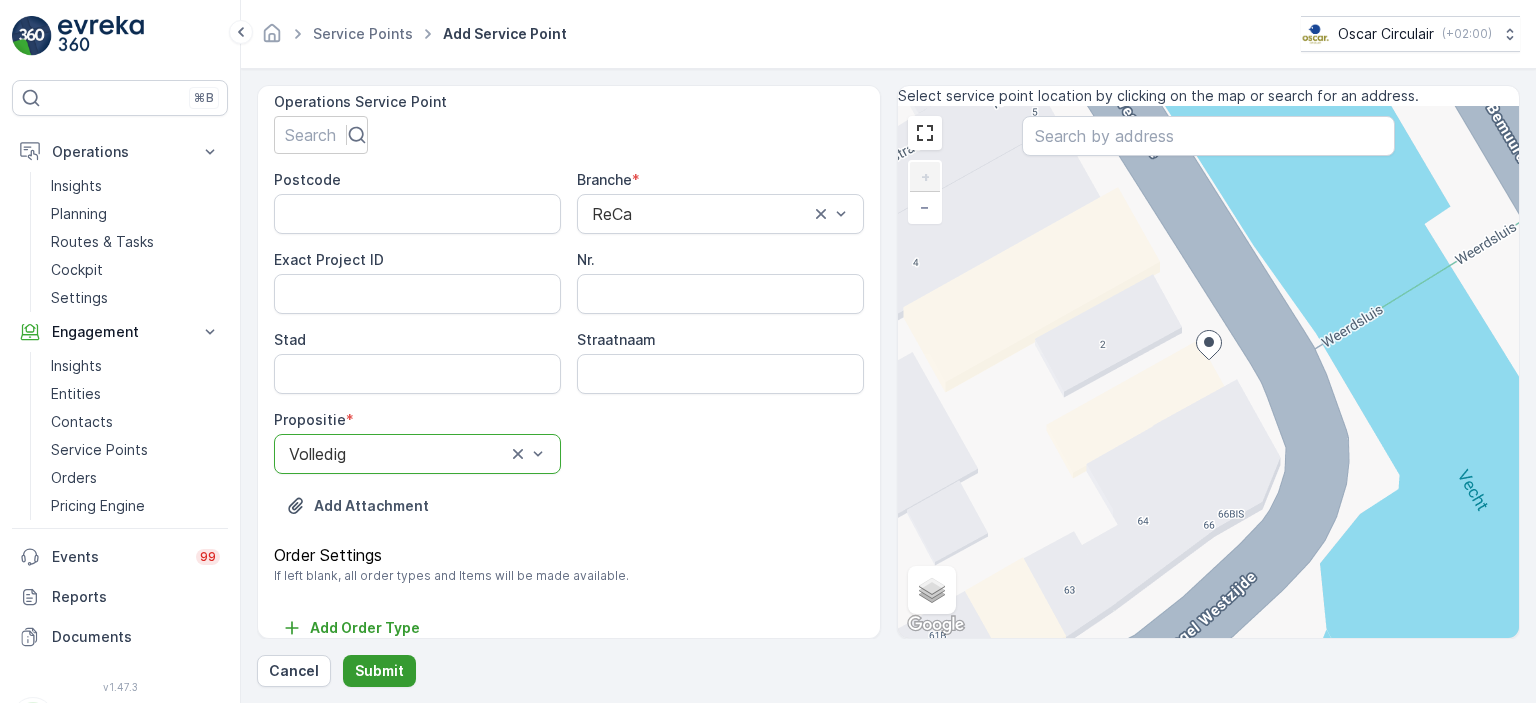 click on "Submit" at bounding box center (379, 671) 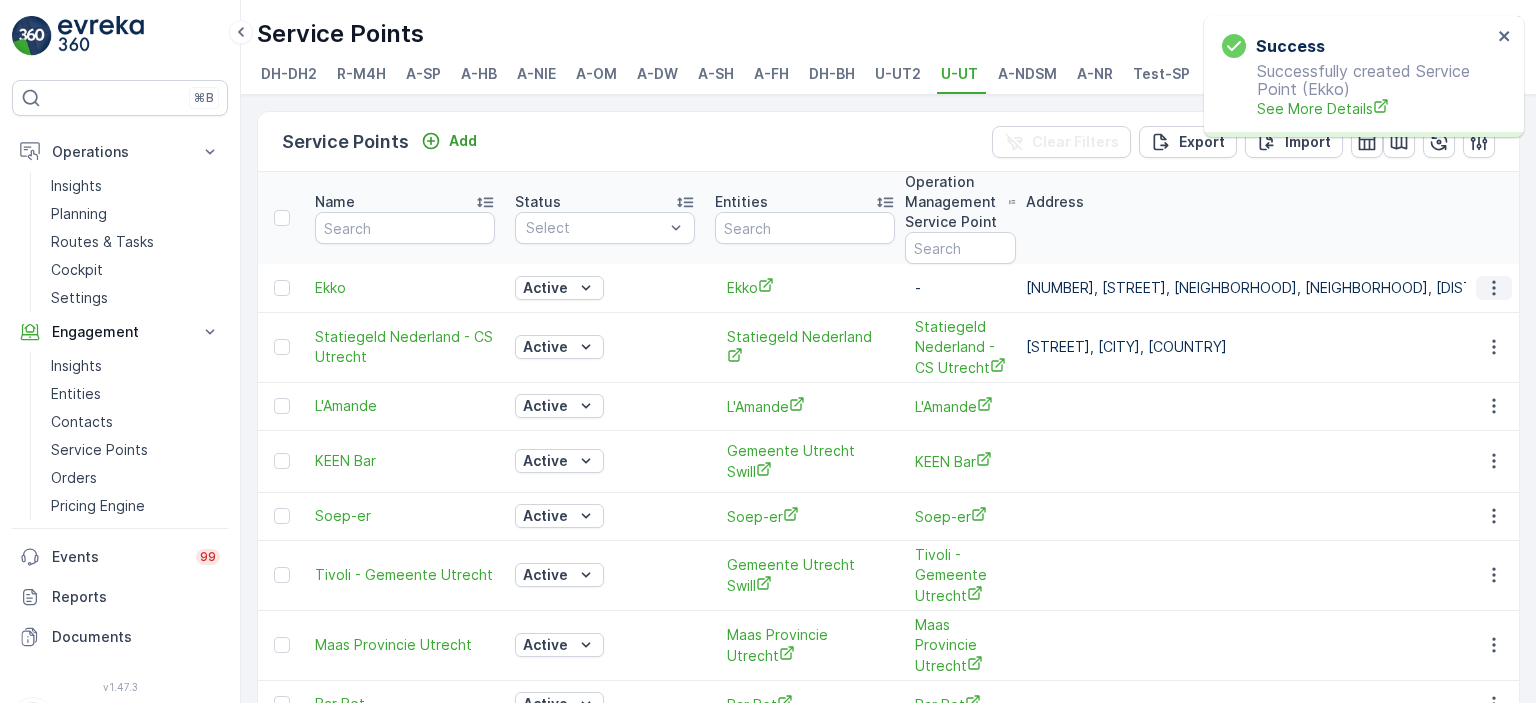 click 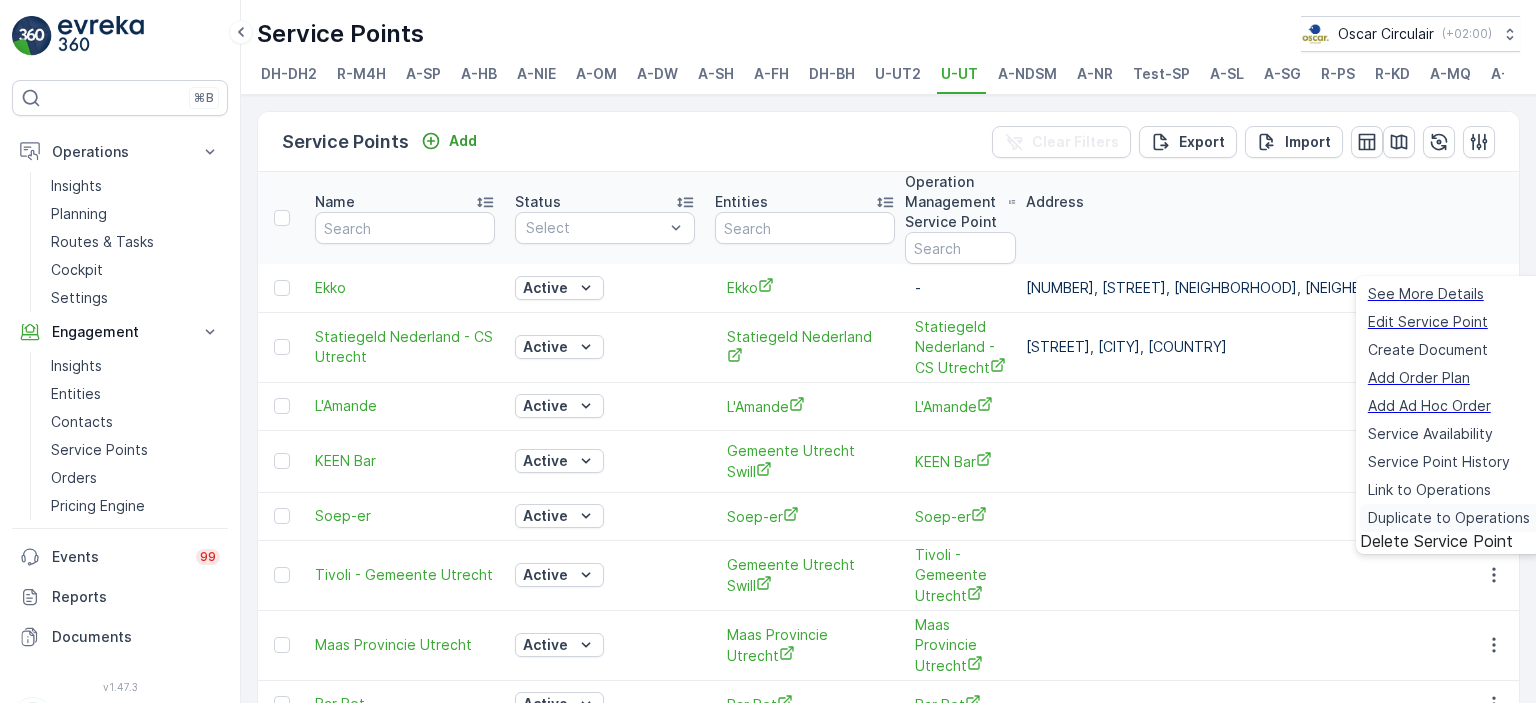 click on "Duplicate to Operations" at bounding box center [1449, 518] 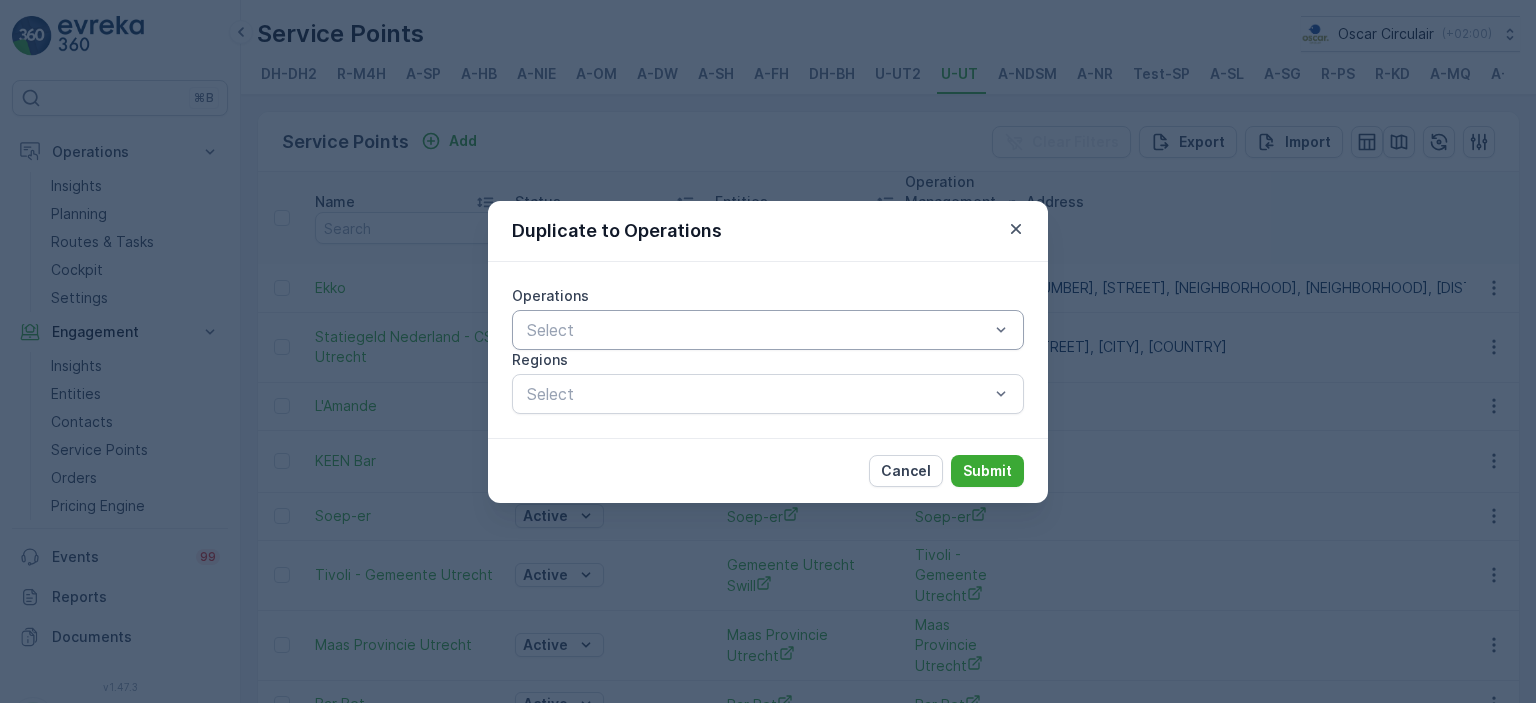 click at bounding box center (758, 330) 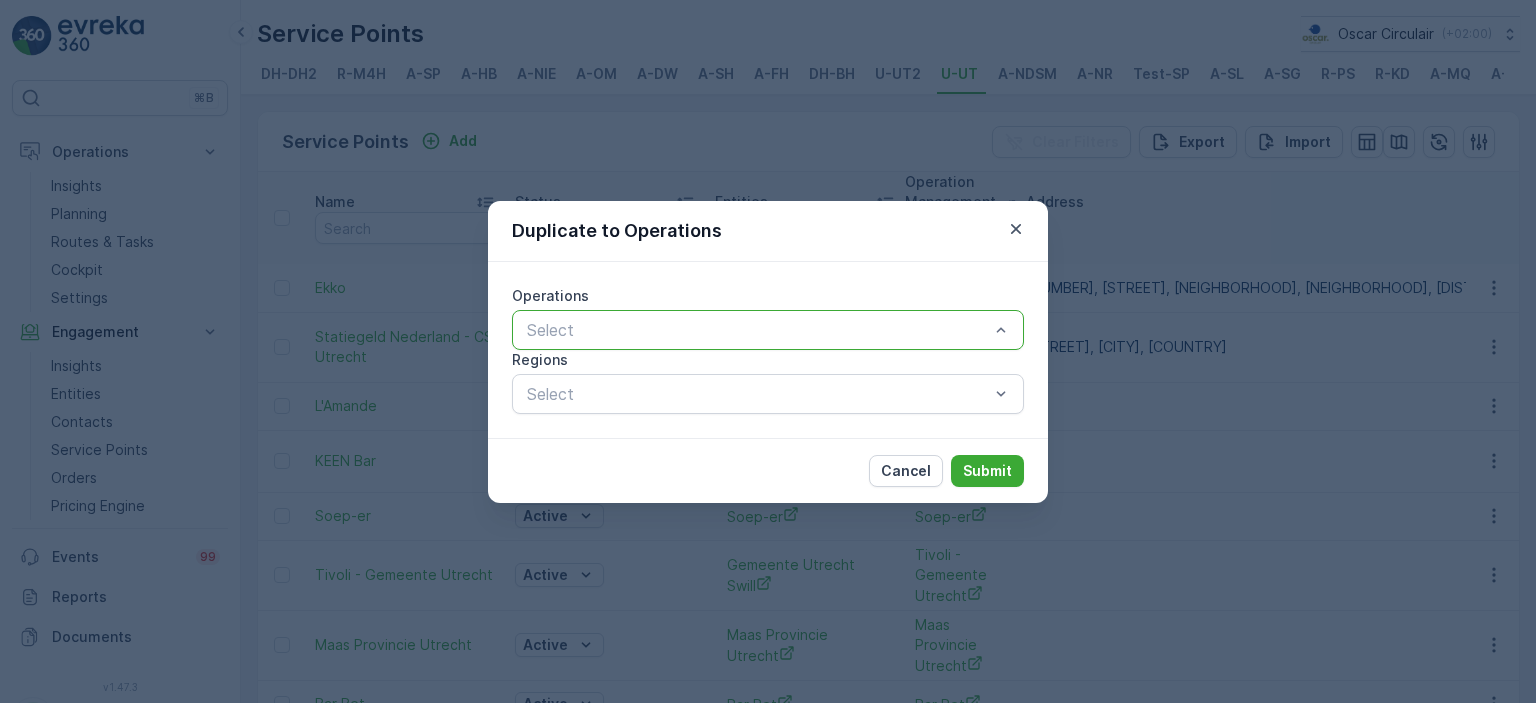 click on "Utrecht Collection" at bounding box center [768, 834] 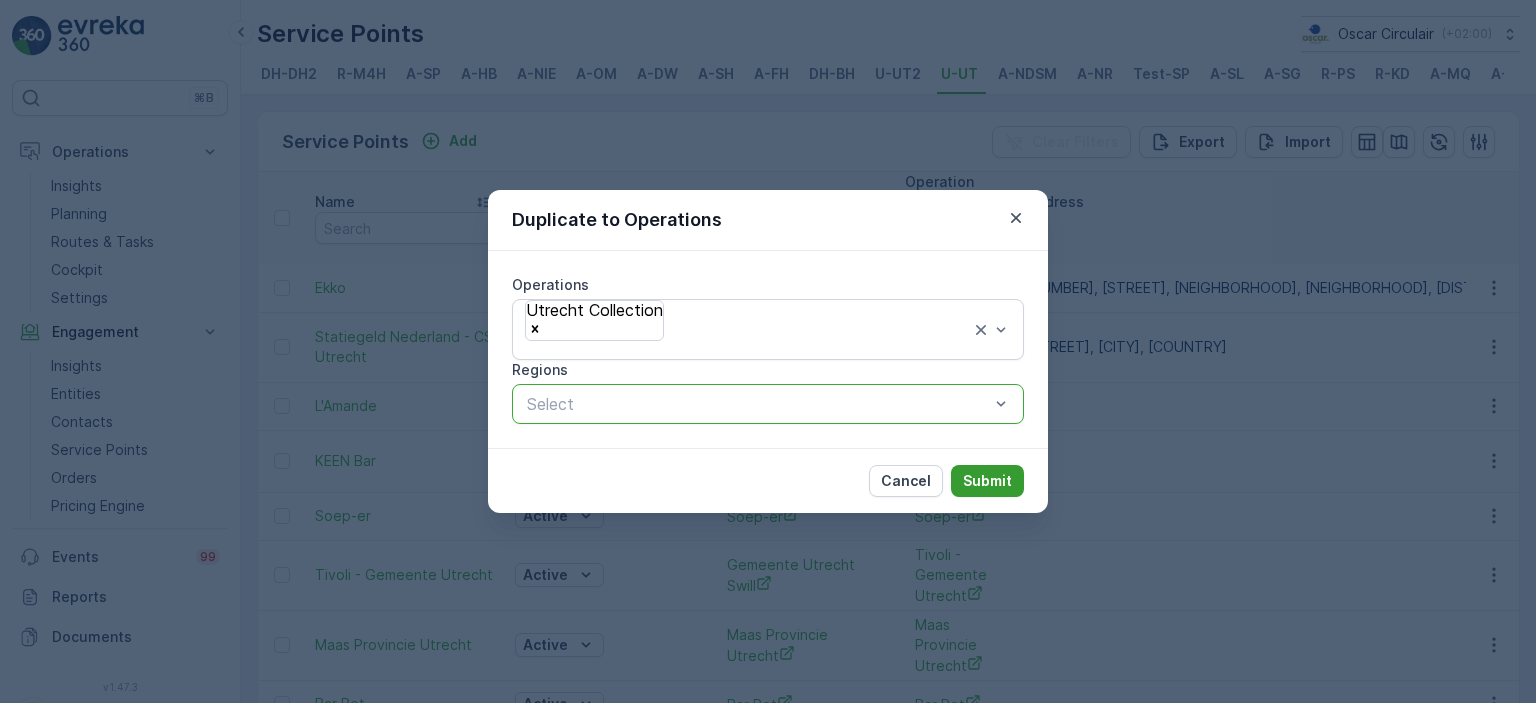 click on "Submit" at bounding box center [987, 481] 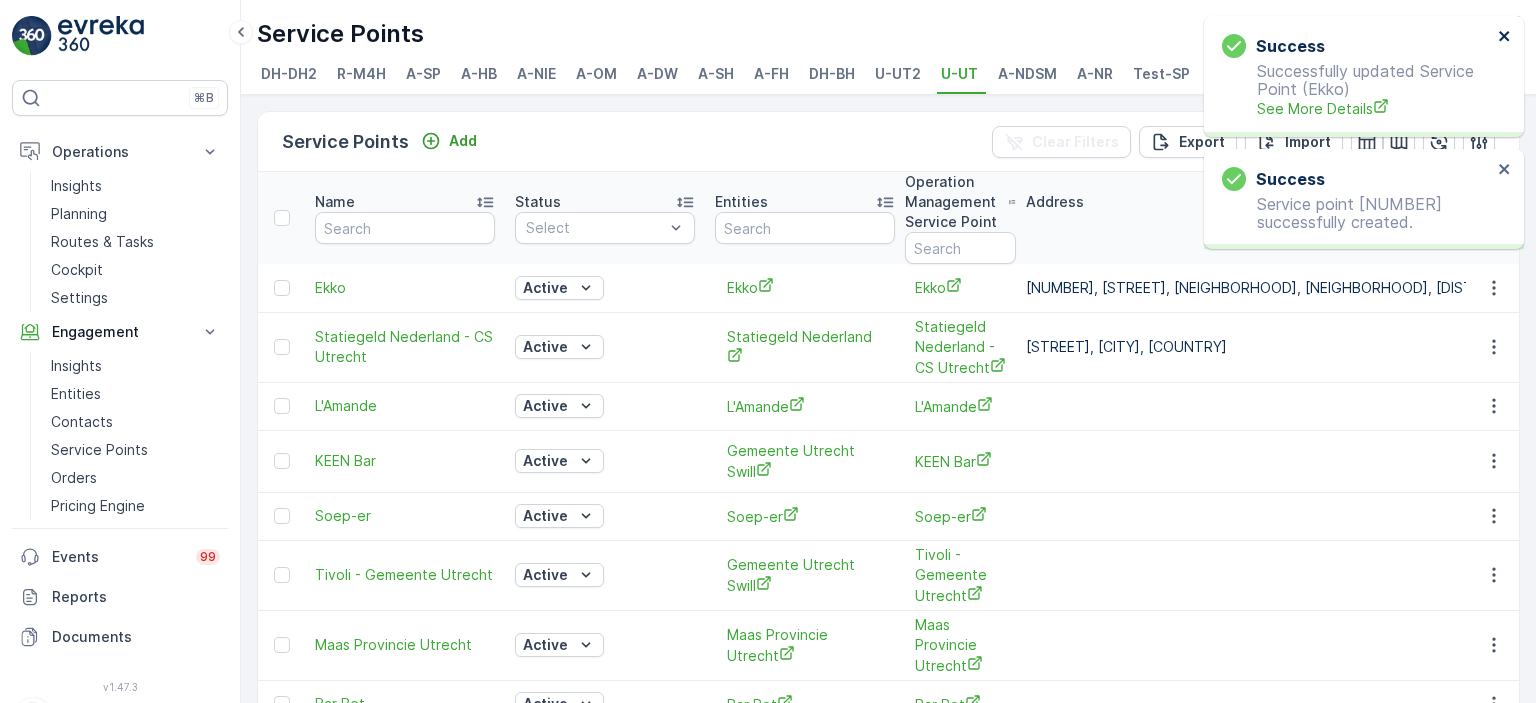 click 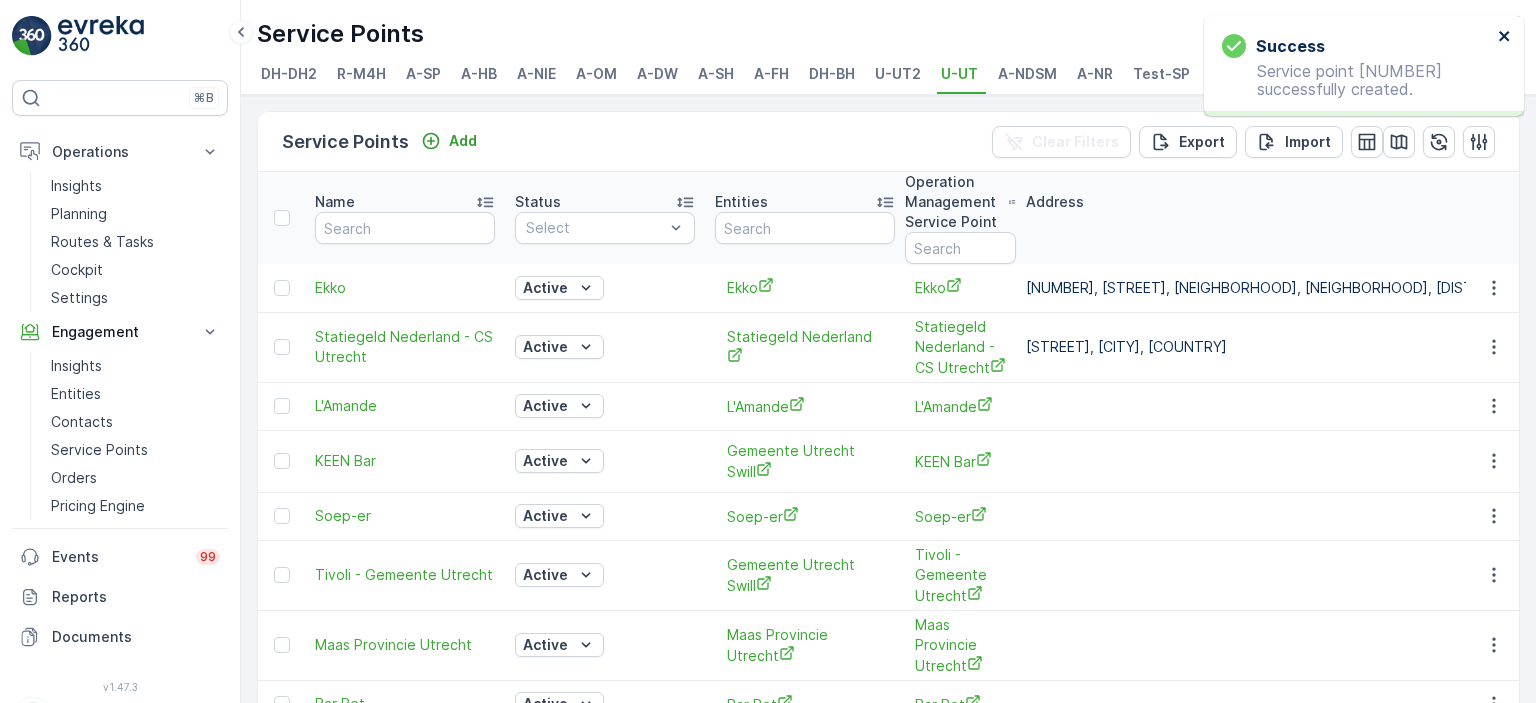 click 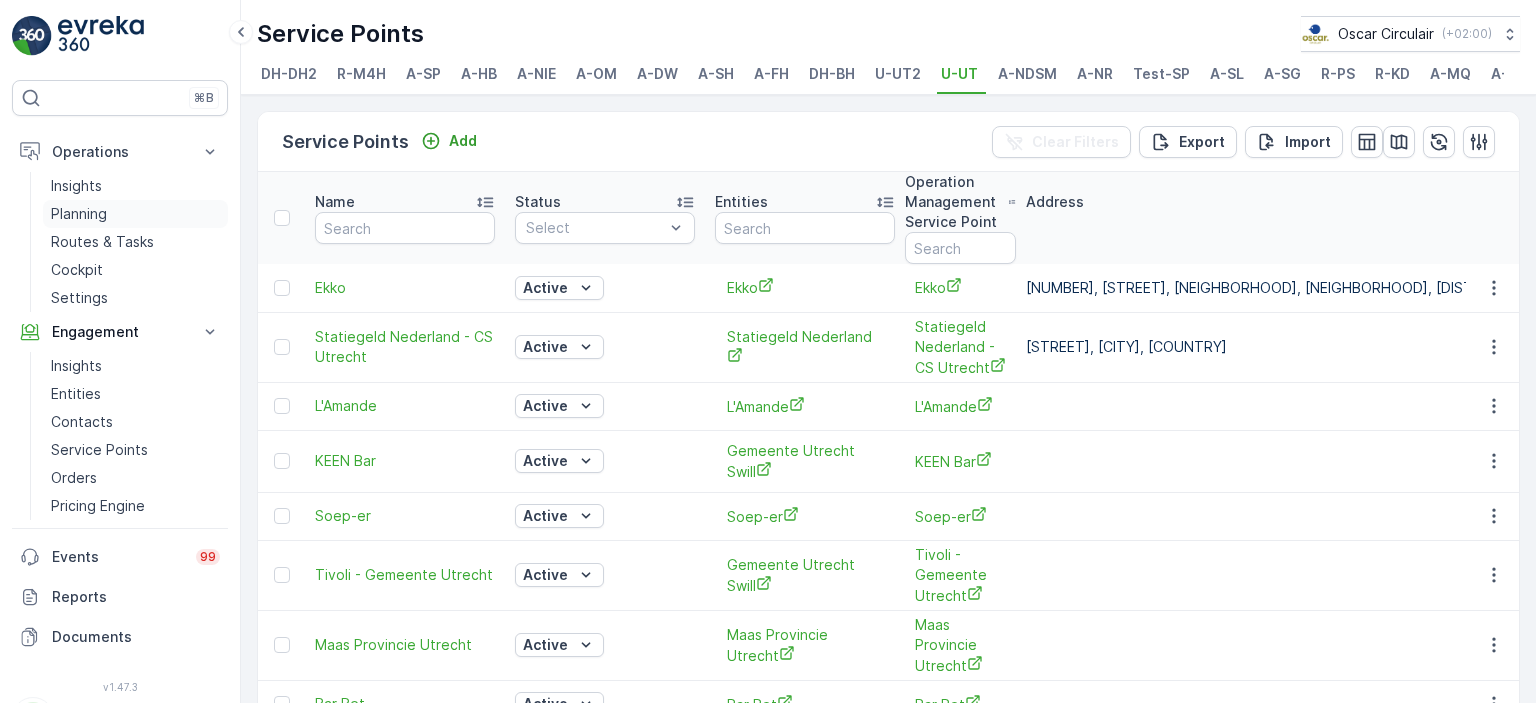 click on "Planning" at bounding box center (79, 214) 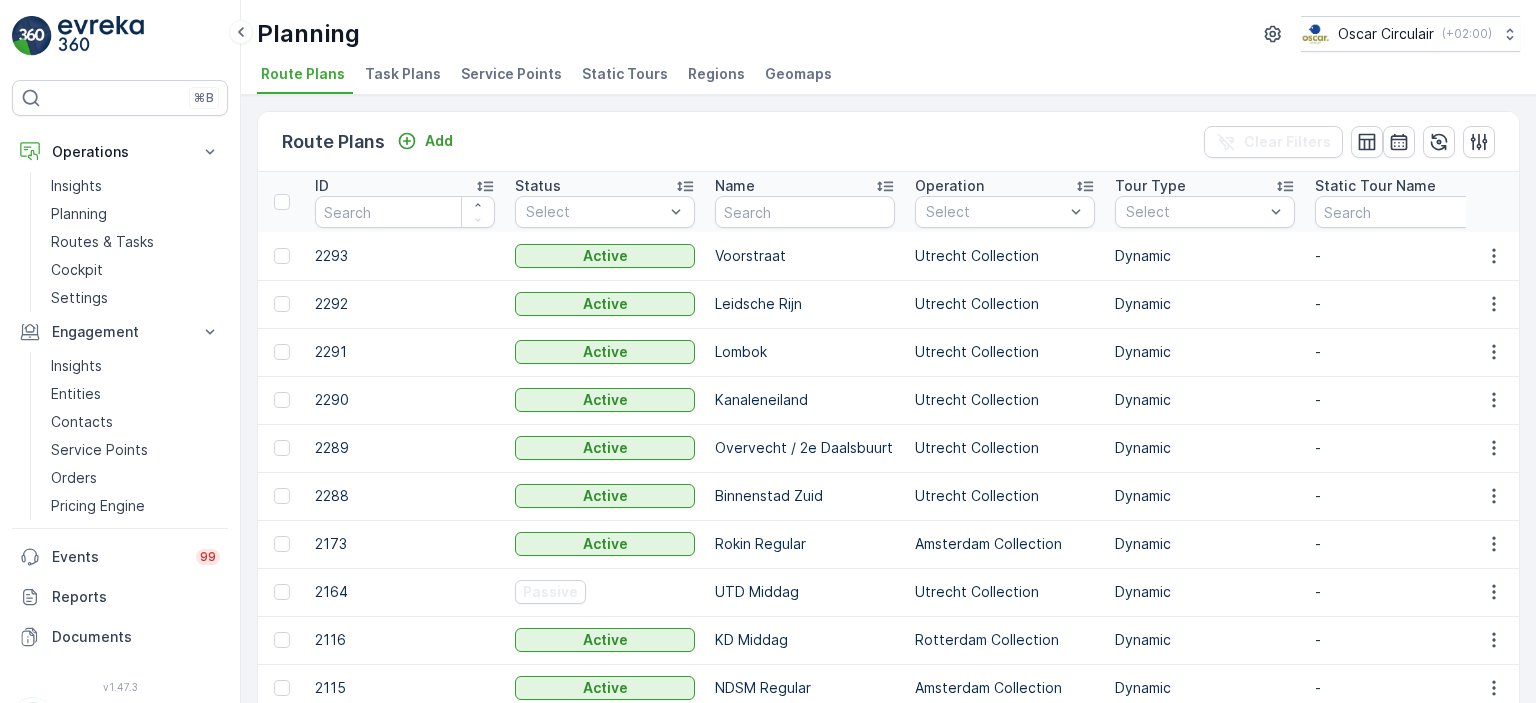 click on "Task Plans" at bounding box center [405, 77] 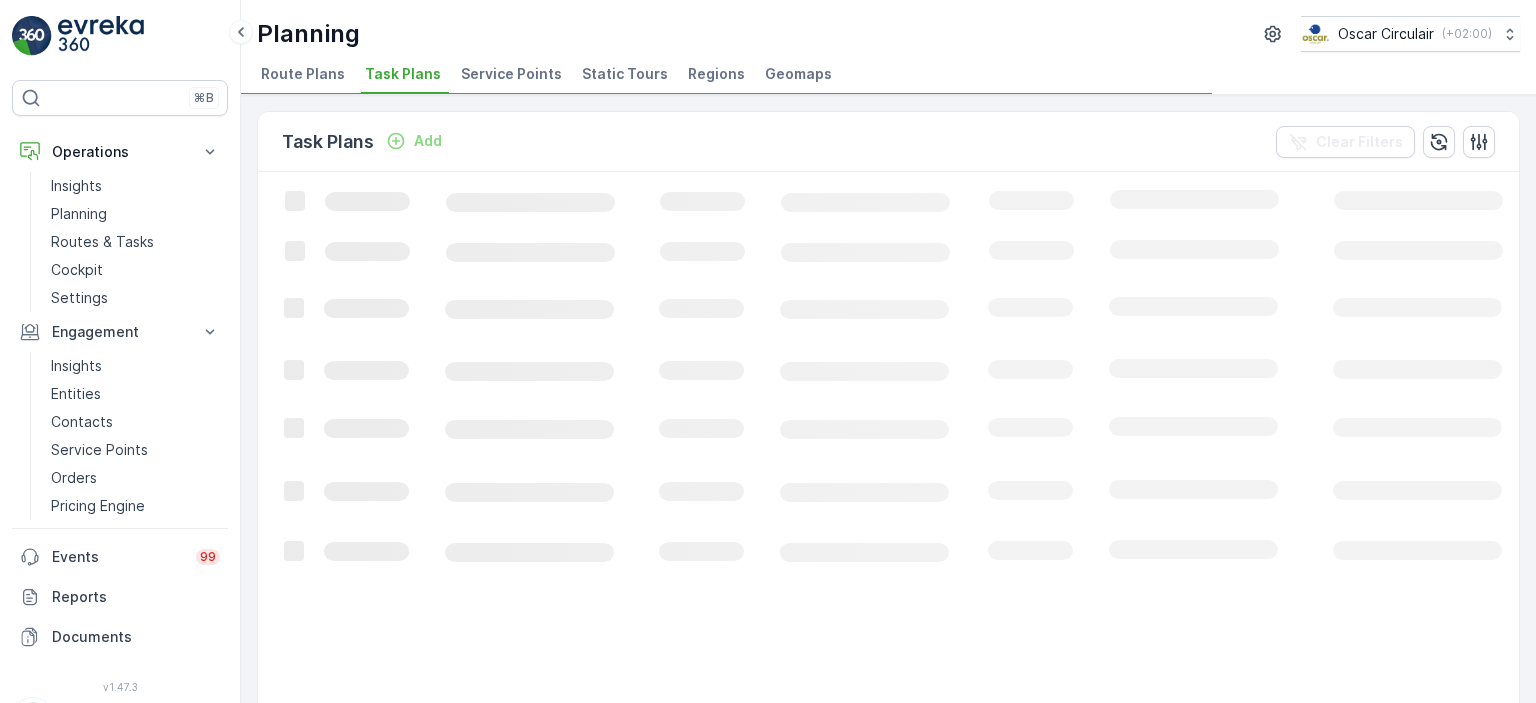 click on "Route Plans" at bounding box center [305, 77] 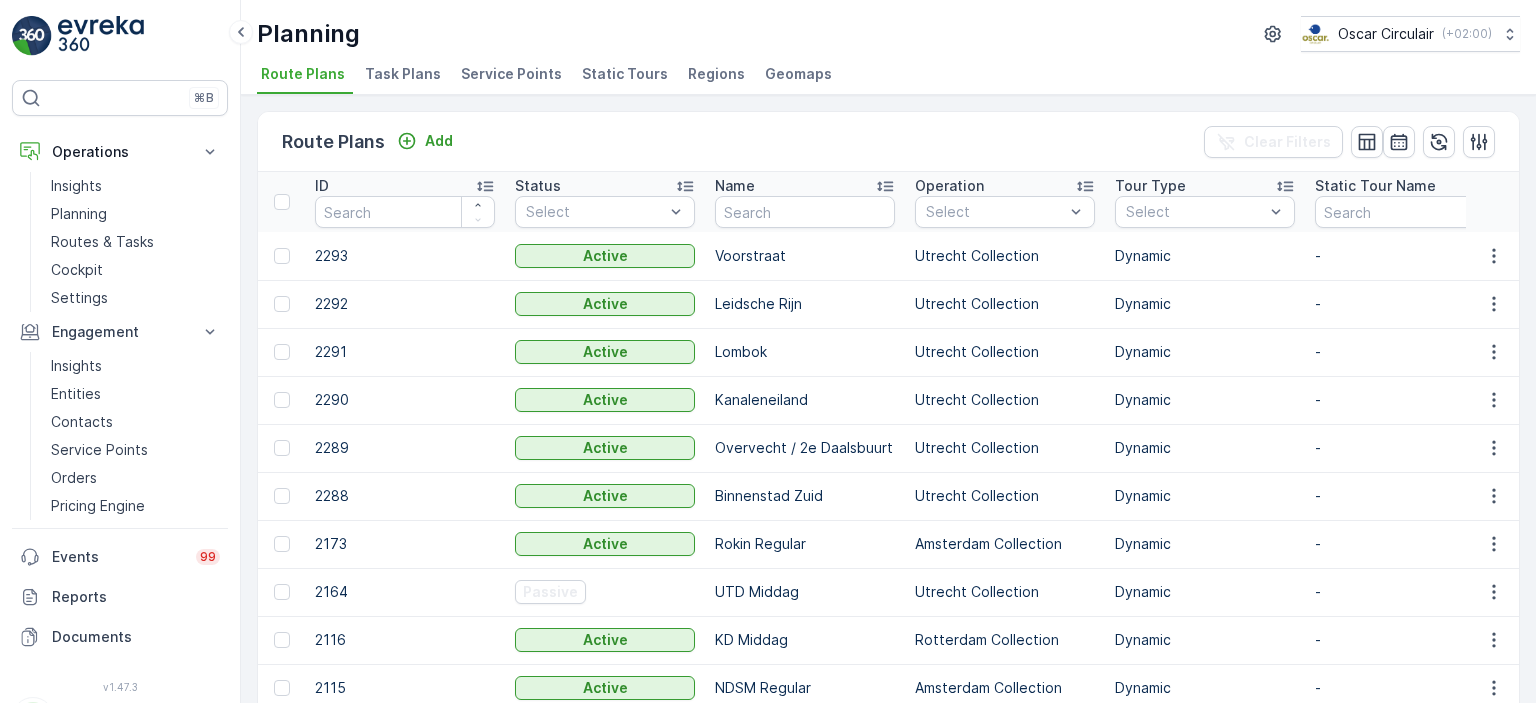 scroll, scrollTop: 91, scrollLeft: 0, axis: vertical 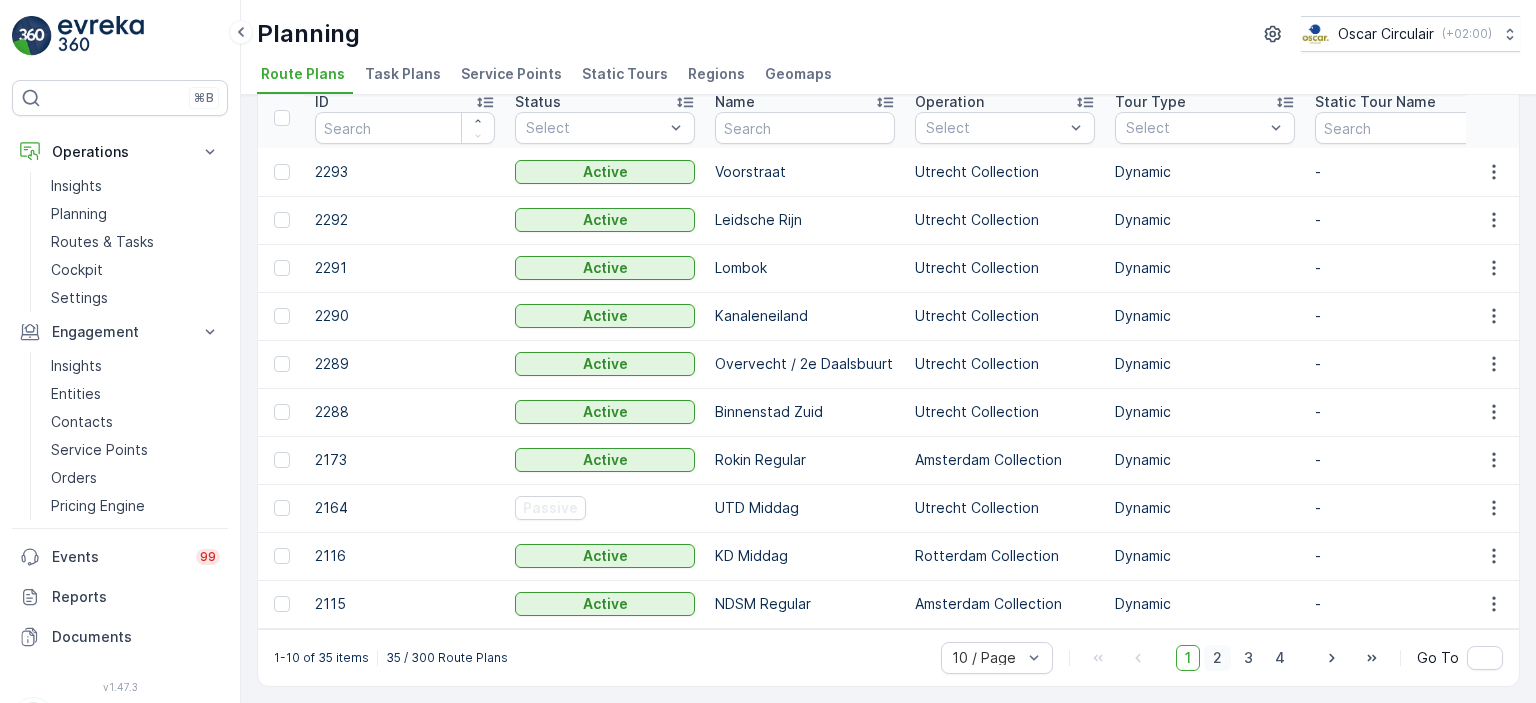 click on "2" at bounding box center (1217, 658) 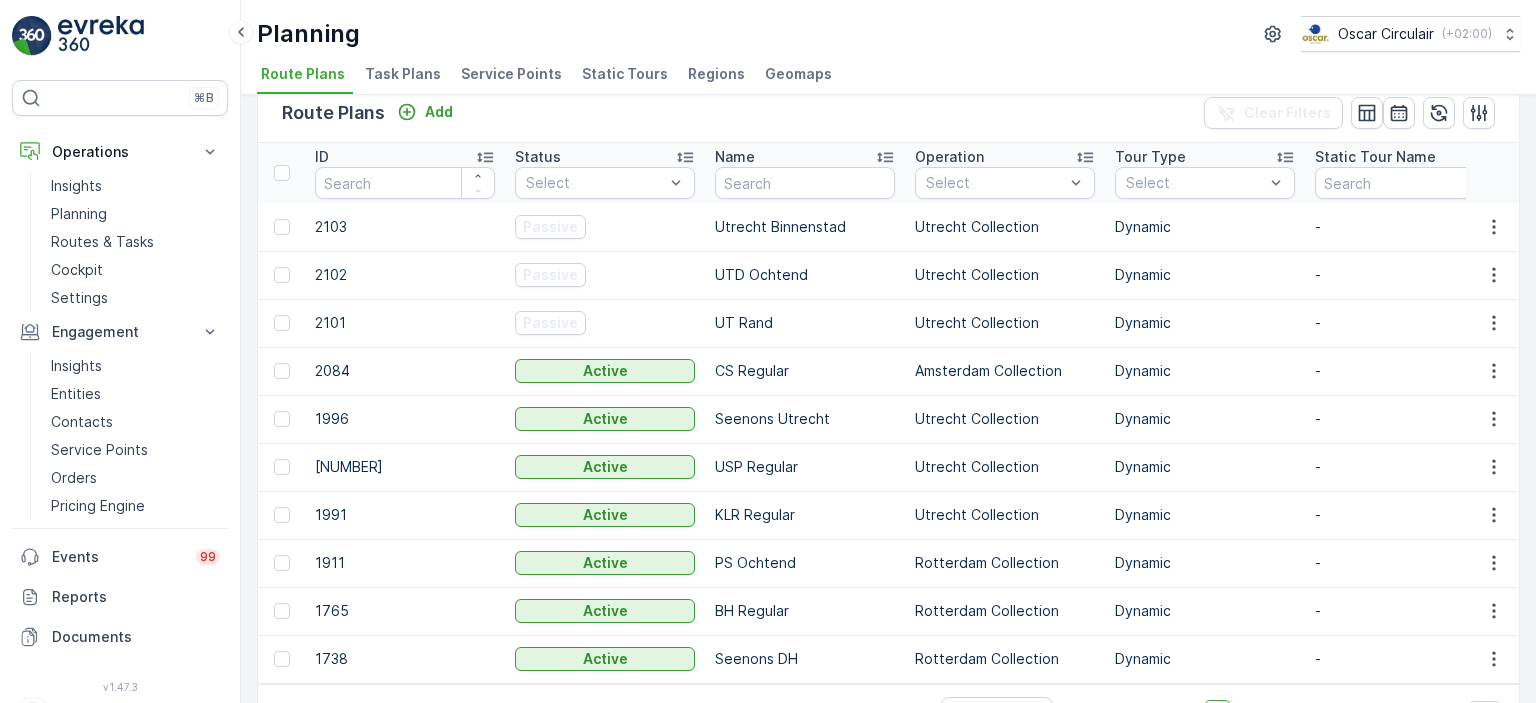scroll, scrollTop: 91, scrollLeft: 0, axis: vertical 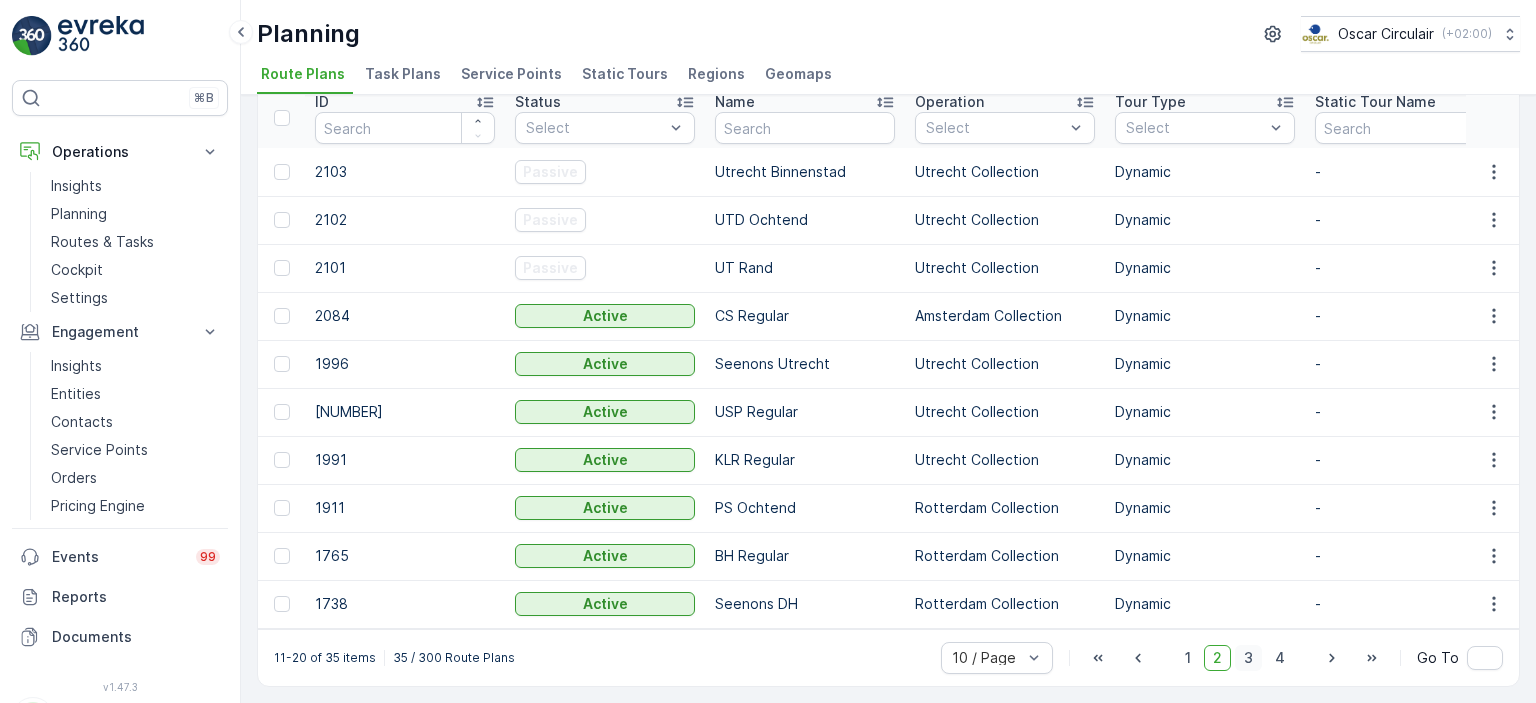 click on "3" at bounding box center [1248, 658] 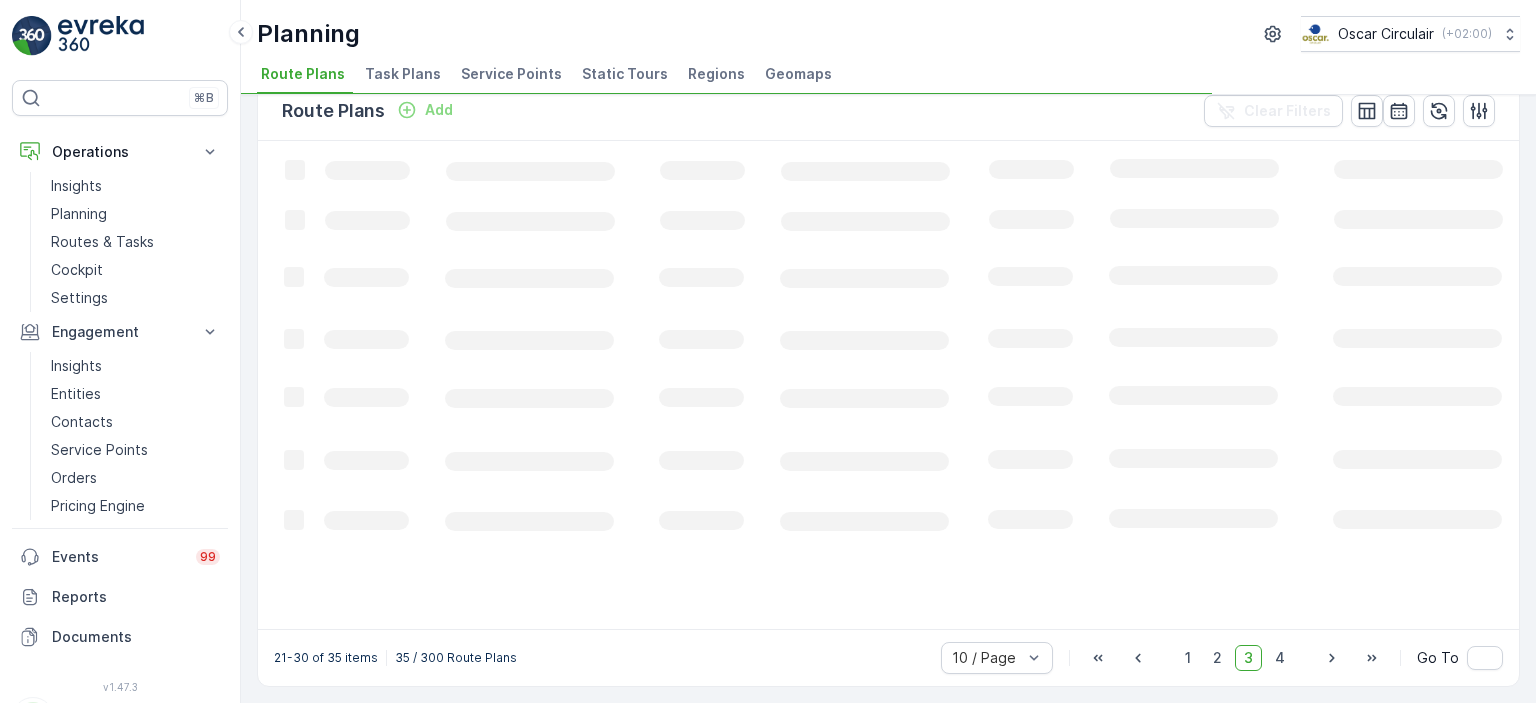 scroll, scrollTop: 29, scrollLeft: 0, axis: vertical 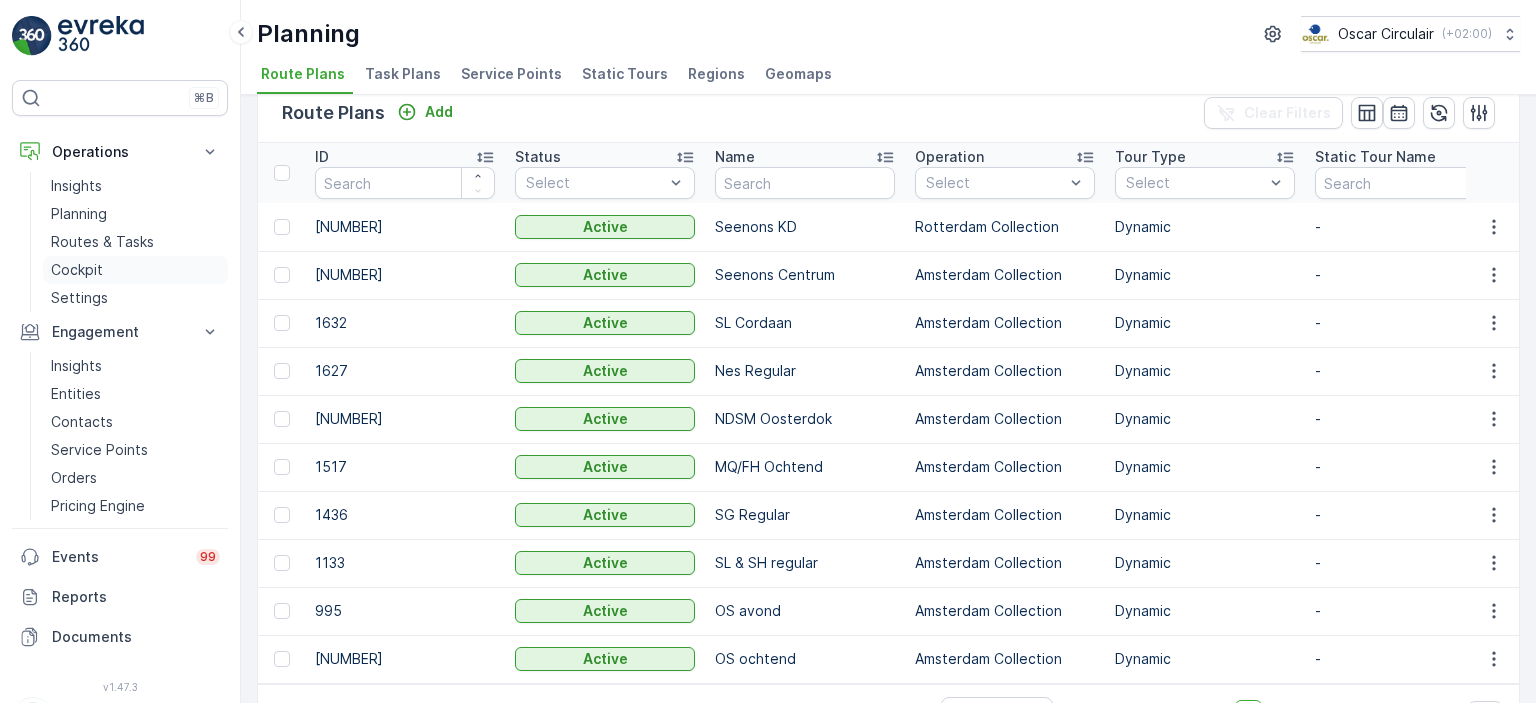 click on "Cockpit" at bounding box center (77, 270) 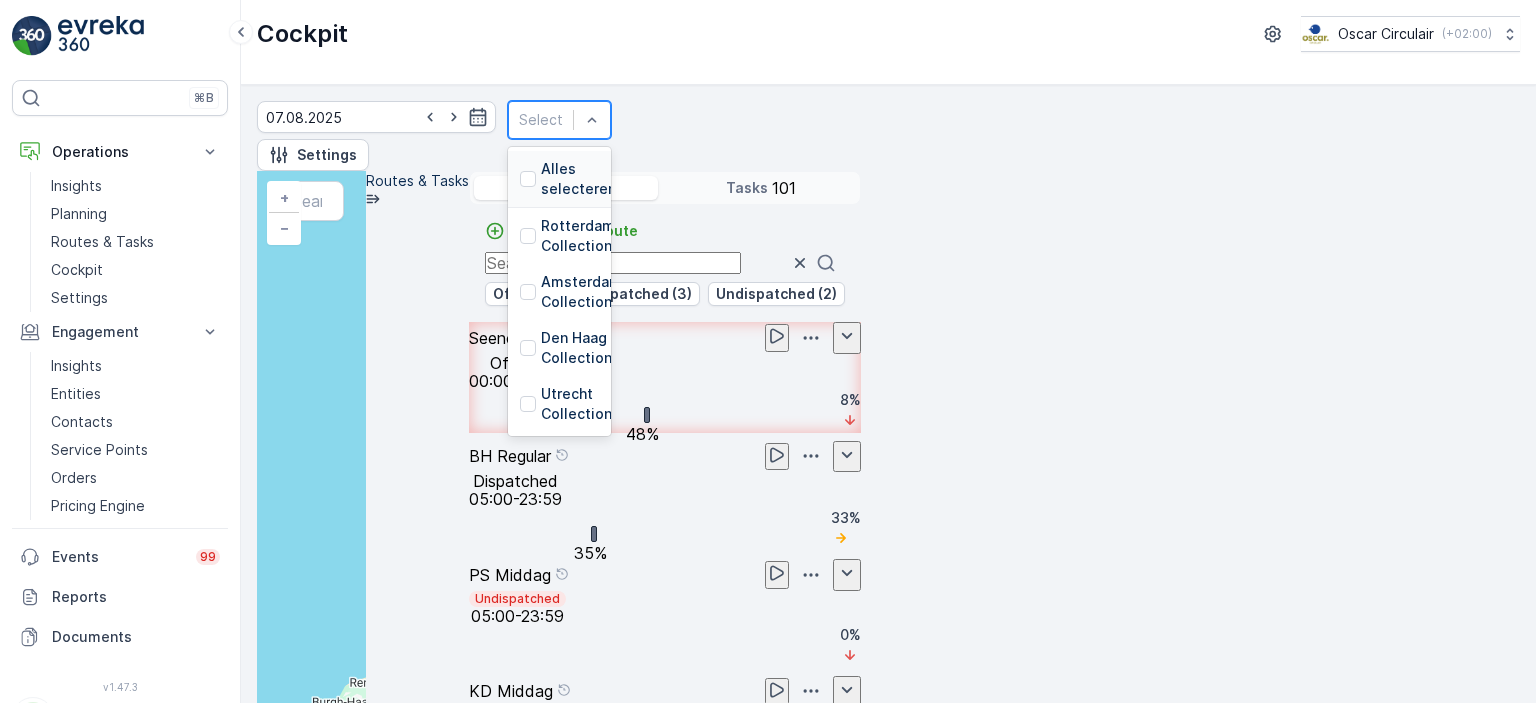 click at bounding box center (541, 120) 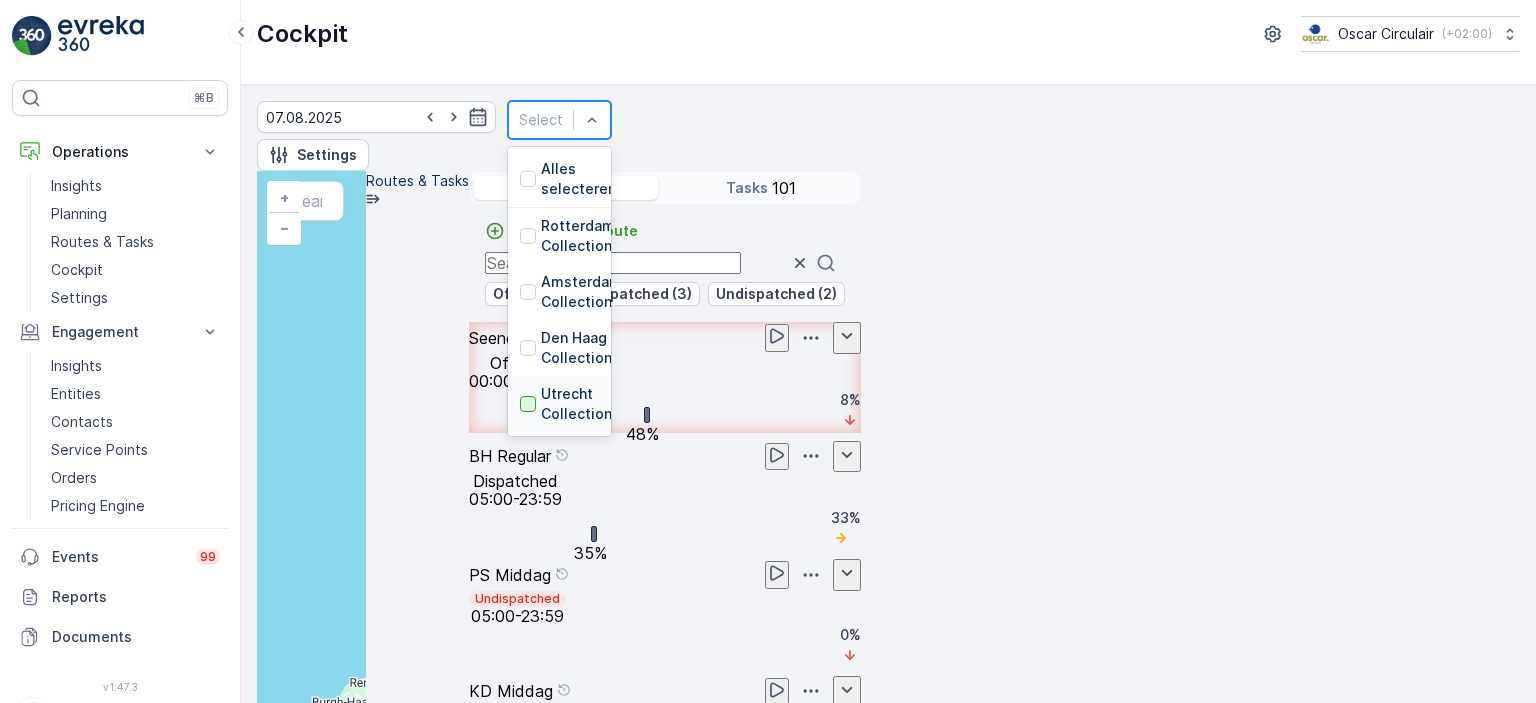 click at bounding box center (528, 404) 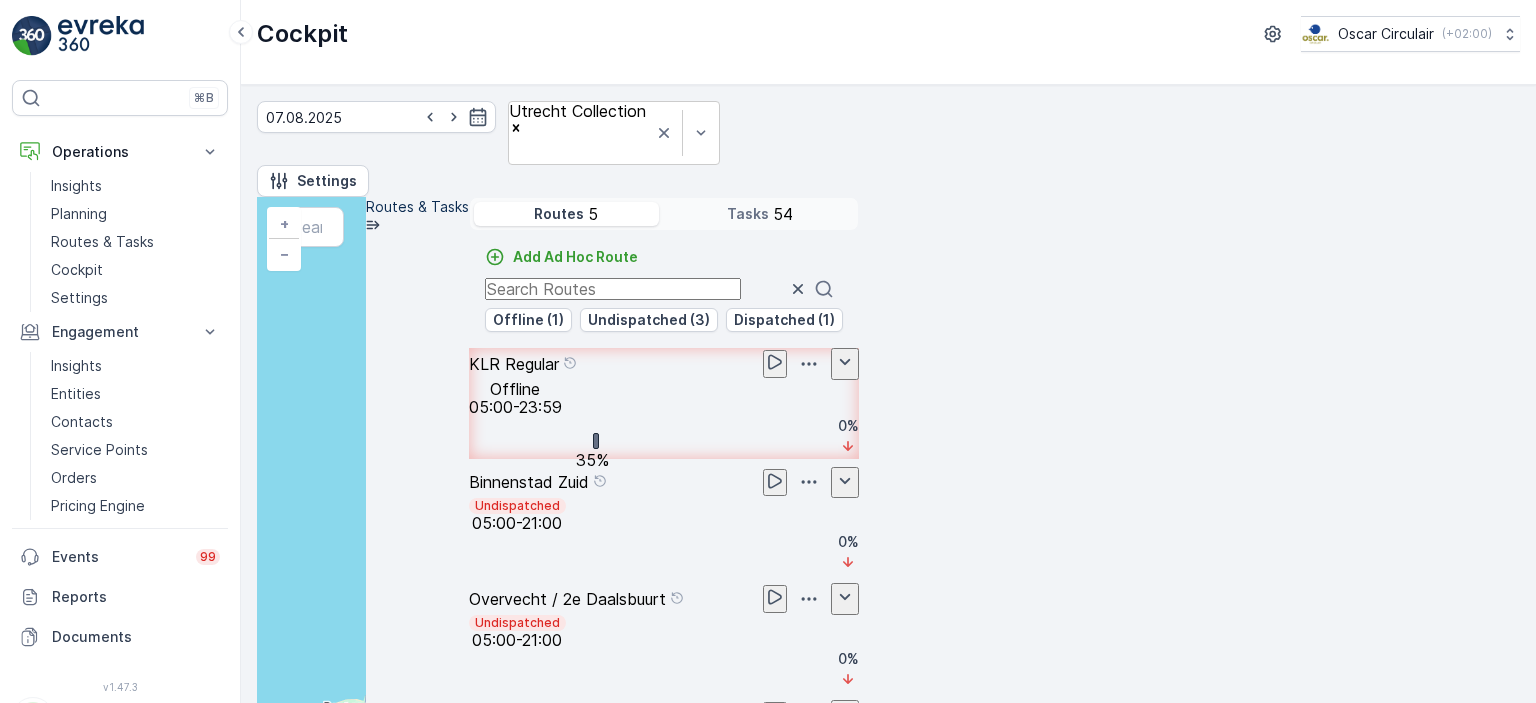 scroll, scrollTop: 164, scrollLeft: 0, axis: vertical 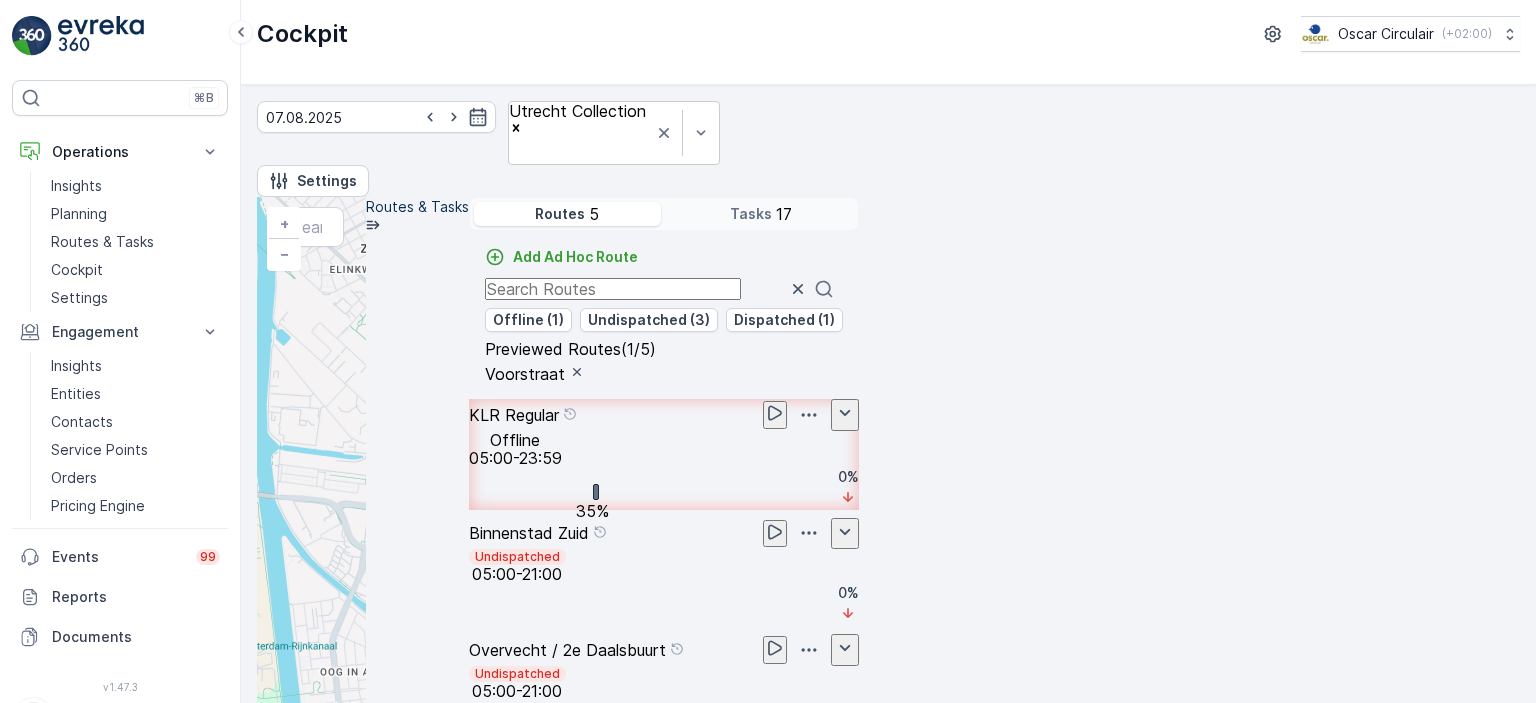 drag, startPoint x: 1081, startPoint y: 403, endPoint x: 1004, endPoint y: 494, distance: 119.2057 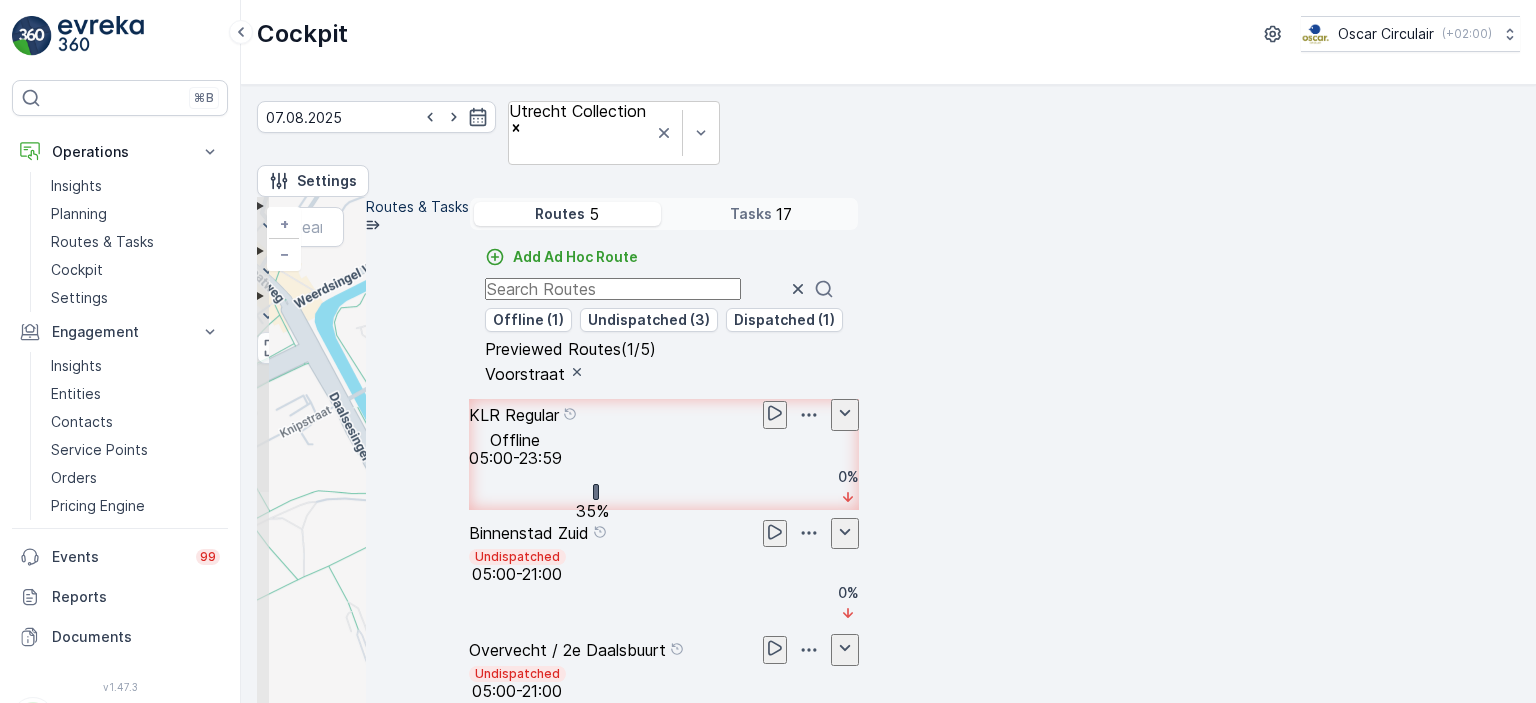 drag, startPoint x: 620, startPoint y: 585, endPoint x: 973, endPoint y: 381, distance: 407.707 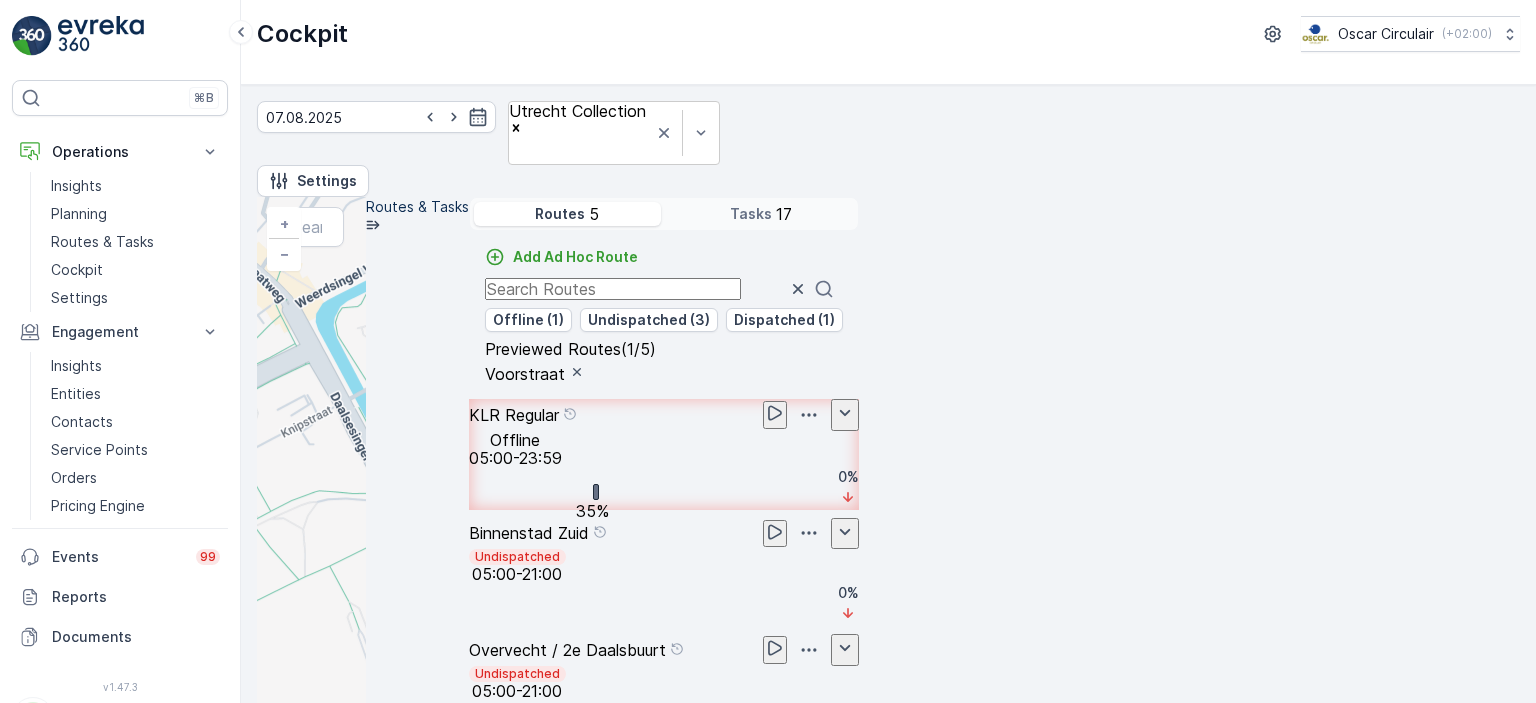 click 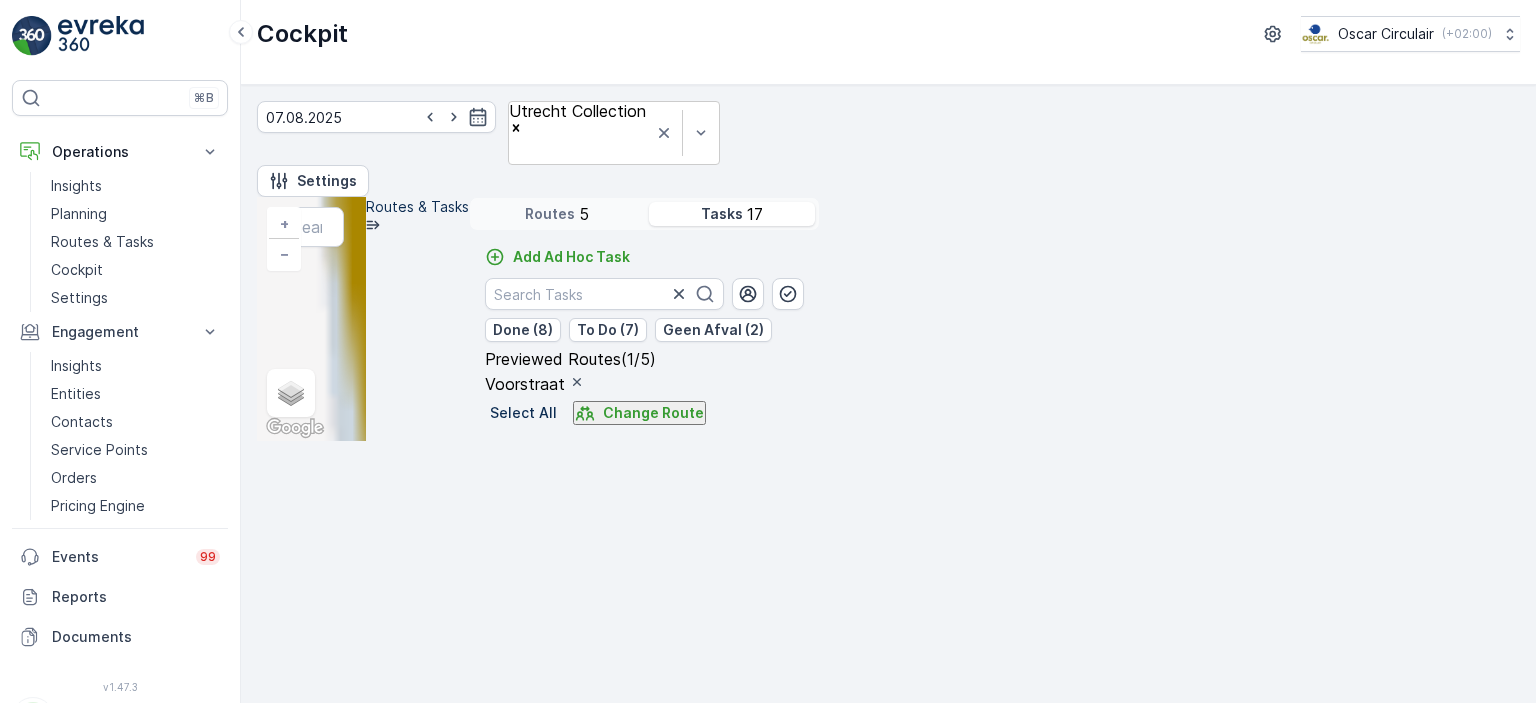 scroll, scrollTop: 0, scrollLeft: 0, axis: both 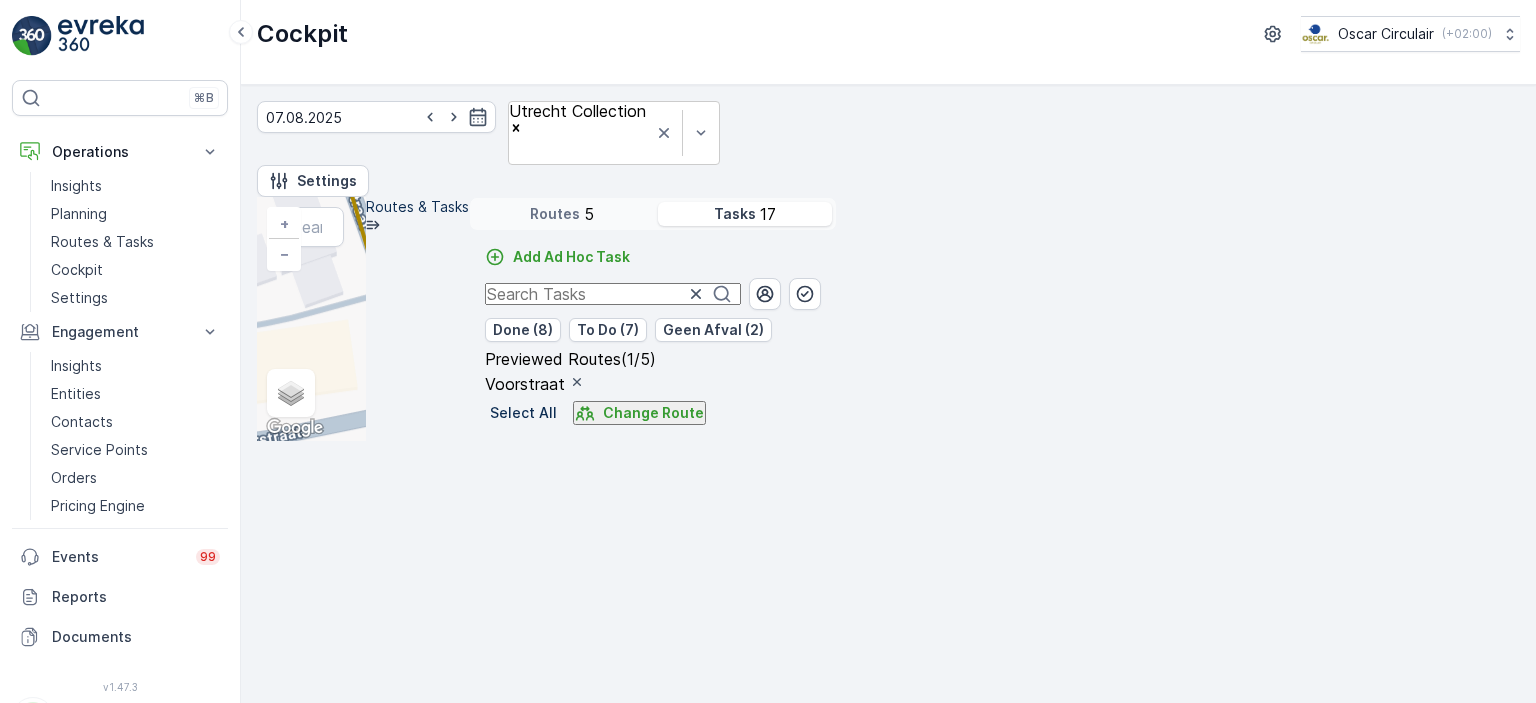 drag, startPoint x: 977, startPoint y: 298, endPoint x: 904, endPoint y: 241, distance: 92.61749 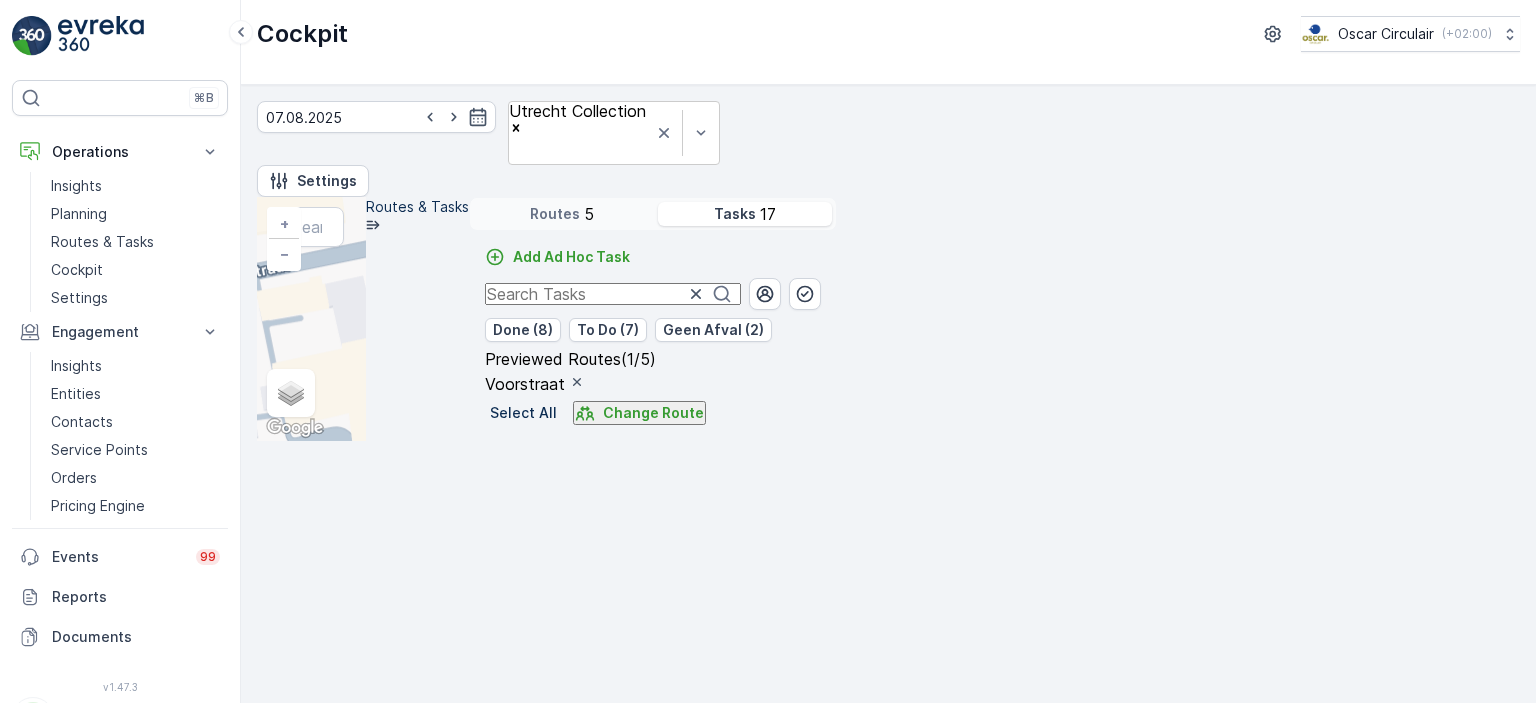 drag, startPoint x: 968, startPoint y: 543, endPoint x: 955, endPoint y: 374, distance: 169.49927 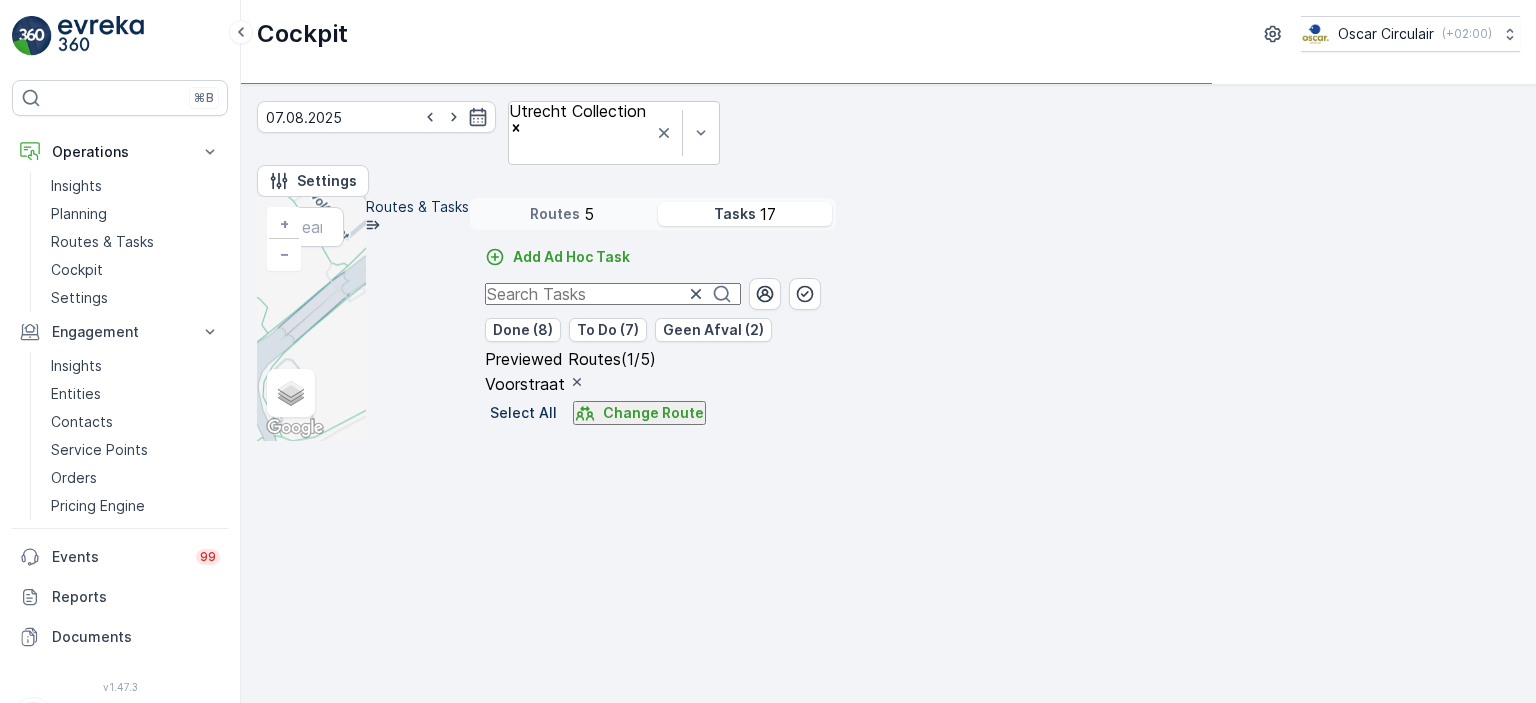 drag, startPoint x: 1116, startPoint y: 415, endPoint x: 919, endPoint y: 267, distance: 246.40009 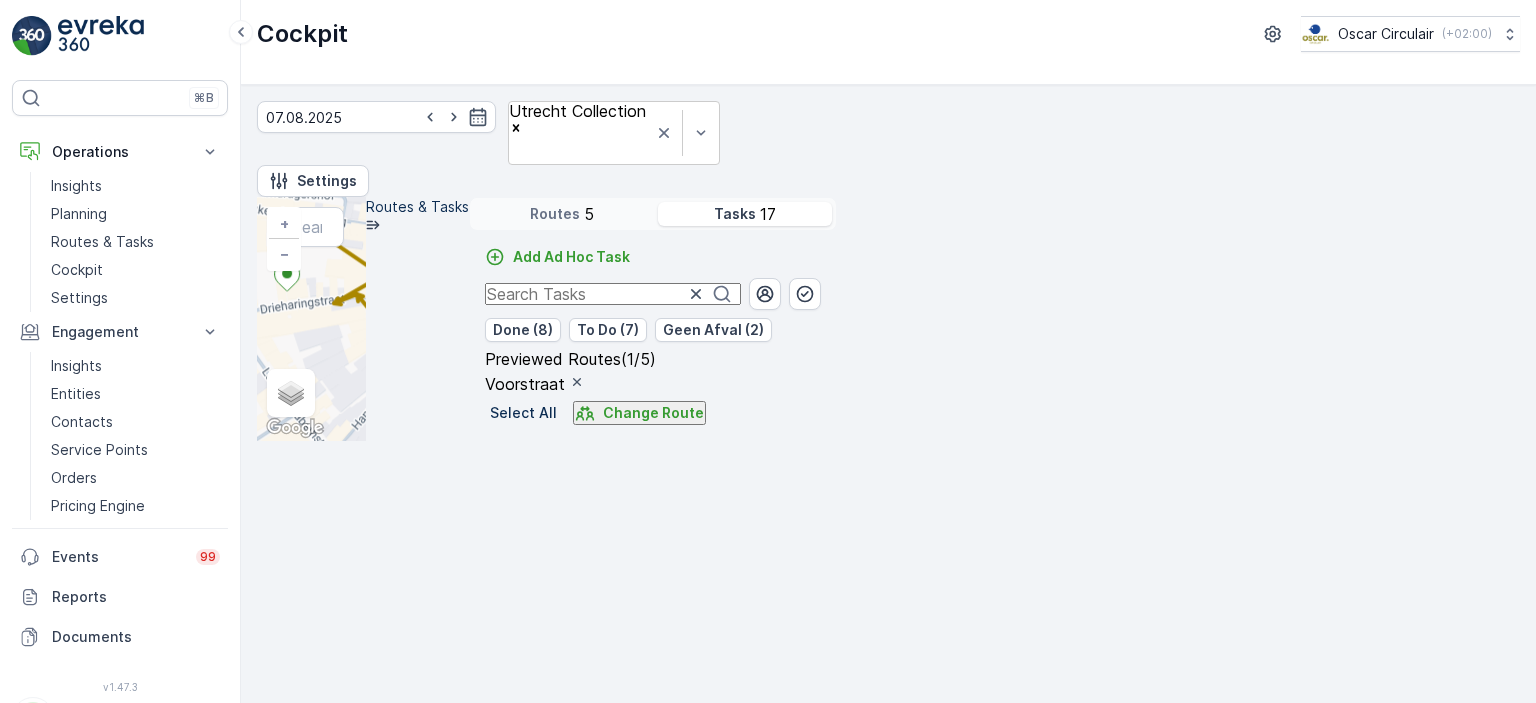 drag, startPoint x: 1075, startPoint y: 289, endPoint x: 866, endPoint y: 379, distance: 227.55438 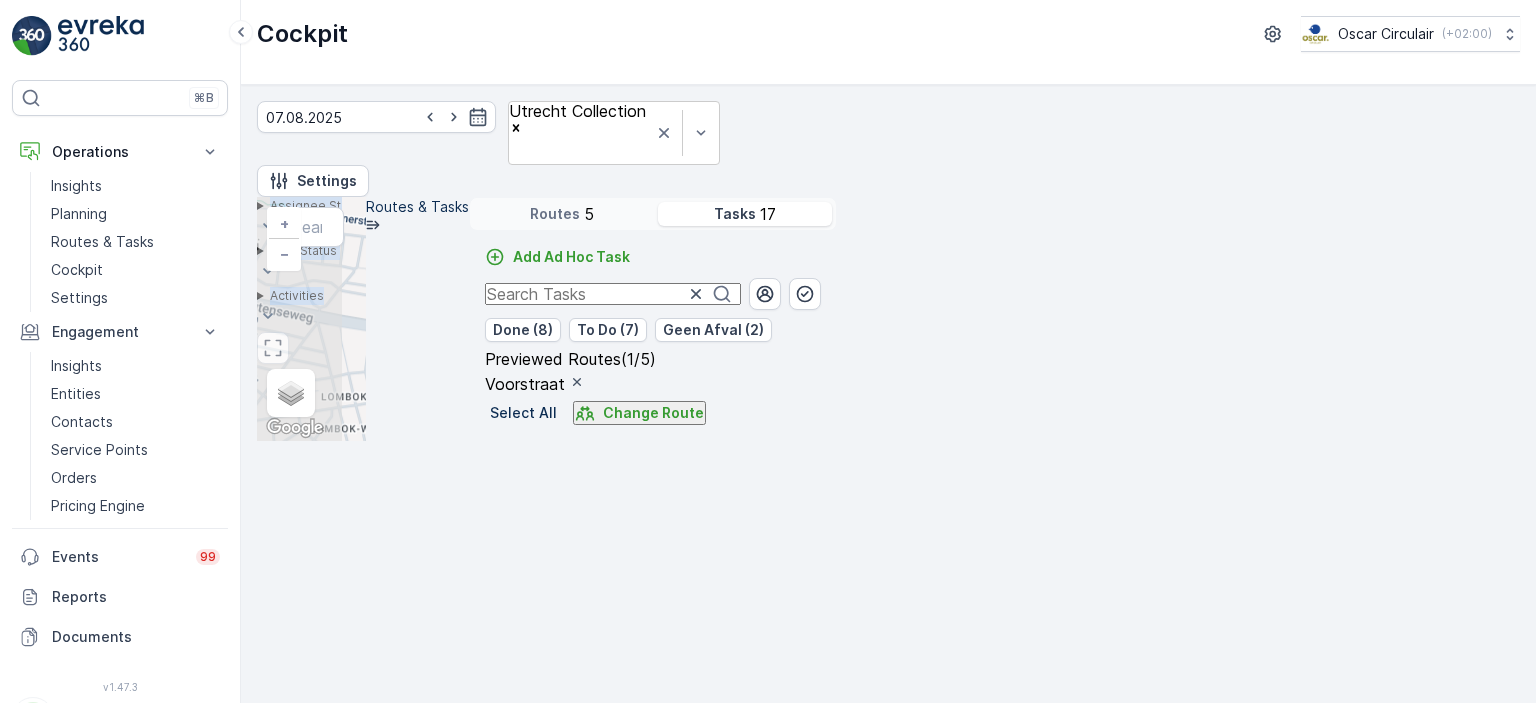 drag, startPoint x: 903, startPoint y: 407, endPoint x: 783, endPoint y: 503, distance: 153.67499 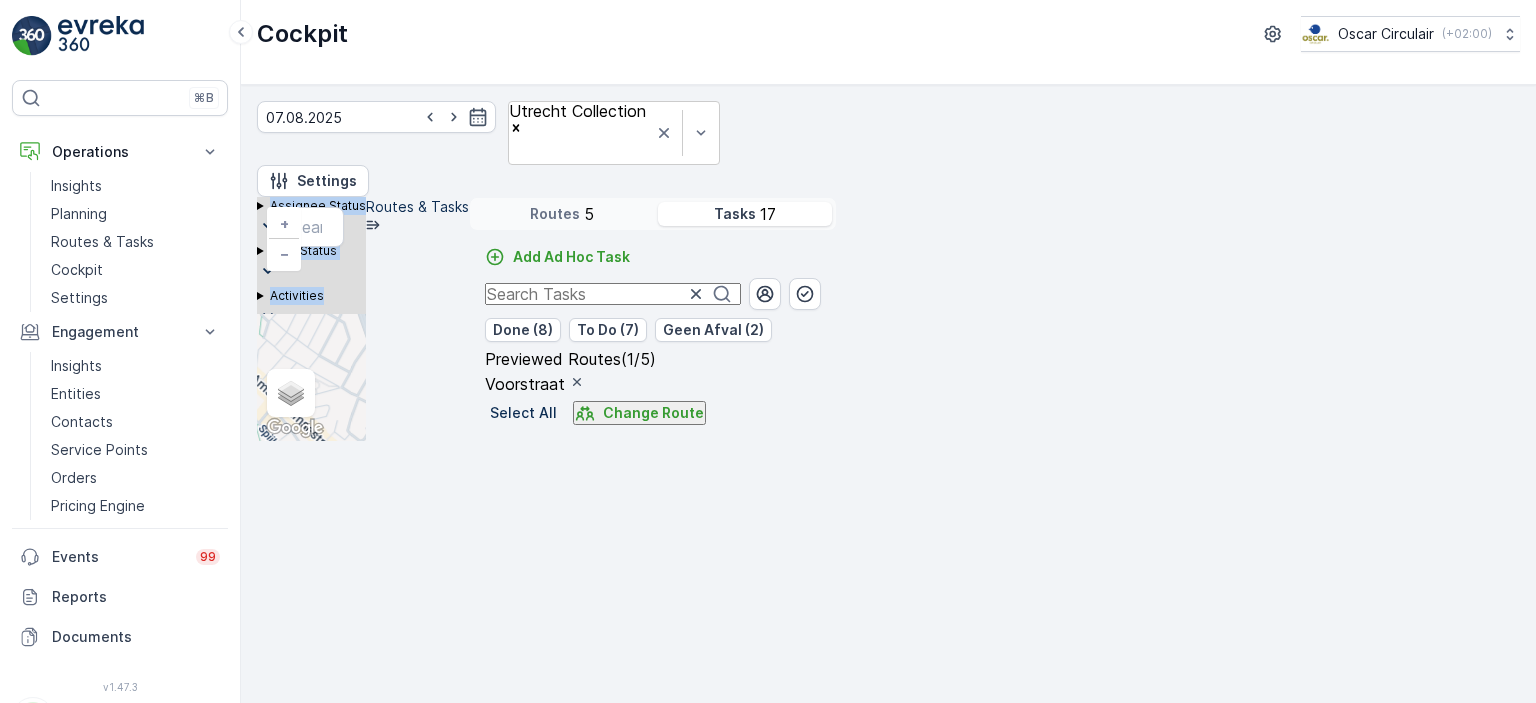 drag, startPoint x: 984, startPoint y: 341, endPoint x: 736, endPoint y: 578, distance: 343.03497 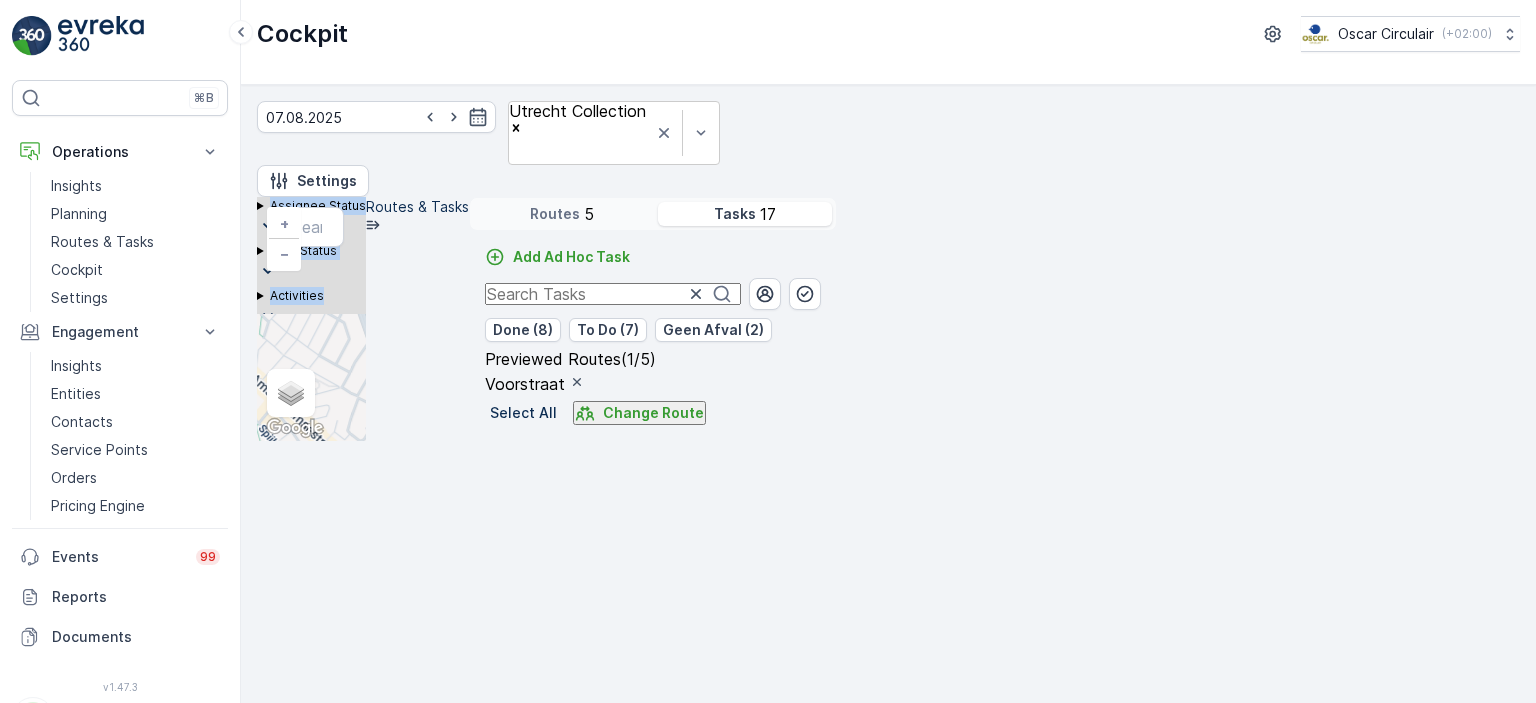 click on "2 3 5 2 [NUMBER] + −  Satellite  Roadmap  Terrain  Hybrid  Leaflet Keyboard shortcuts Map Data Map data ©2025 Google Map data ©2025 Google 200 m  Click to toggle between metric and imperial units Terms Report a map error Assignee Status On The Move Steady Task Status Done To Do Geen Afval Activities Start Point End Point Fuel Disposal Break Speed Limit" at bounding box center [311, 319] 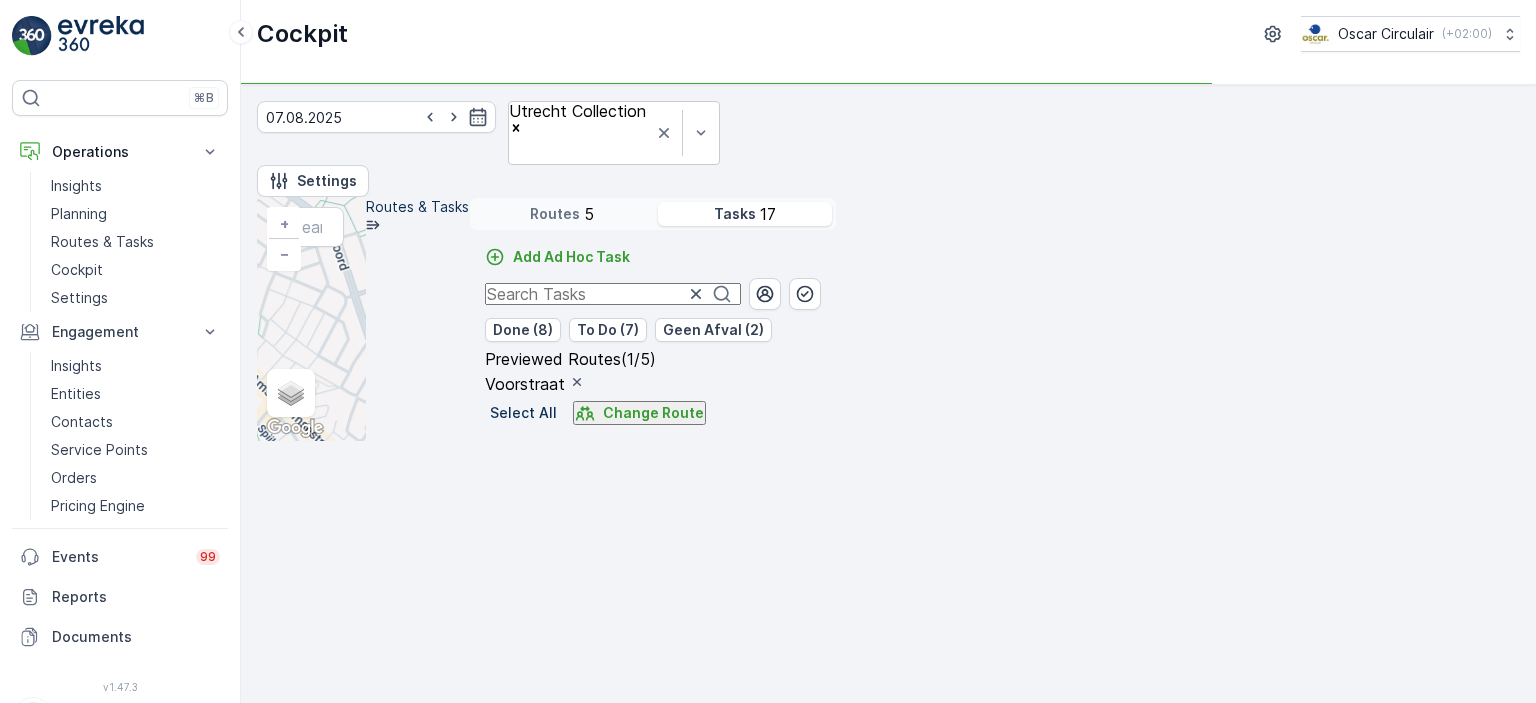 click 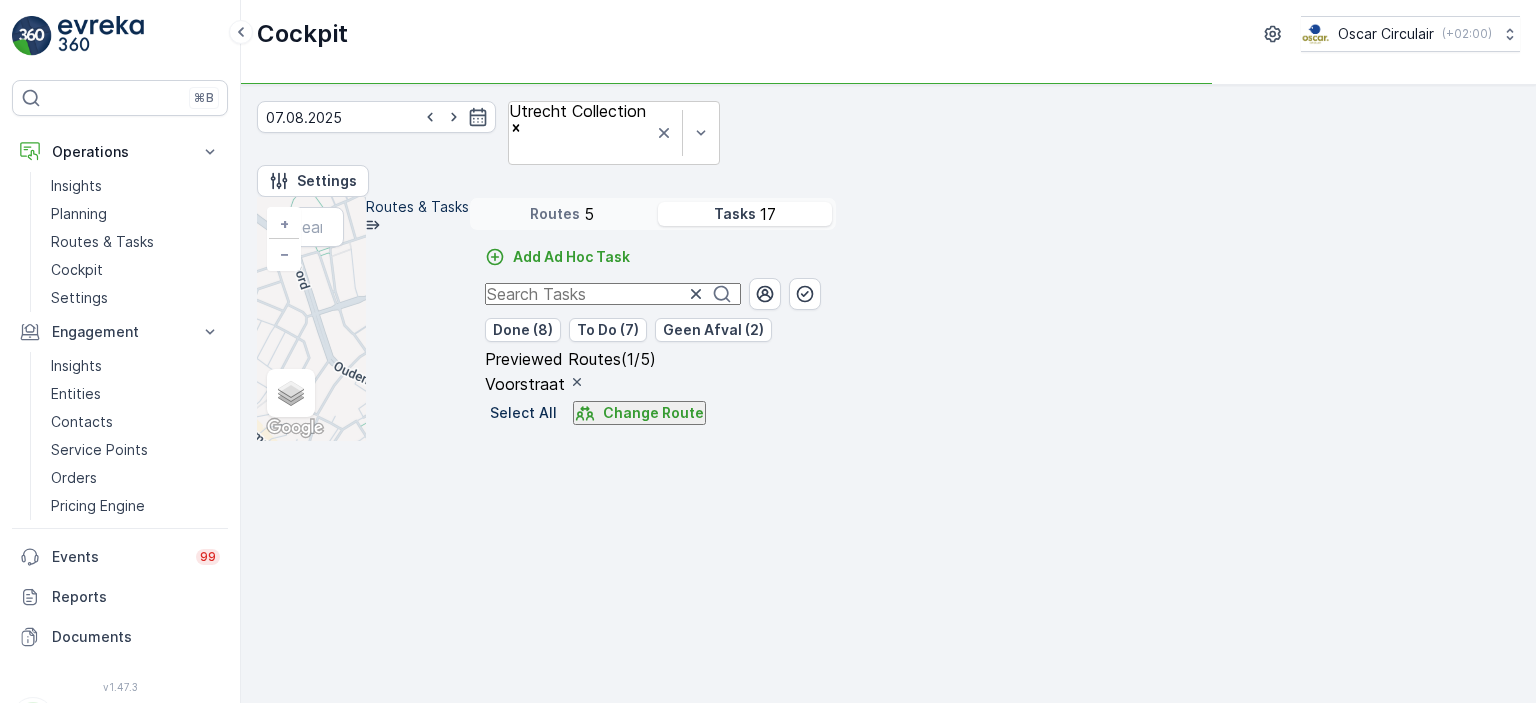 scroll, scrollTop: 1080, scrollLeft: 0, axis: vertical 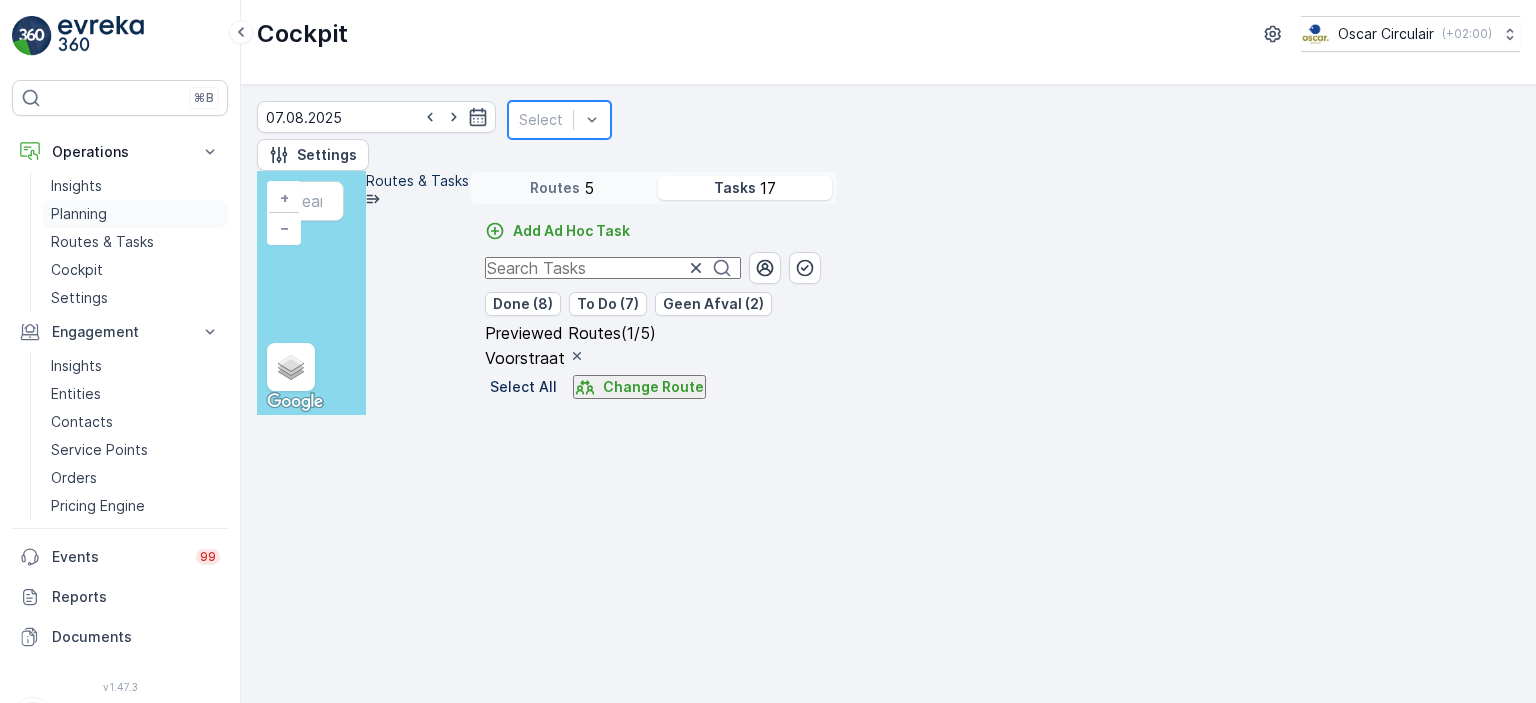 click on "Planning" at bounding box center (79, 214) 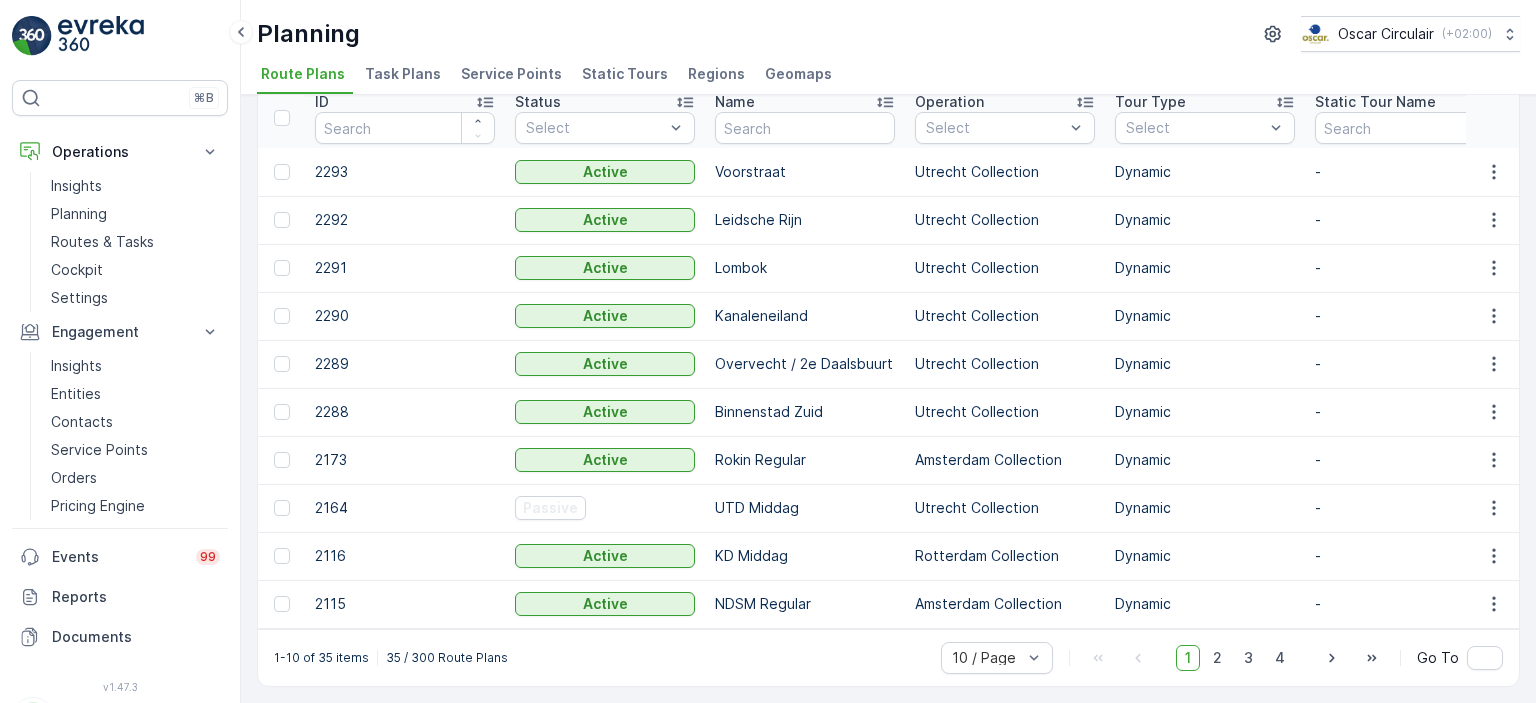 scroll, scrollTop: 0, scrollLeft: 0, axis: both 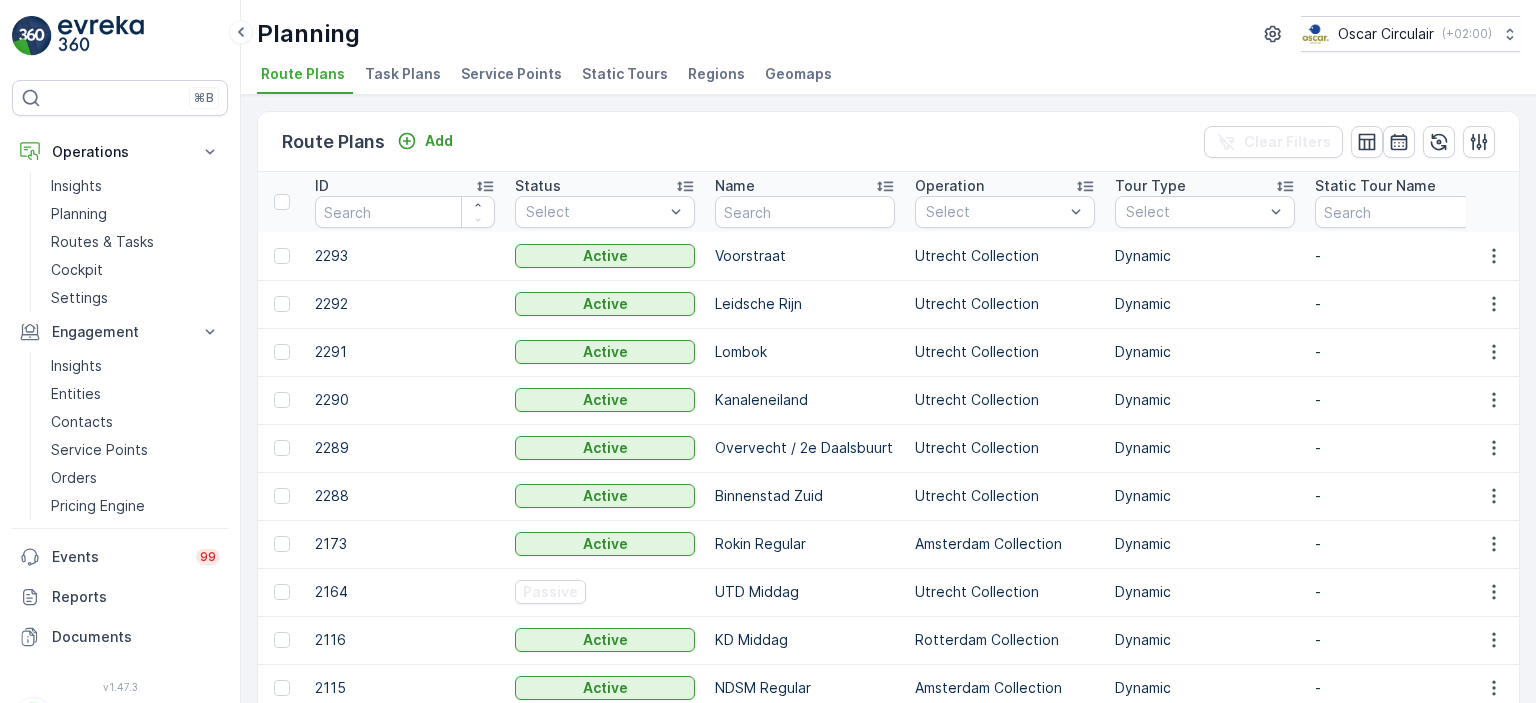 click on "Task Plans" at bounding box center (405, 77) 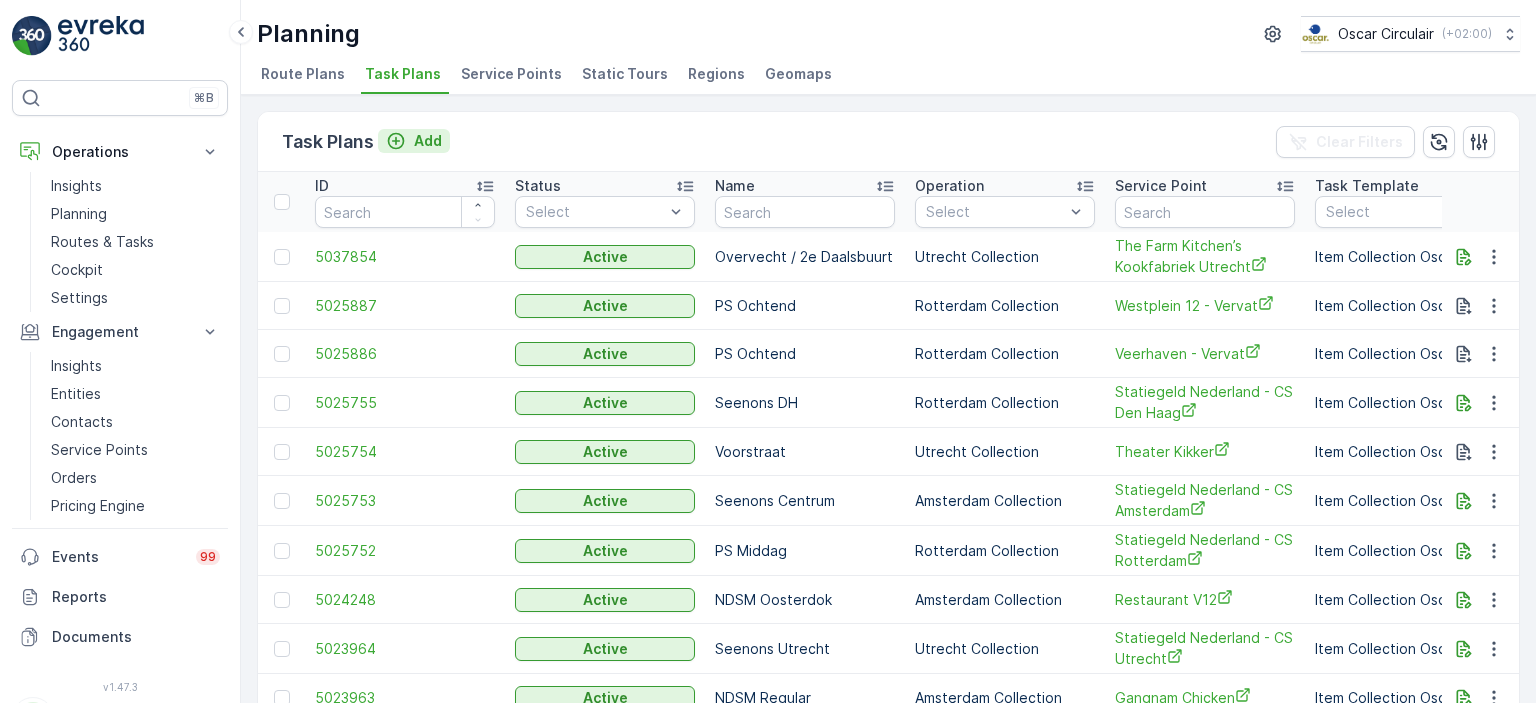 click 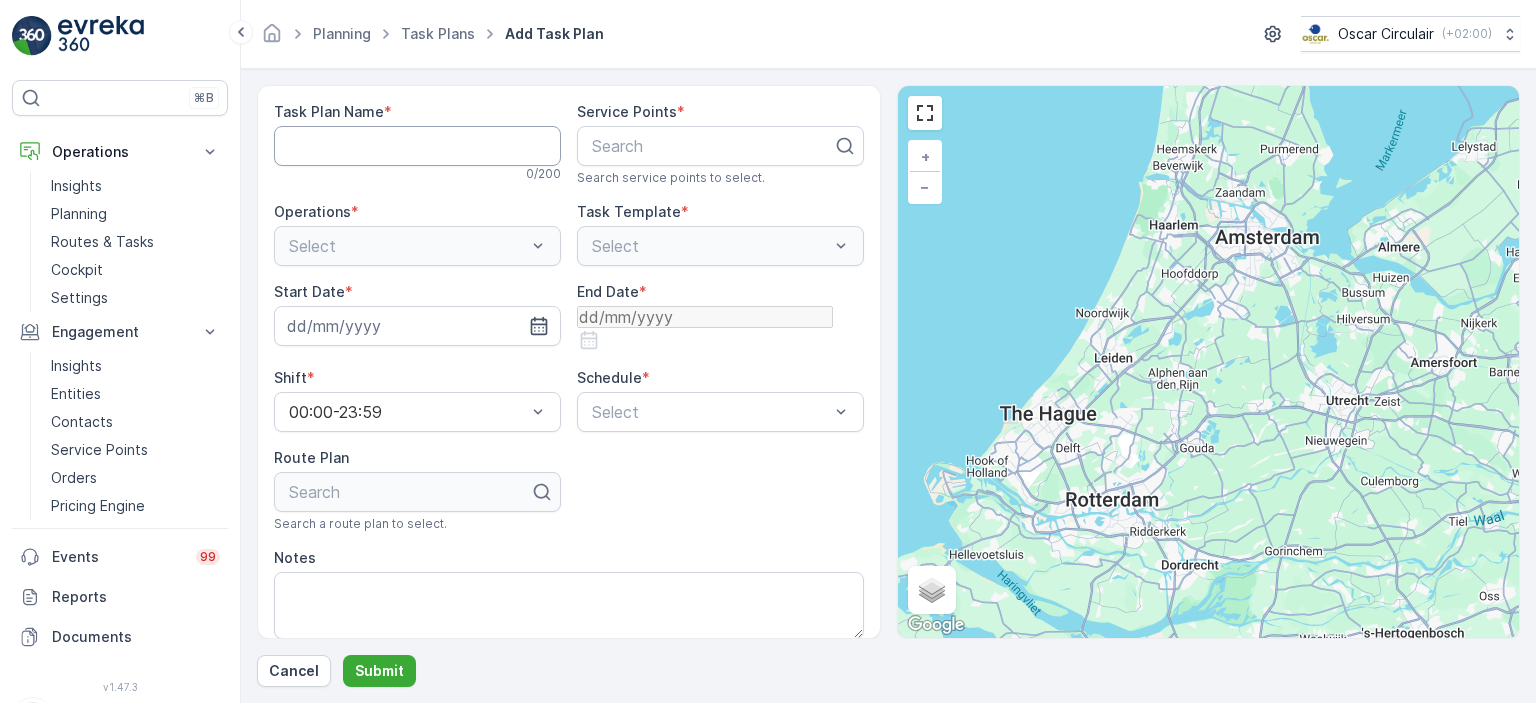 click on "Task Plan Name" at bounding box center [417, 146] 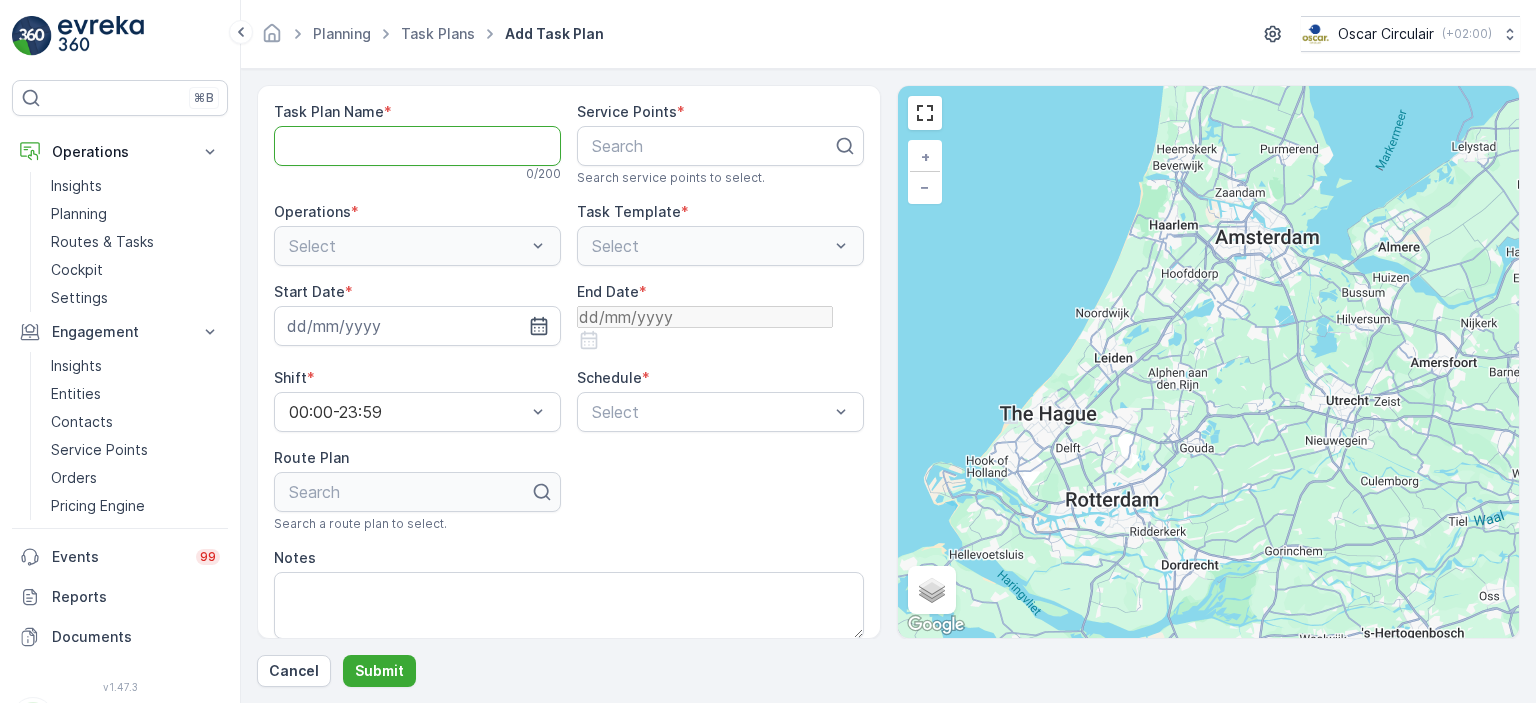 click on "Task Plan Name" at bounding box center [417, 146] 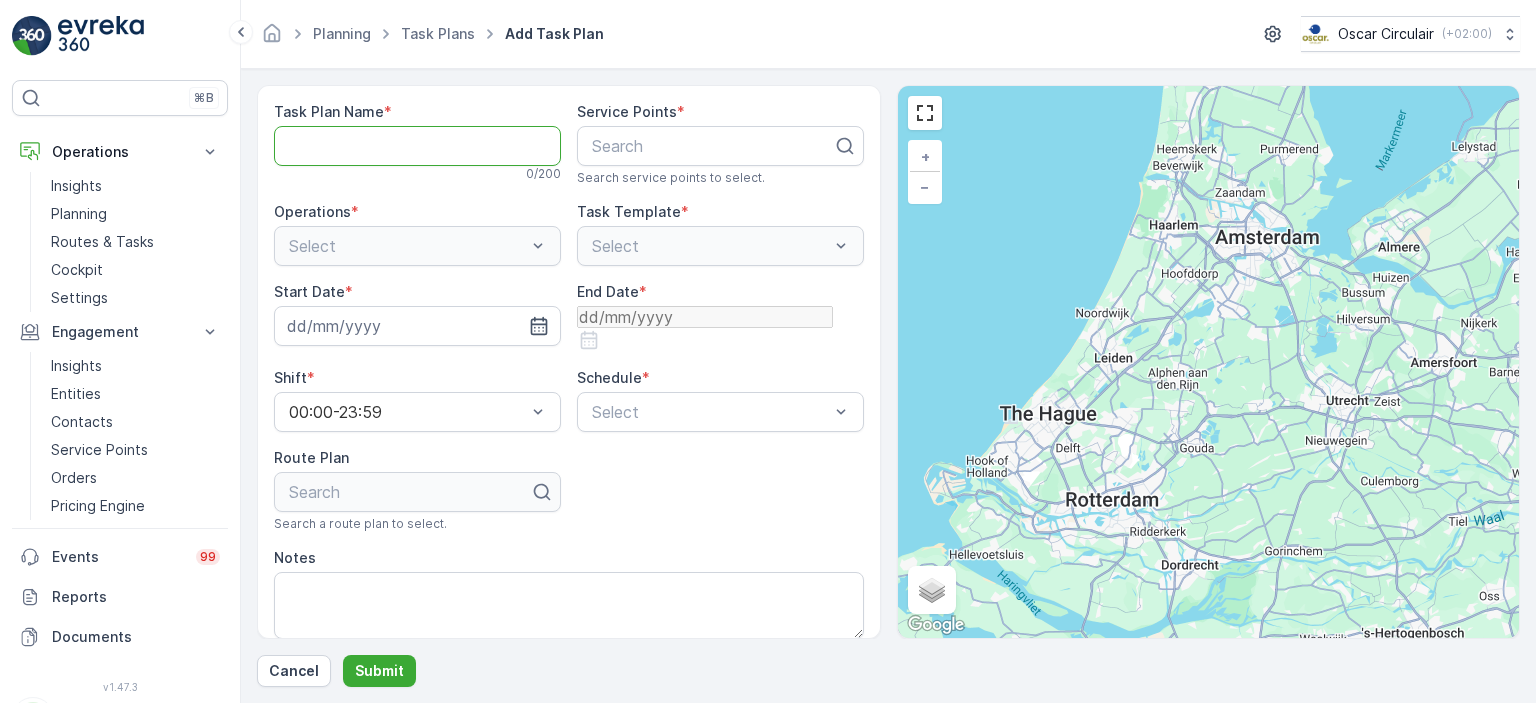 click on "Task Plan Name * 0  /  200 Service Points * Search Search service points to select. Operations * Select Task Template * Select Start Date * End Date * Shift * 00:00-23:59 Schedule * Select Route Plan Search Search a route plan to select. Notes 0  /  140" at bounding box center (569, 362) 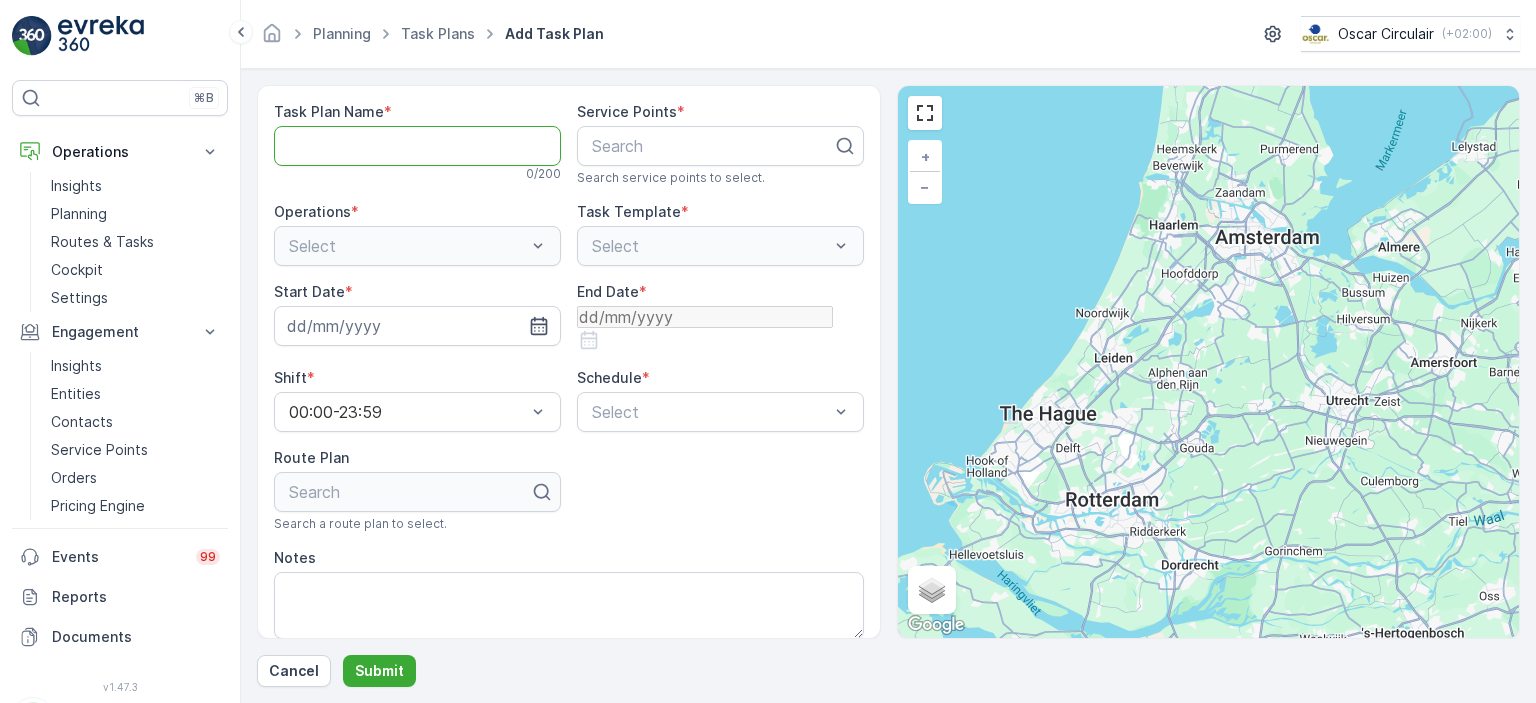 click on "Task Plan Name" at bounding box center [417, 146] 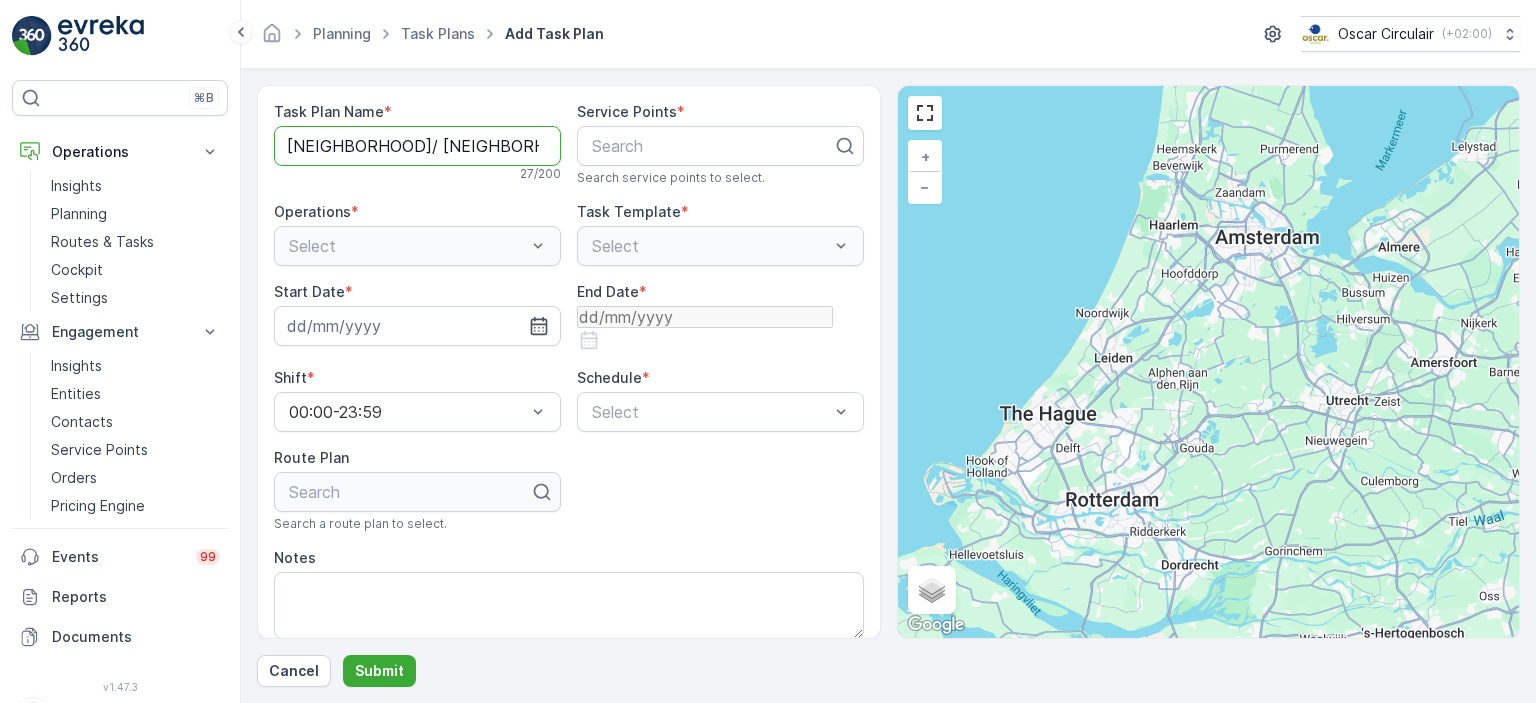 click on "[NEIGHBORHOOD]/ [NEIGHBORHOOD]" at bounding box center [417, 146] 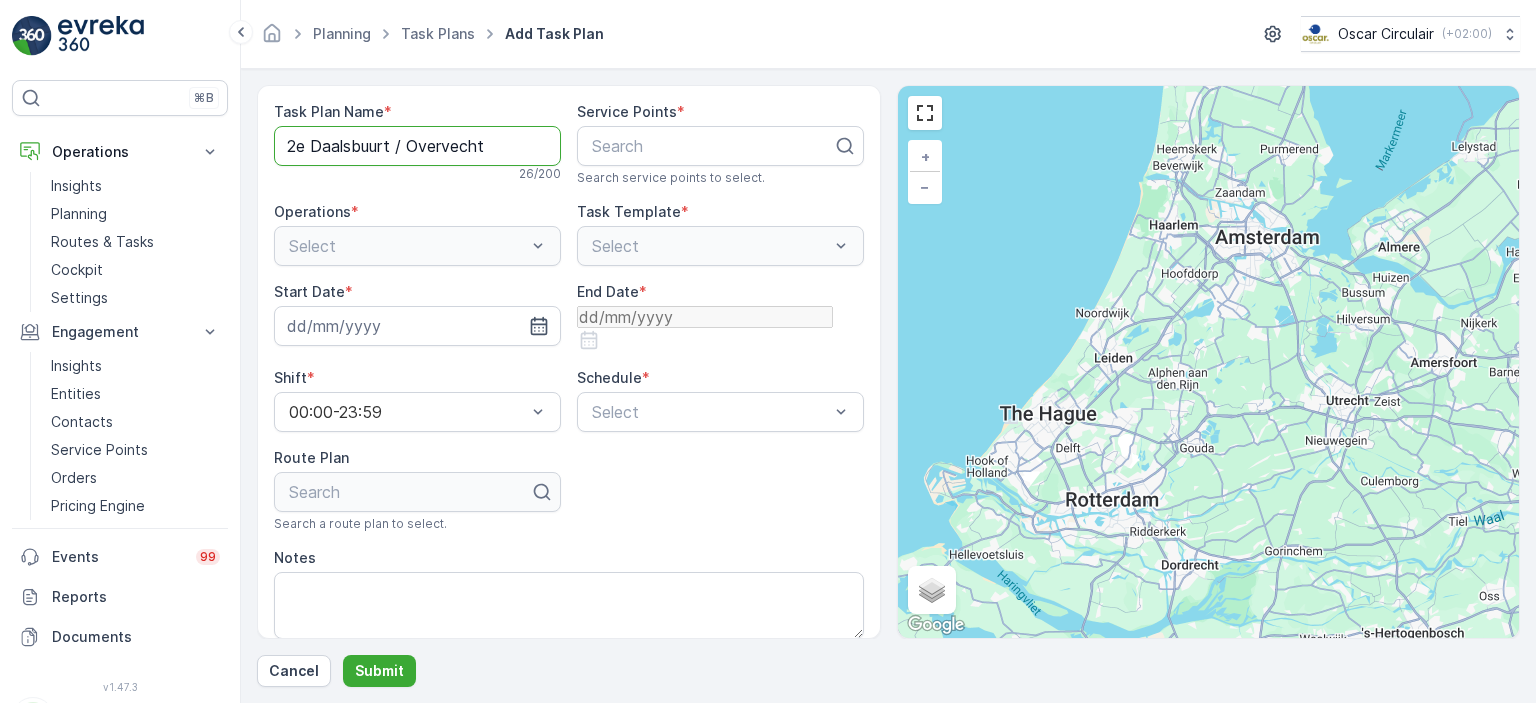 click on "2e Daalsbuurt / Overvecht" at bounding box center (417, 146) 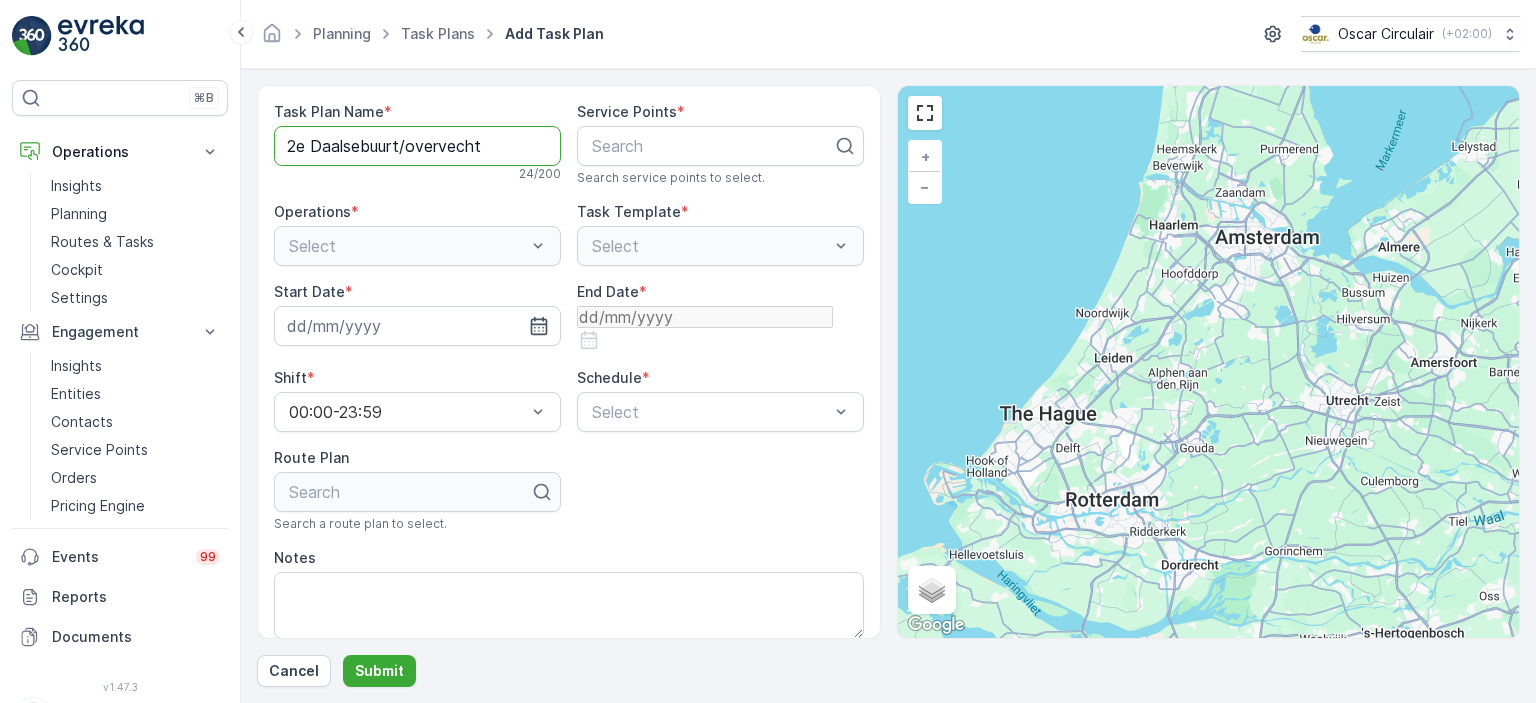 type on "2e Daalsebuurt/overvecht" 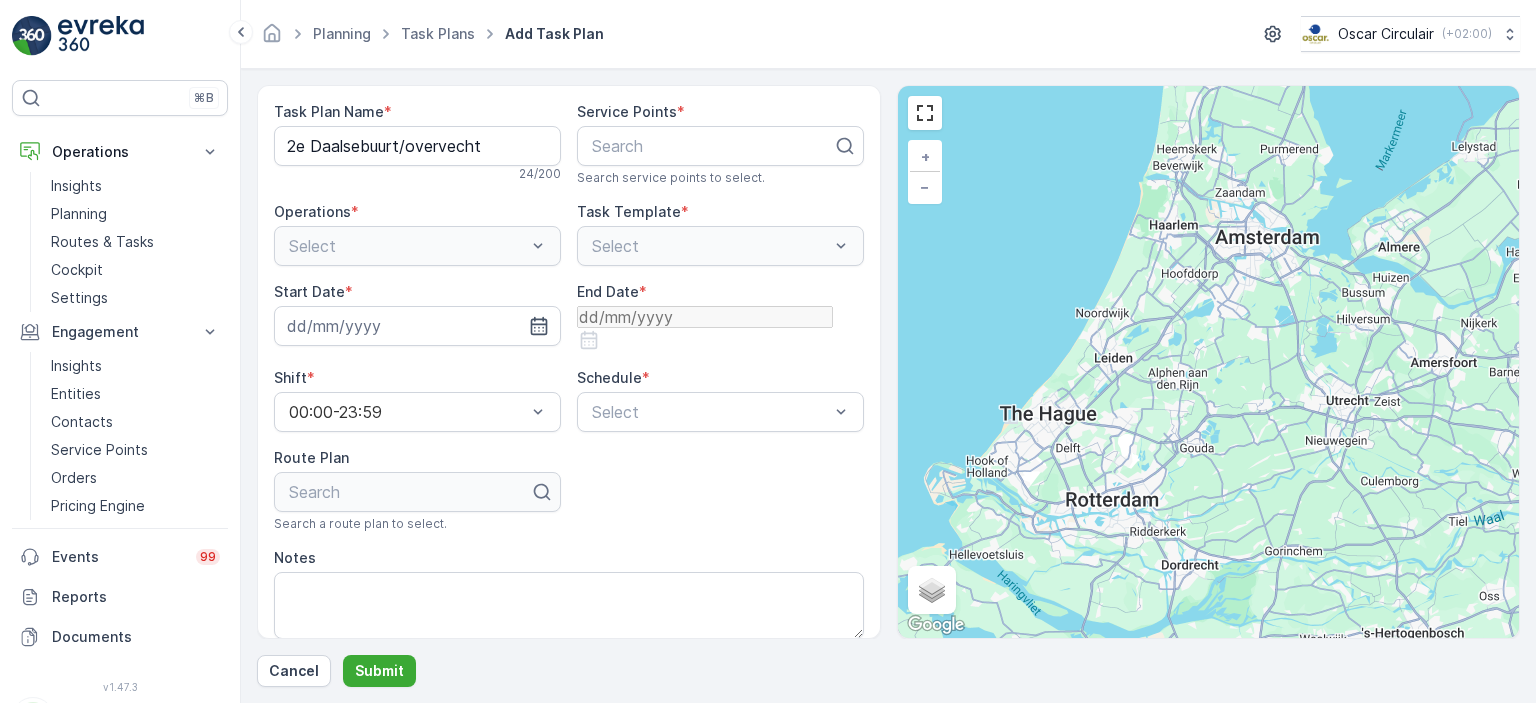 click on "Task Plan Name * 2e Daalsebuurt/overvecht 24  /  200 Service Points * Search Search service points to select. Operations * Select Task Template * Select Start Date * End Date * Shift * 00:00-23:59 Schedule * Select Route Plan Search Search a route plan to select. Notes 0  /  140" at bounding box center (569, 378) 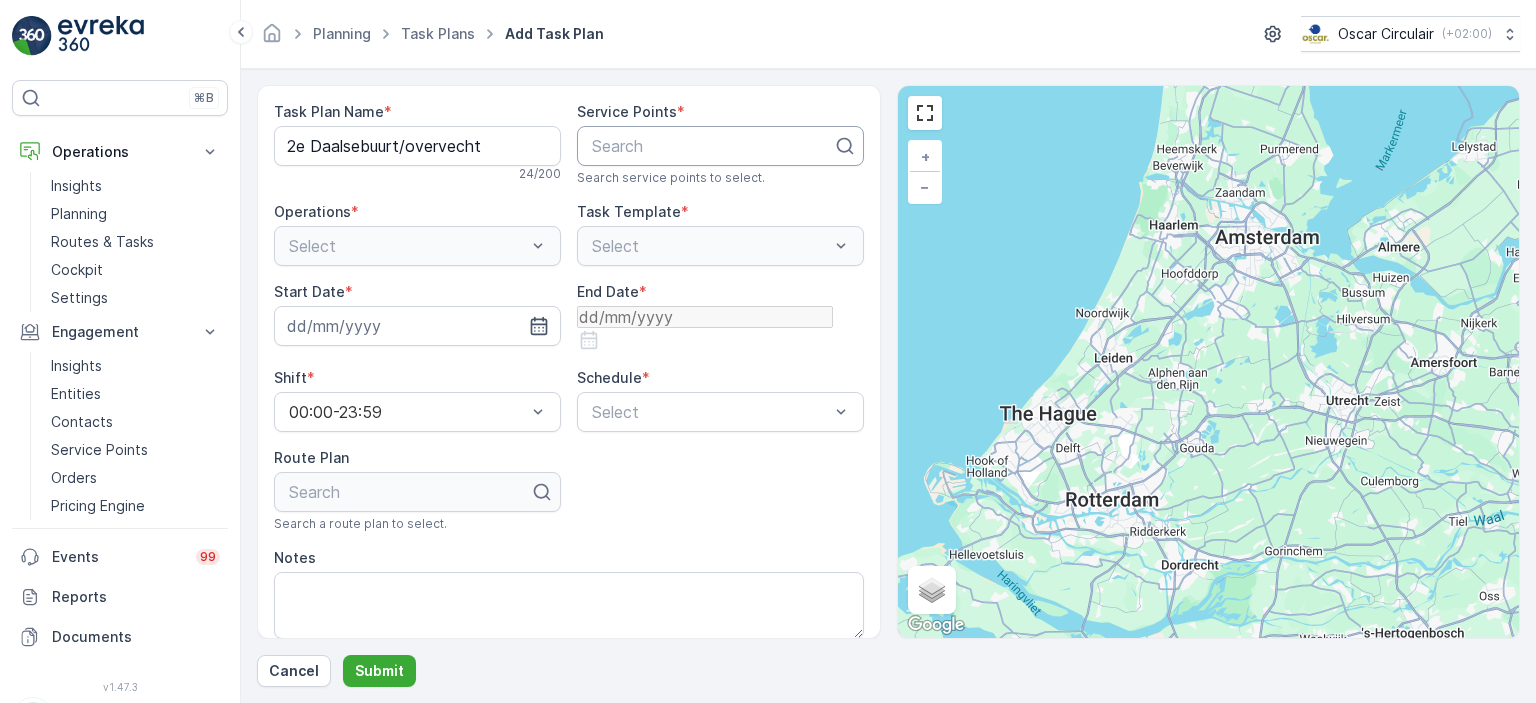 click at bounding box center [712, 146] 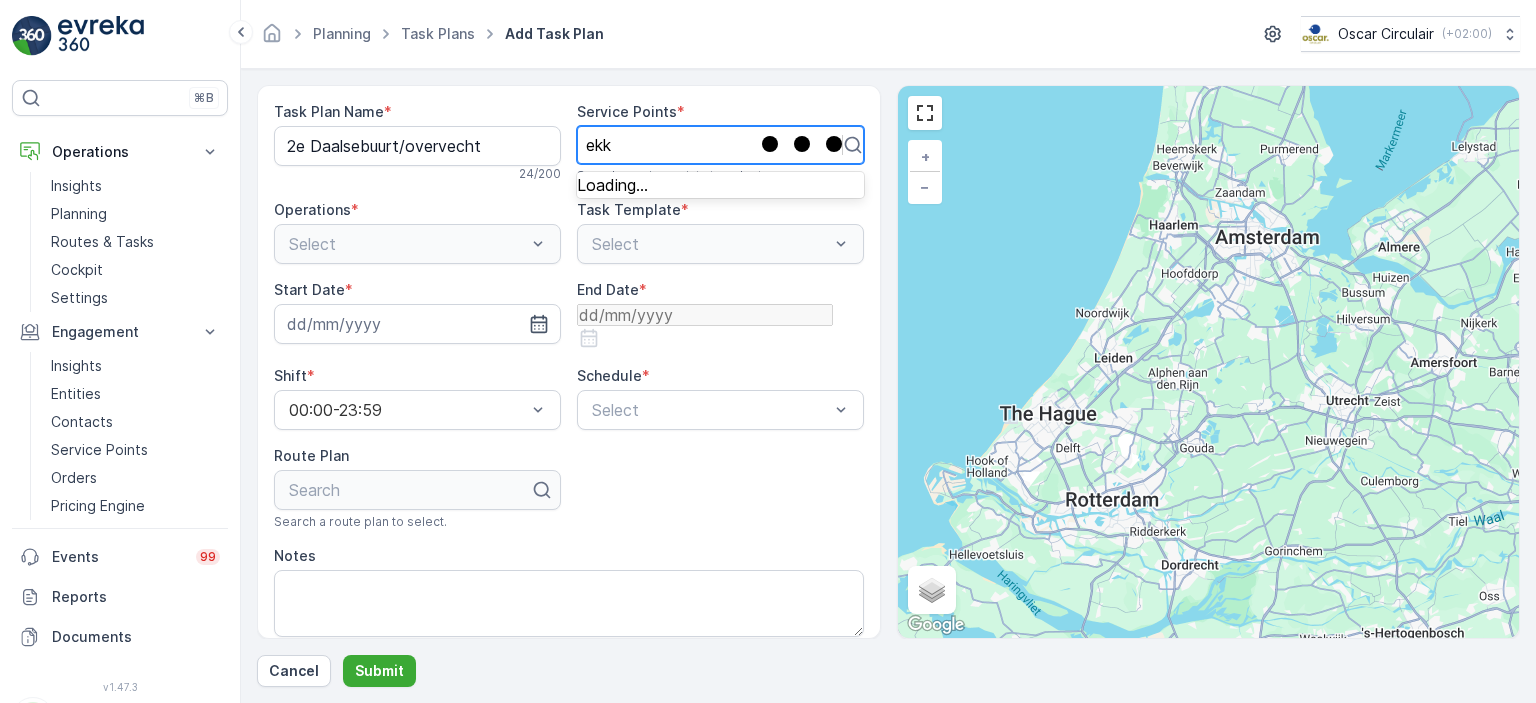 type on "ekko" 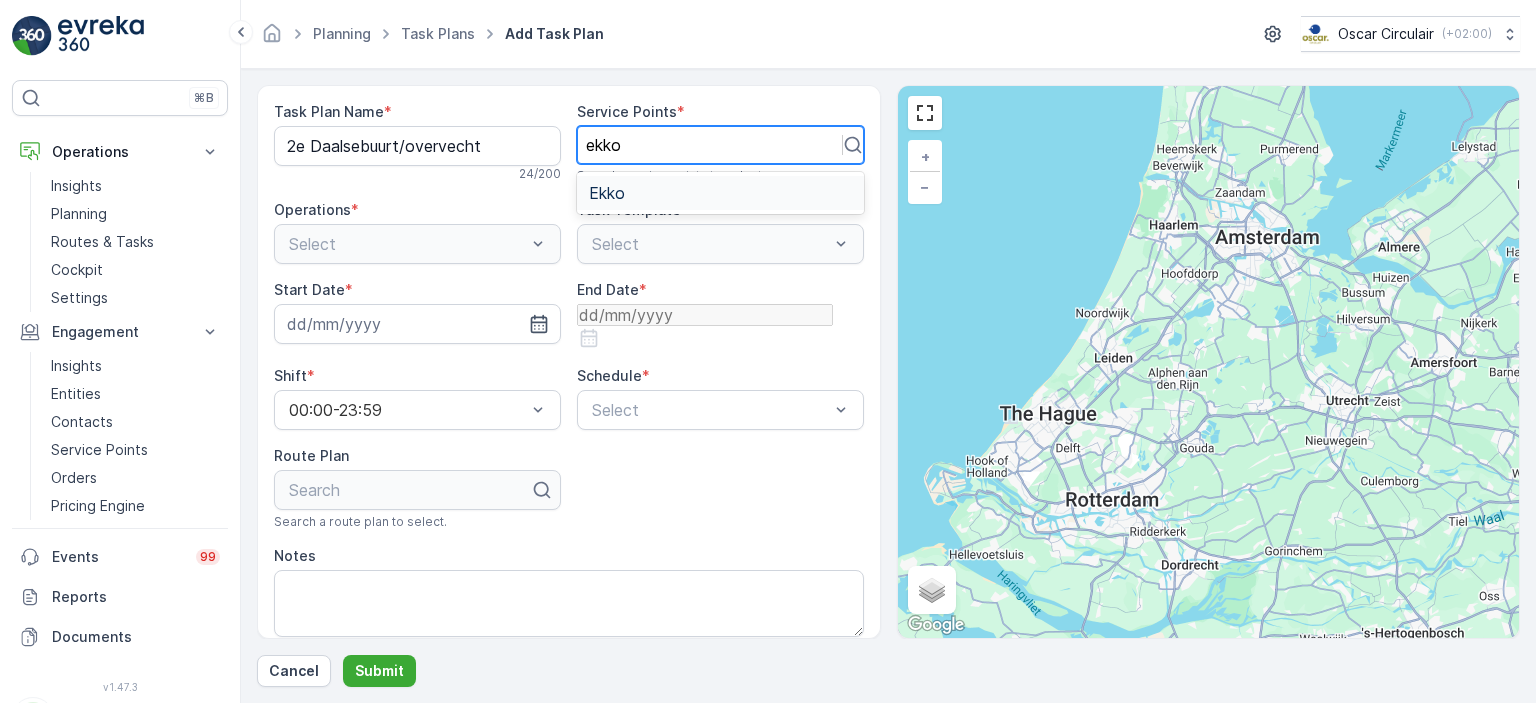click on "Ekko" at bounding box center [720, 193] 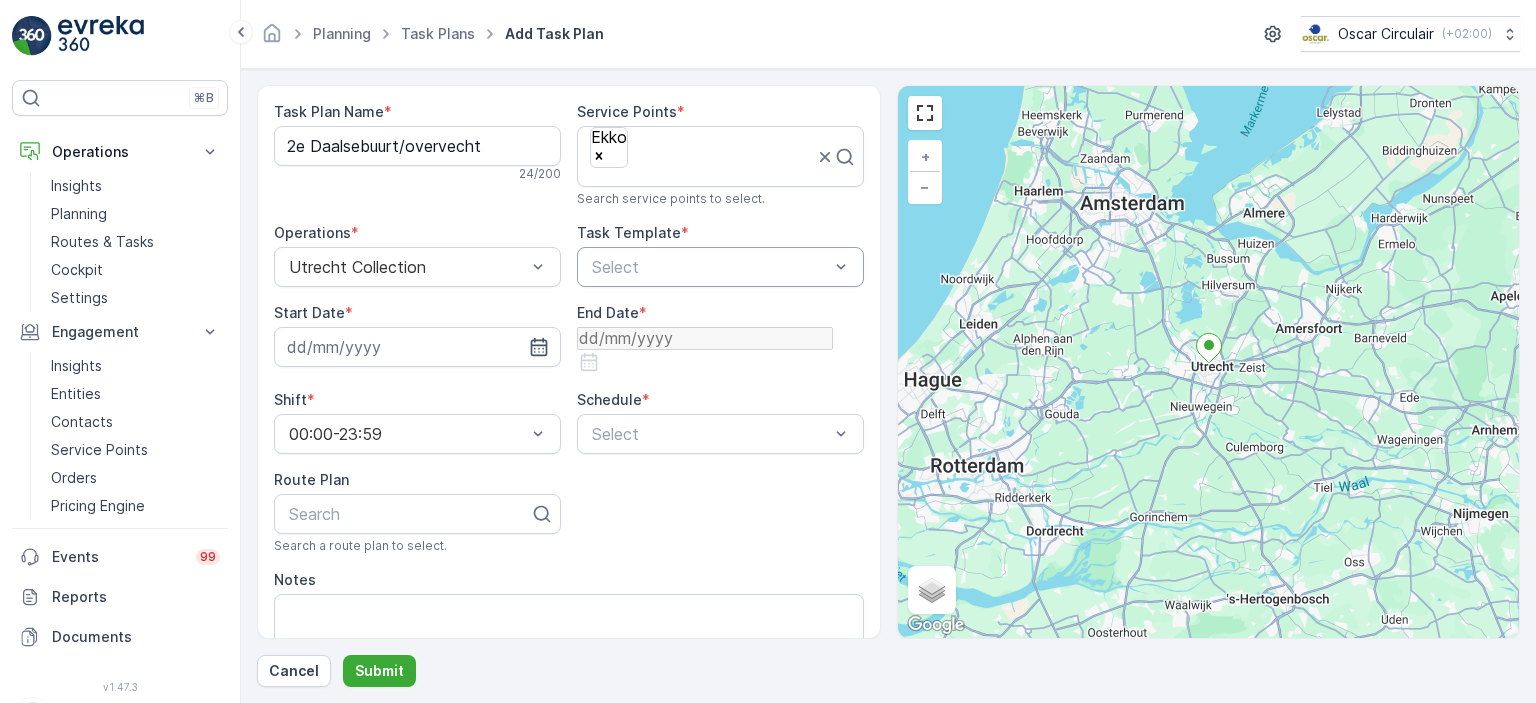 click at bounding box center [710, 267] 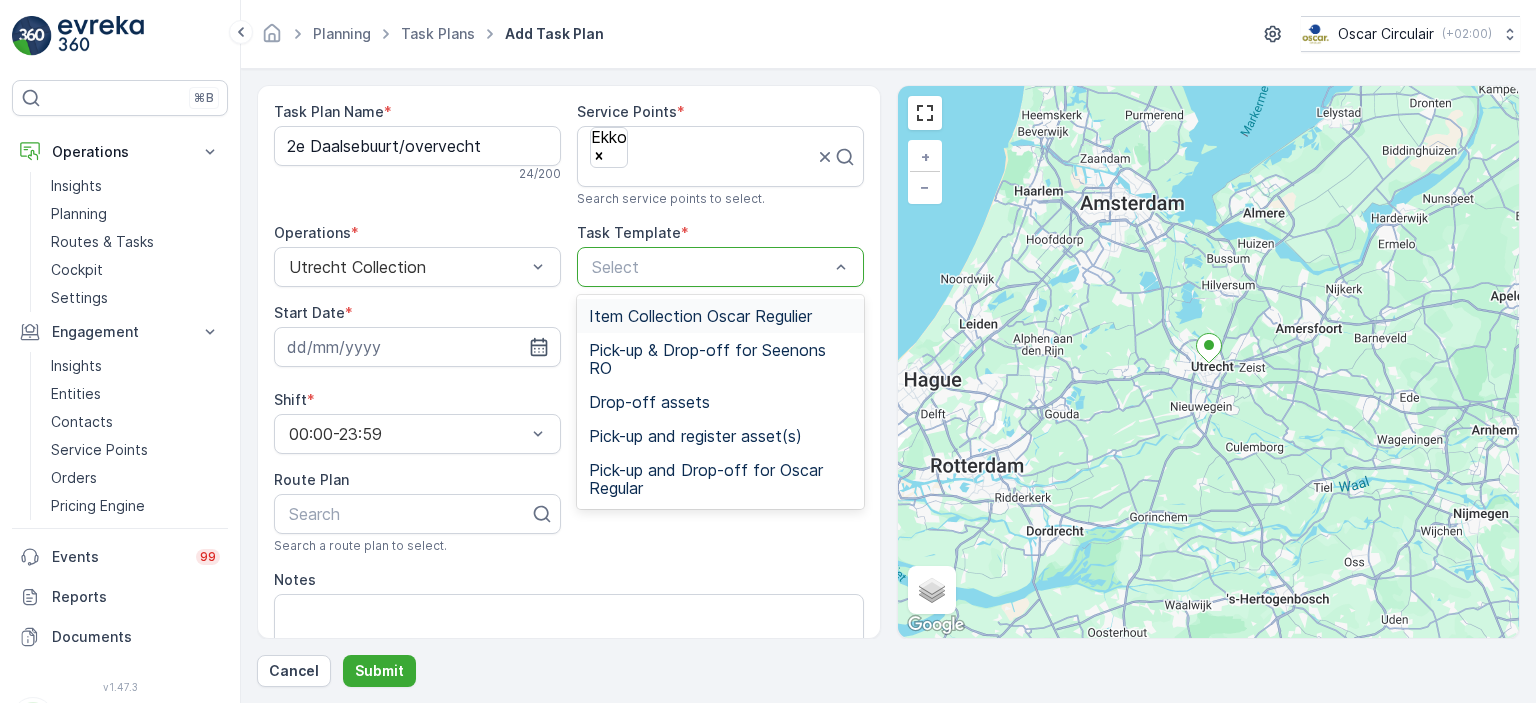 click on "Item Collection Oscar Regulier" at bounding box center (720, 316) 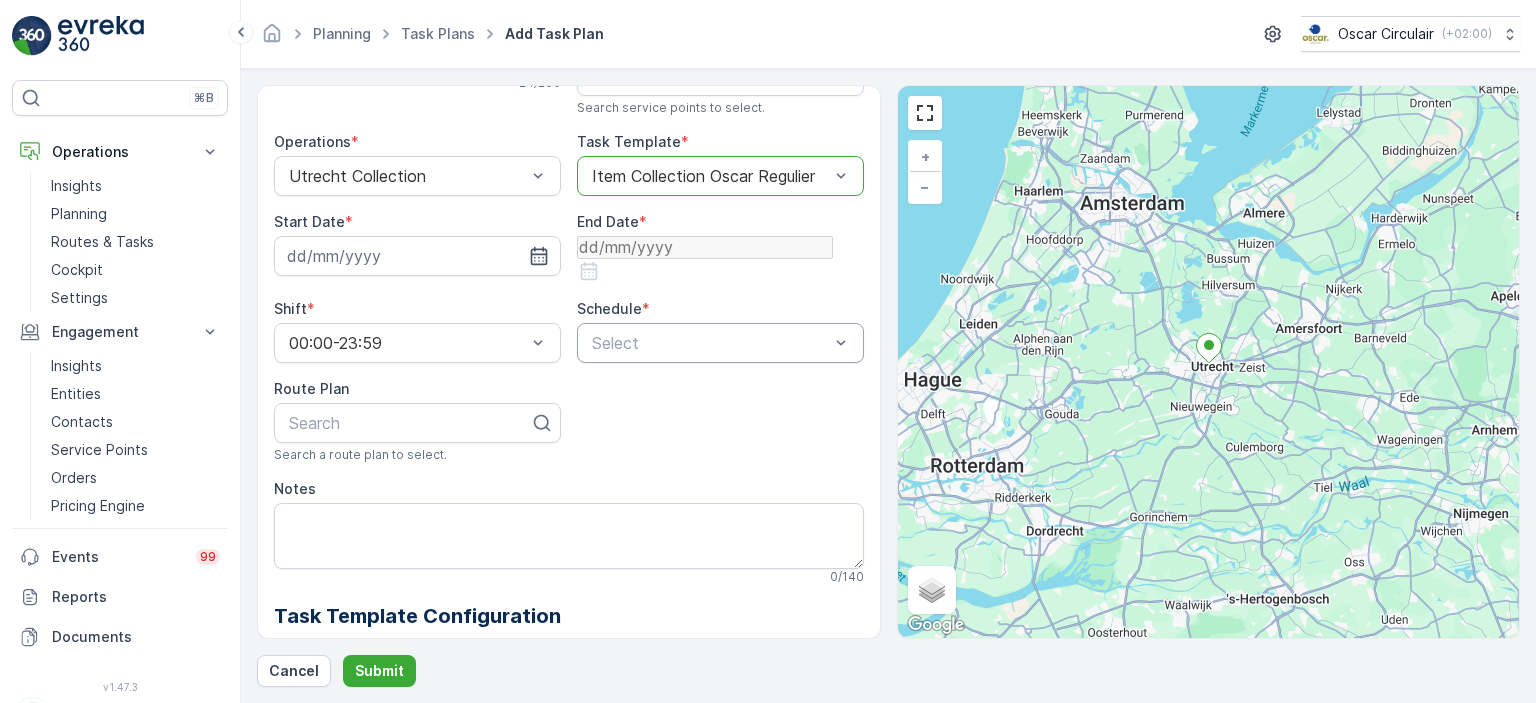 scroll, scrollTop: 92, scrollLeft: 0, axis: vertical 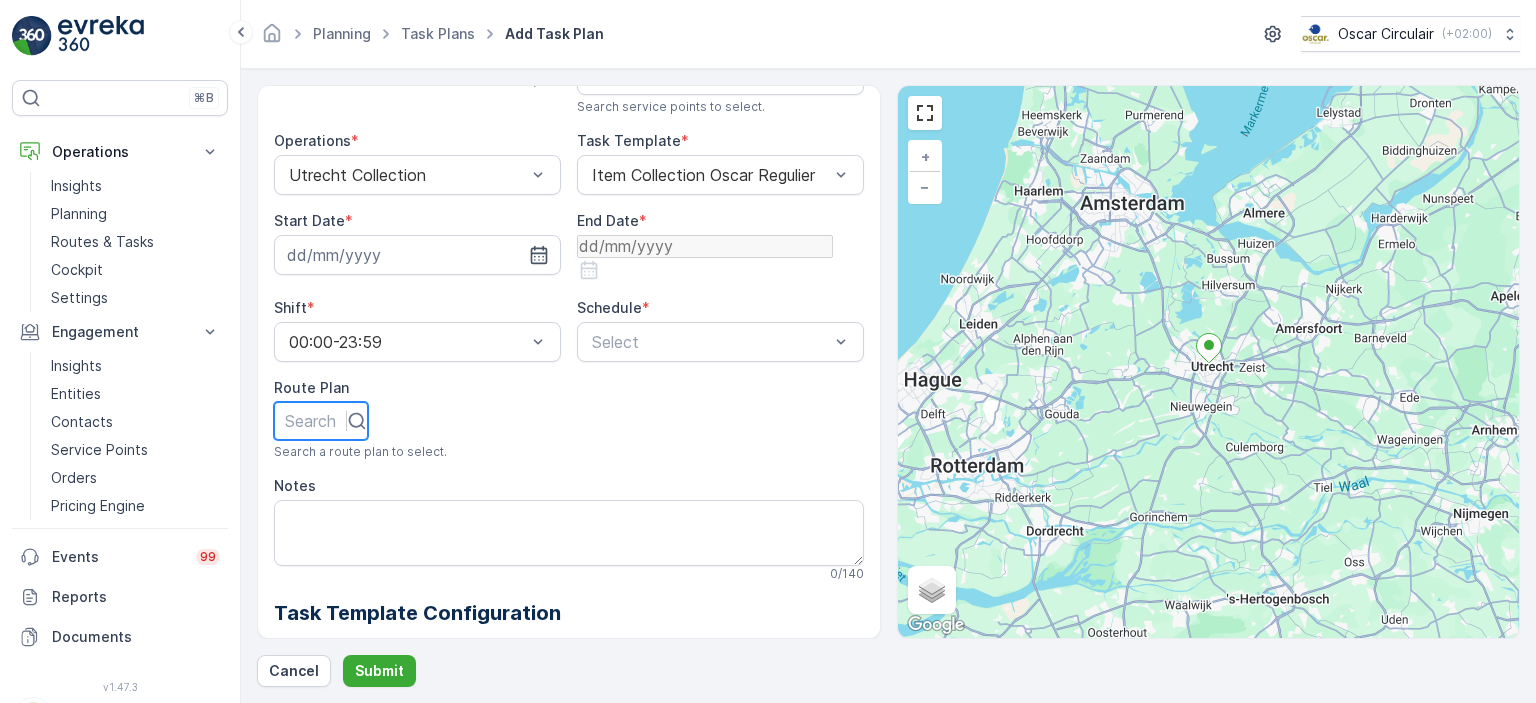 click at bounding box center [310, 421] 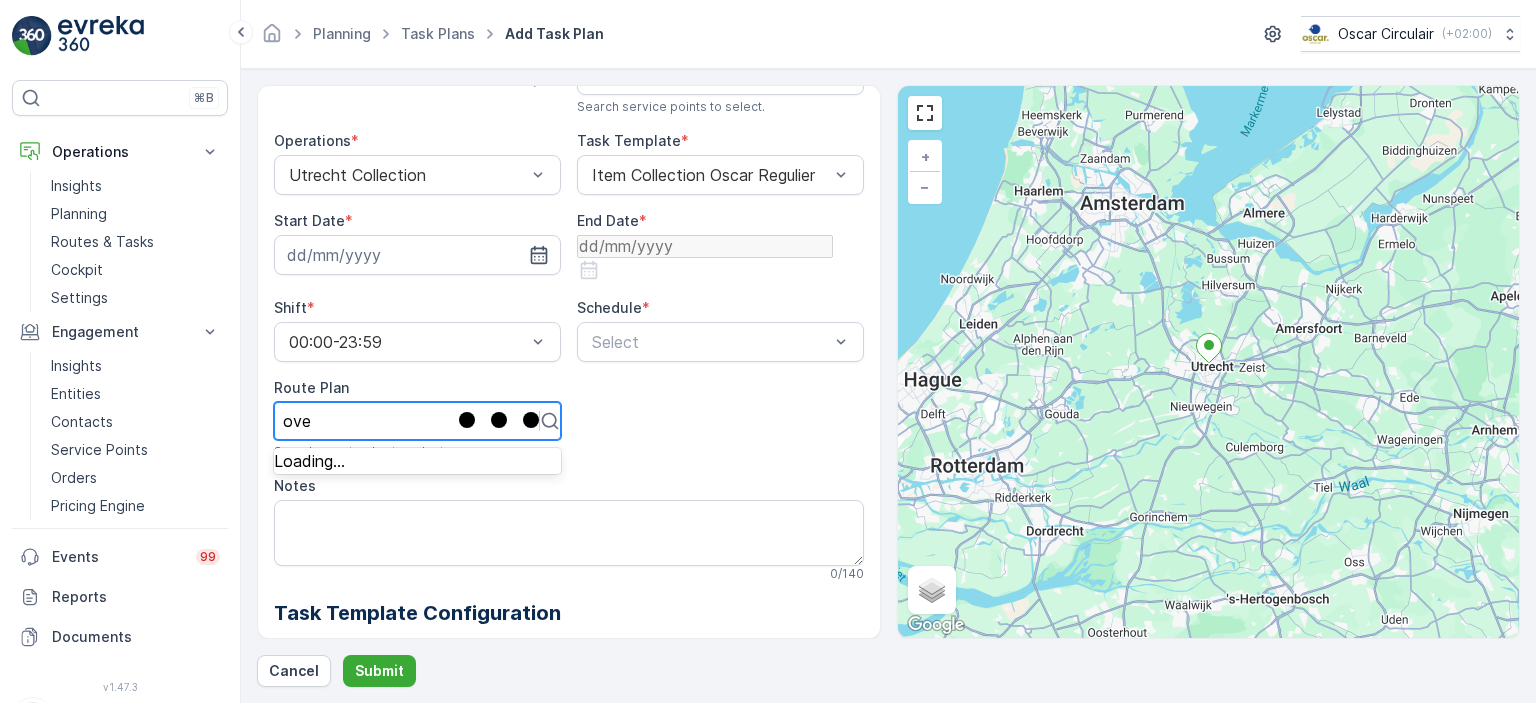 type on "over" 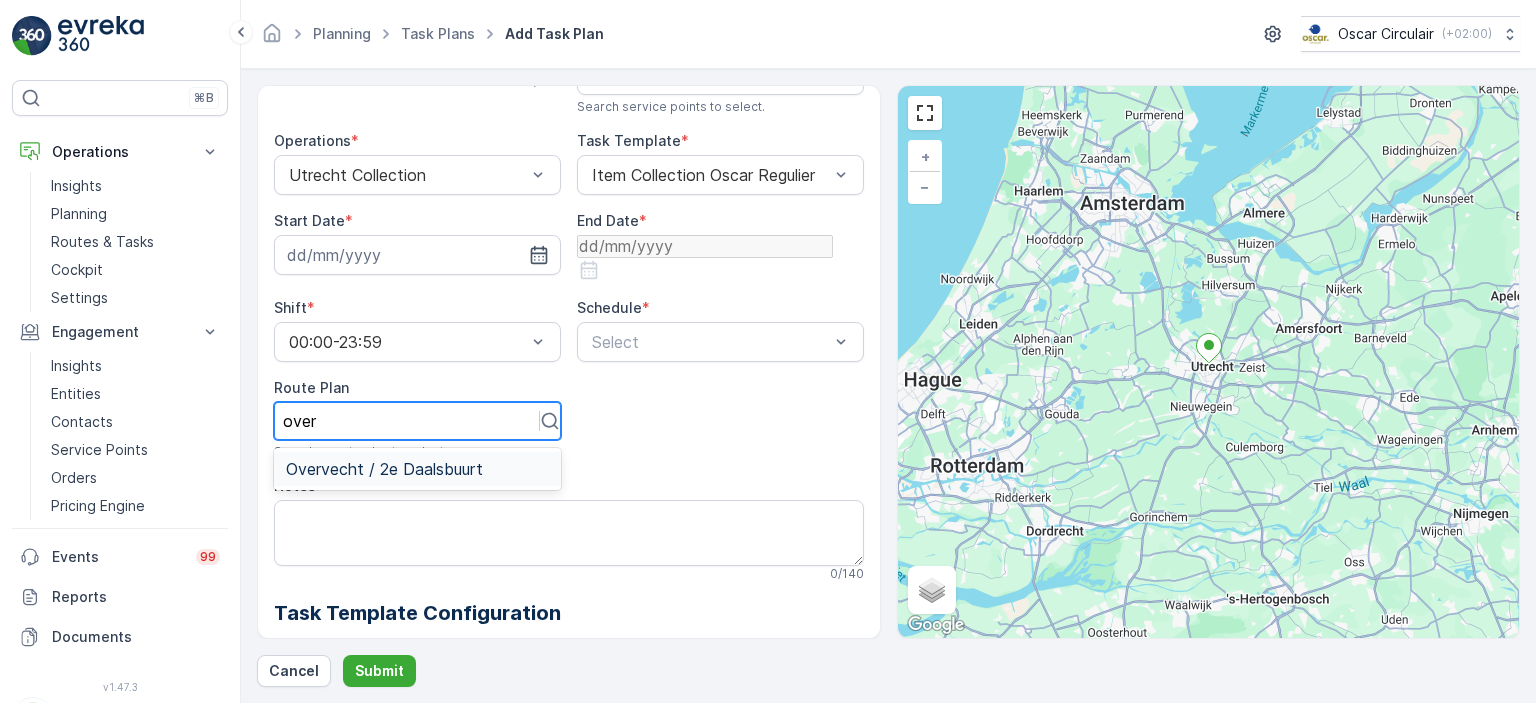 click on "Overvecht / 2e Daalsbuurt" at bounding box center (384, 469) 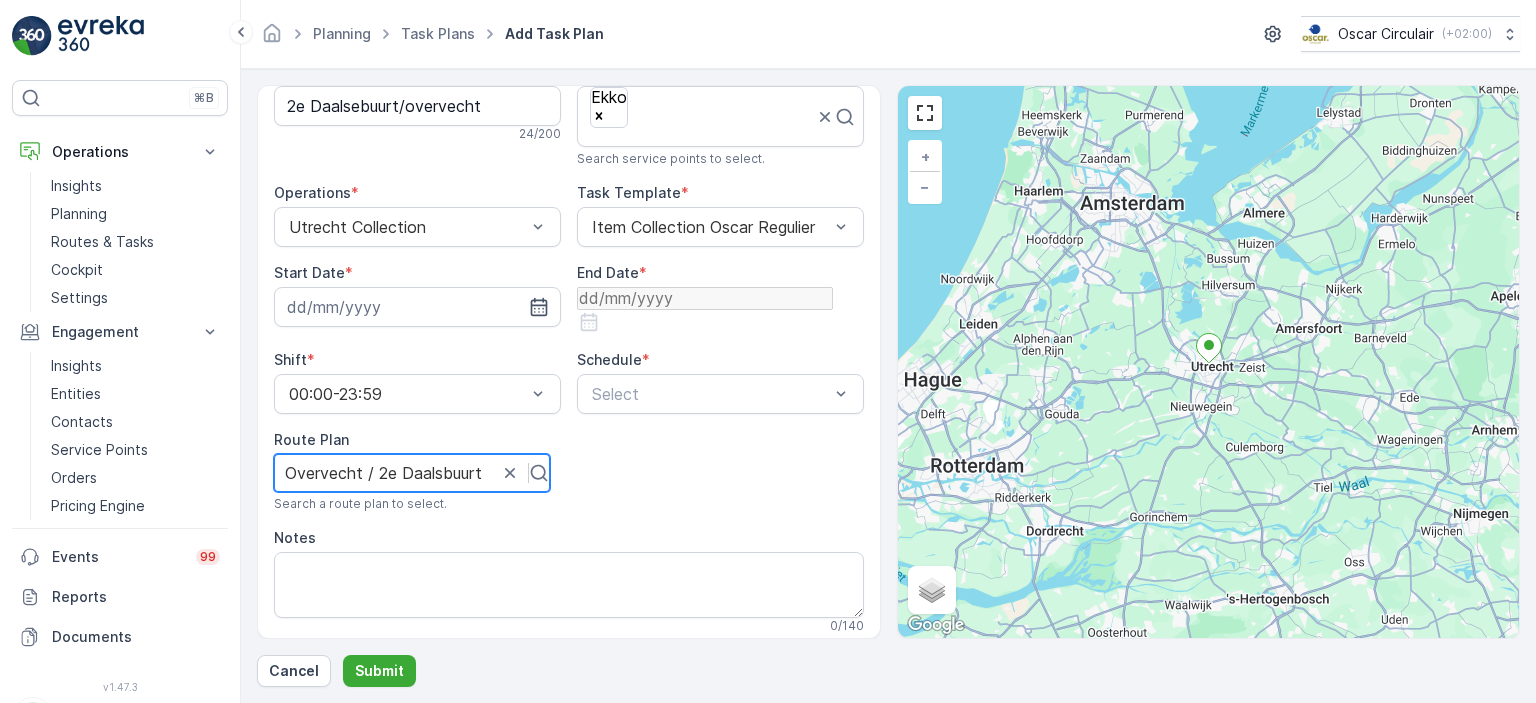 scroll, scrollTop: 0, scrollLeft: 0, axis: both 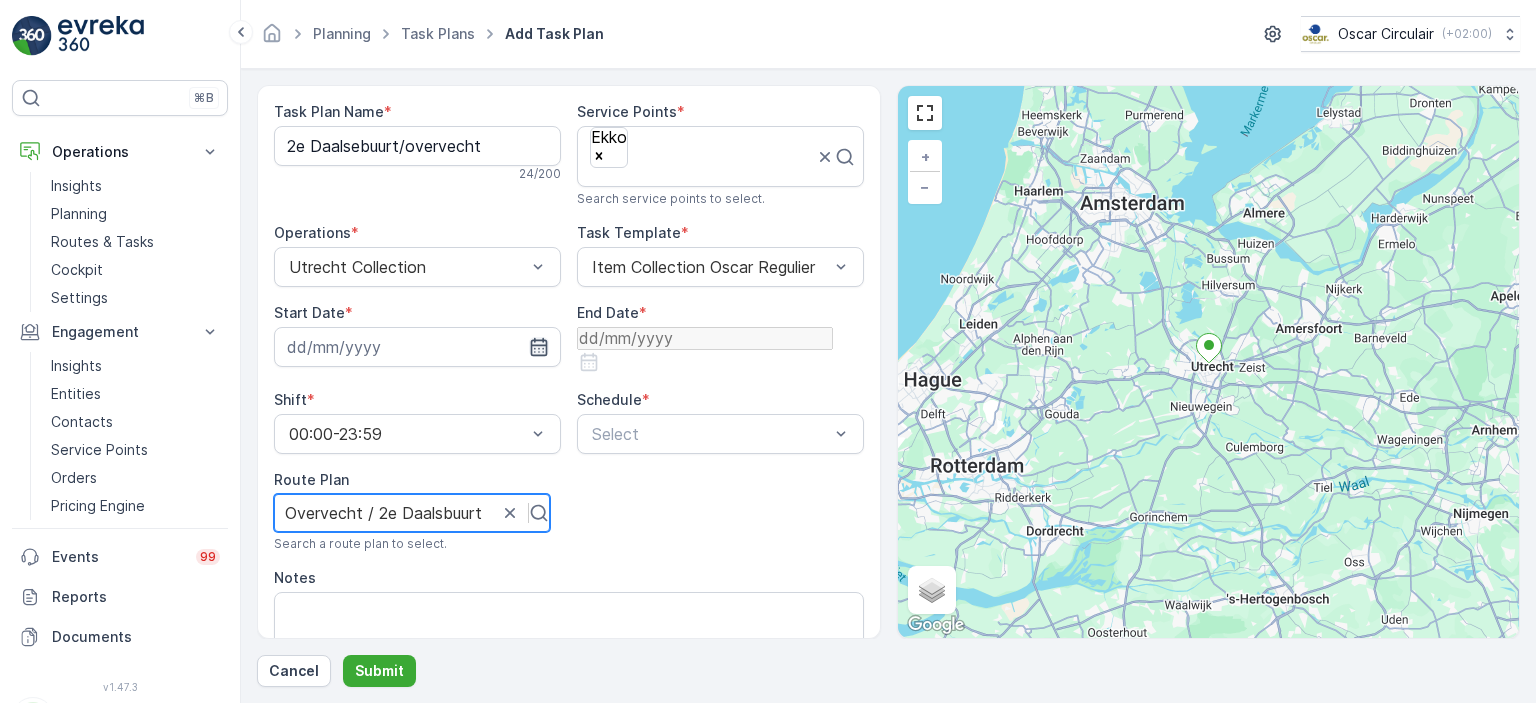 click 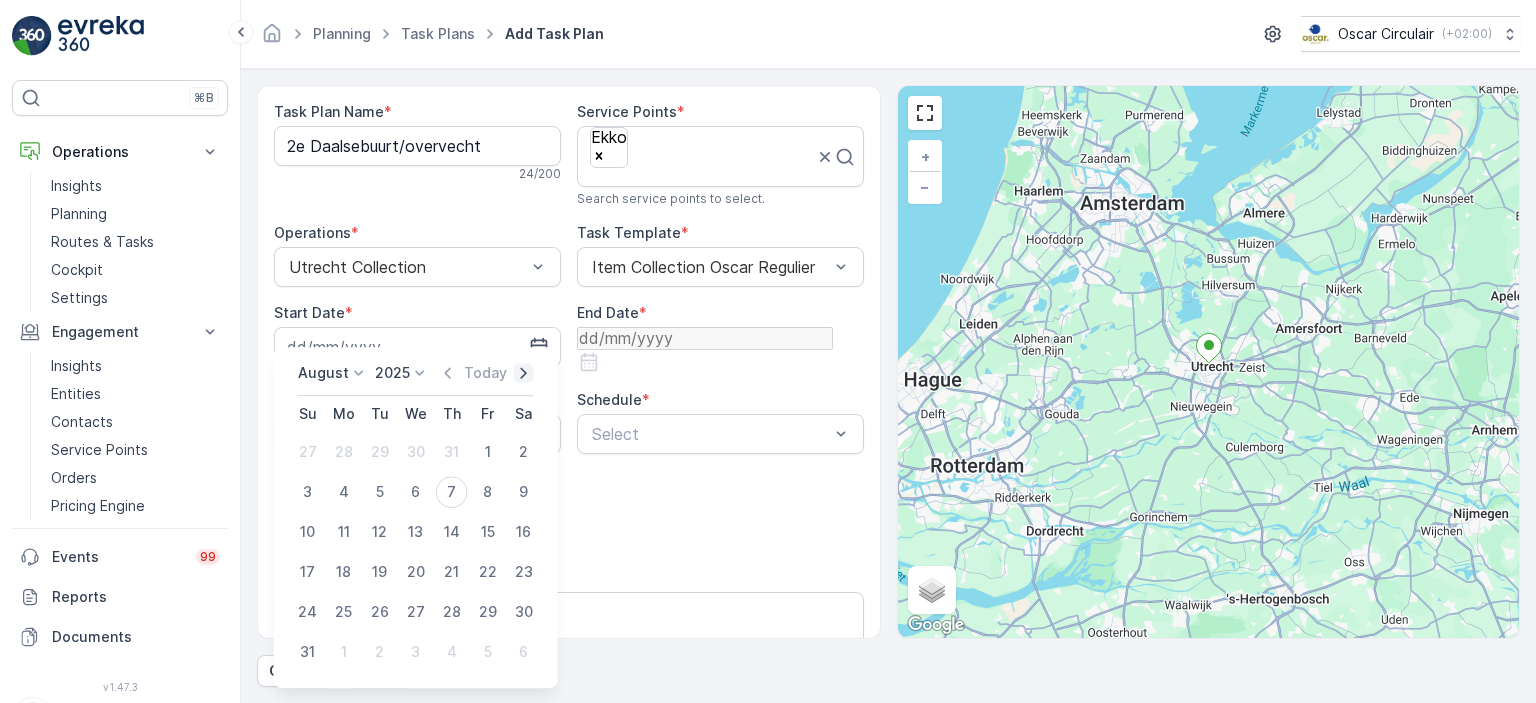 click 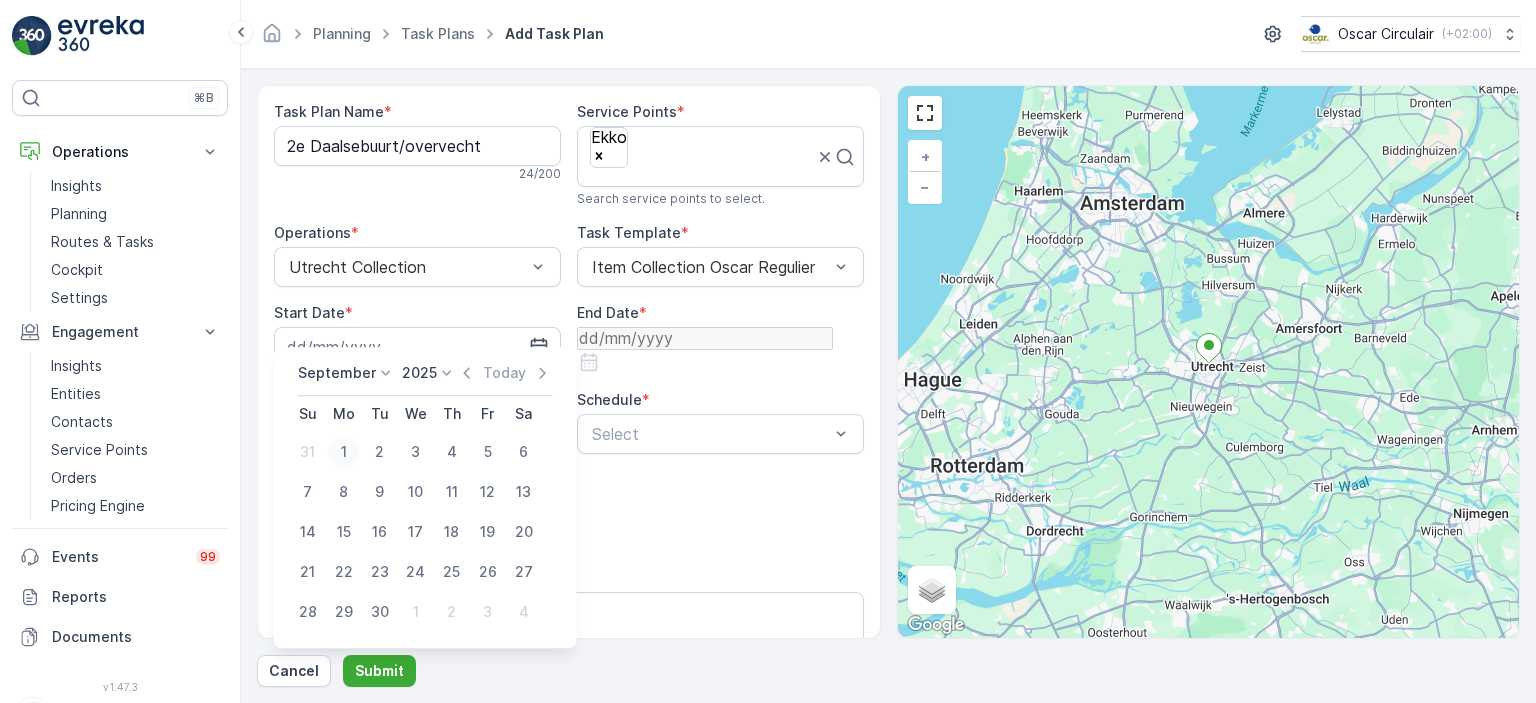 click on "1" at bounding box center [344, 452] 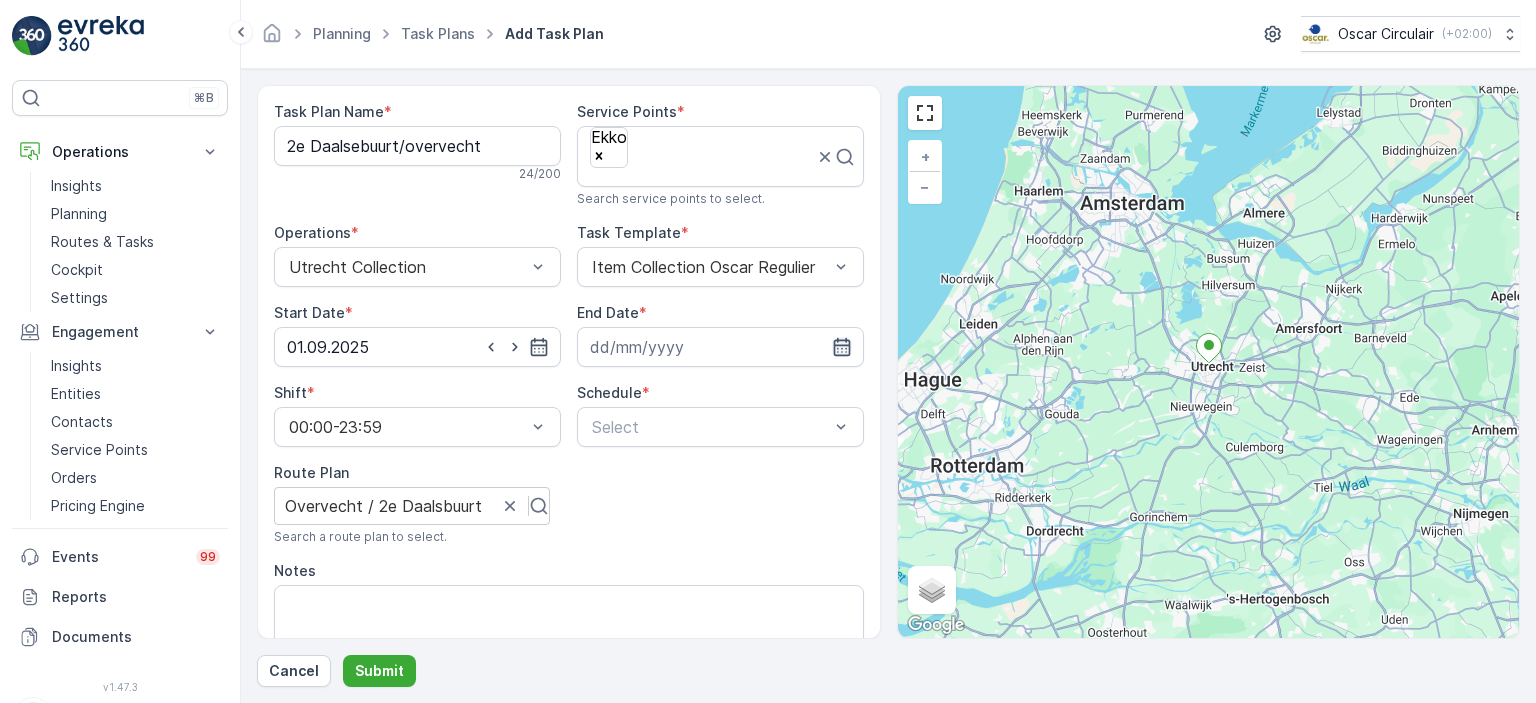 click 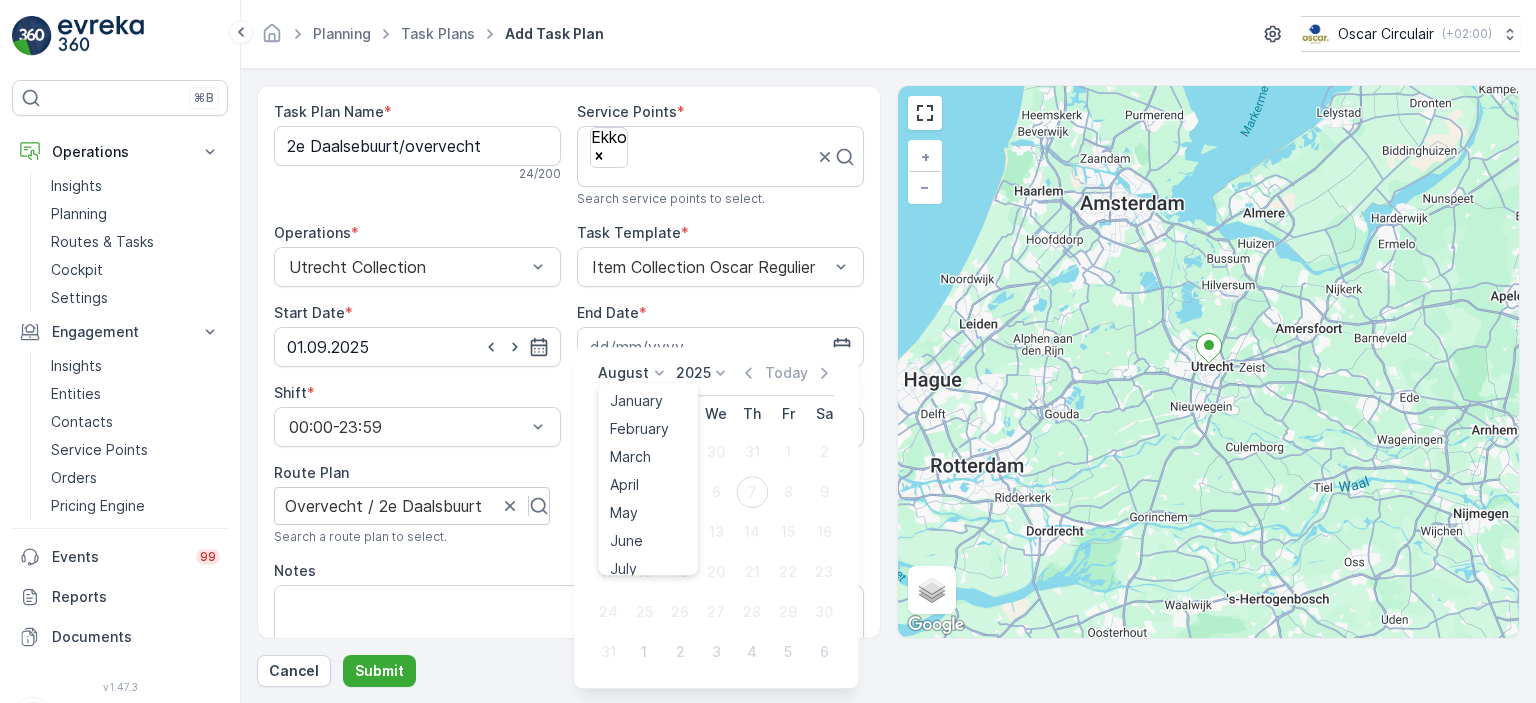 click on "August" at bounding box center [623, 373] 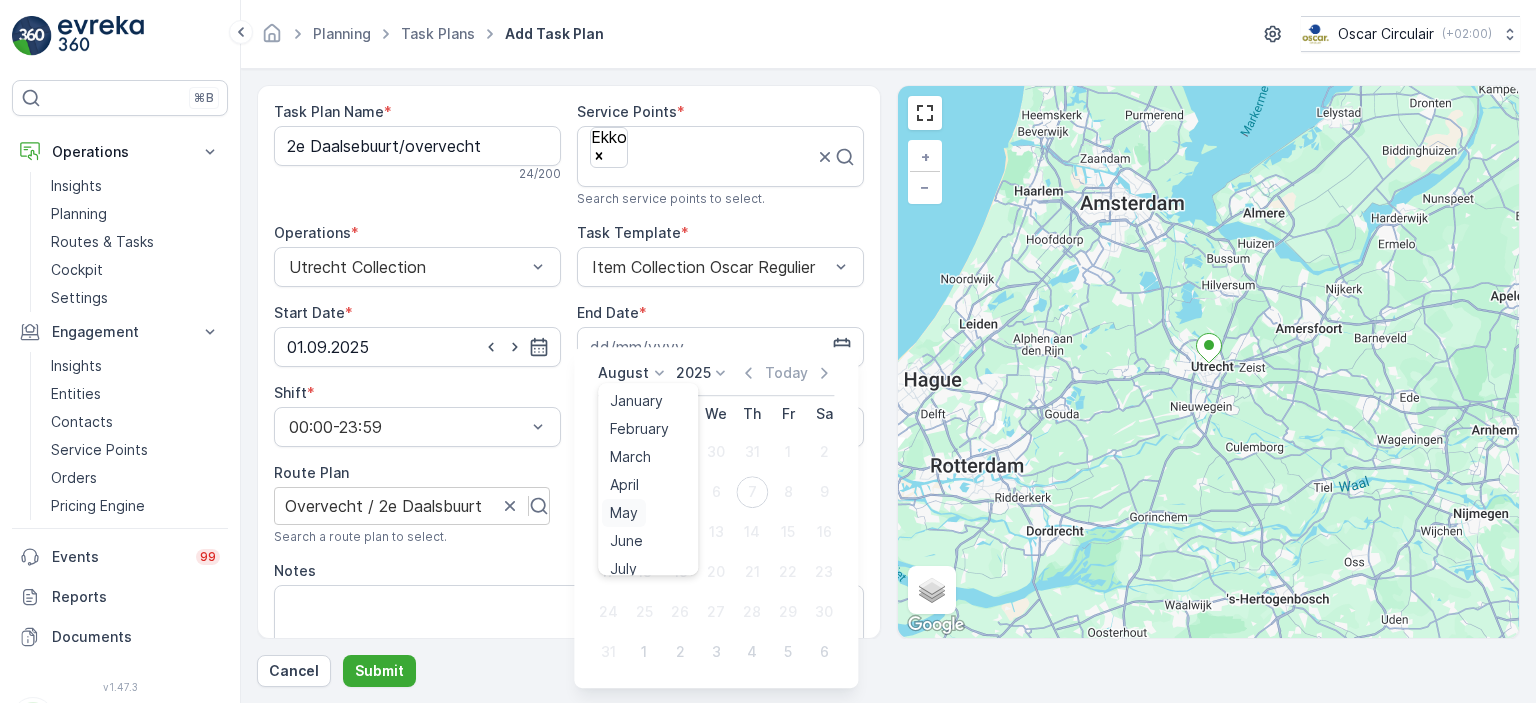 scroll, scrollTop: 152, scrollLeft: 0, axis: vertical 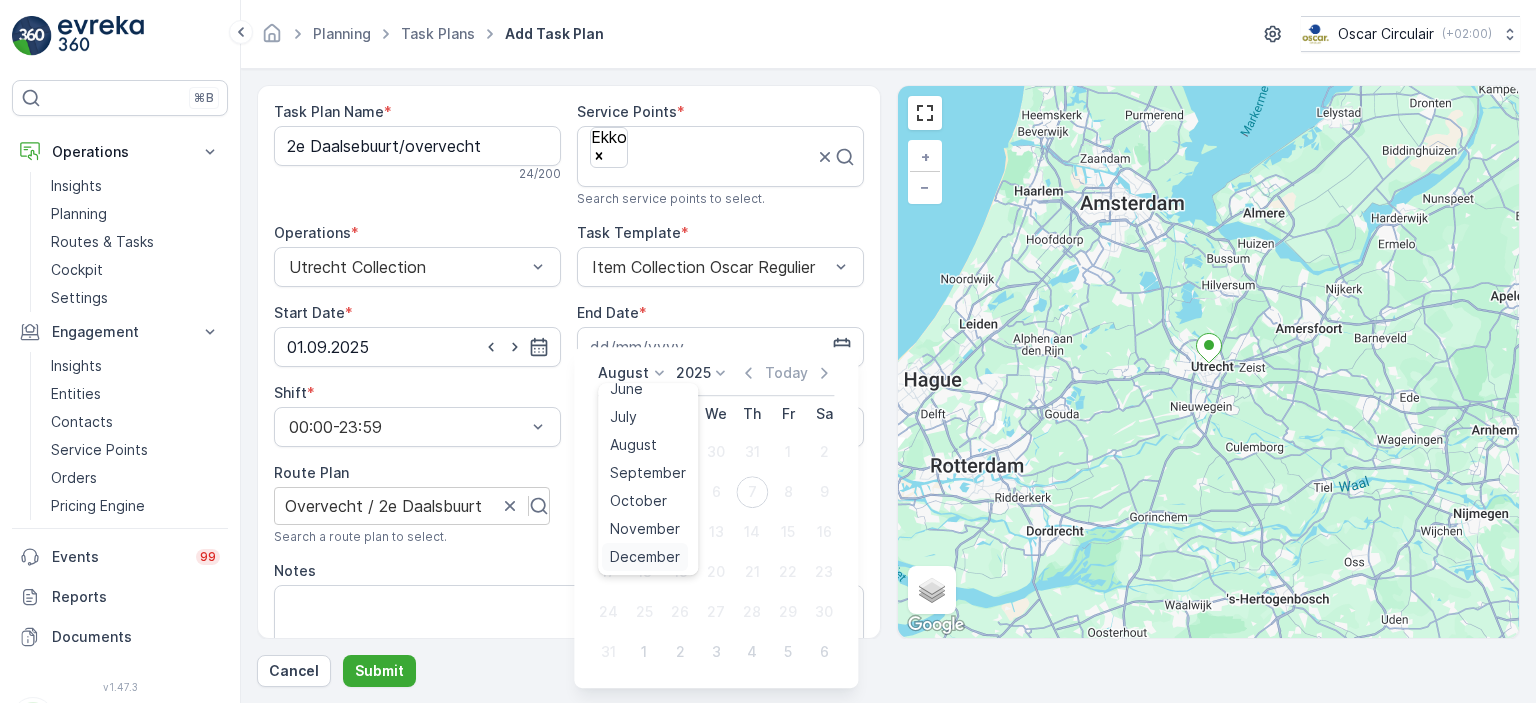 click on "December" at bounding box center [645, 557] 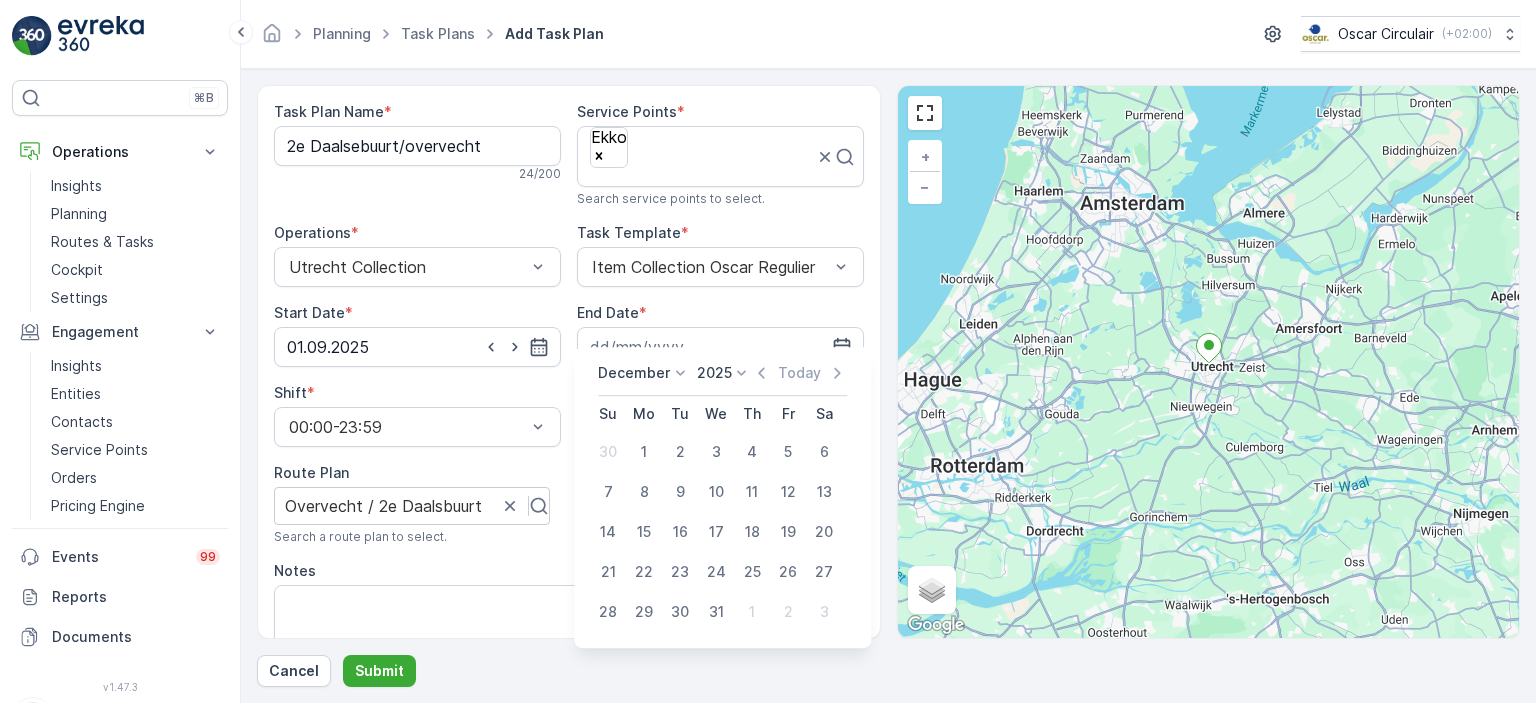 click on "2025" at bounding box center (714, 373) 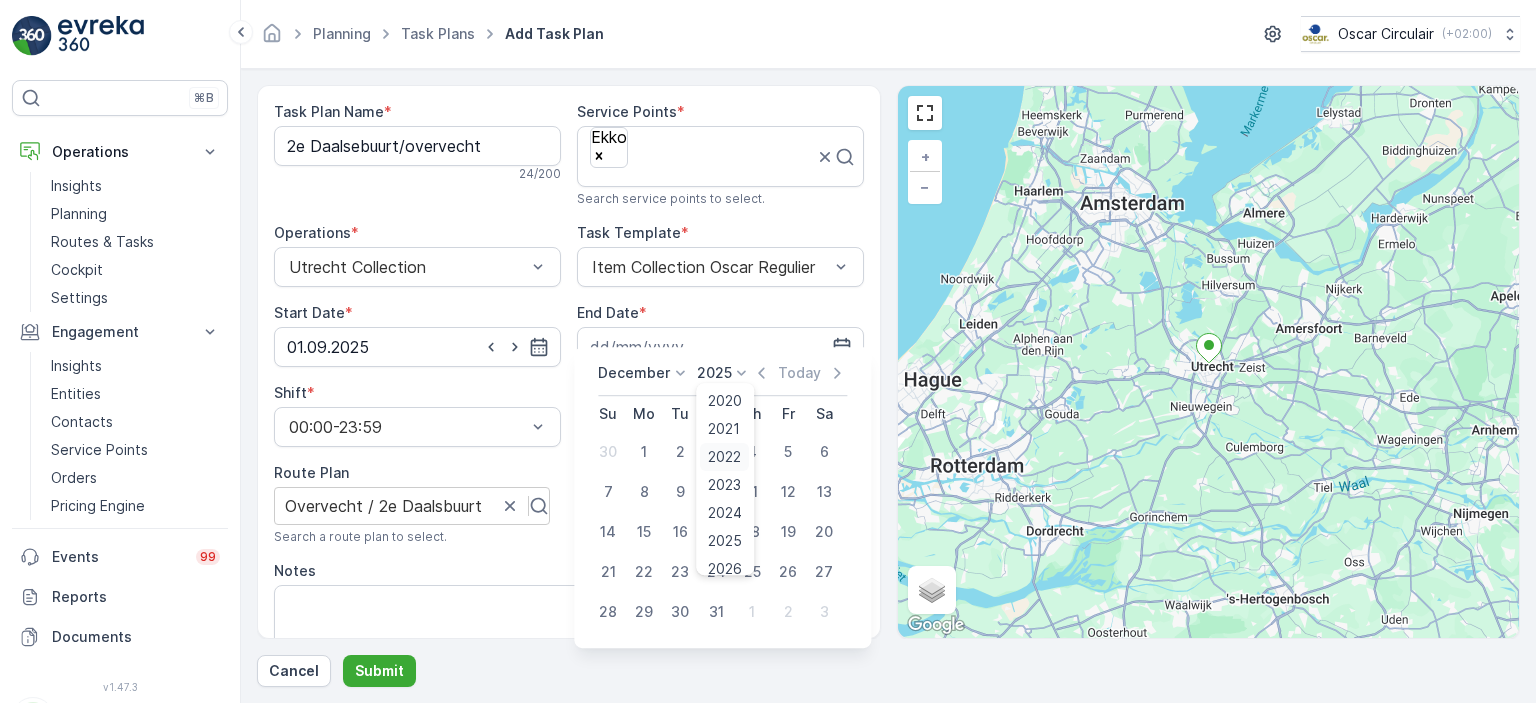scroll, scrollTop: 124, scrollLeft: 0, axis: vertical 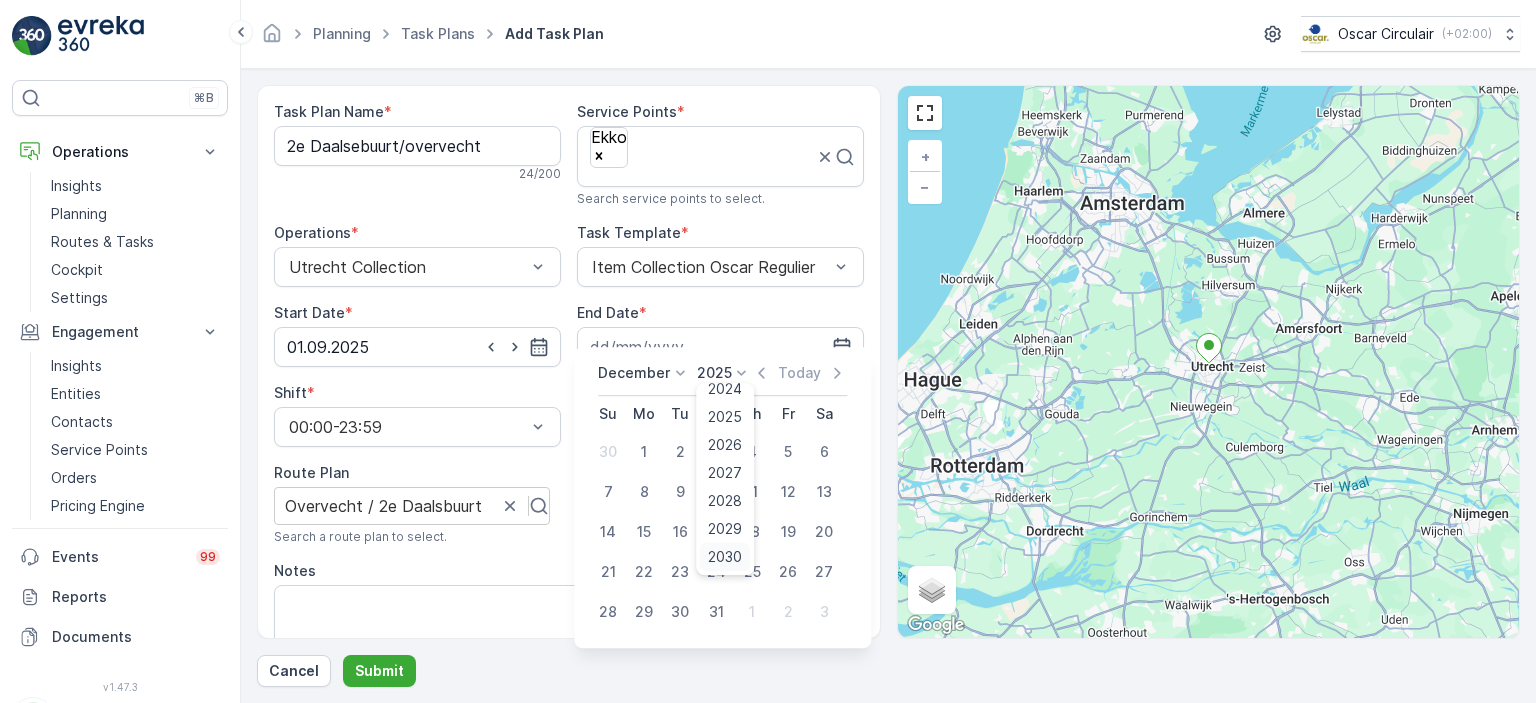 click on "2030" at bounding box center [726, 557] 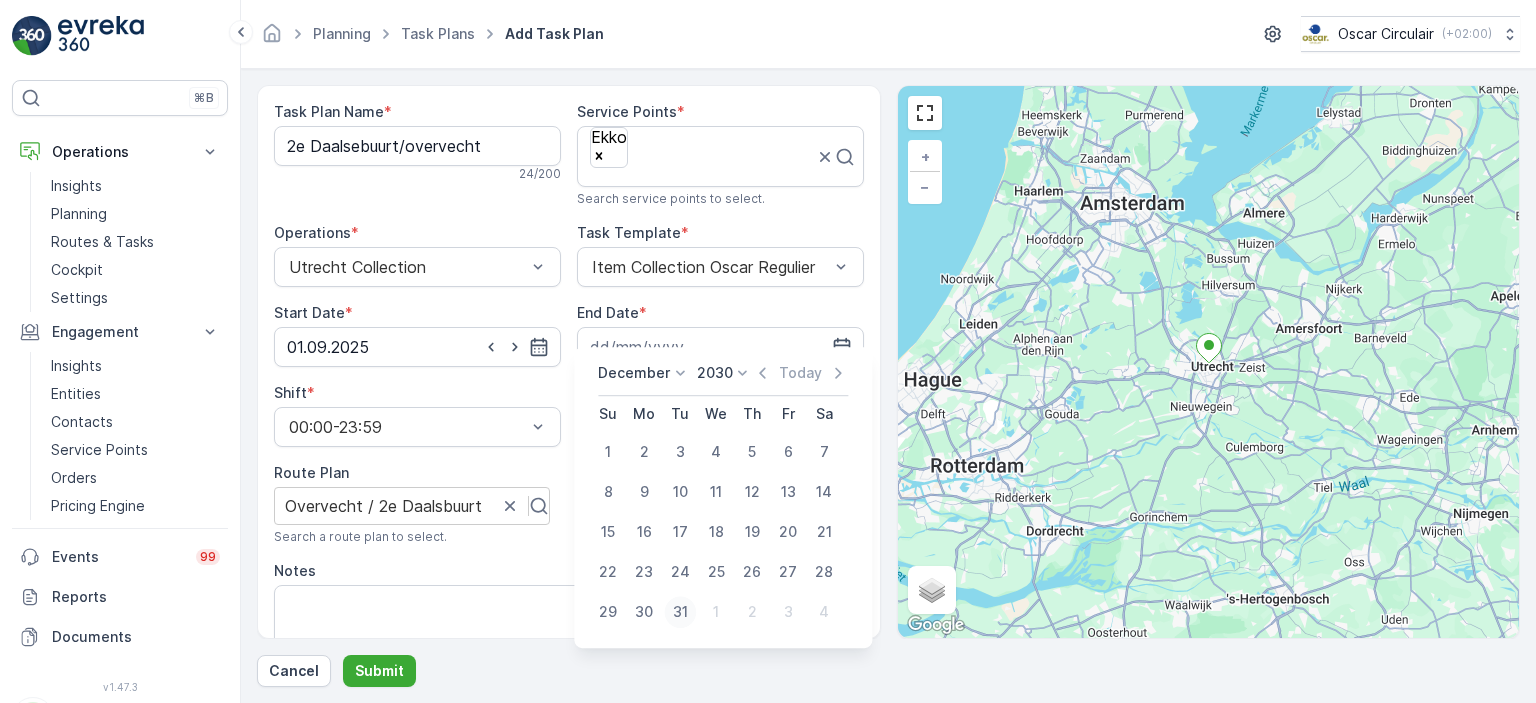 click on "31" at bounding box center (680, 612) 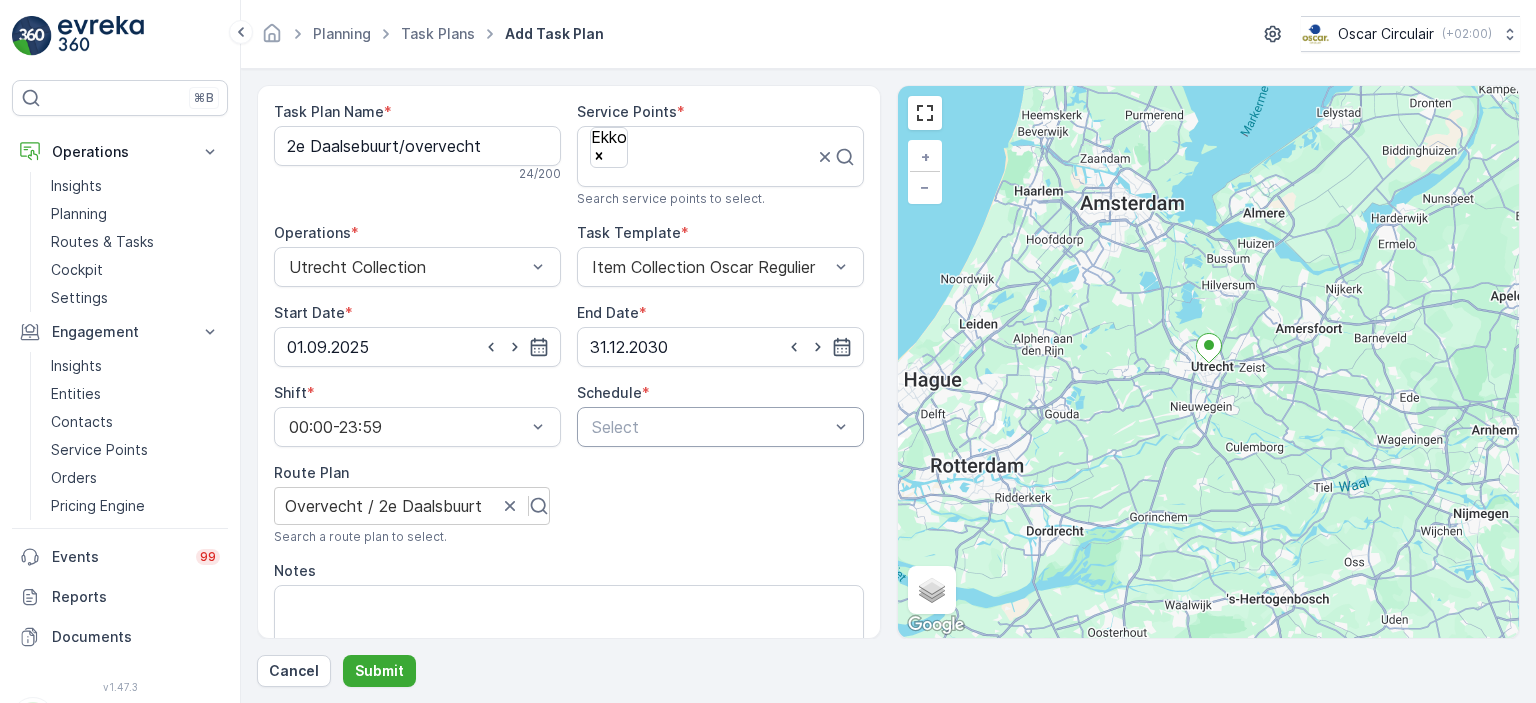 click at bounding box center [710, 427] 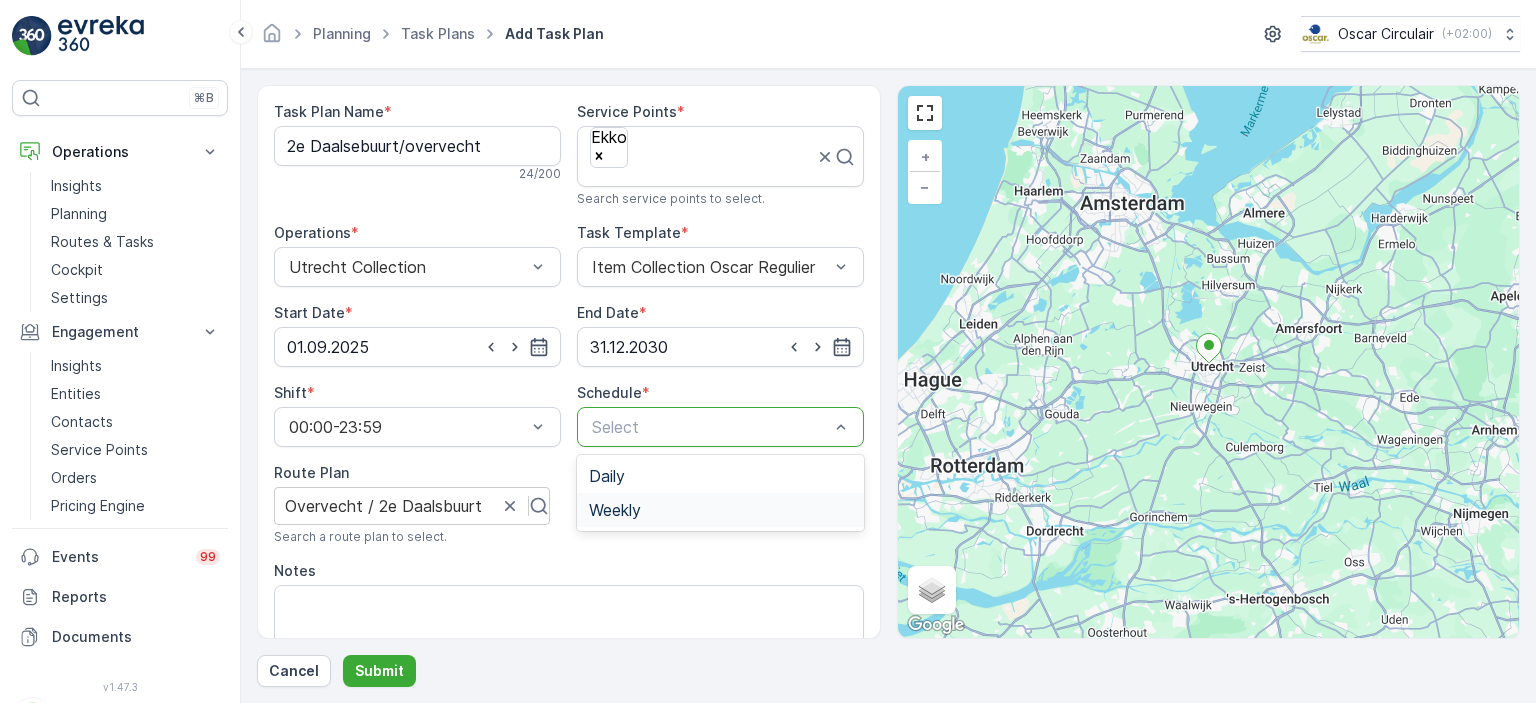 click on "Weekly" at bounding box center [720, 510] 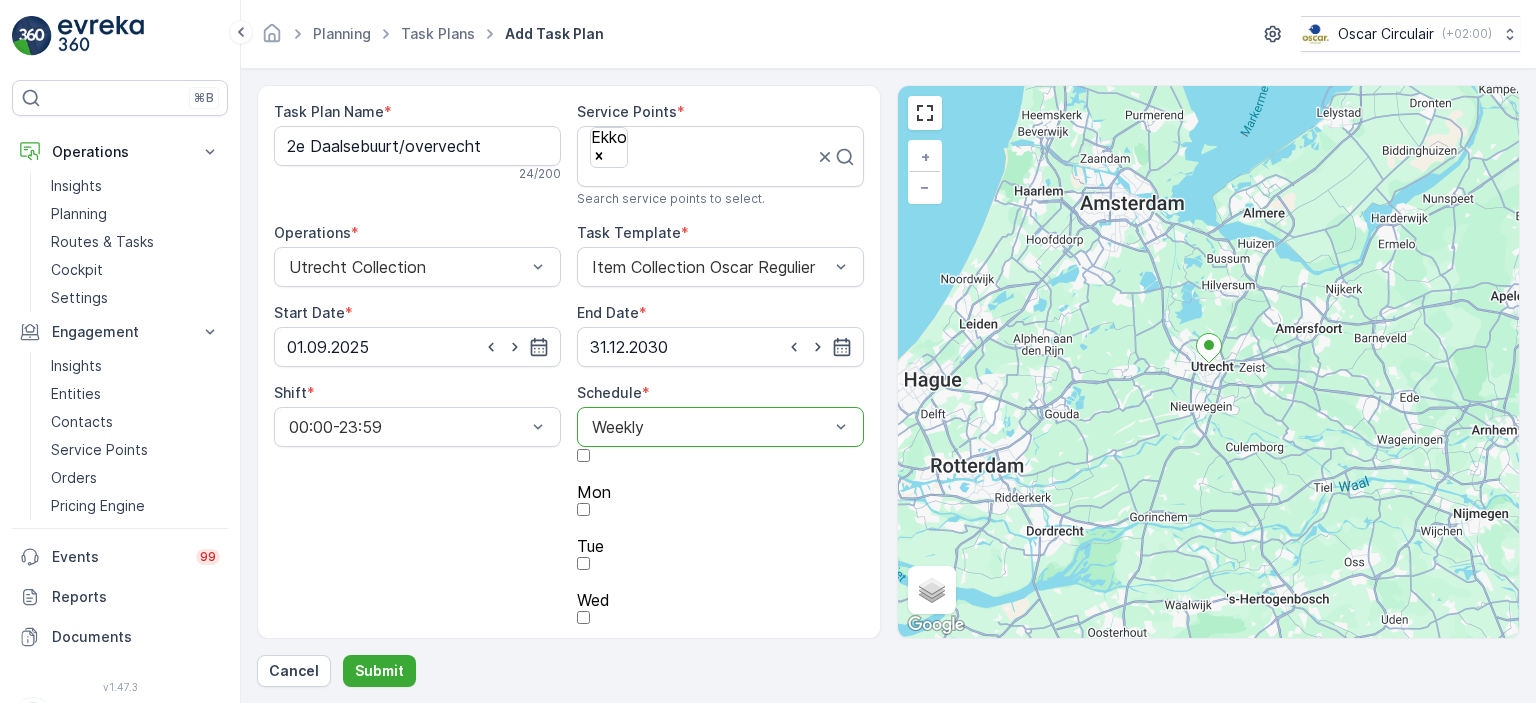 click on "Weekly" at bounding box center (720, 427) 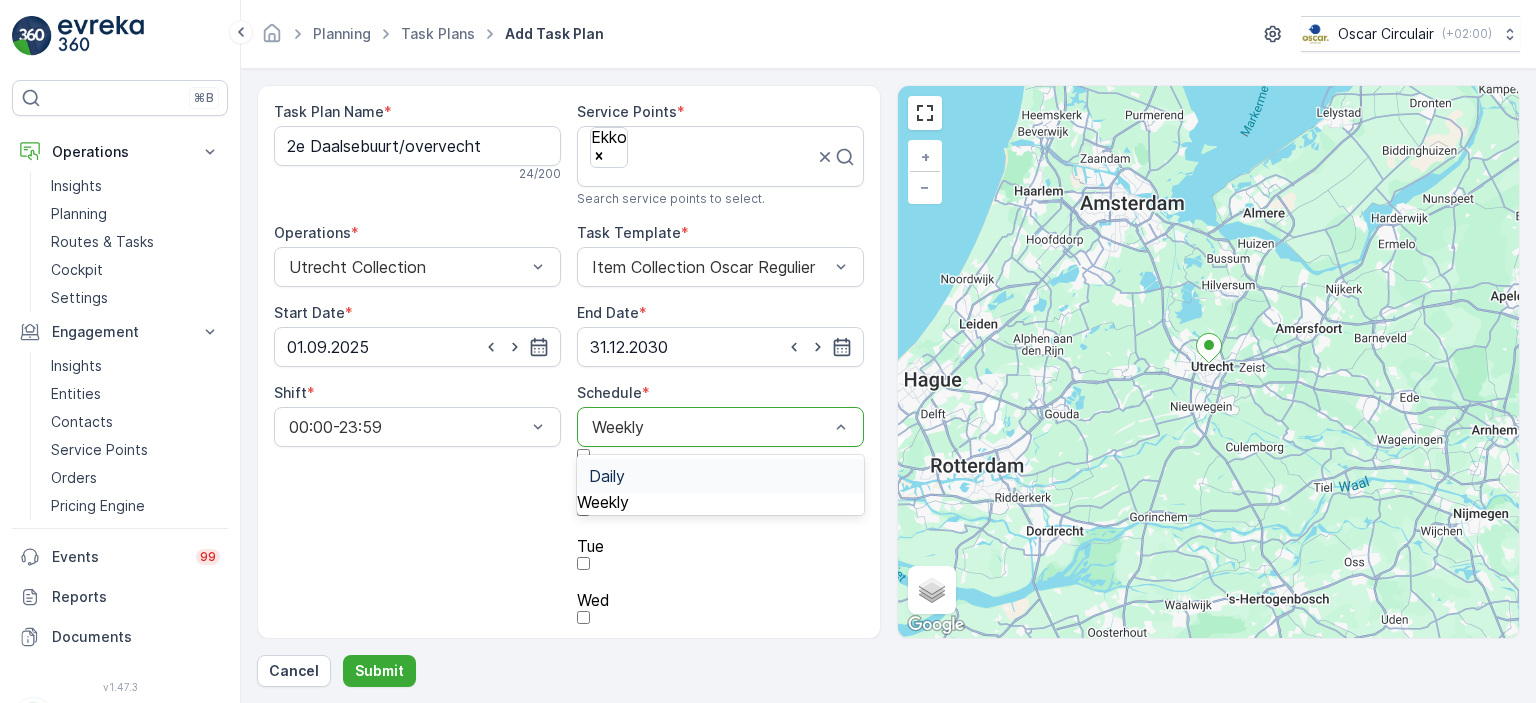 click on "Daily" at bounding box center (720, 476) 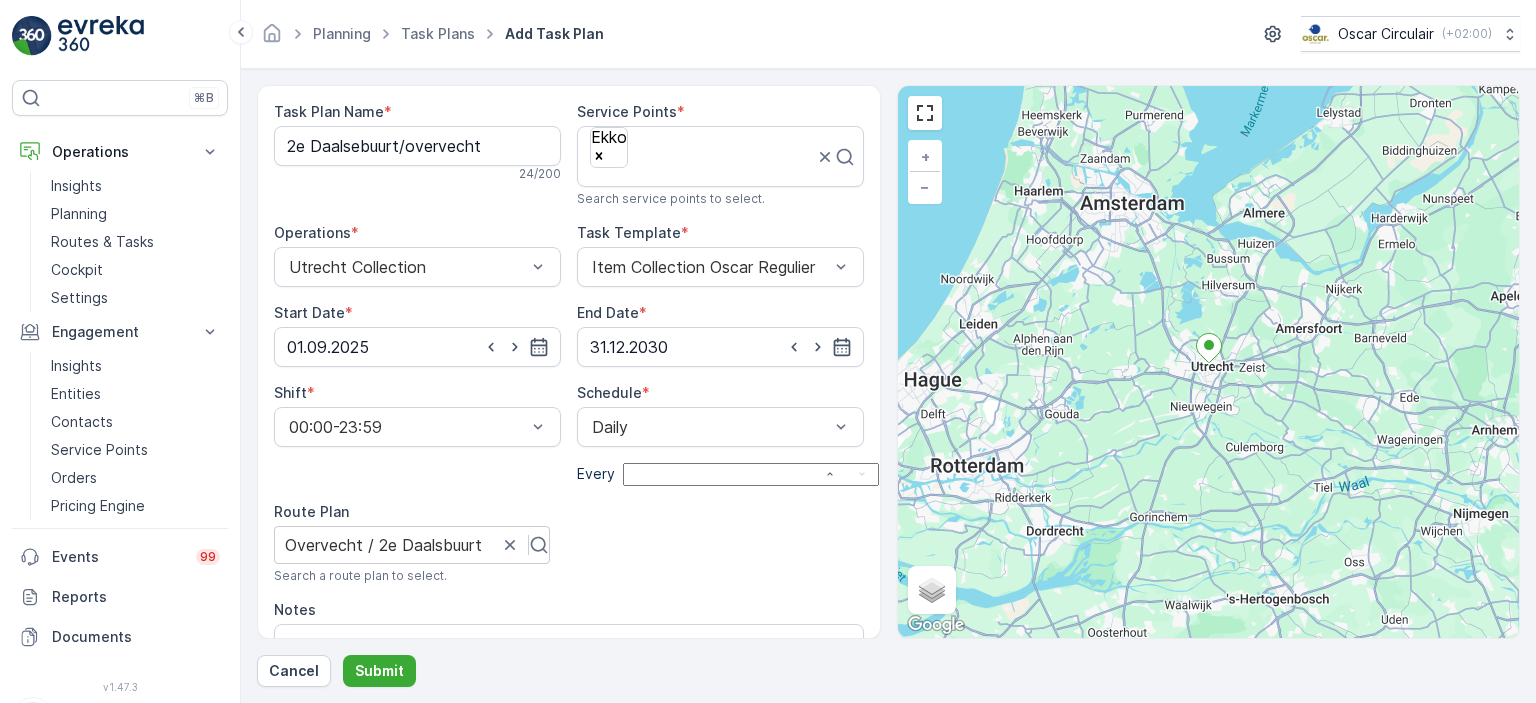 click at bounding box center [751, 474] 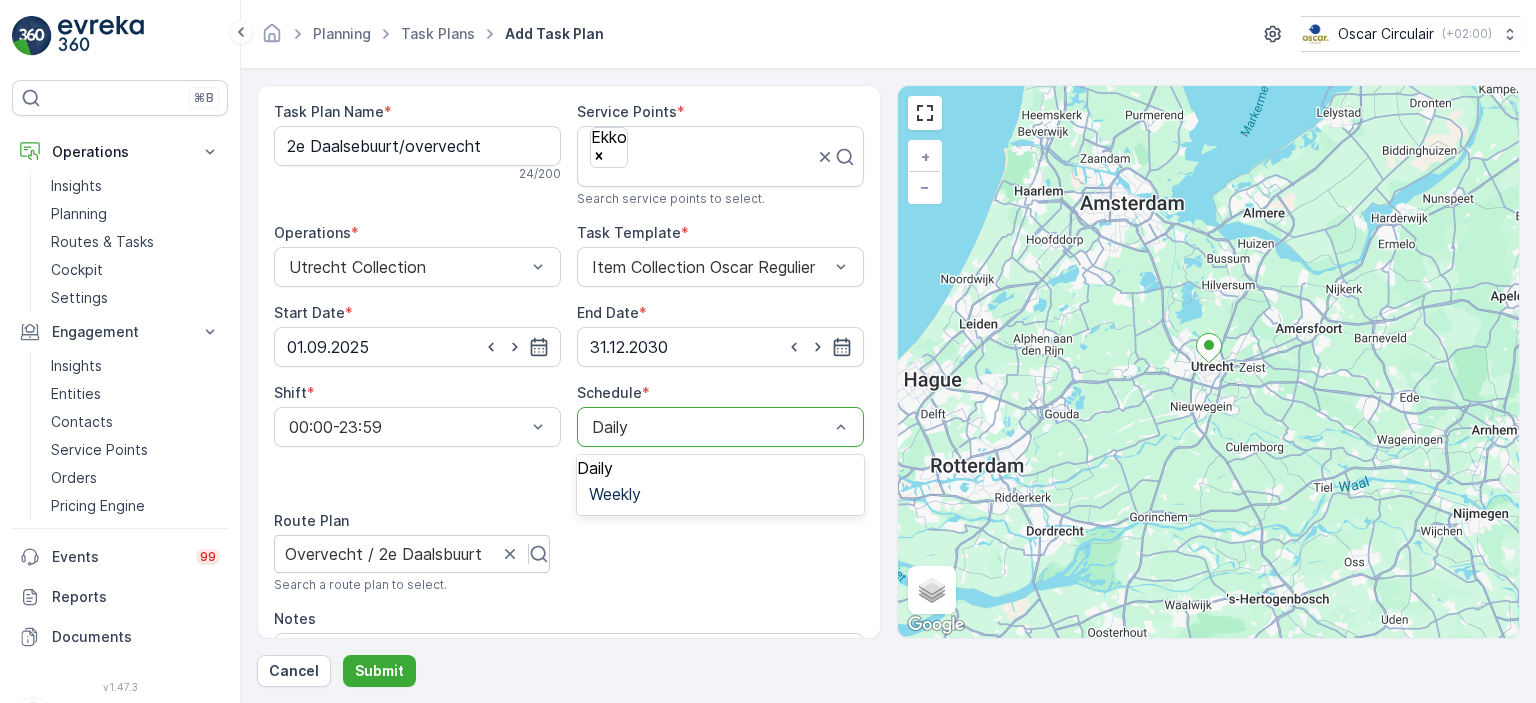 click at bounding box center (710, 427) 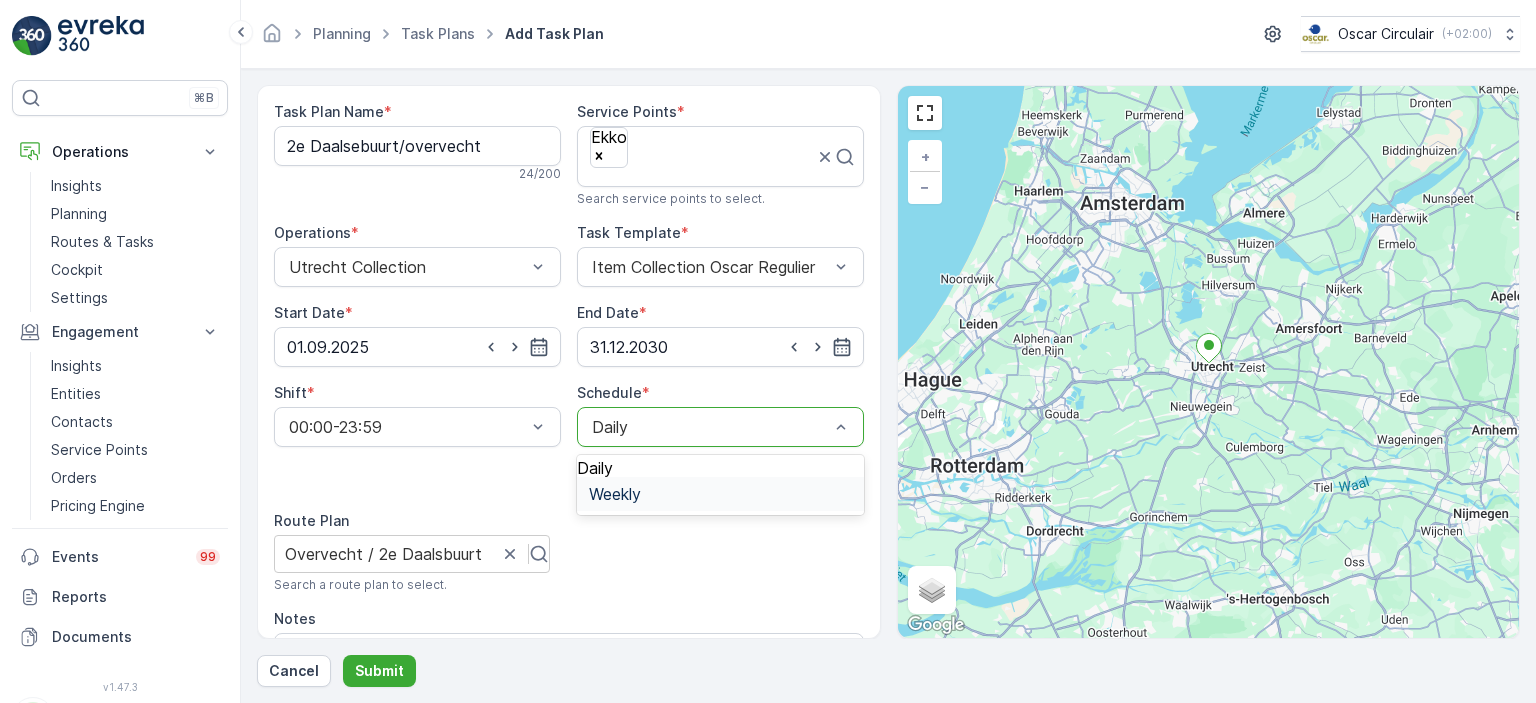 click on "Weekly" at bounding box center (720, 494) 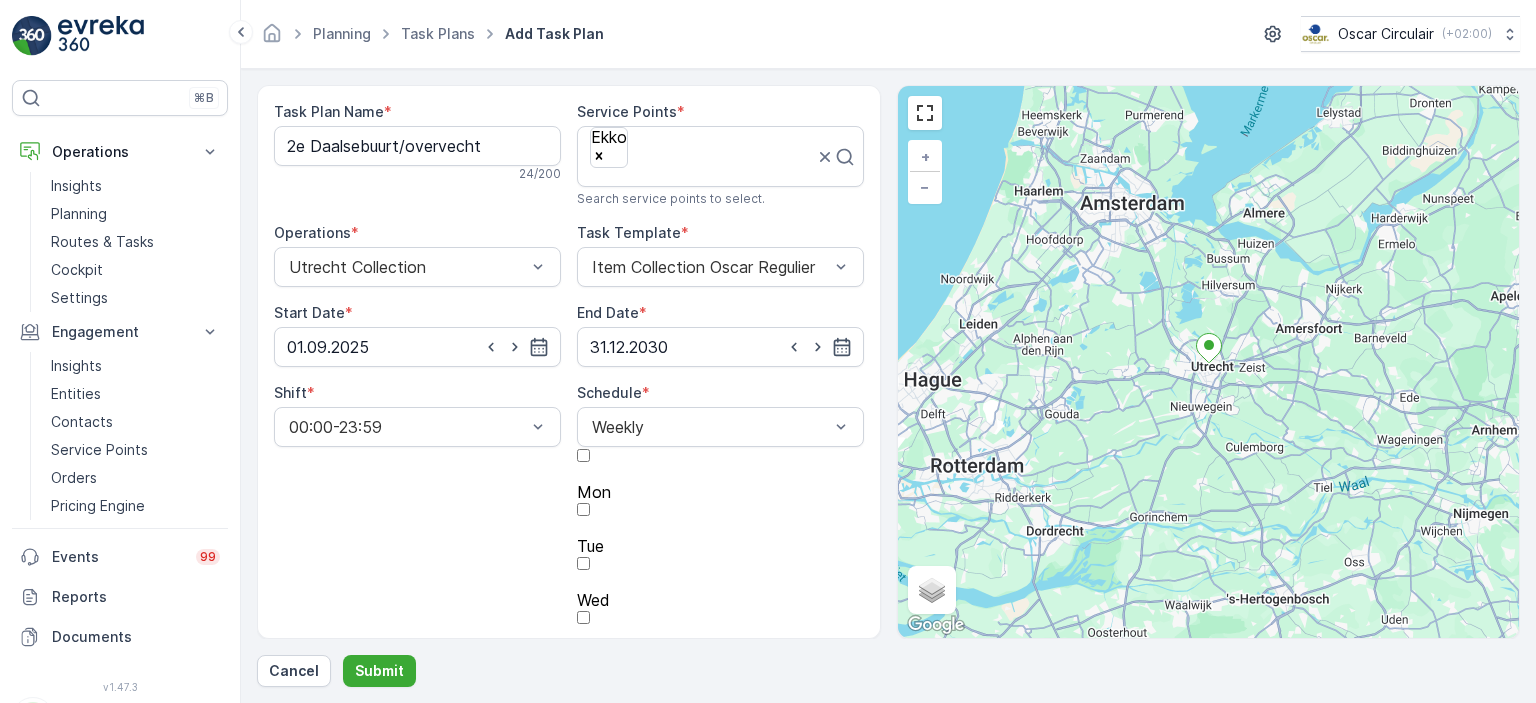 click at bounding box center (720, 474) 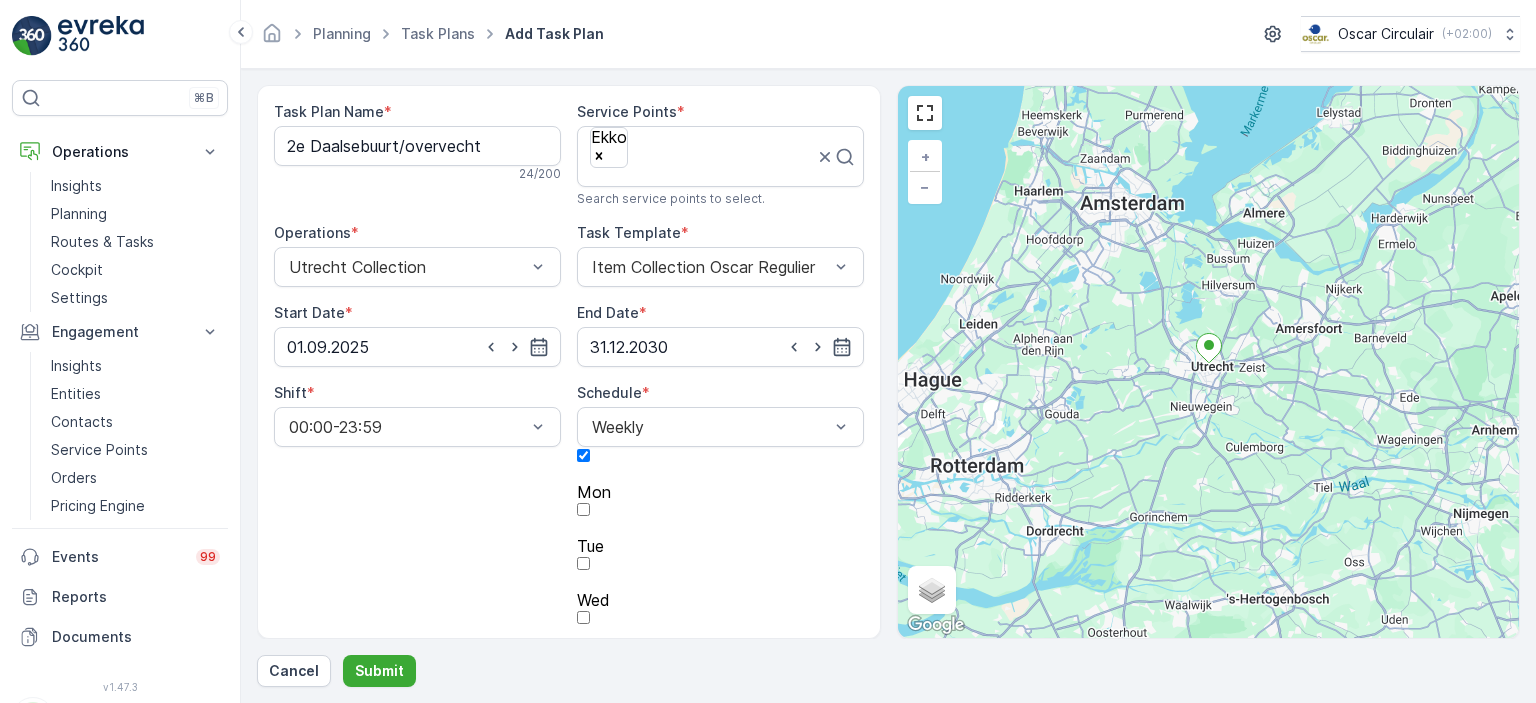 click at bounding box center (720, 528) 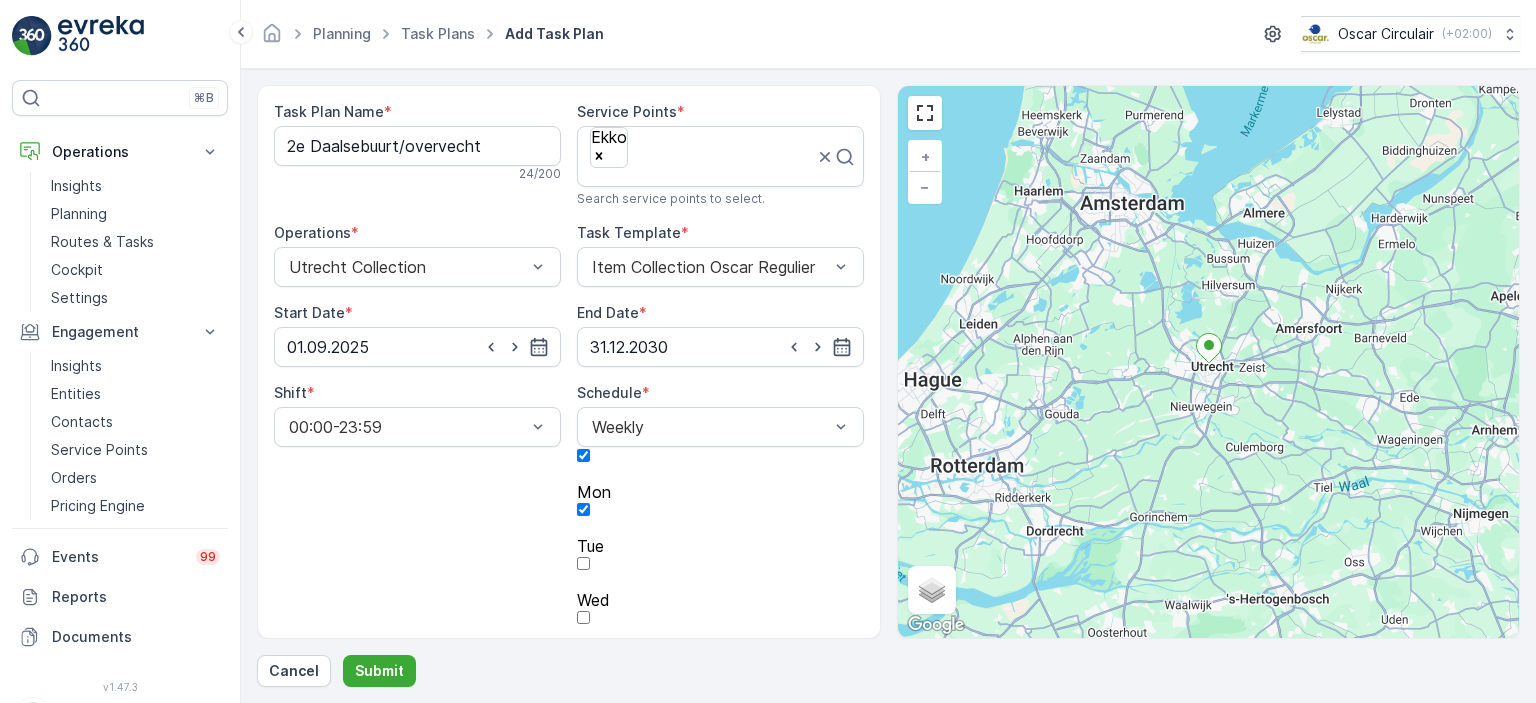 click at bounding box center [720, 582] 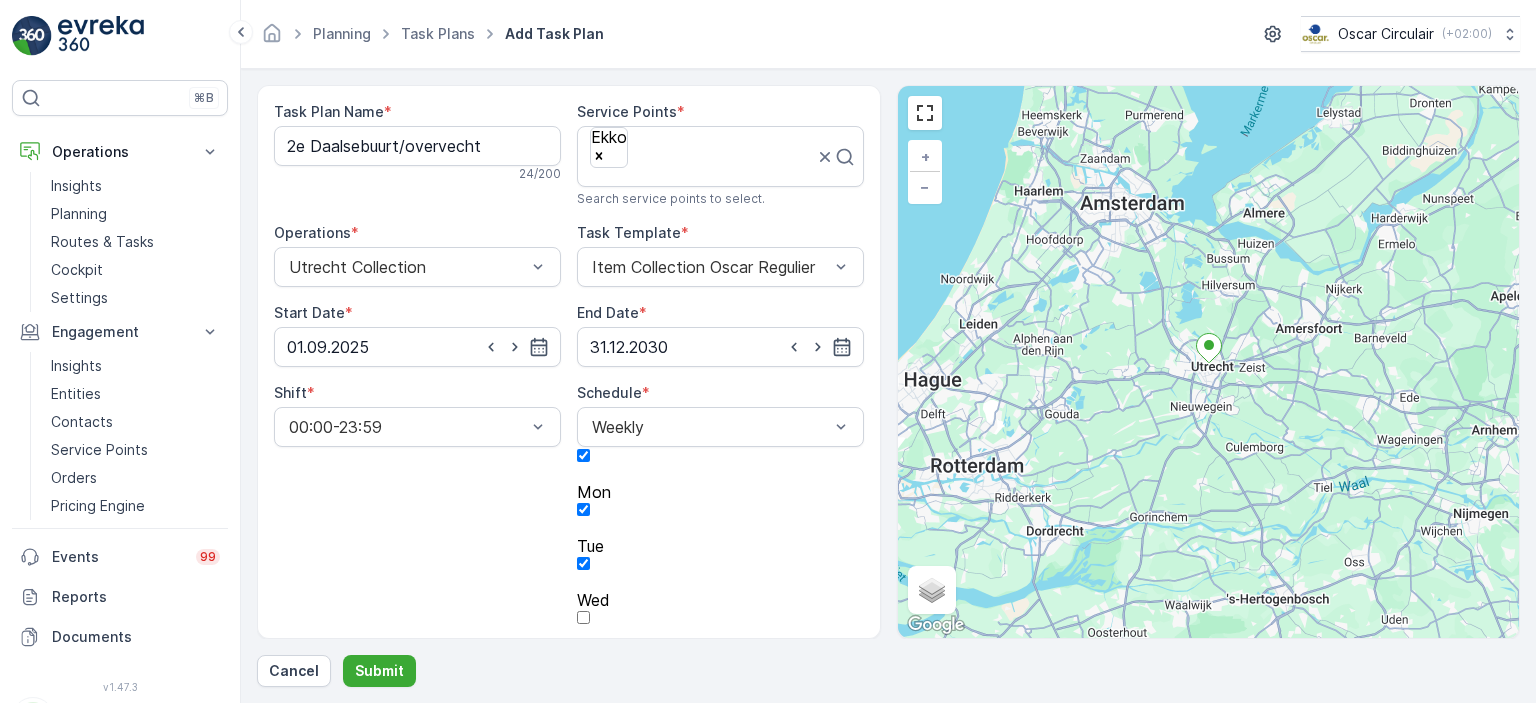 click at bounding box center [720, 636] 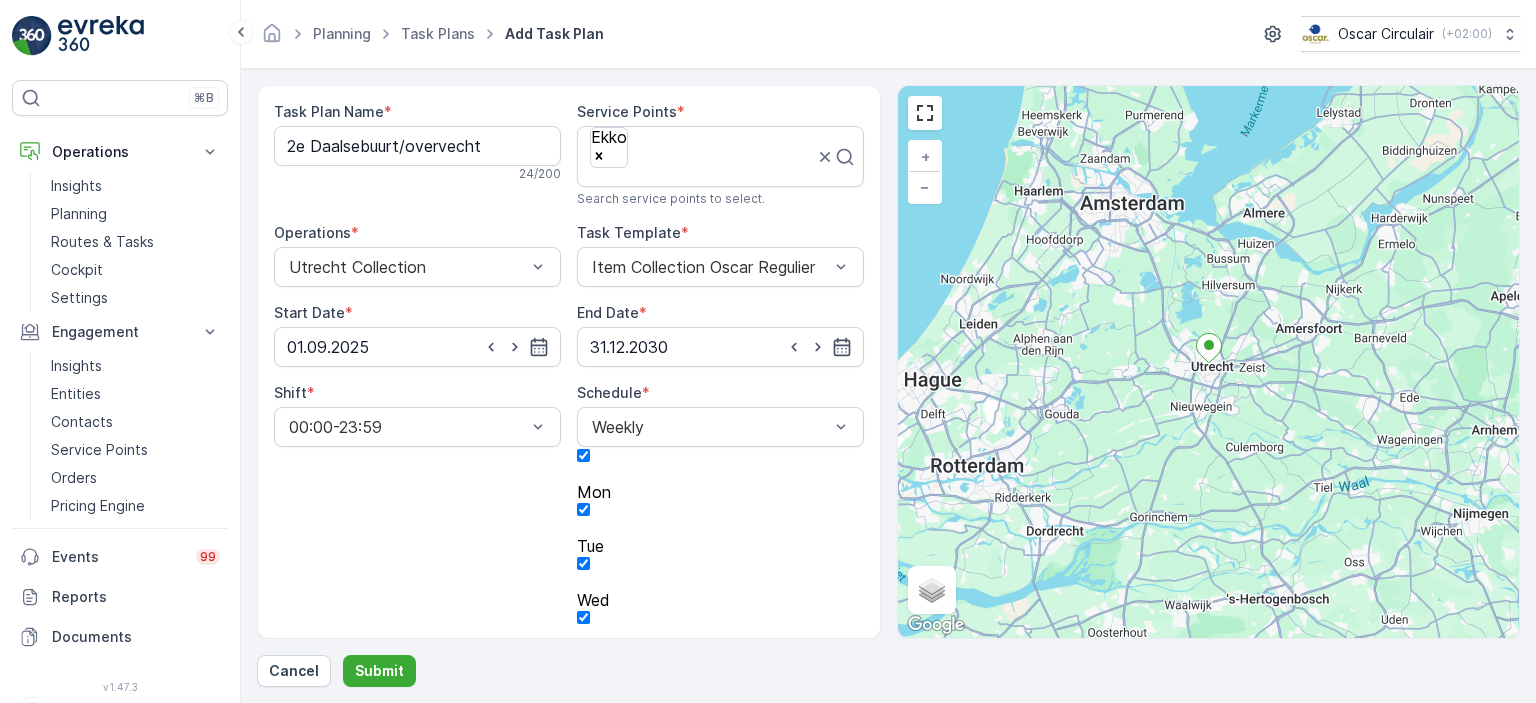 click at bounding box center (720, 690) 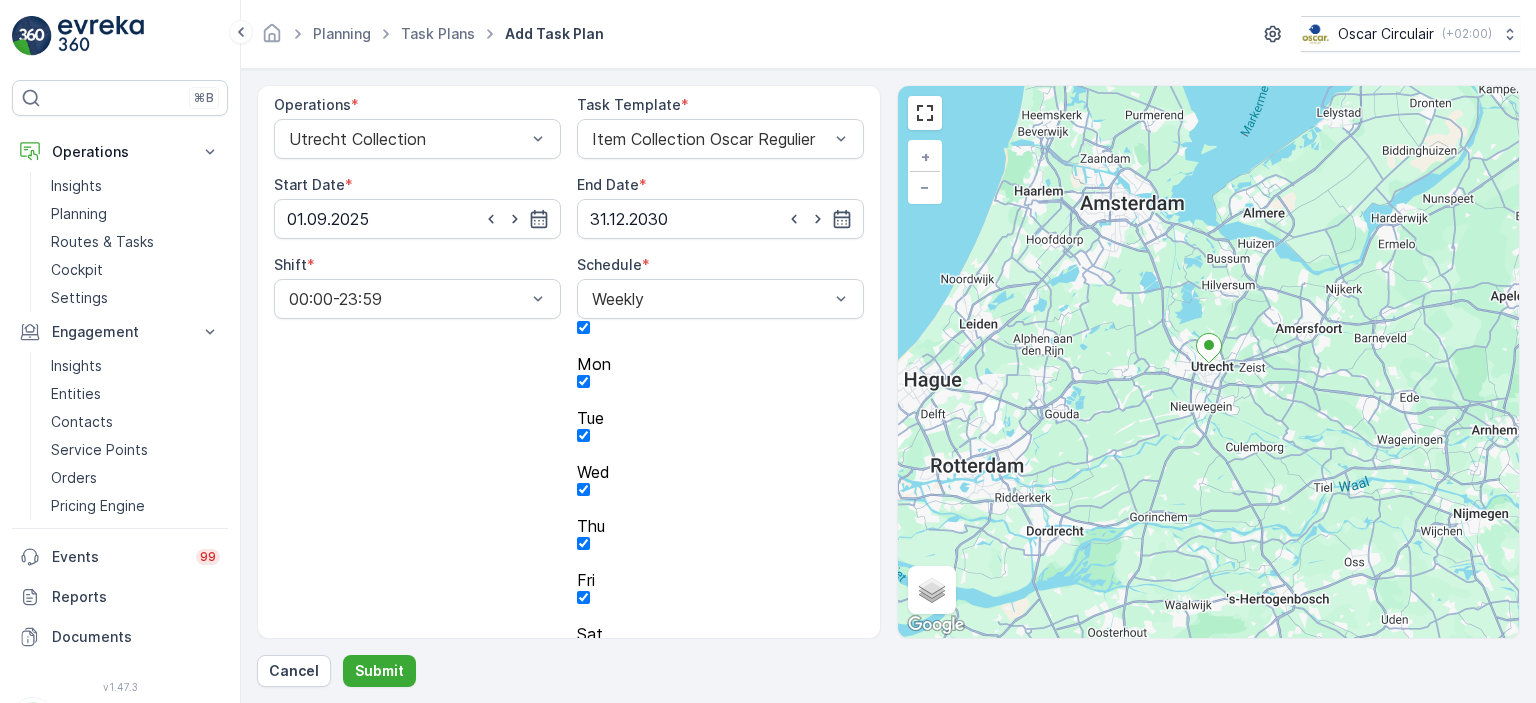 scroll, scrollTop: 128, scrollLeft: 0, axis: vertical 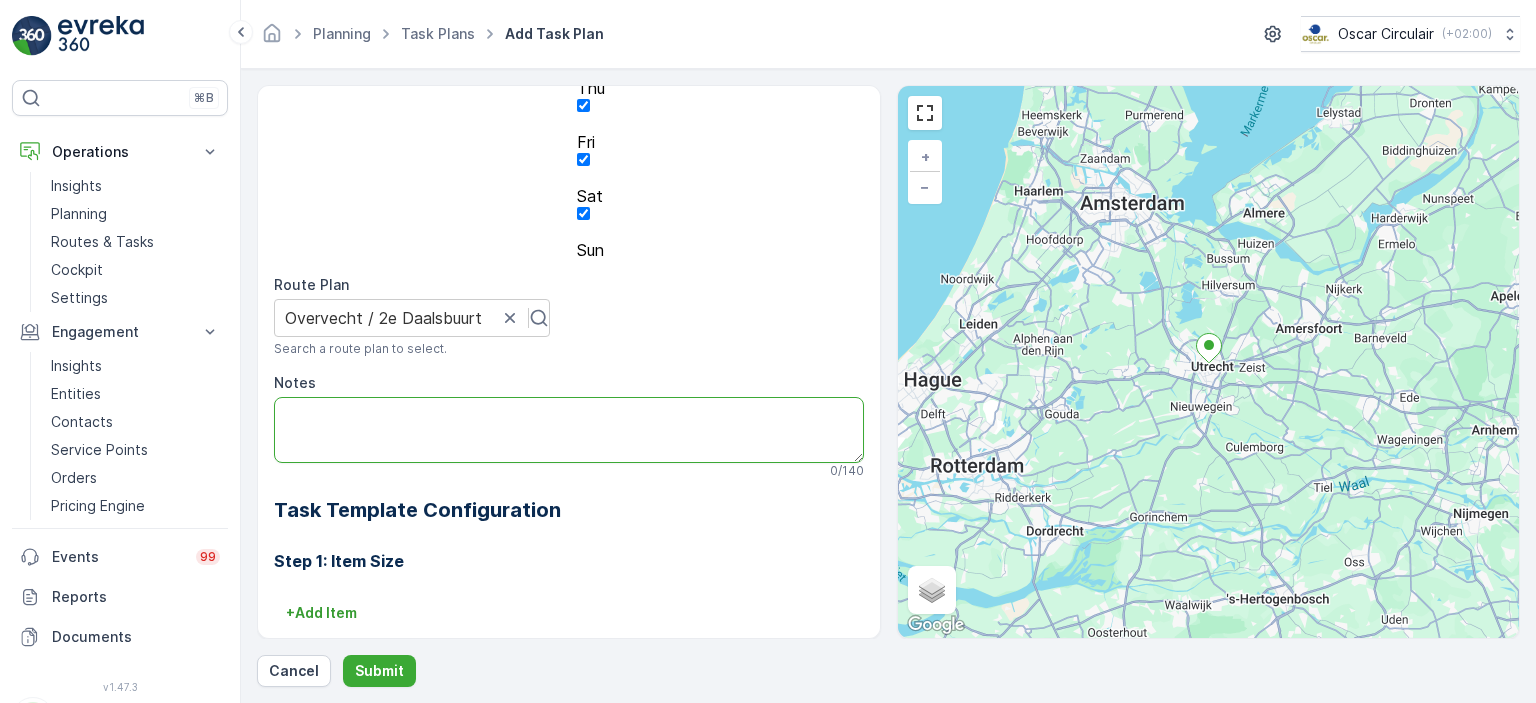 click on "Notes" at bounding box center [569, 430] 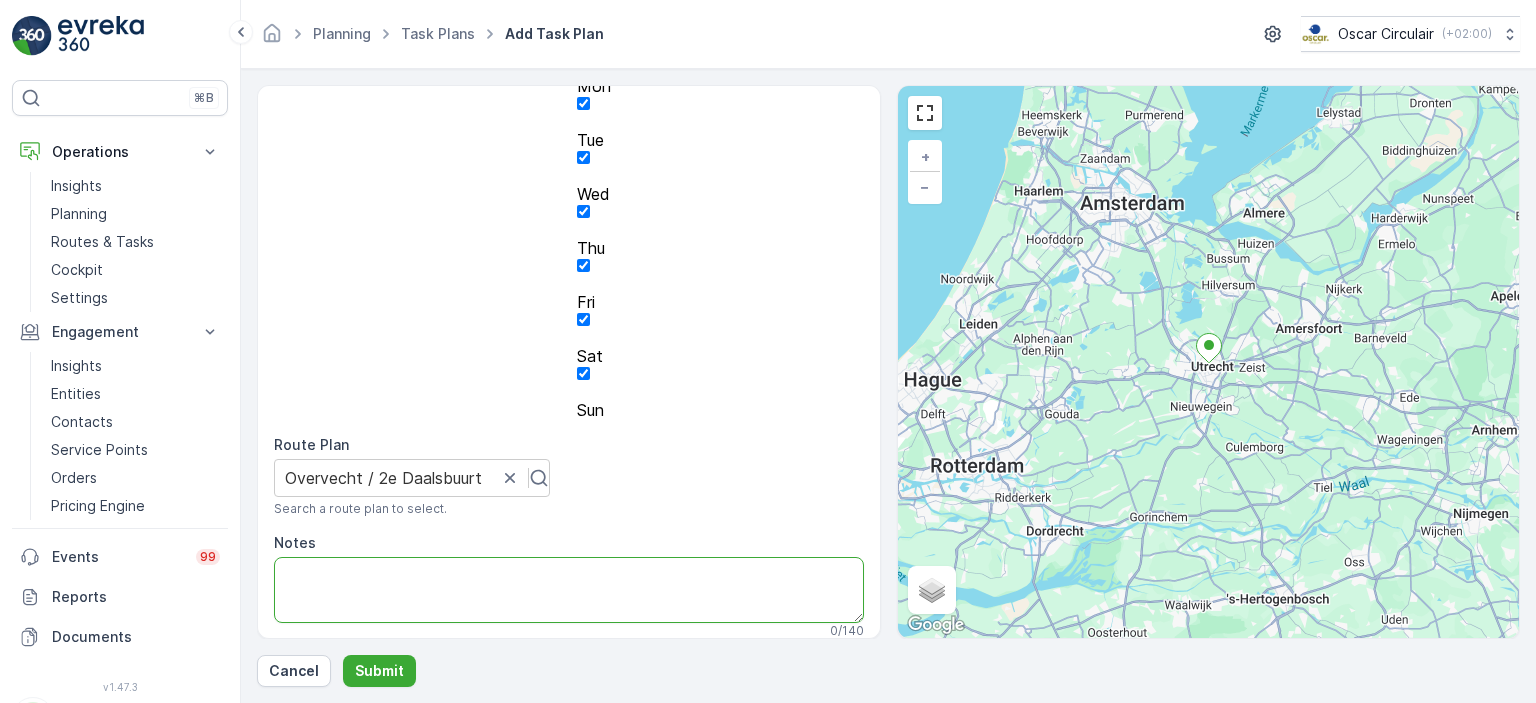 scroll, scrollTop: 594, scrollLeft: 0, axis: vertical 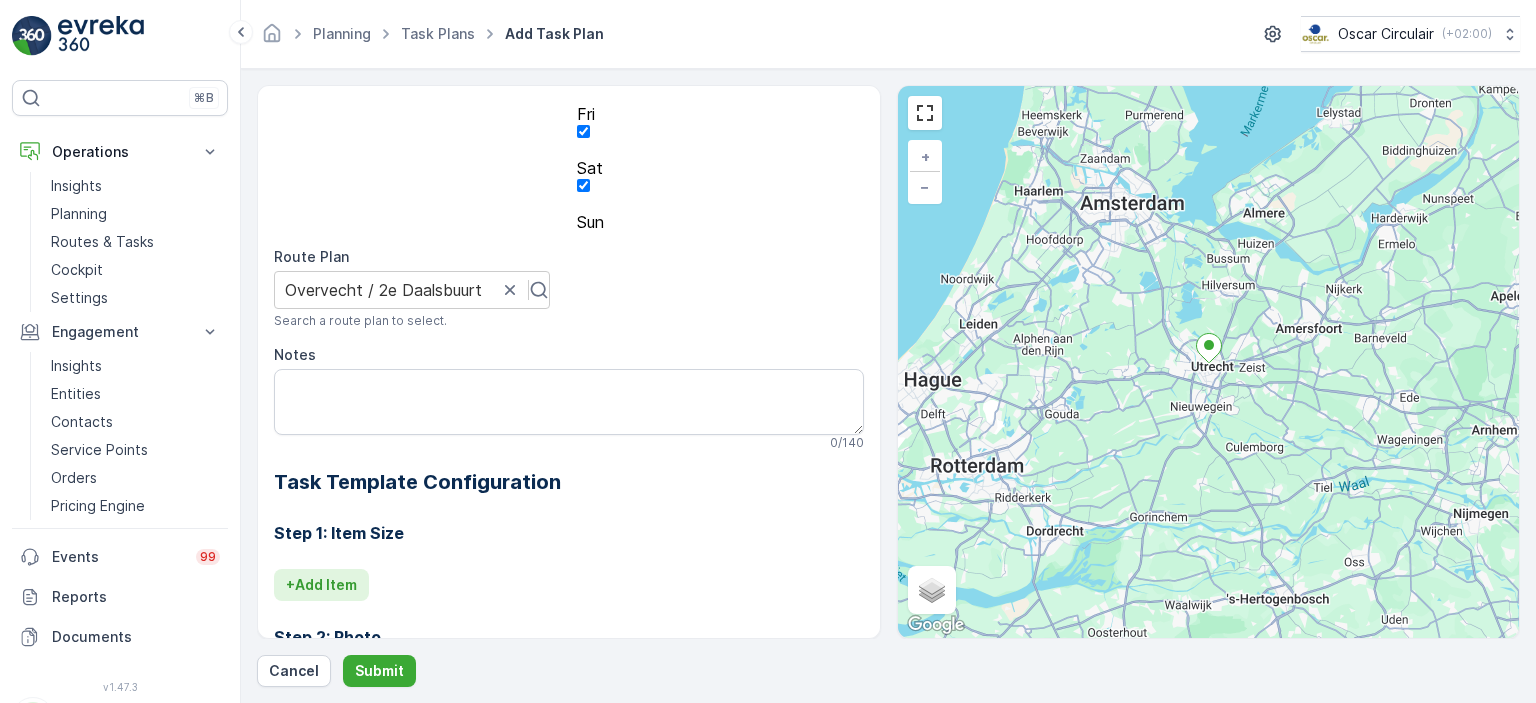 click on "+  Add Item" at bounding box center (321, 585) 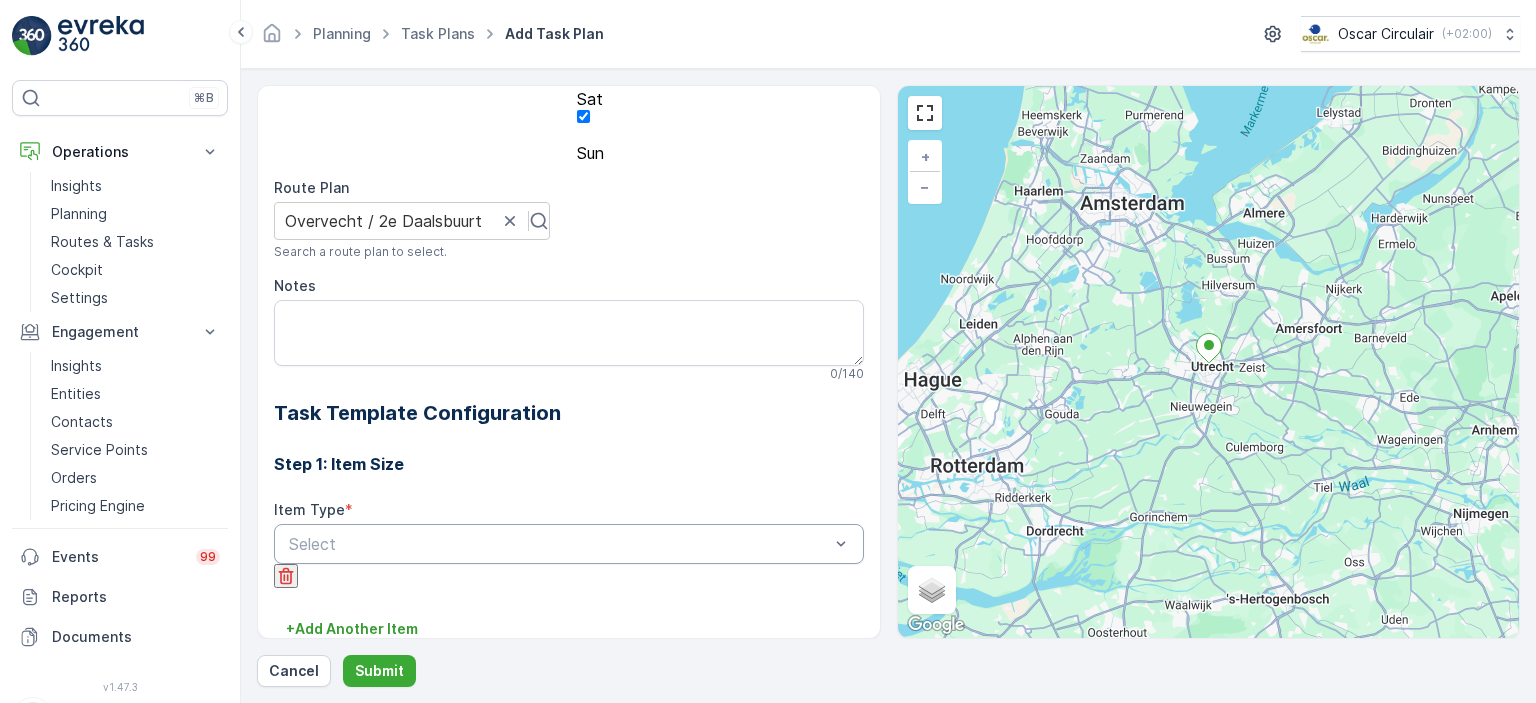 scroll, scrollTop: 665, scrollLeft: 0, axis: vertical 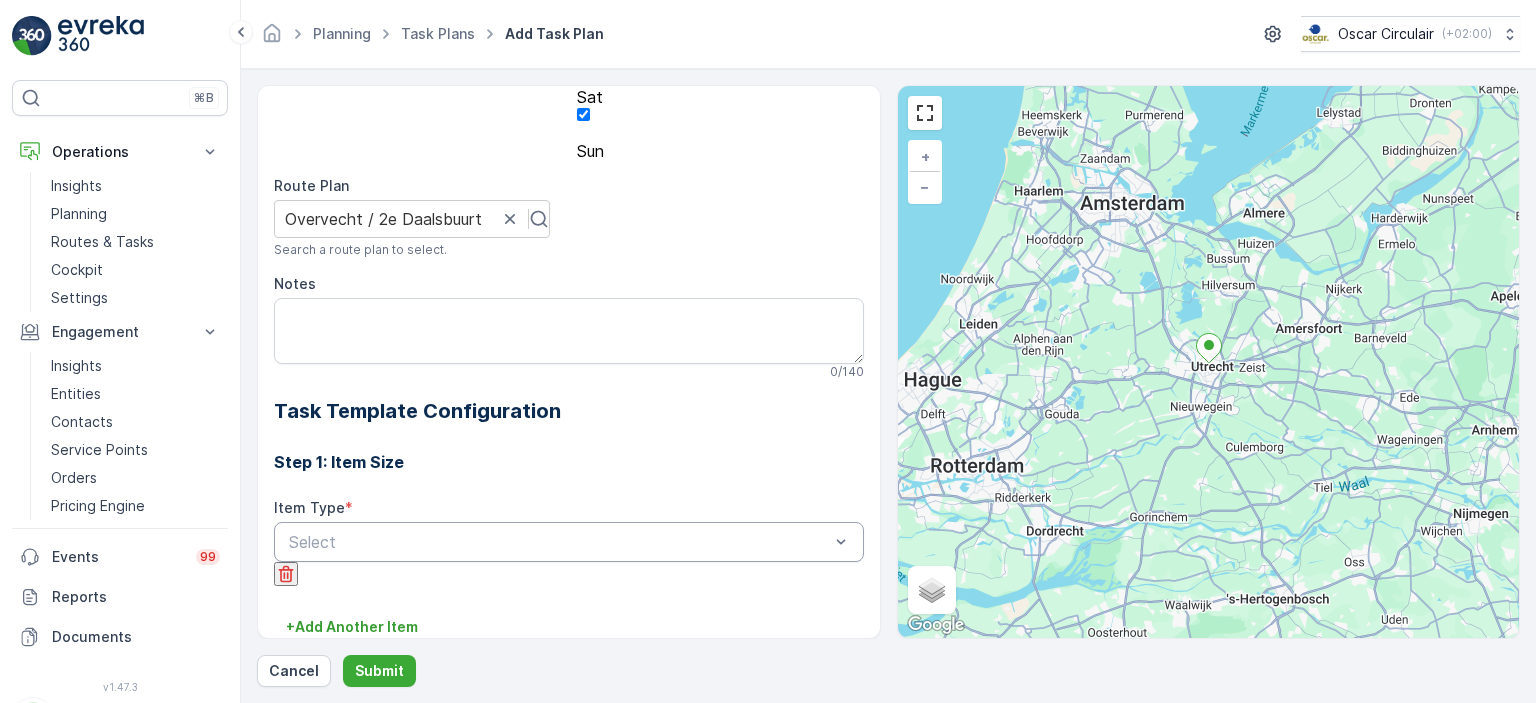 click at bounding box center [559, 542] 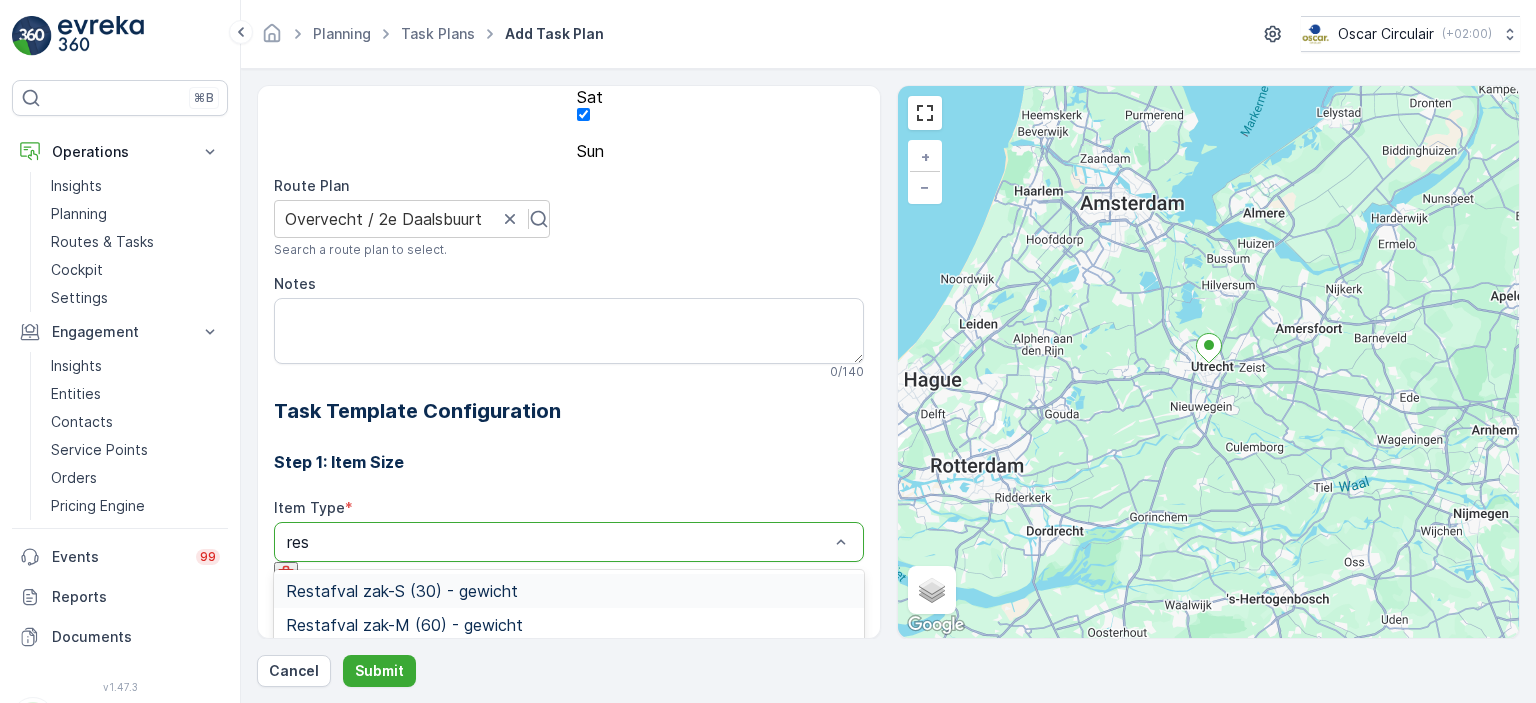 type on "rest" 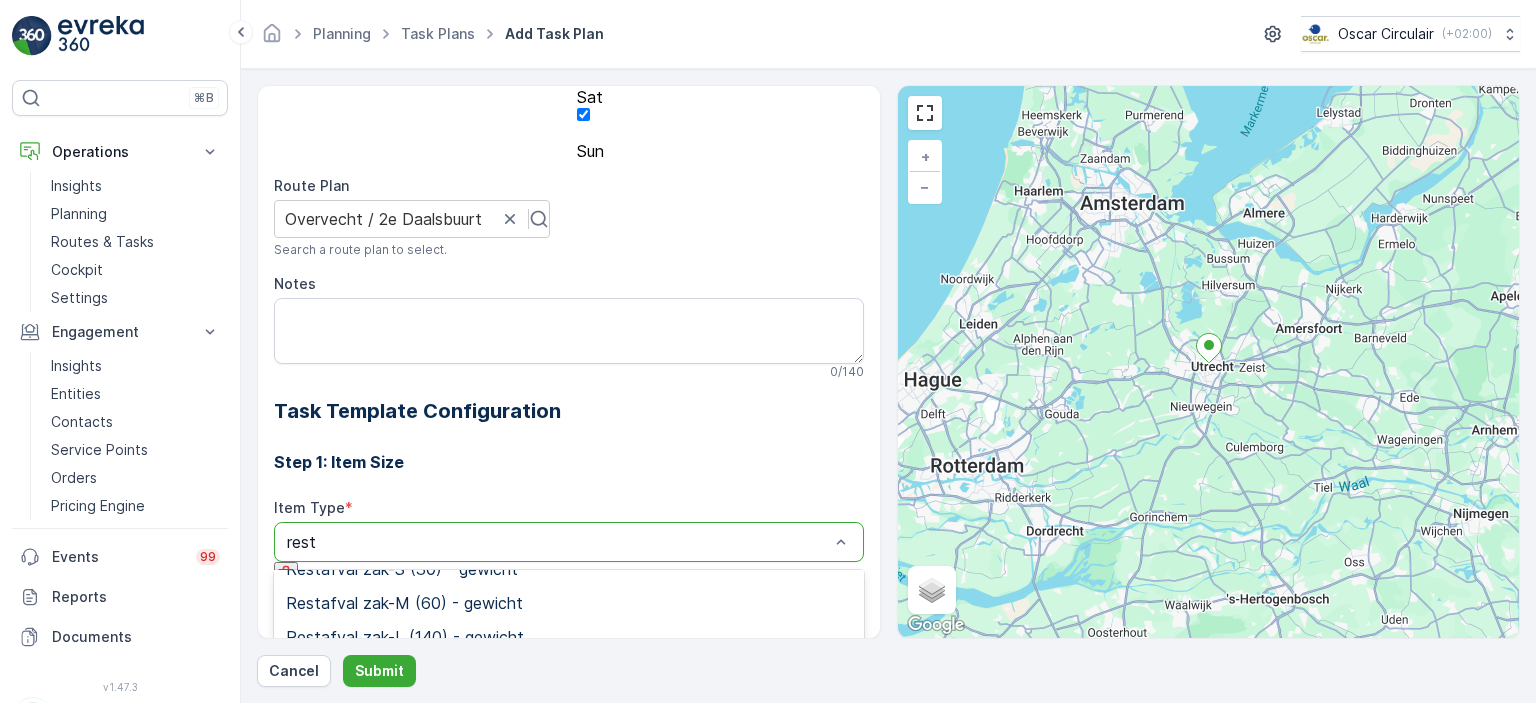 scroll, scrollTop: 0, scrollLeft: 0, axis: both 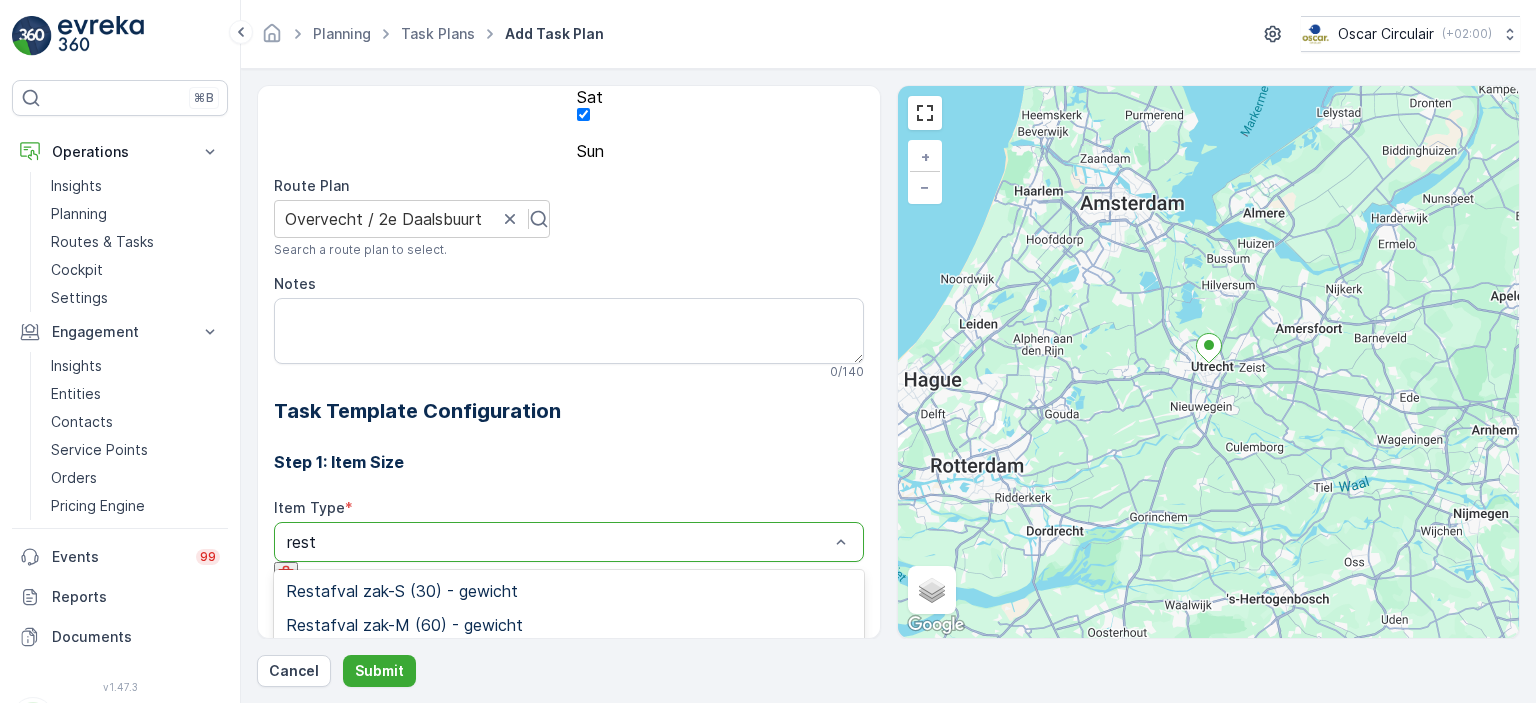 click on "Restafval zak-M (60) - stuk" at bounding box center (390, 727) 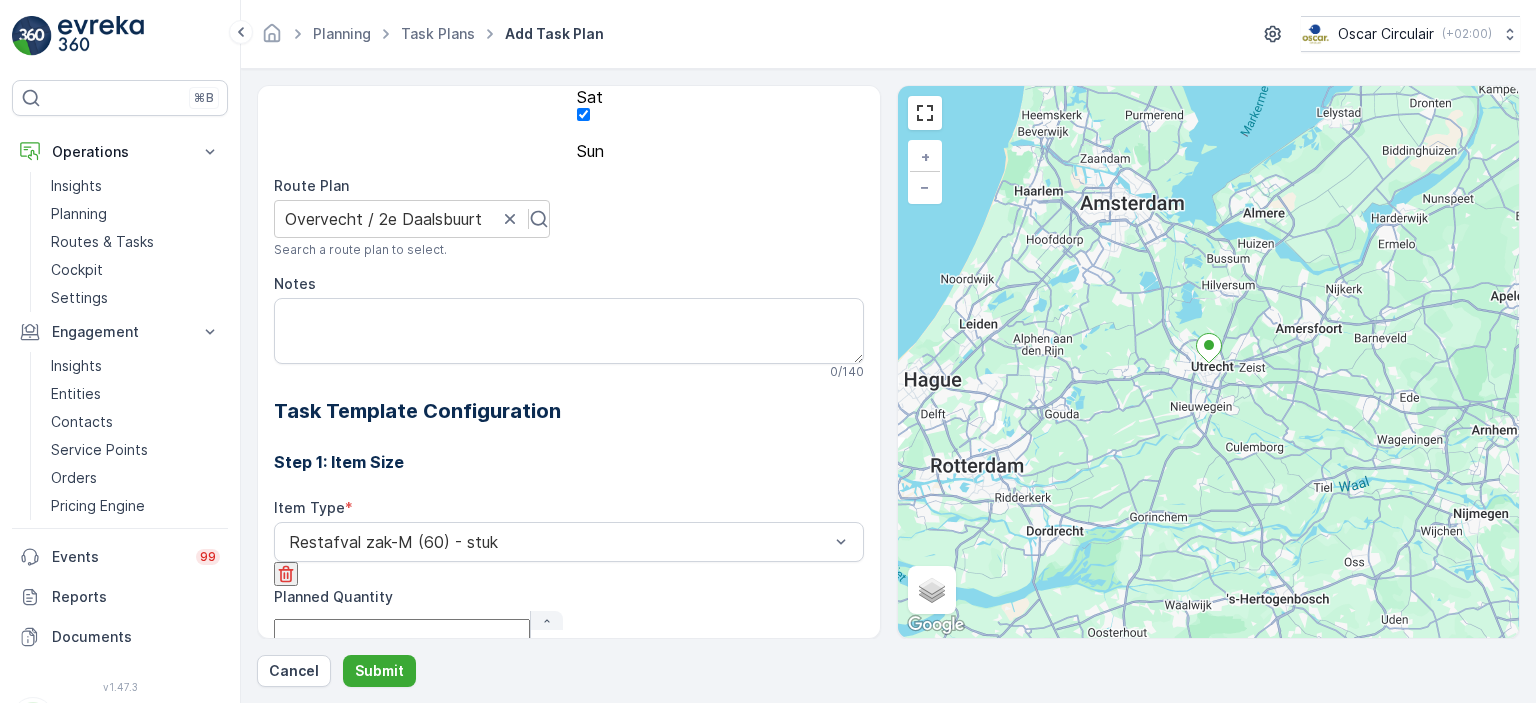 click 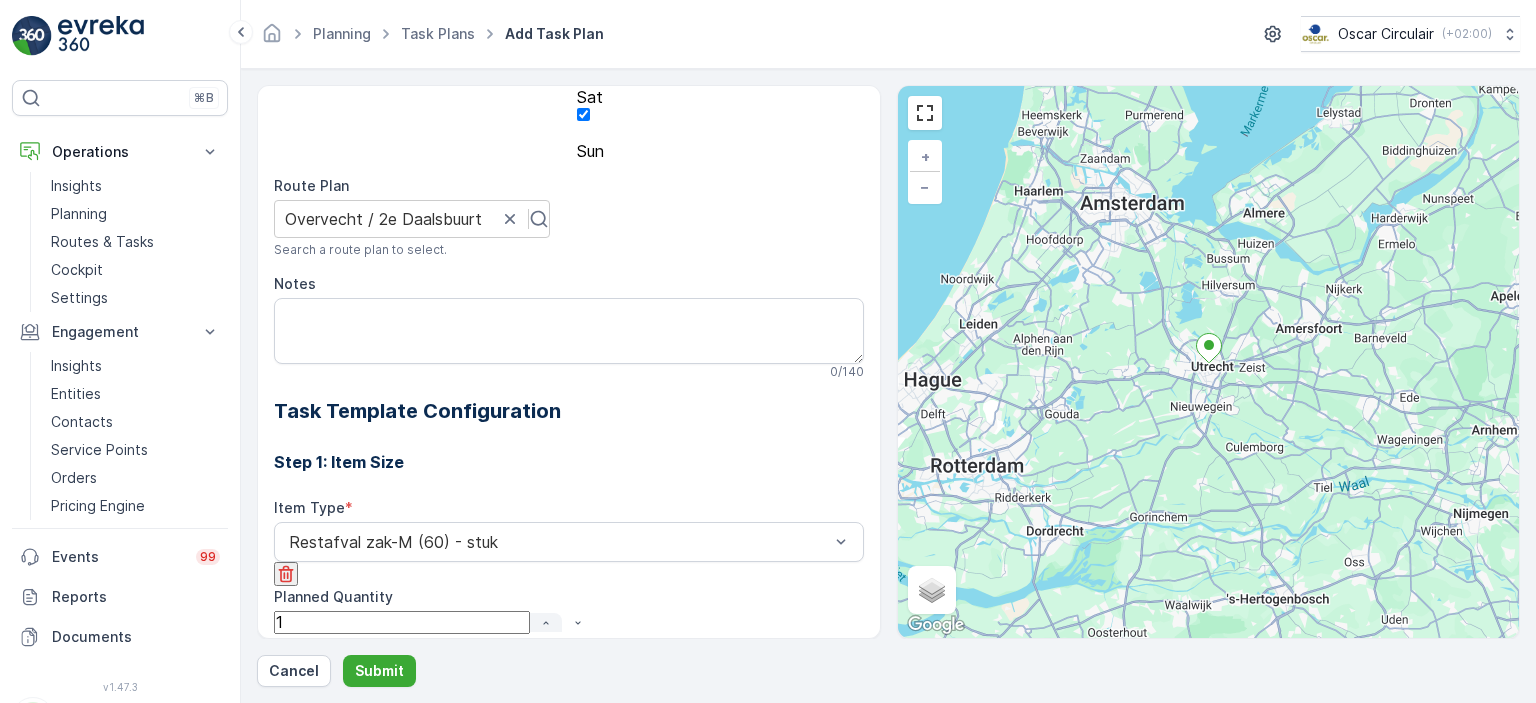 click 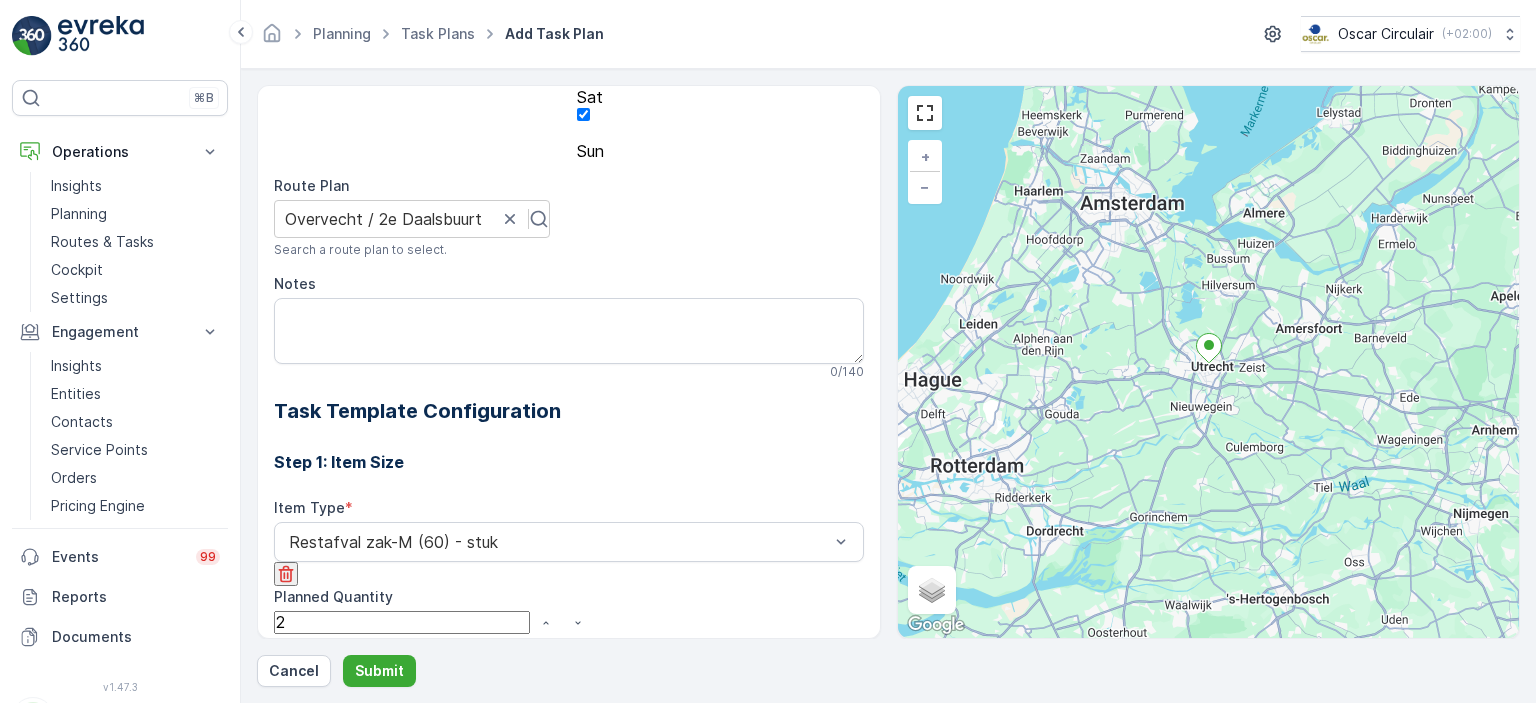 click on "+  Add Another Item" at bounding box center (352, 674) 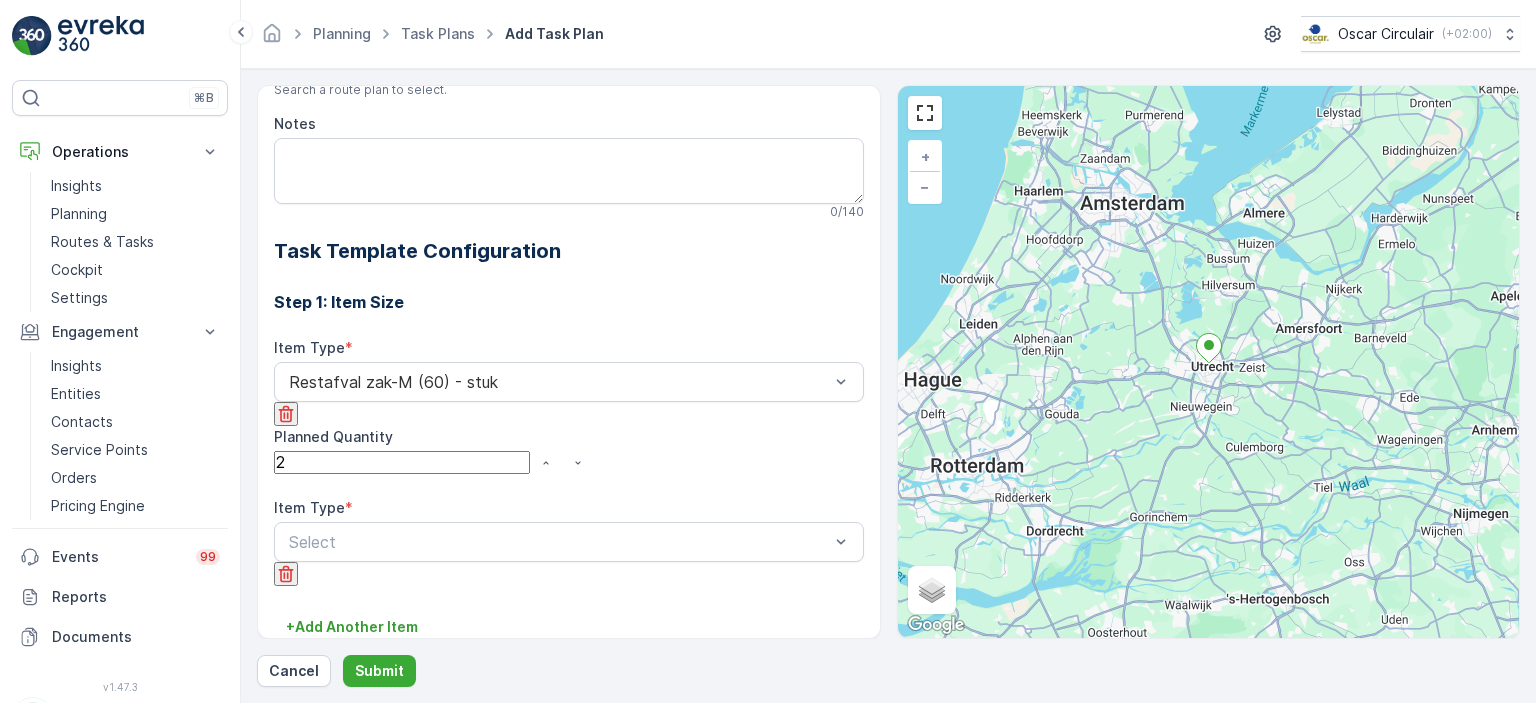 scroll, scrollTop: 829, scrollLeft: 0, axis: vertical 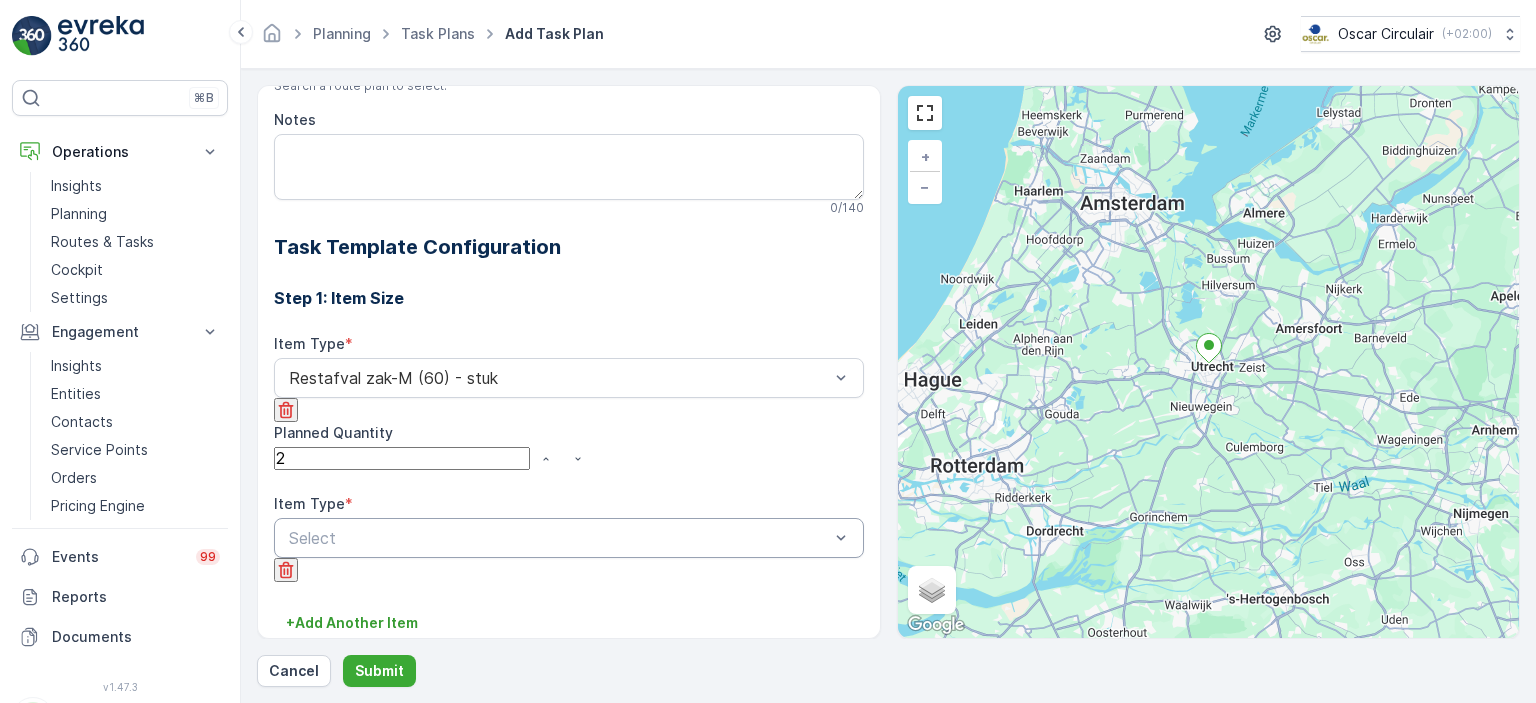 click at bounding box center (559, 538) 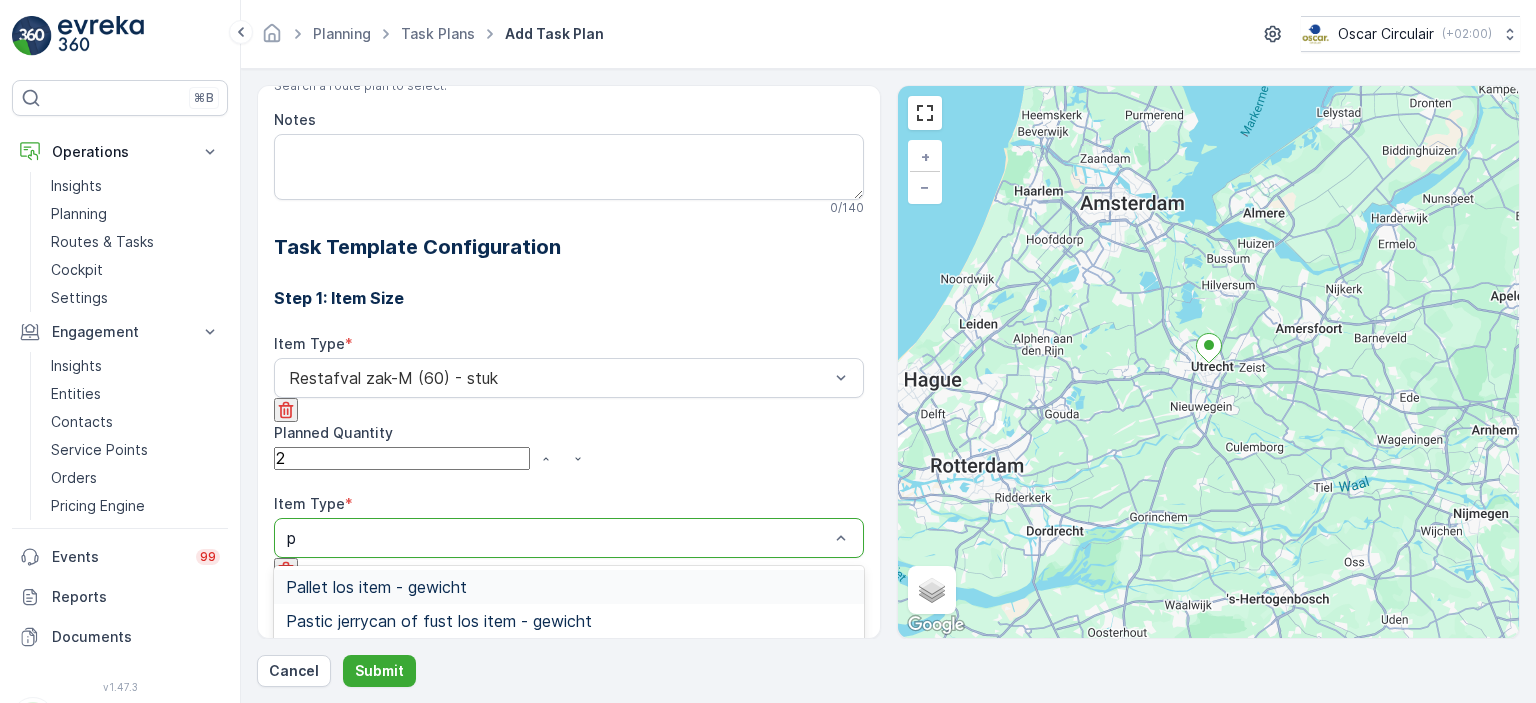 type on "pd" 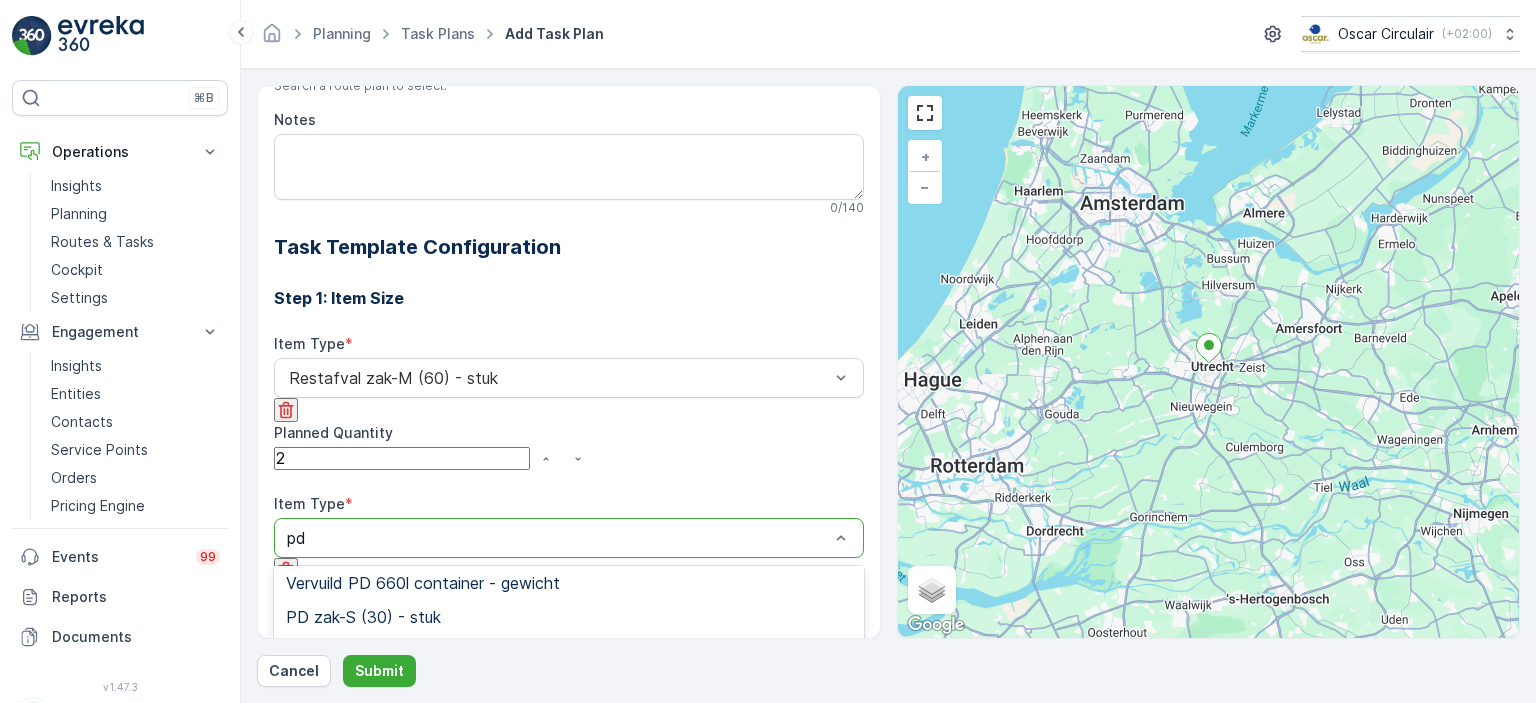 scroll, scrollTop: 340, scrollLeft: 0, axis: vertical 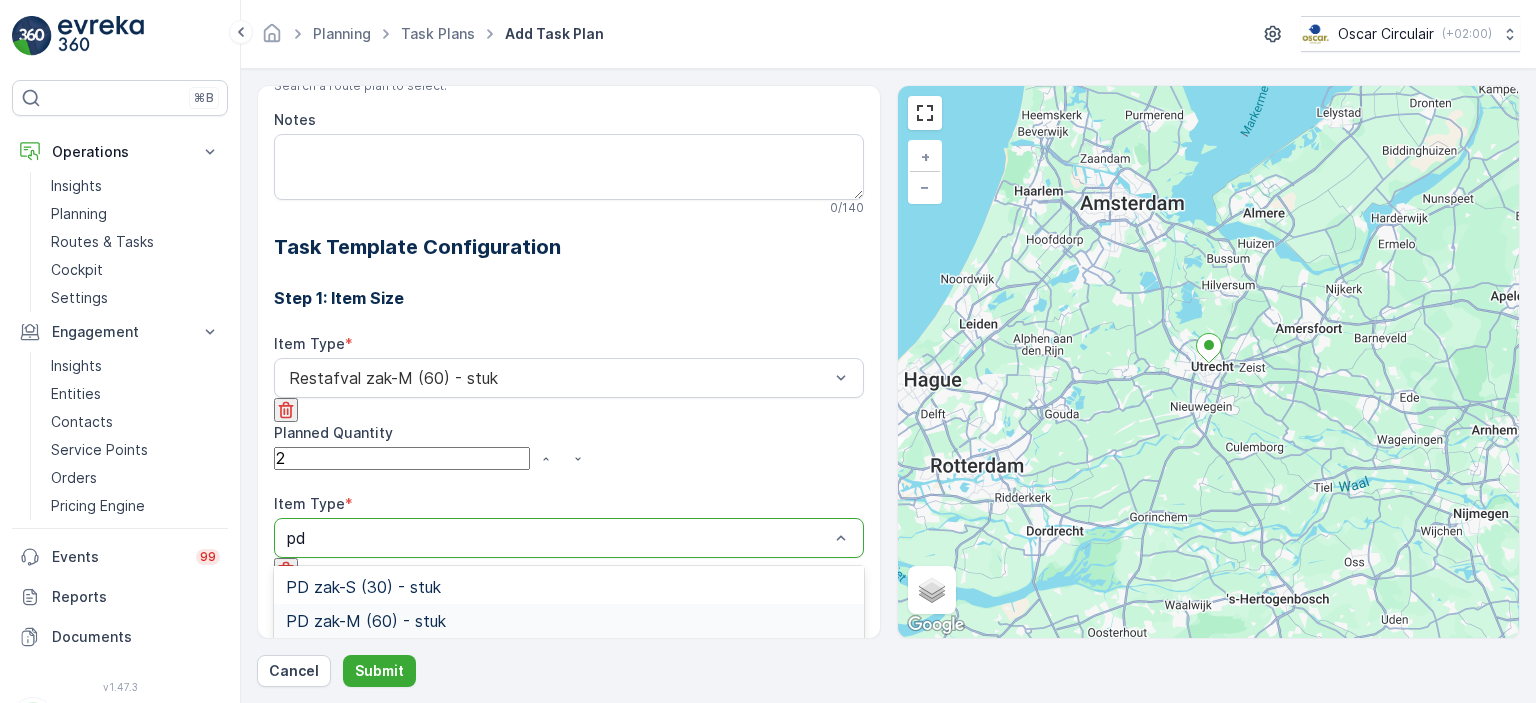 click on "PD zak-M (60) - stuk" at bounding box center (569, 621) 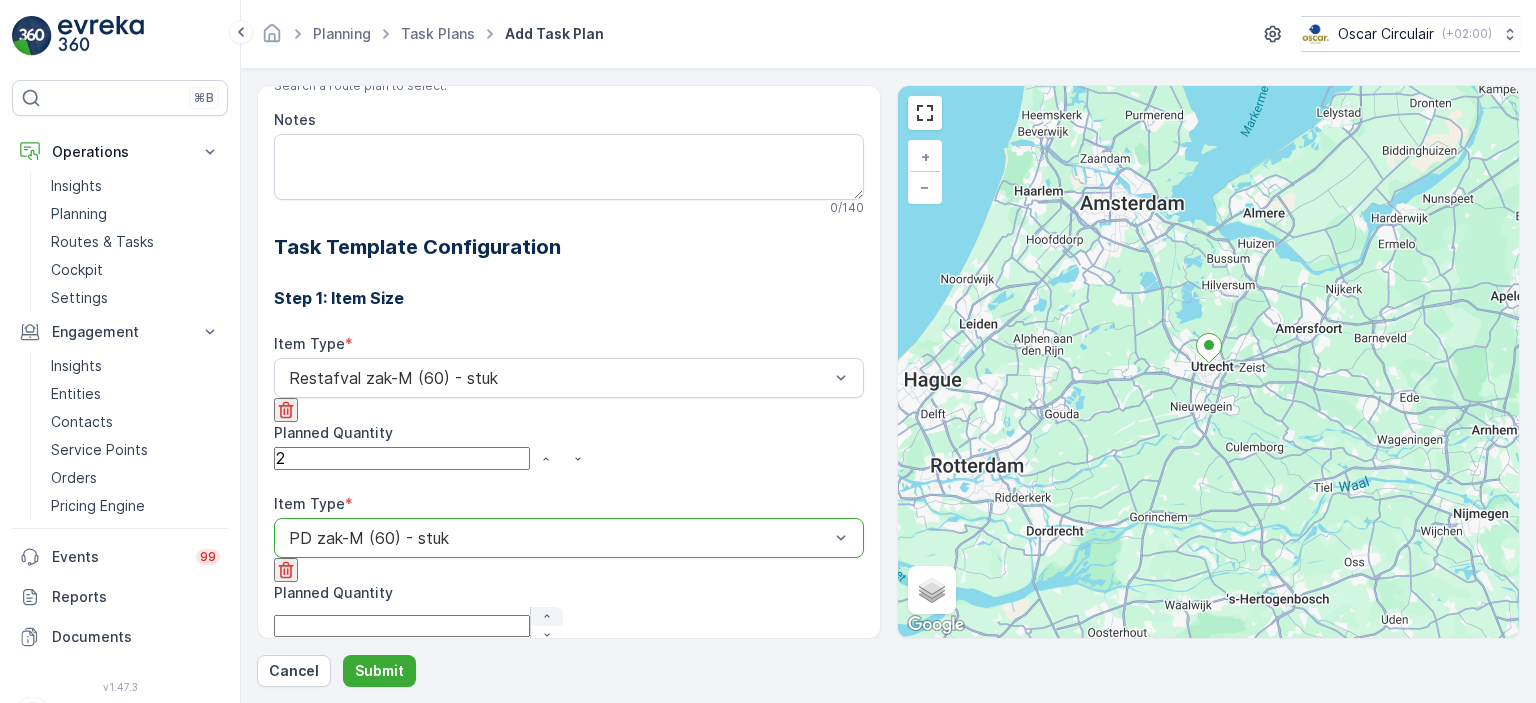 click 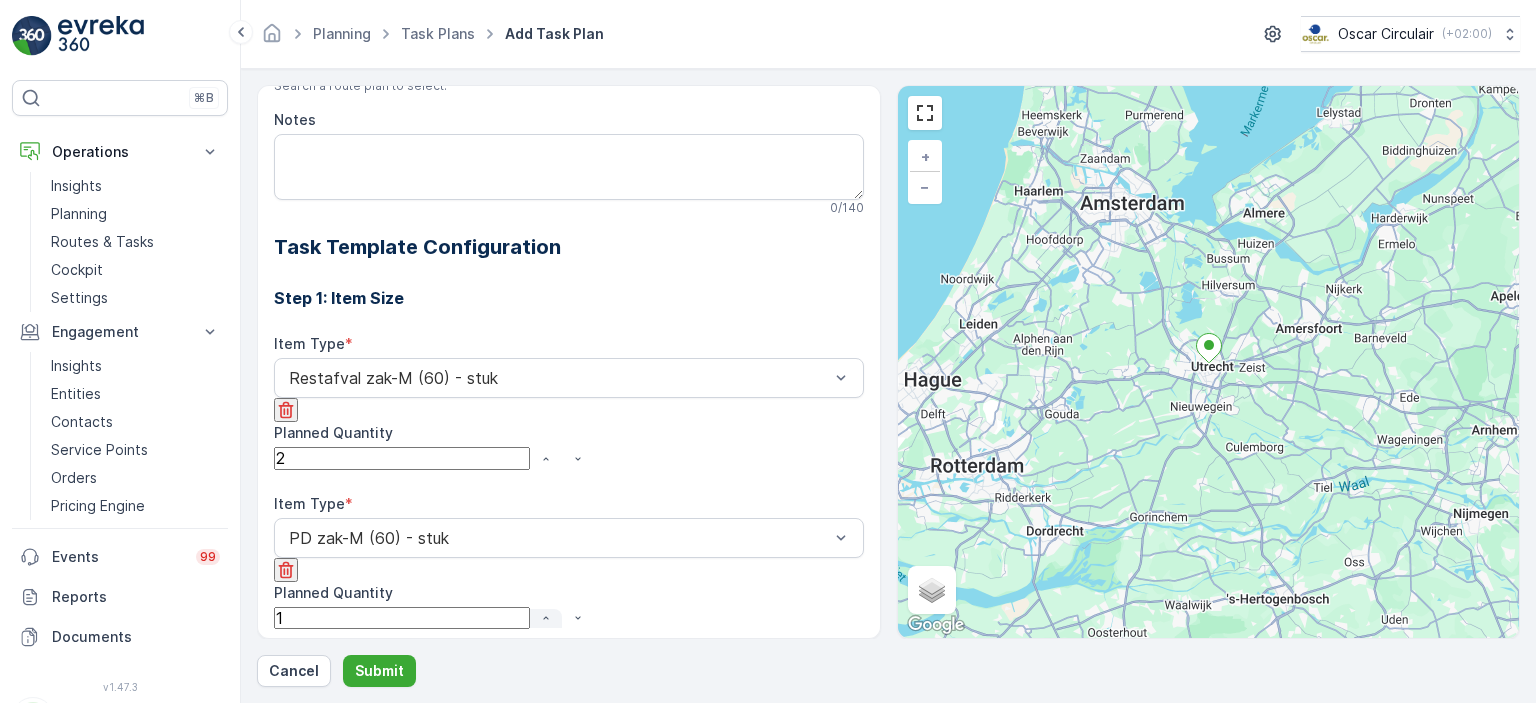 click 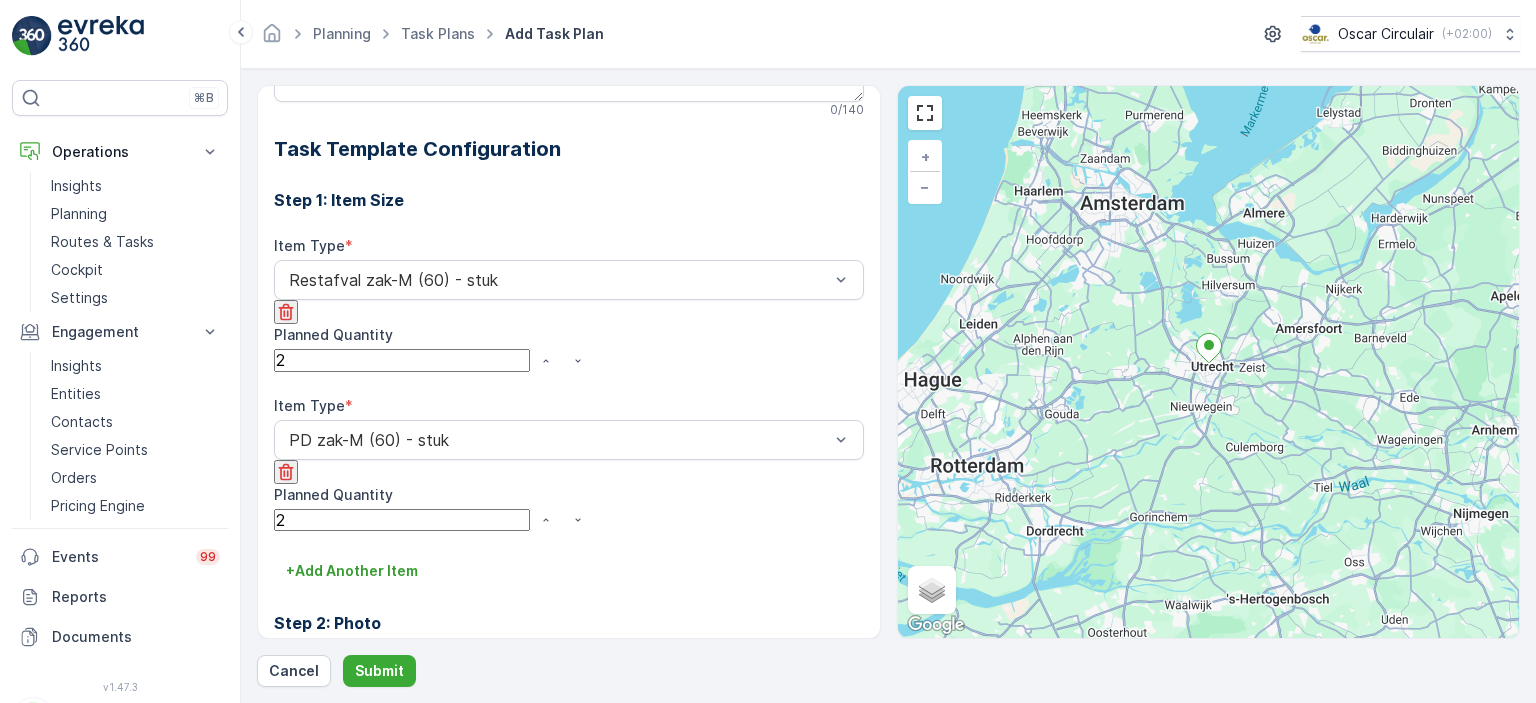 scroll, scrollTop: 928, scrollLeft: 0, axis: vertical 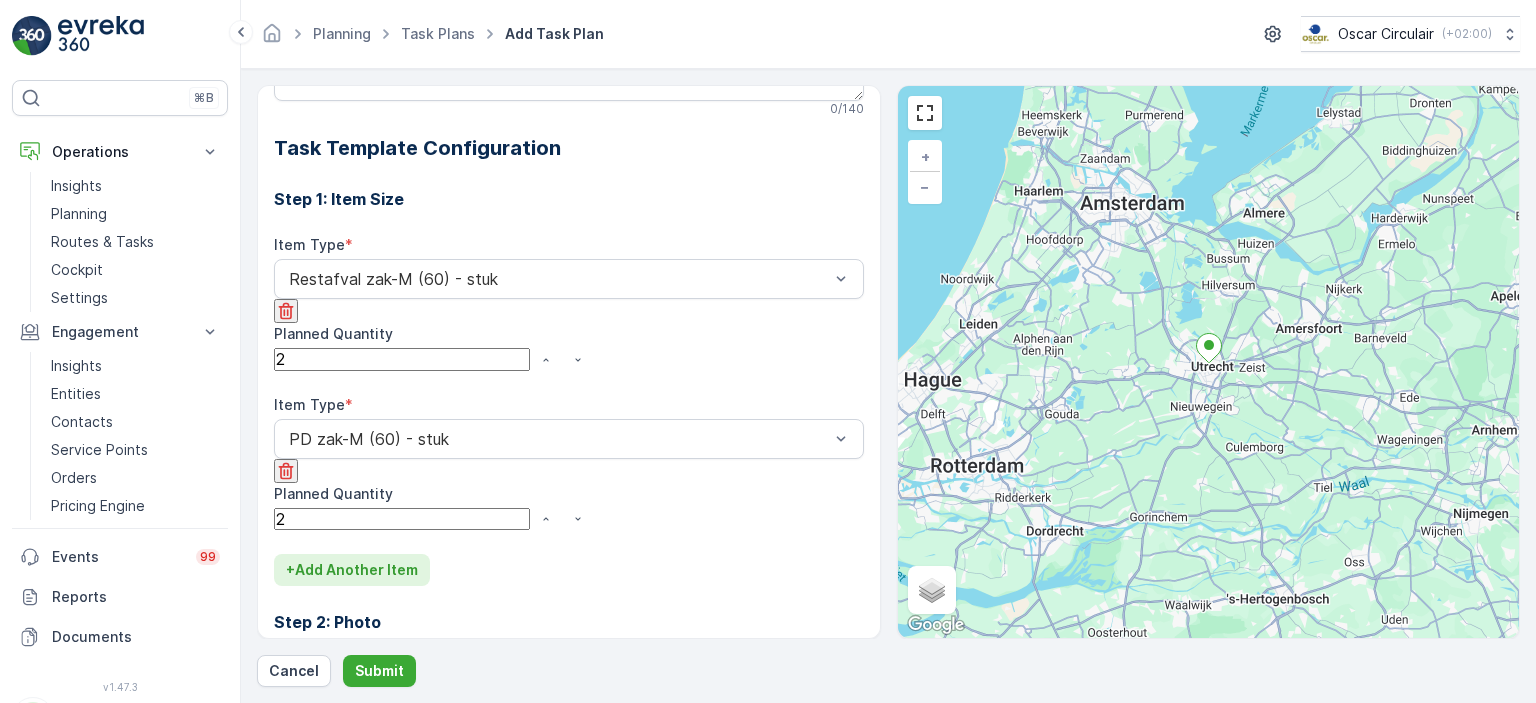 click on "+  Add Another Item" at bounding box center [352, 570] 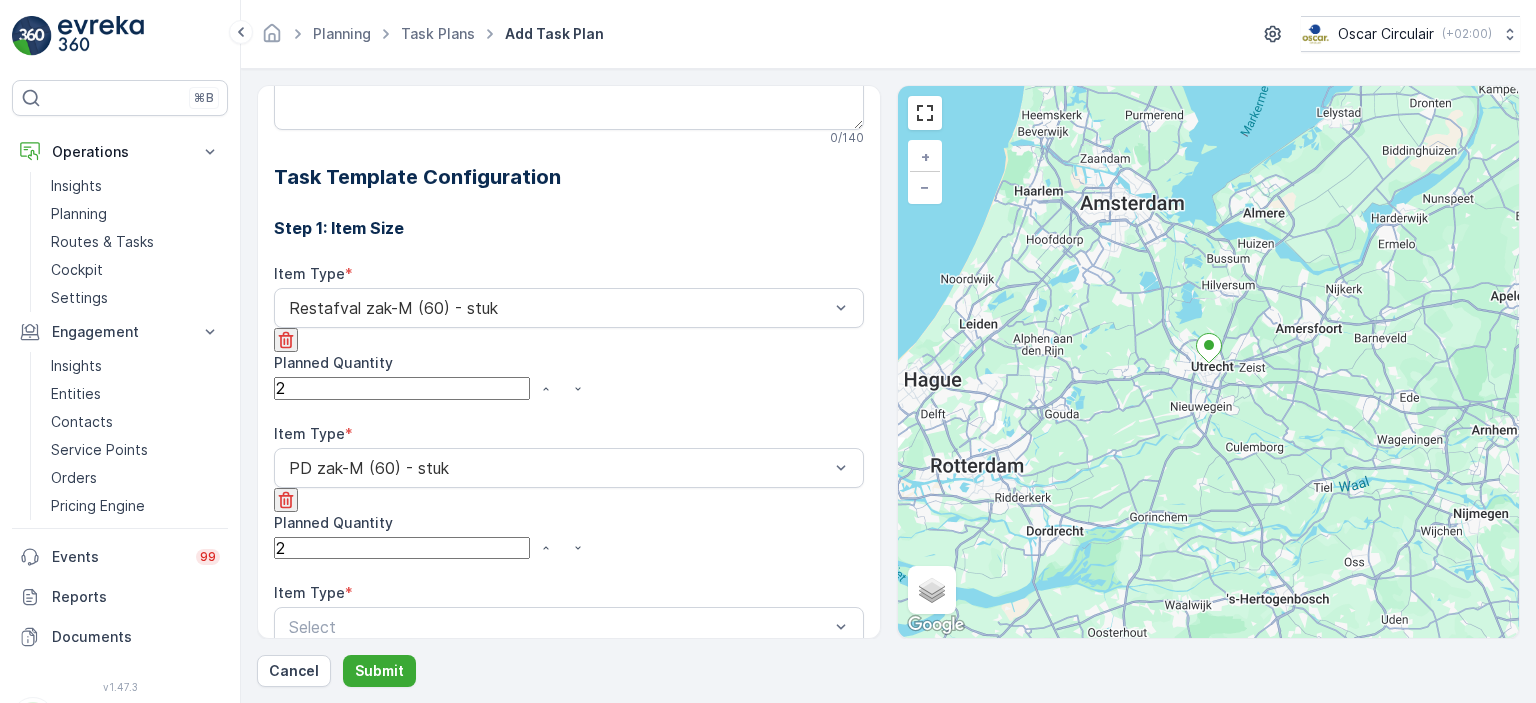 scroll, scrollTop: 954, scrollLeft: 0, axis: vertical 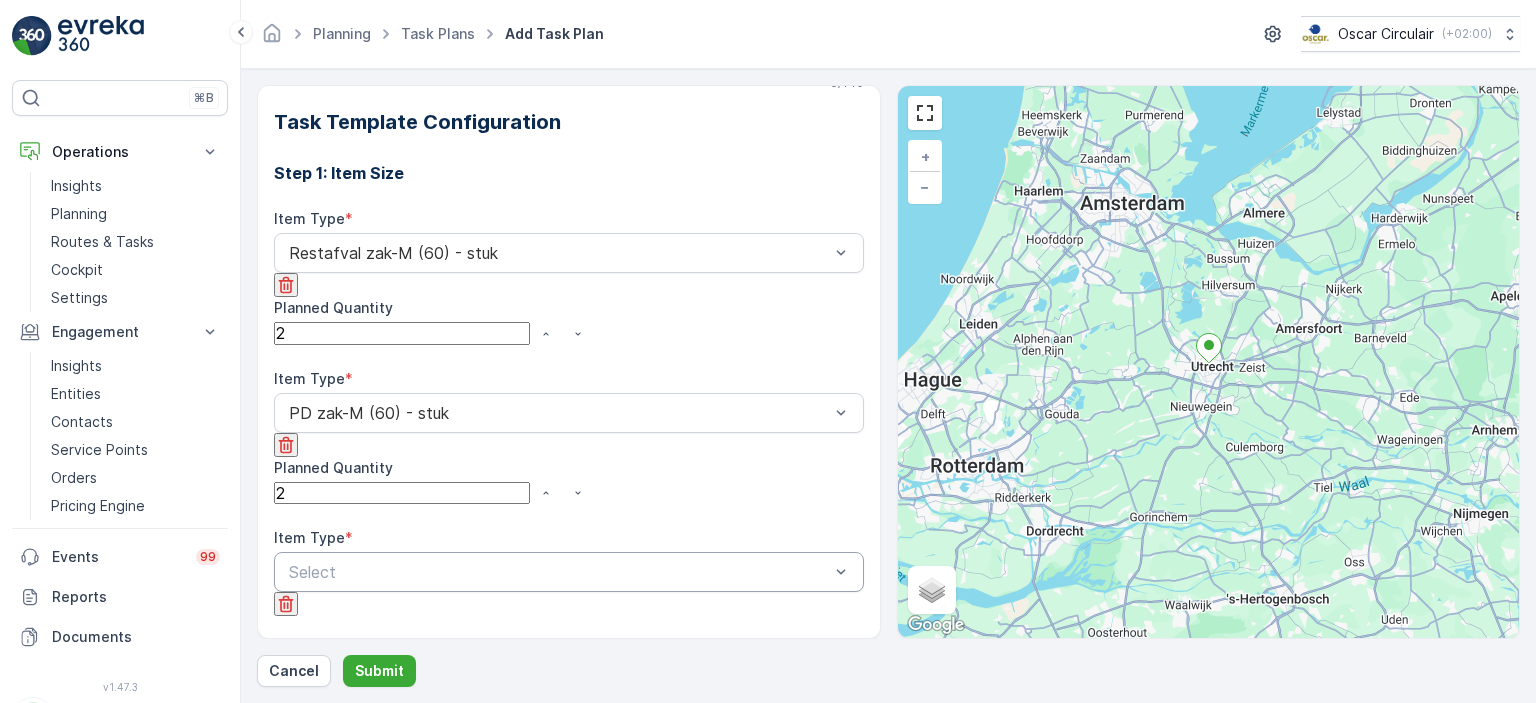 click at bounding box center (559, 572) 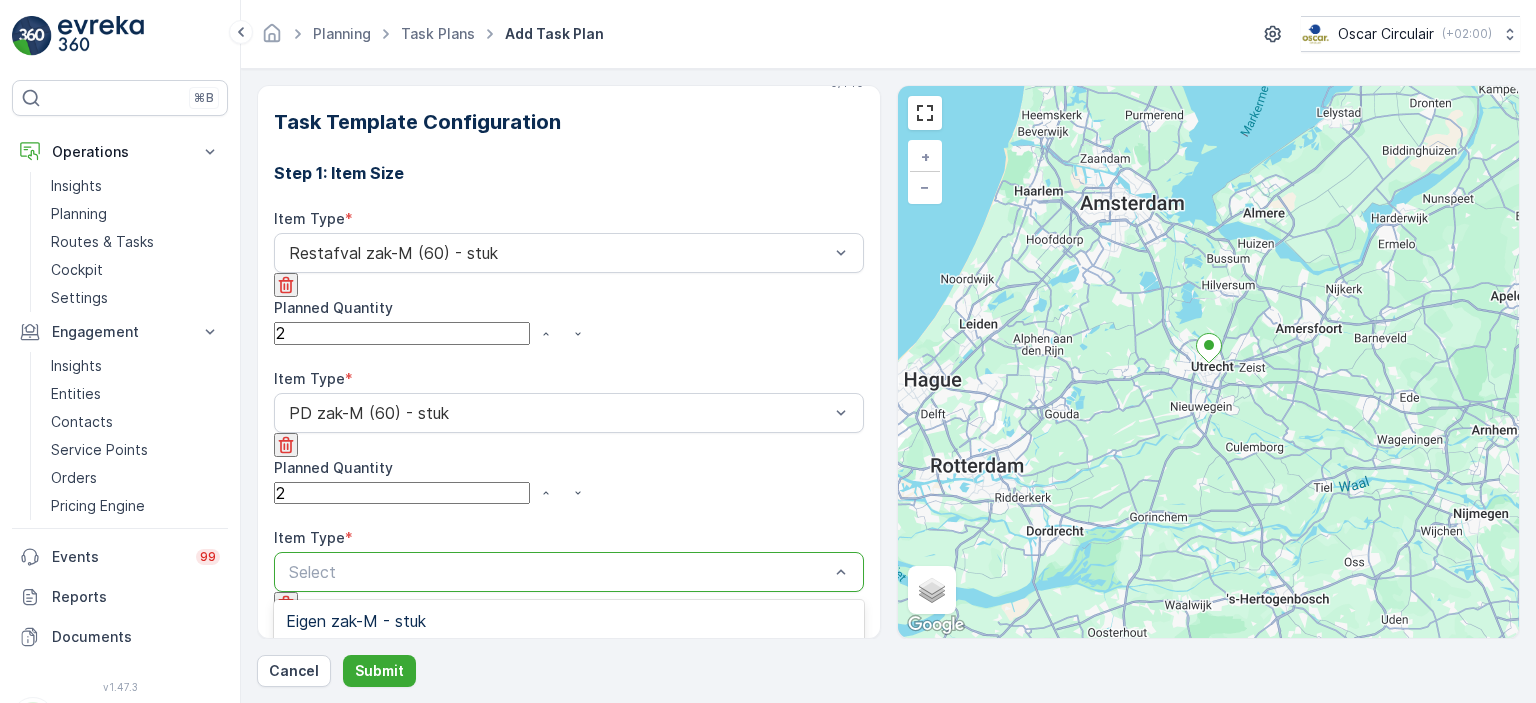 scroll, scrollTop: 1018, scrollLeft: 0, axis: vertical 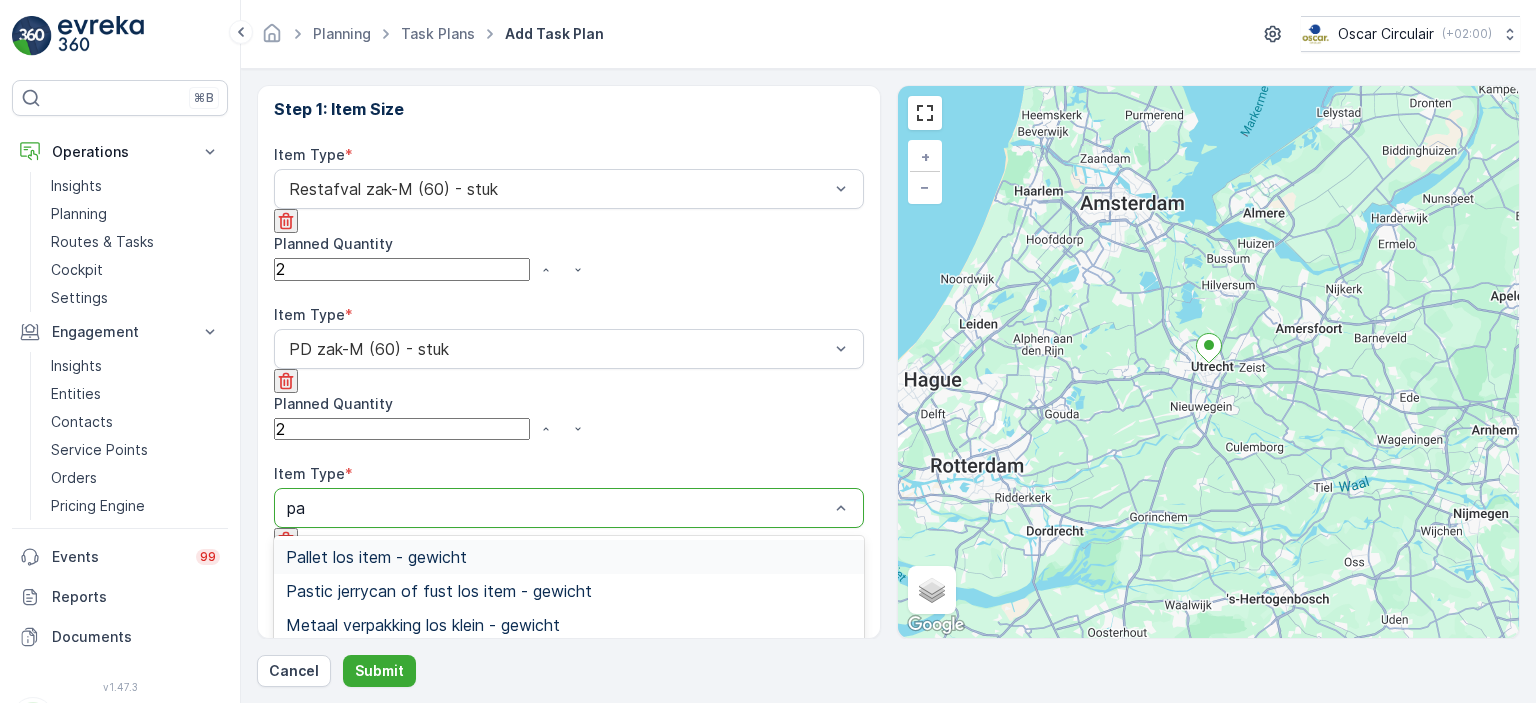 type on "pap" 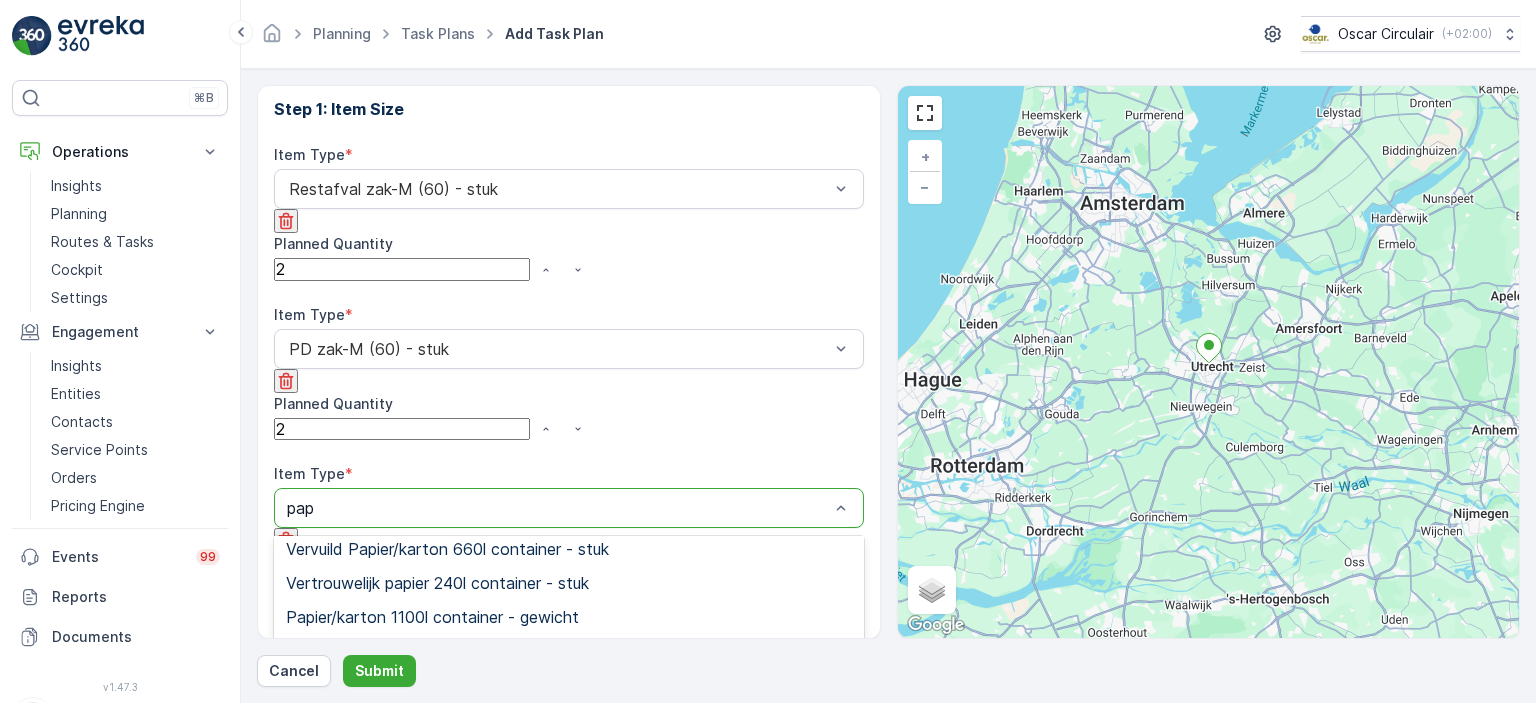scroll, scrollTop: 456, scrollLeft: 0, axis: vertical 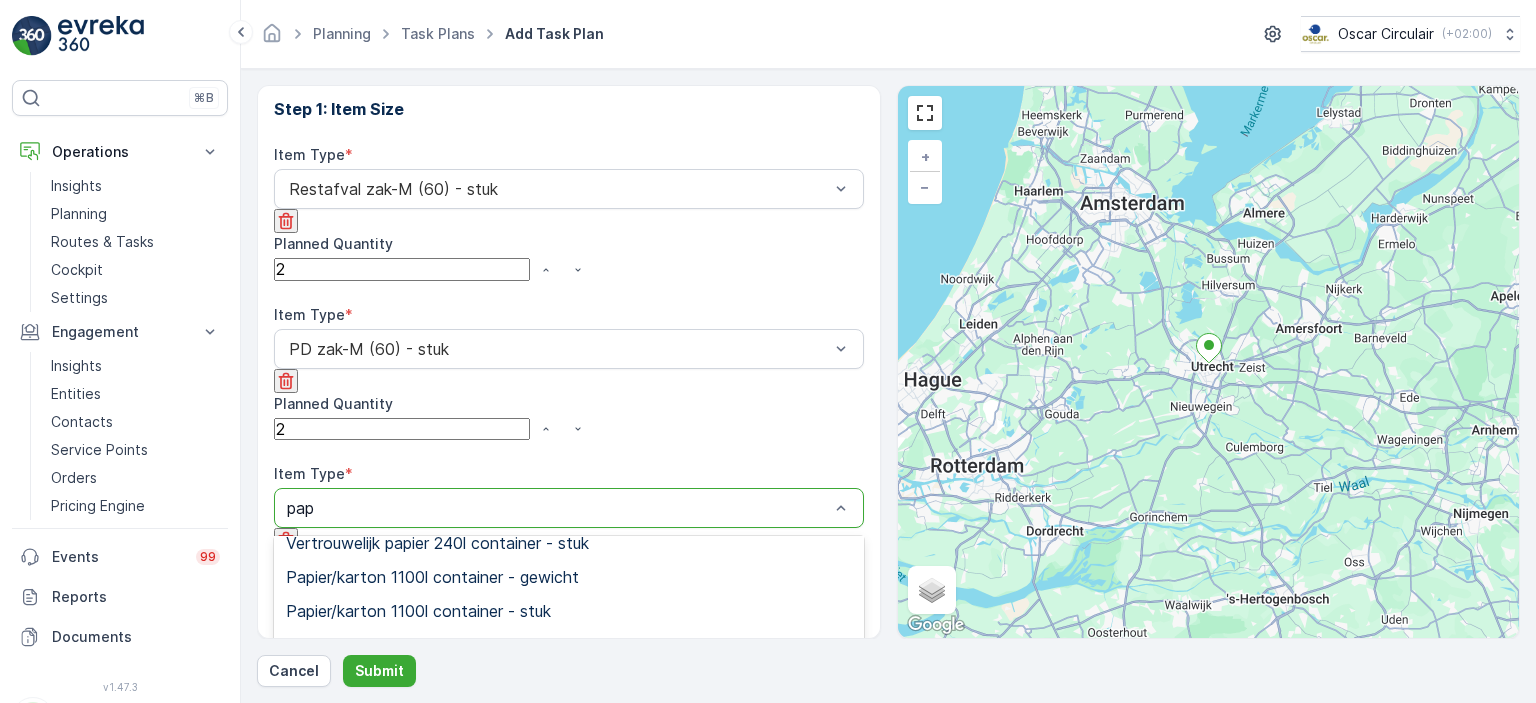 click on "Papier/karton 80l krat - stuk" at bounding box center [569, 815] 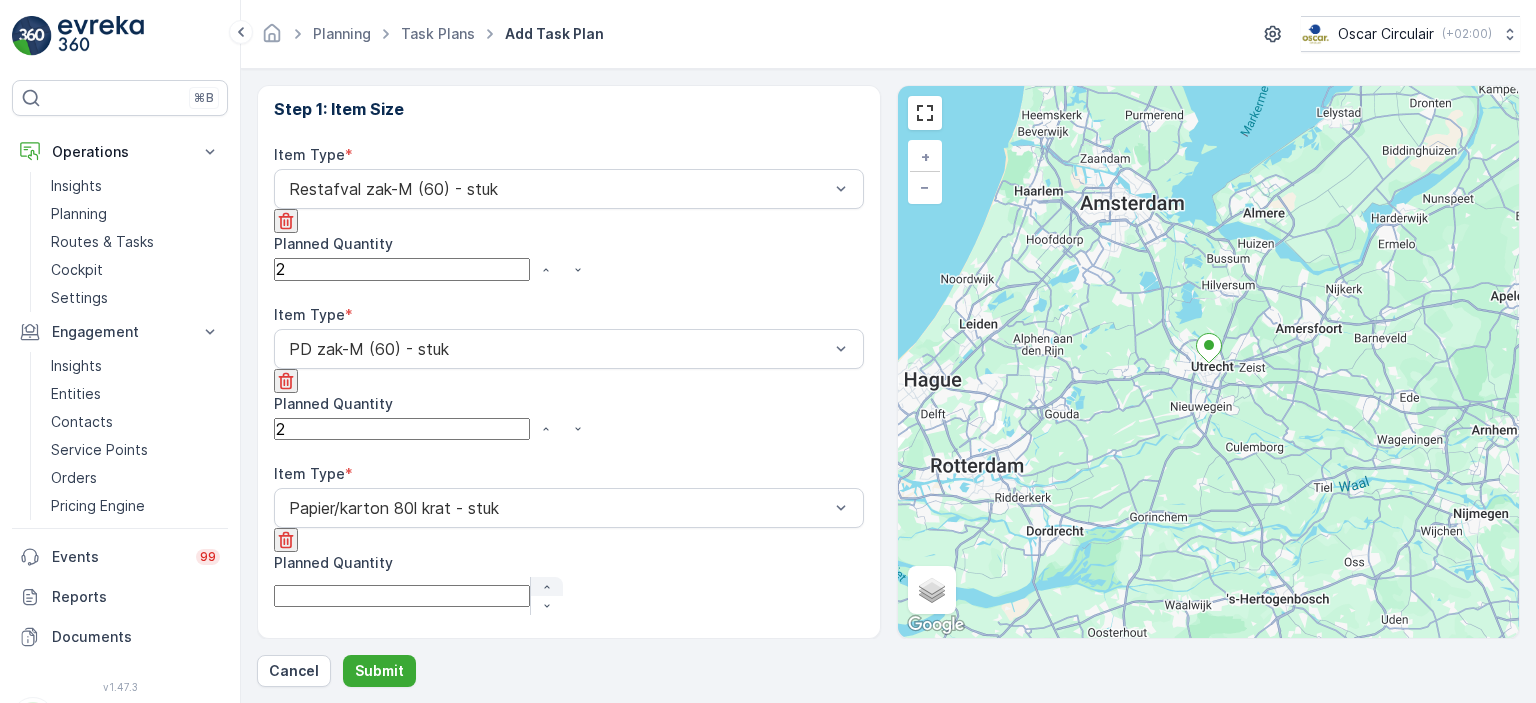 click 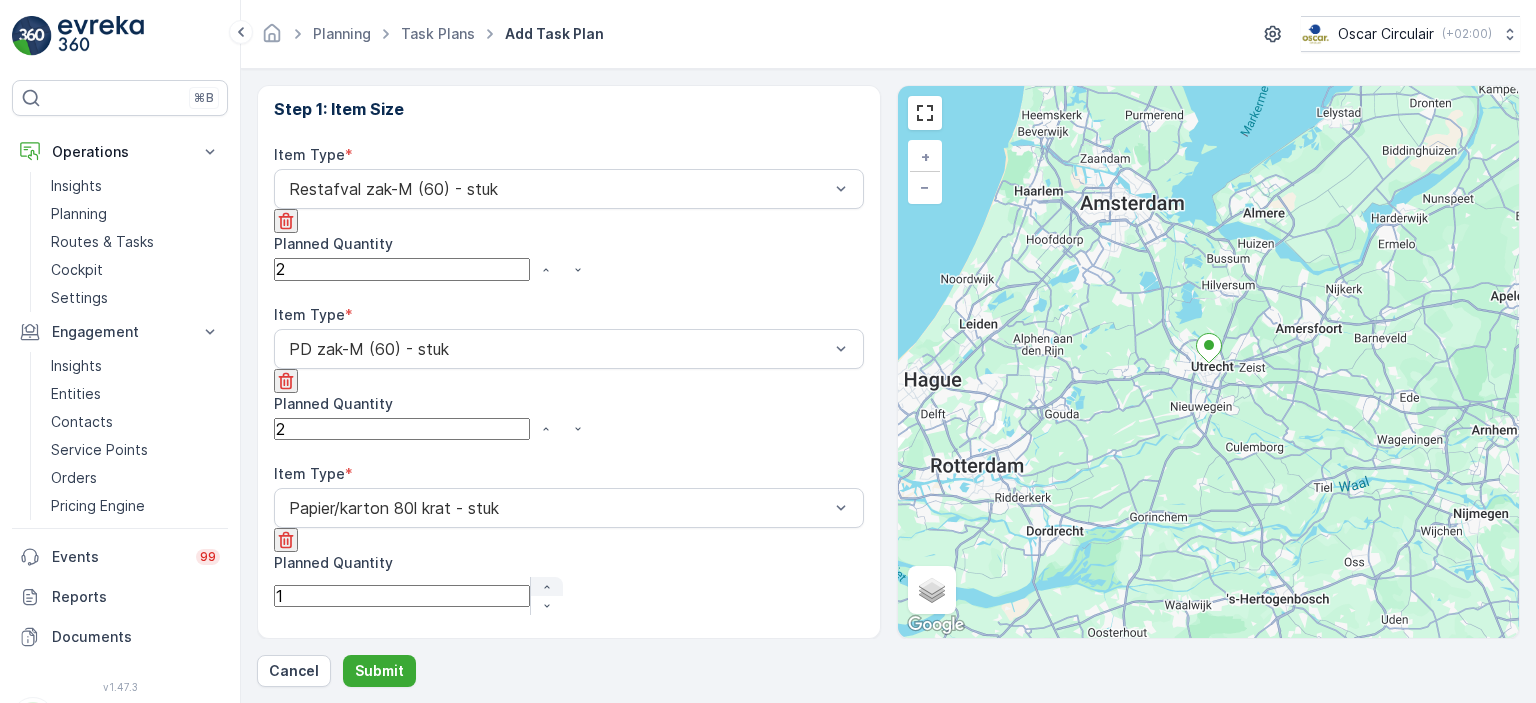 click 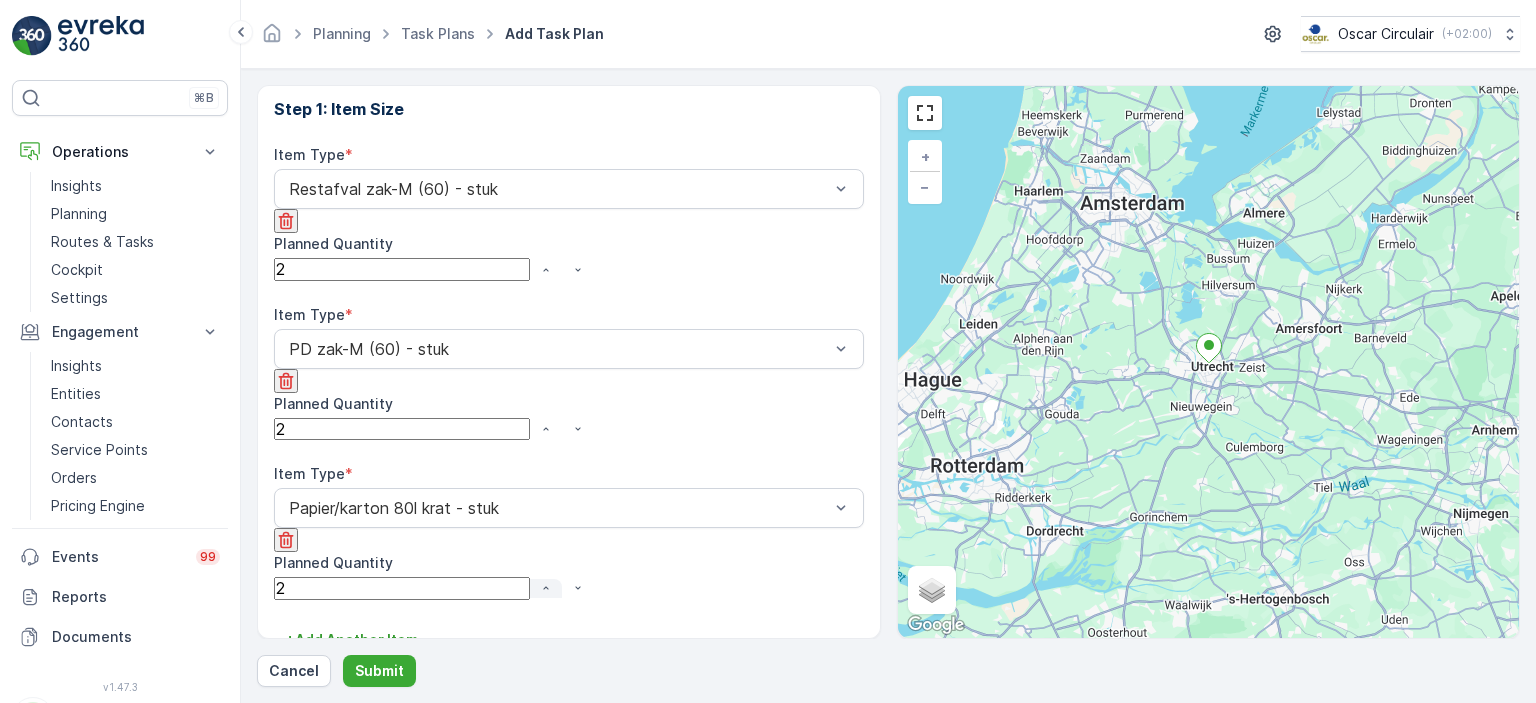 click 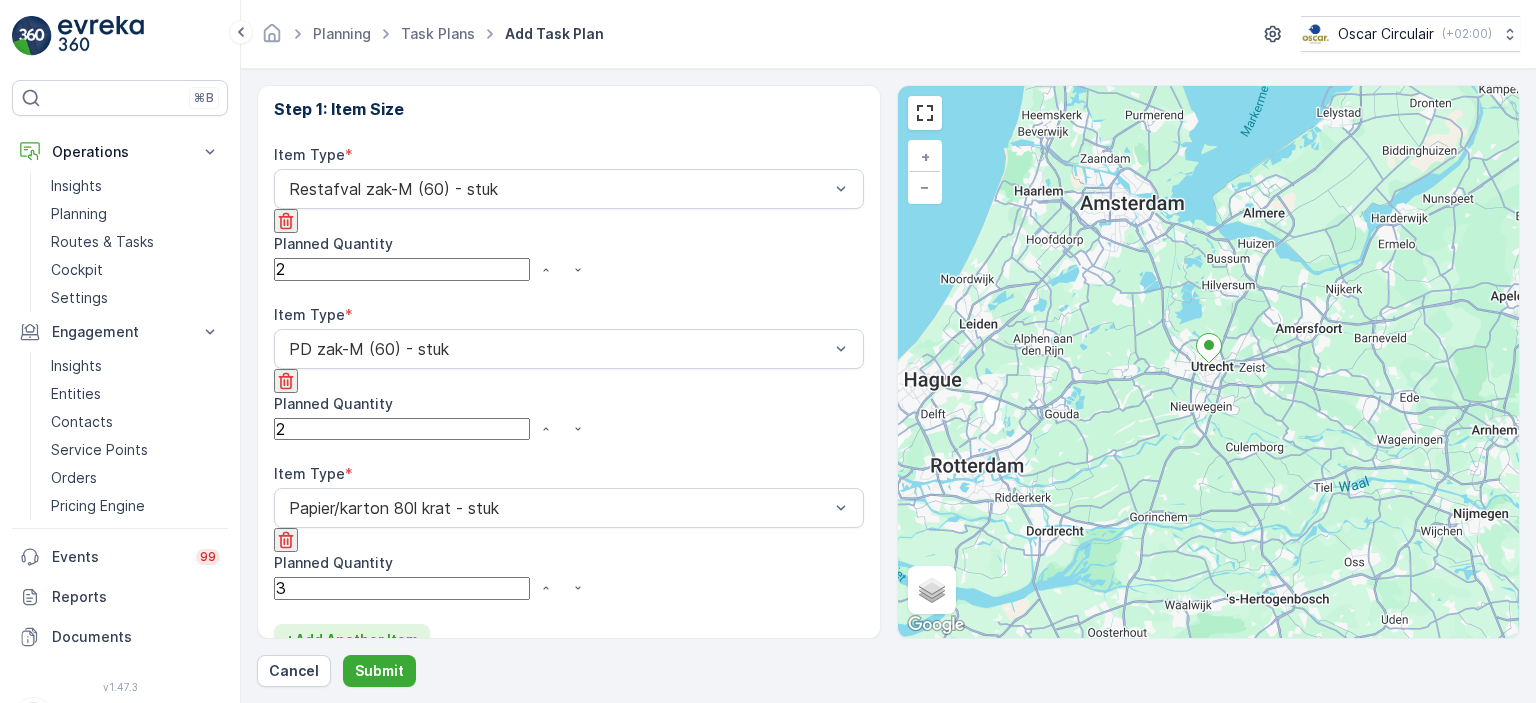 click on "+  Add Another Item" at bounding box center (352, 640) 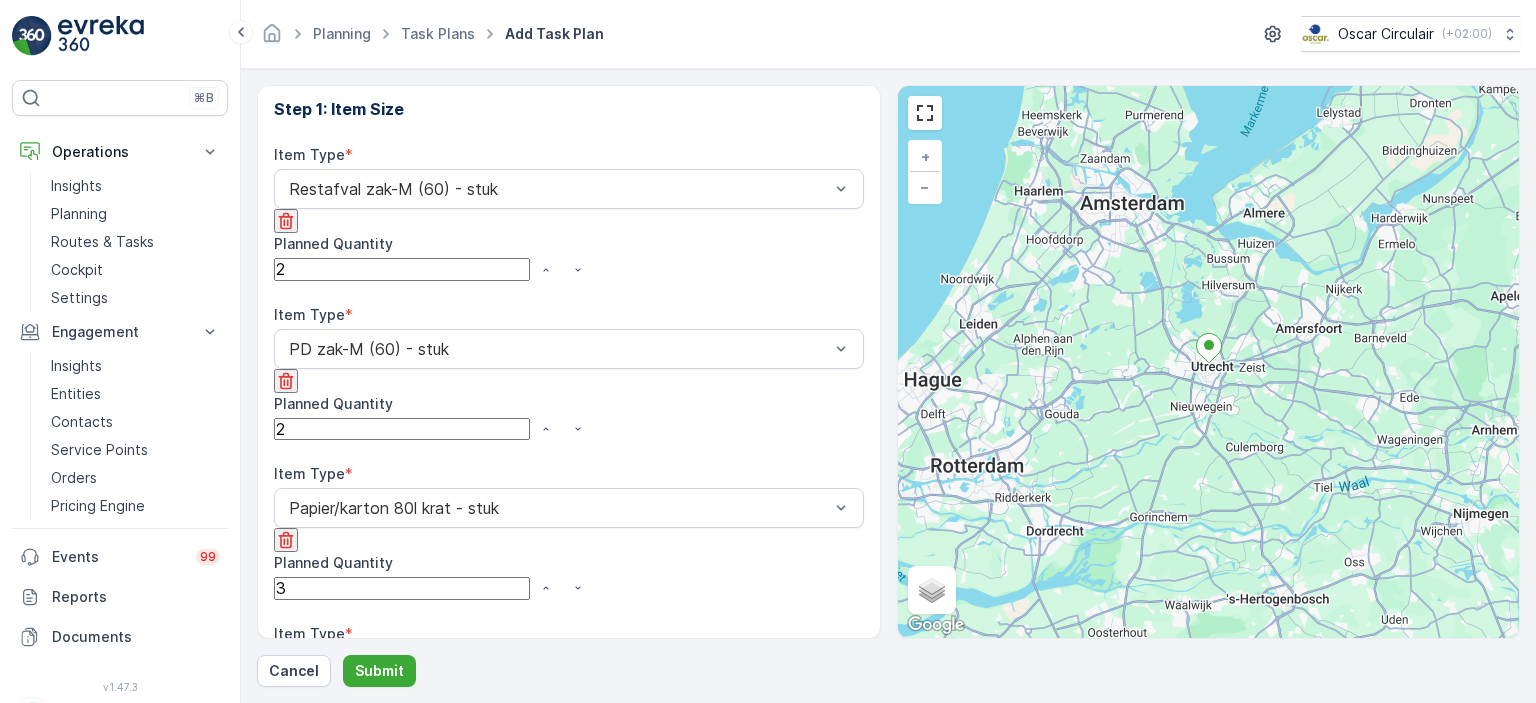 scroll, scrollTop: 1139, scrollLeft: 0, axis: vertical 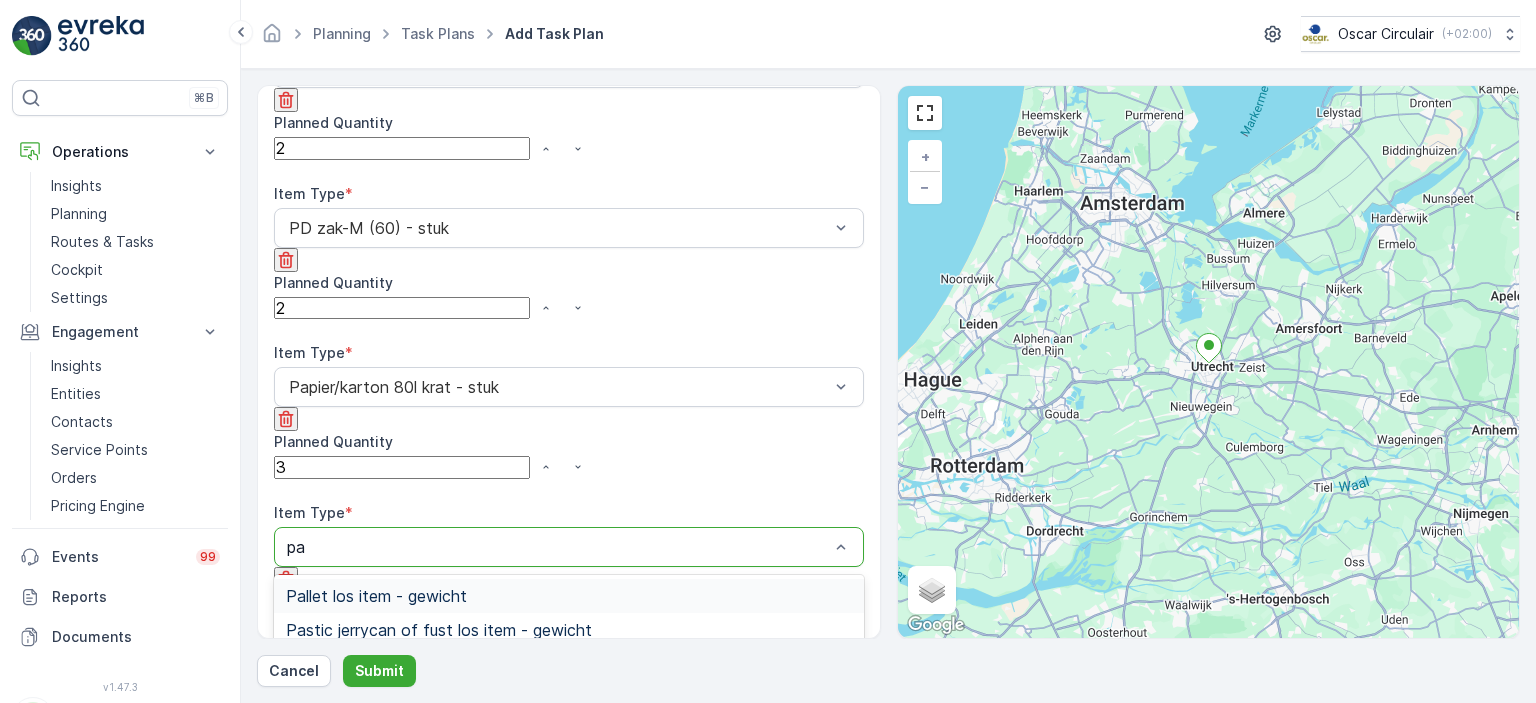 type on "pap" 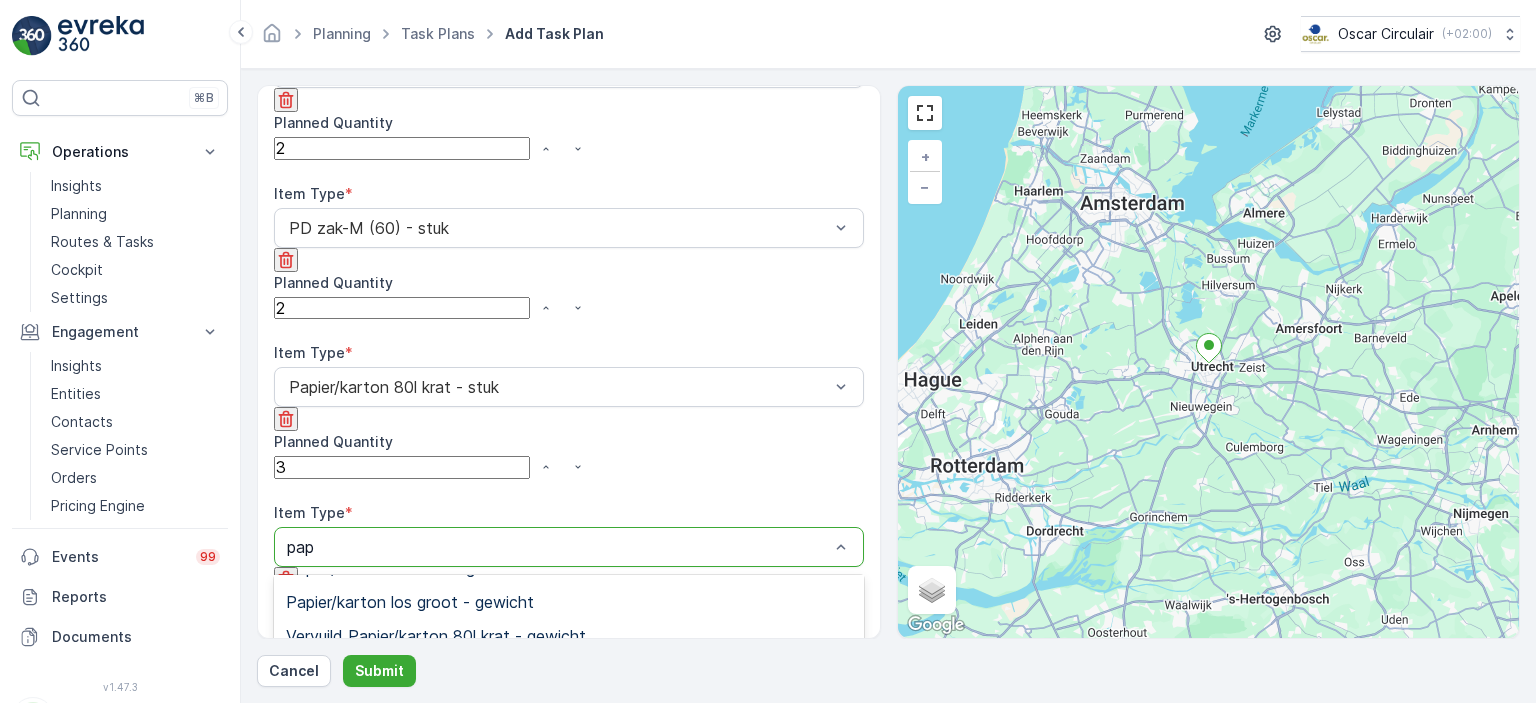 scroll, scrollTop: 12, scrollLeft: 0, axis: vertical 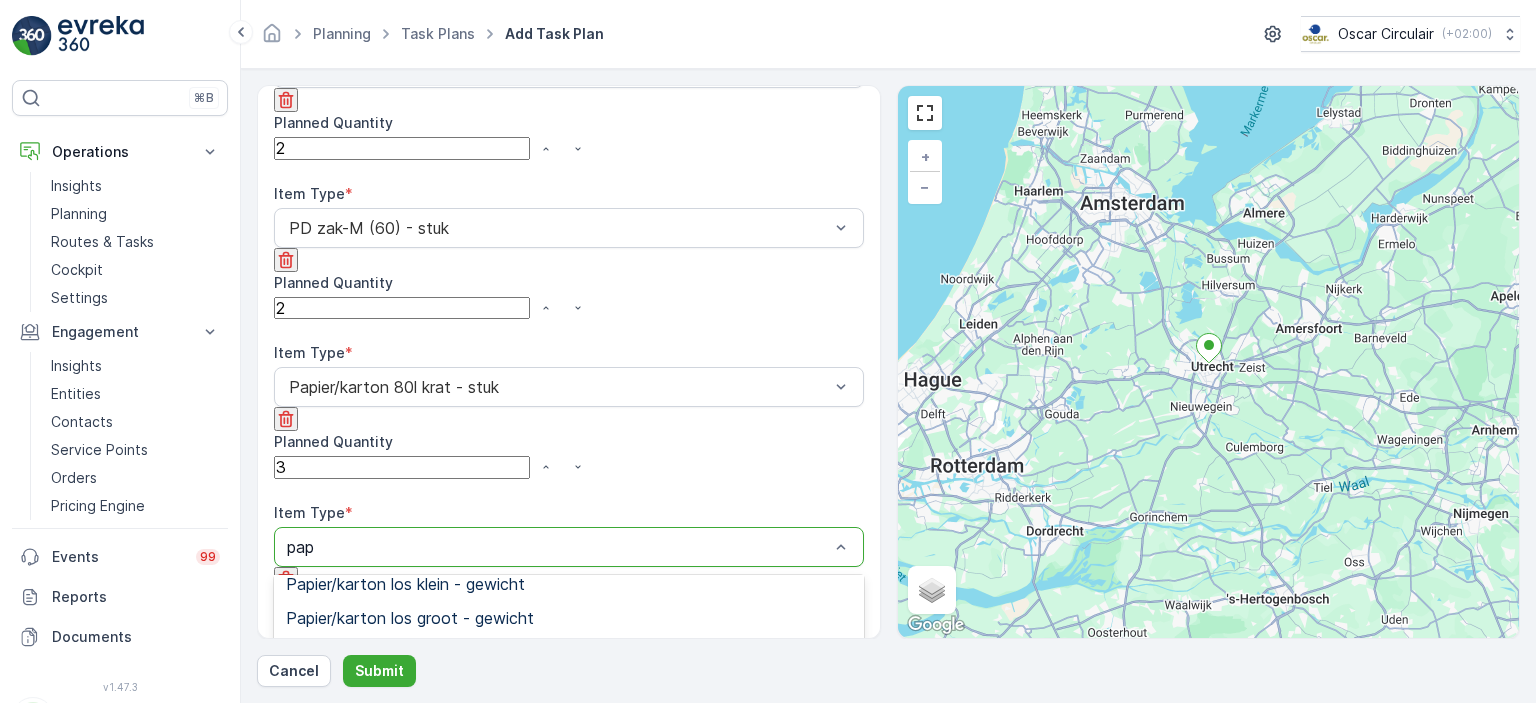 click on "Papier/karton los groot - stuk" at bounding box center (396, 822) 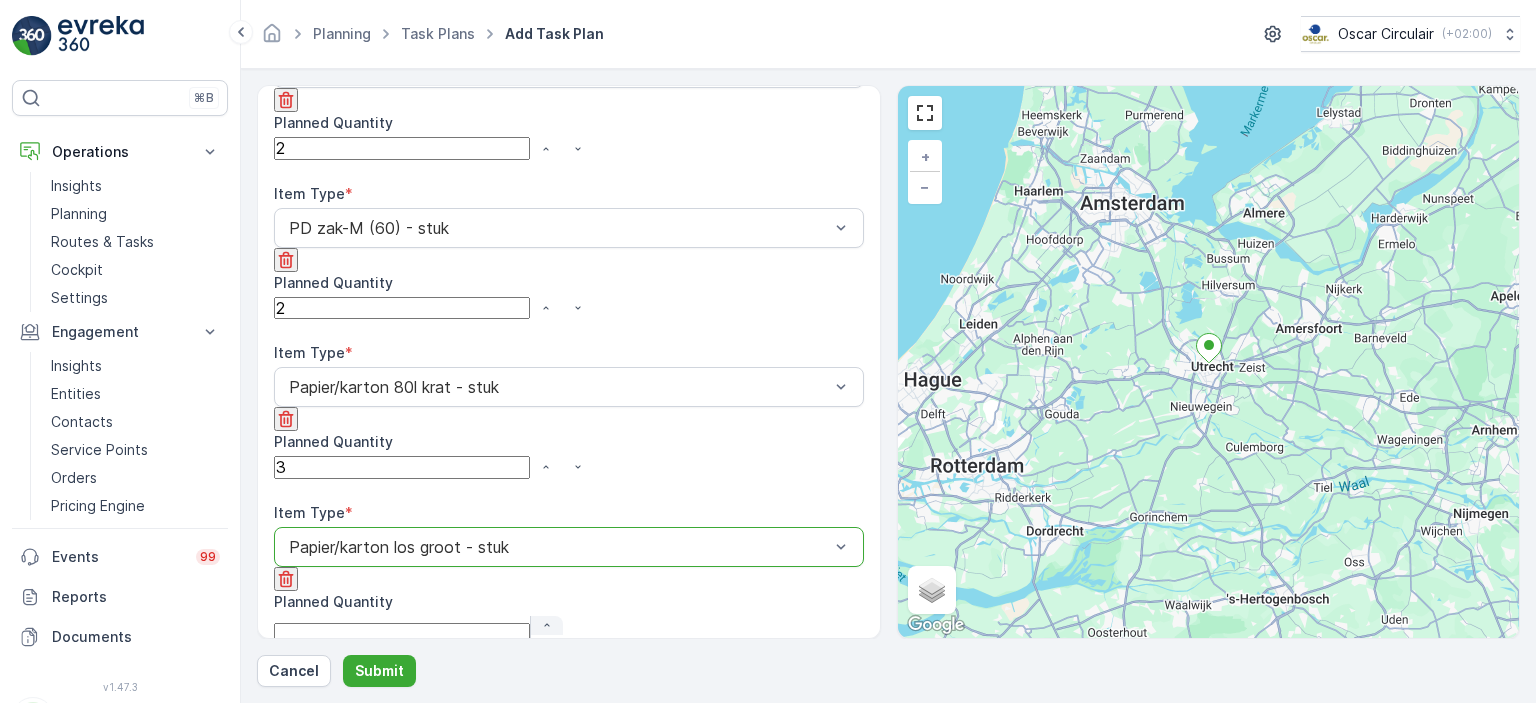 click 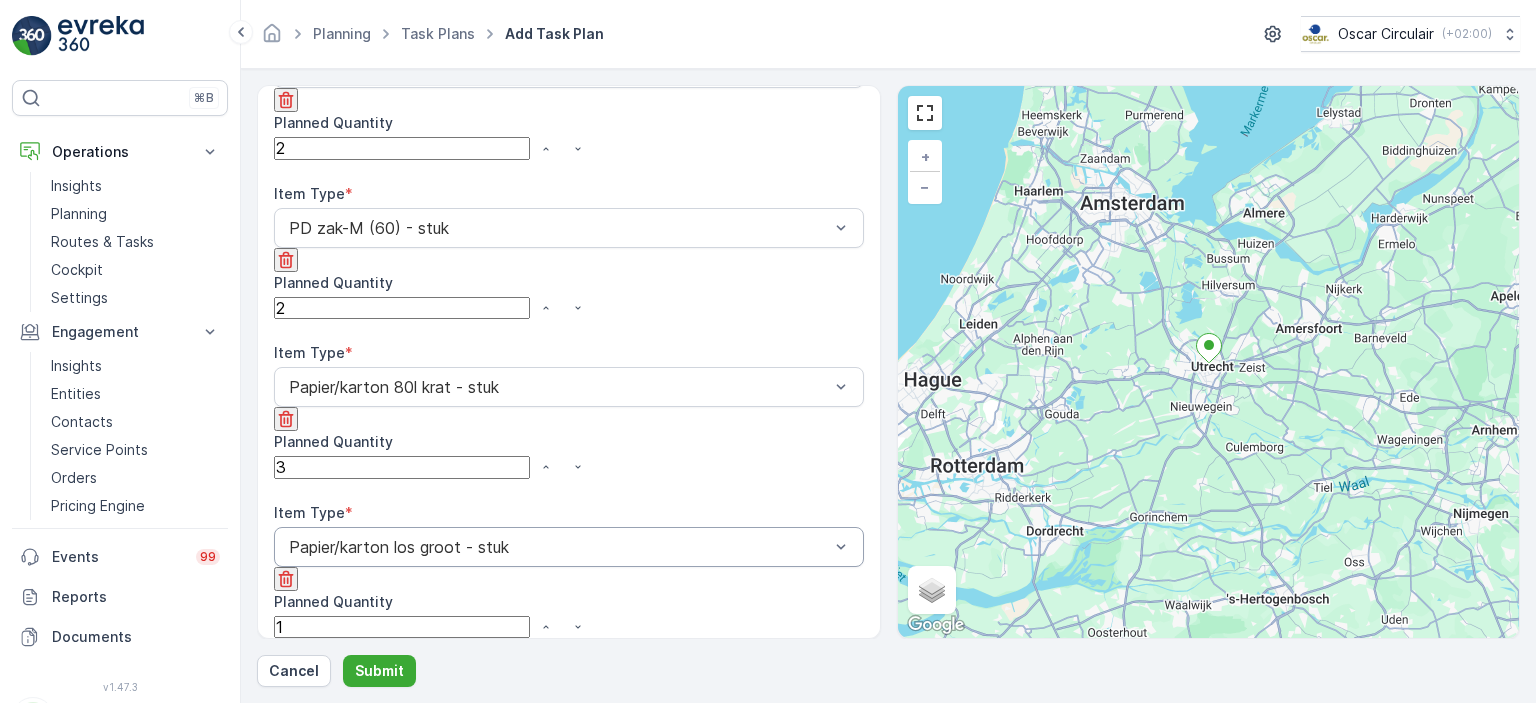 scroll, scrollTop: 1266, scrollLeft: 0, axis: vertical 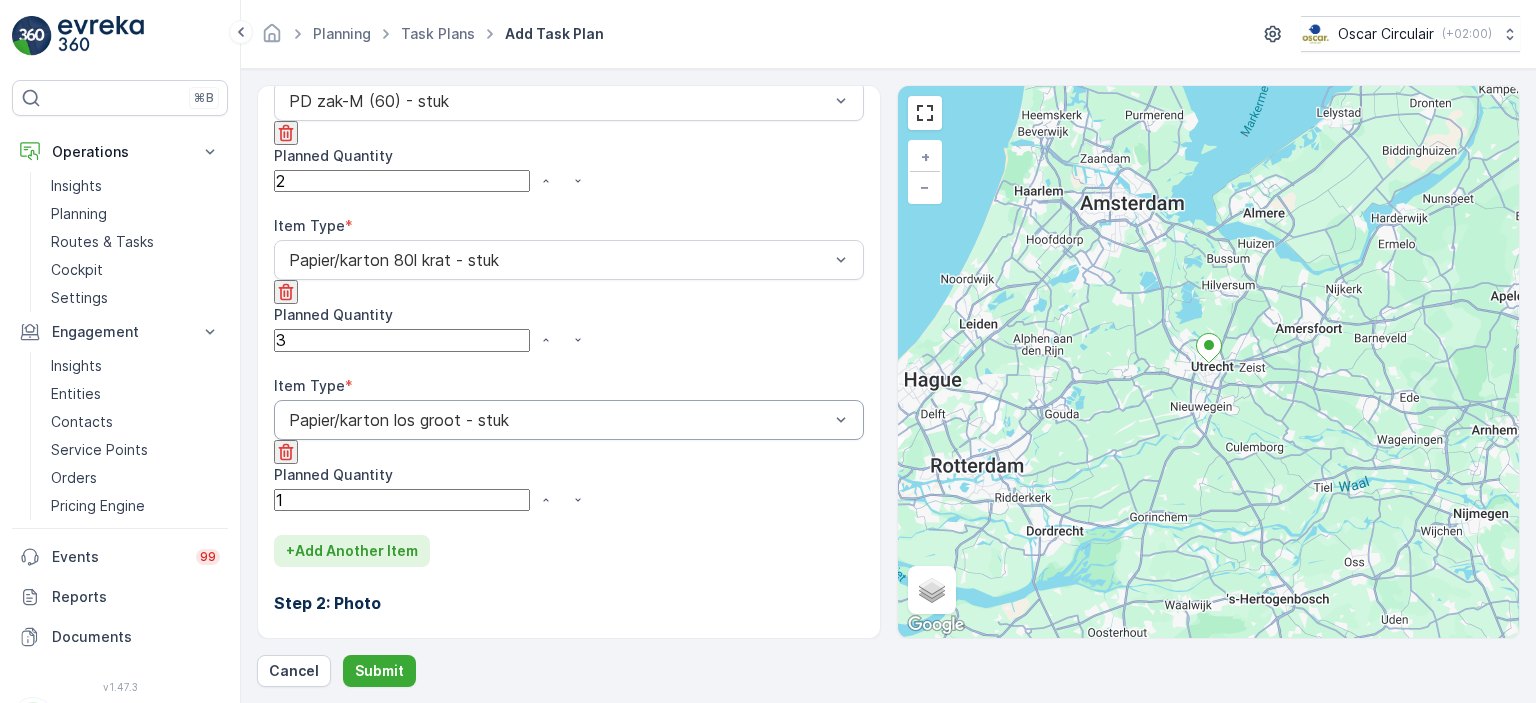 click on "+  Add Another Item" at bounding box center [352, 551] 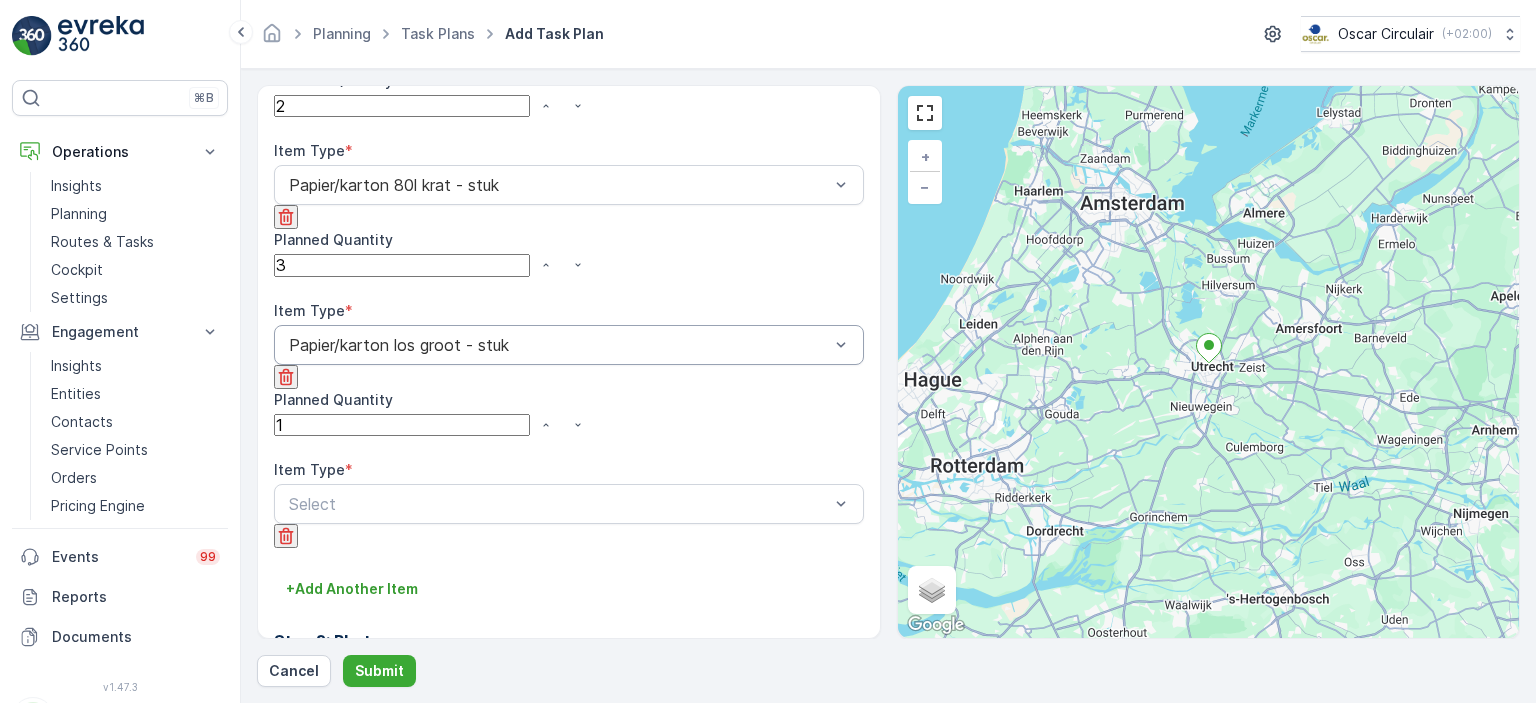 scroll, scrollTop: 1345, scrollLeft: 0, axis: vertical 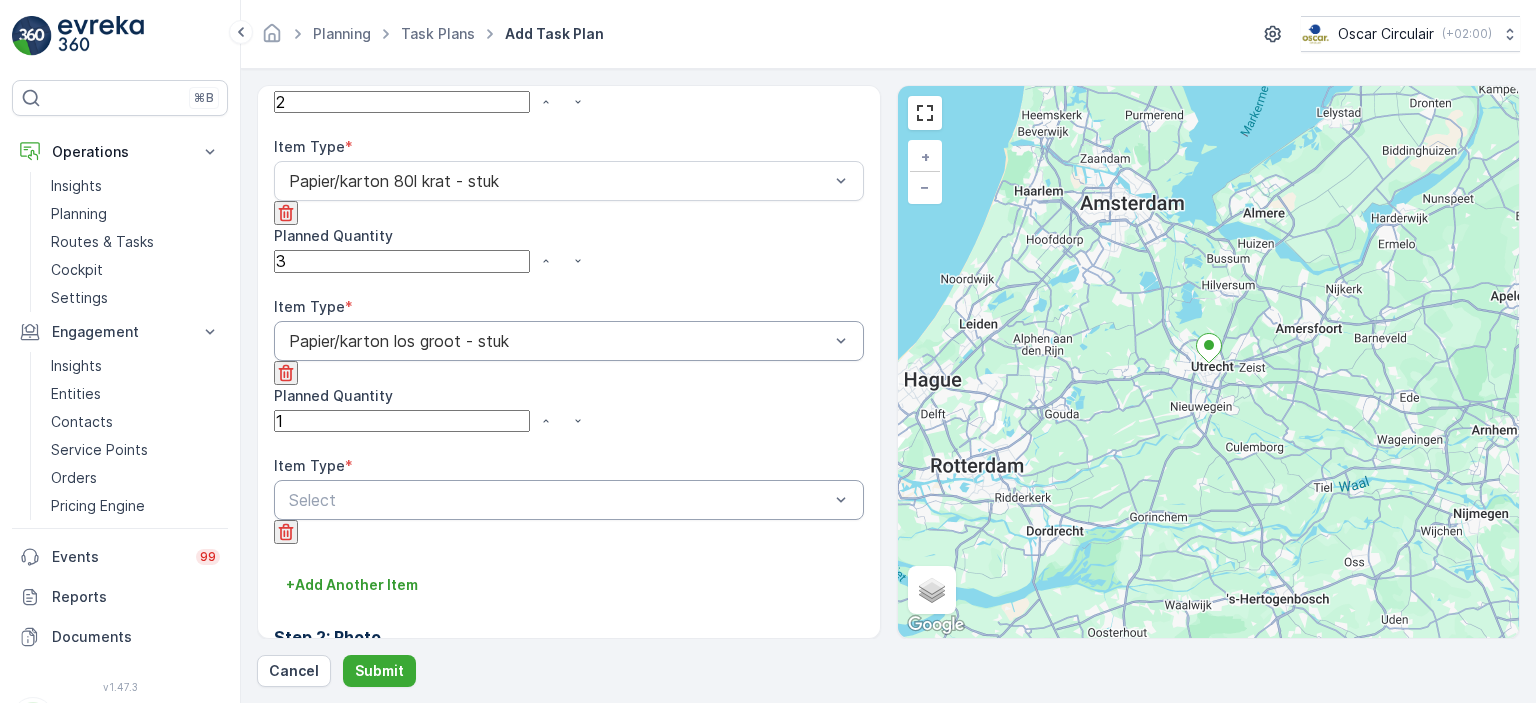 click at bounding box center (559, 500) 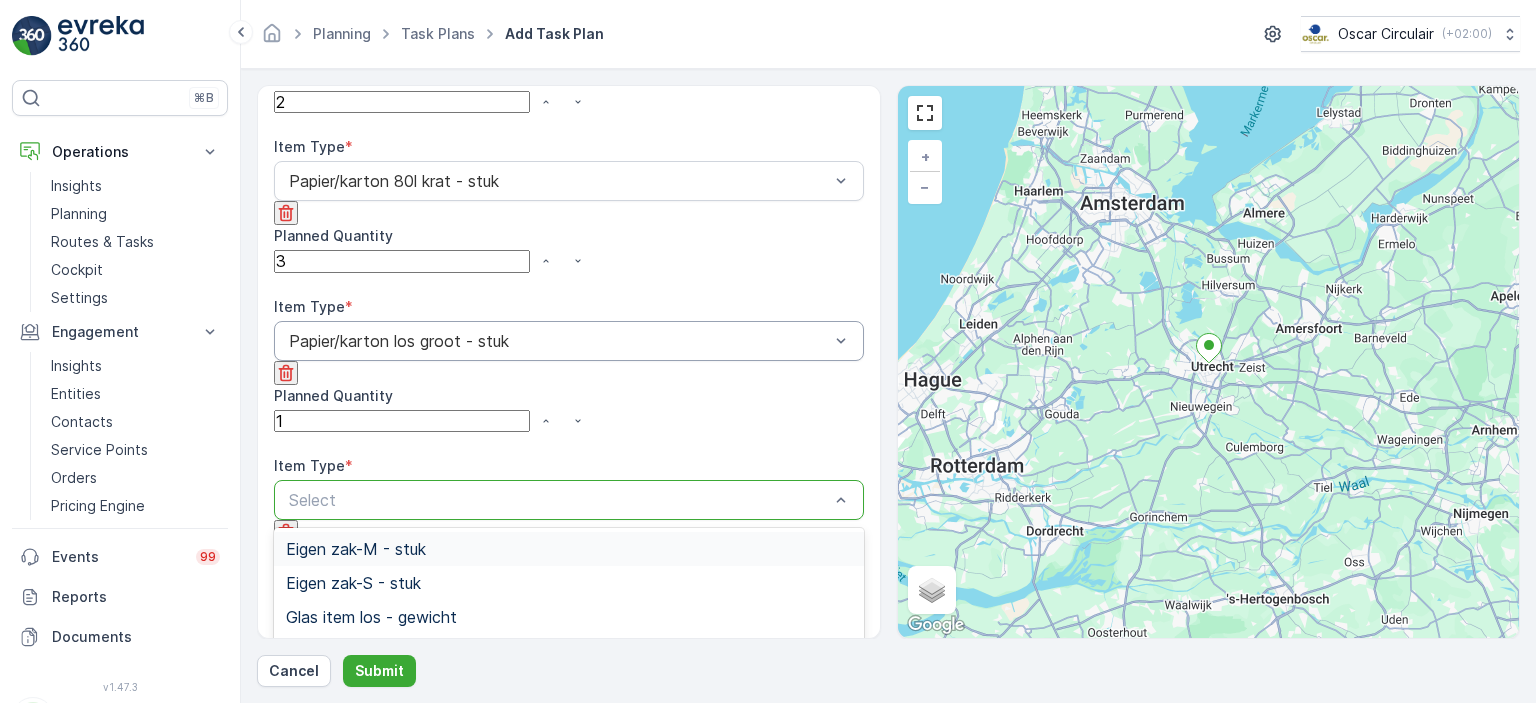 scroll, scrollTop: 1354, scrollLeft: 0, axis: vertical 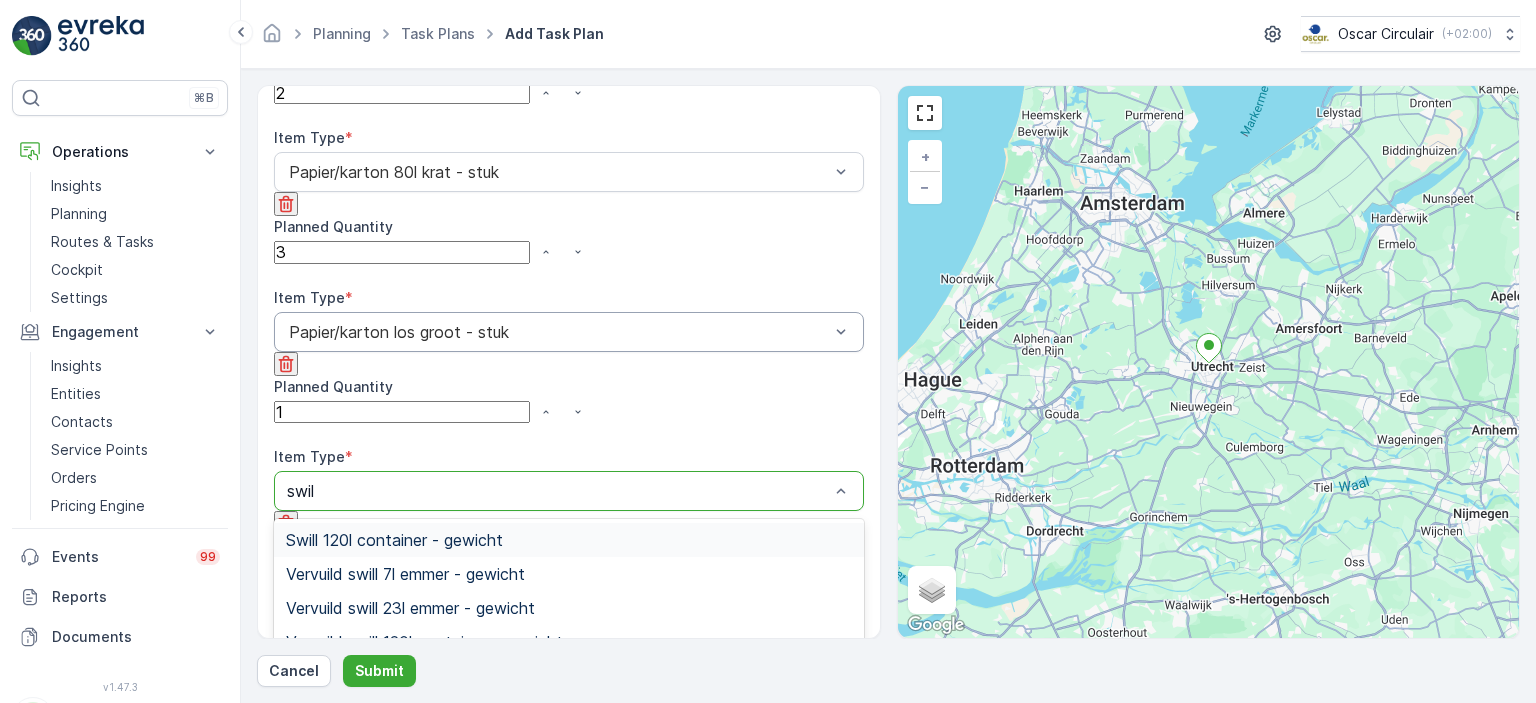 type on "swill" 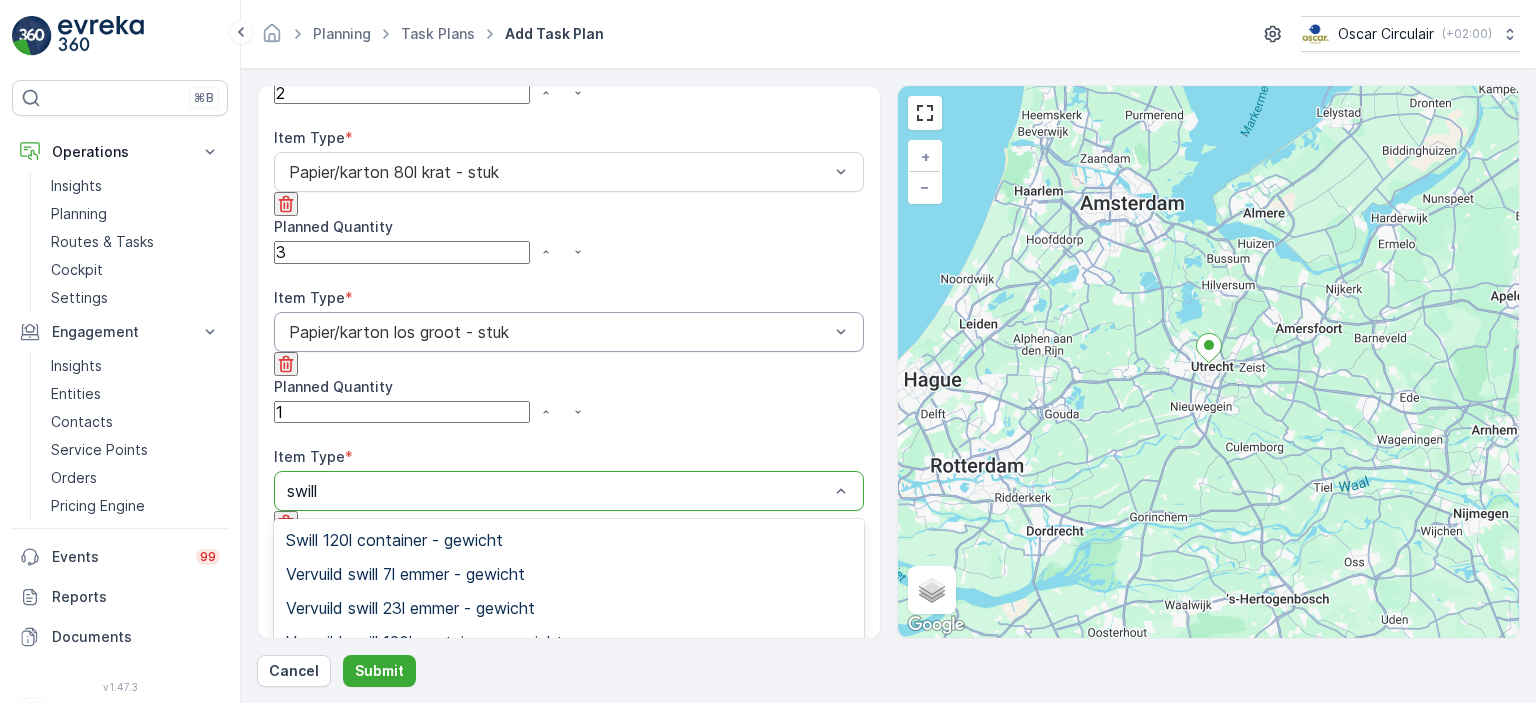 scroll, scrollTop: 116, scrollLeft: 0, axis: vertical 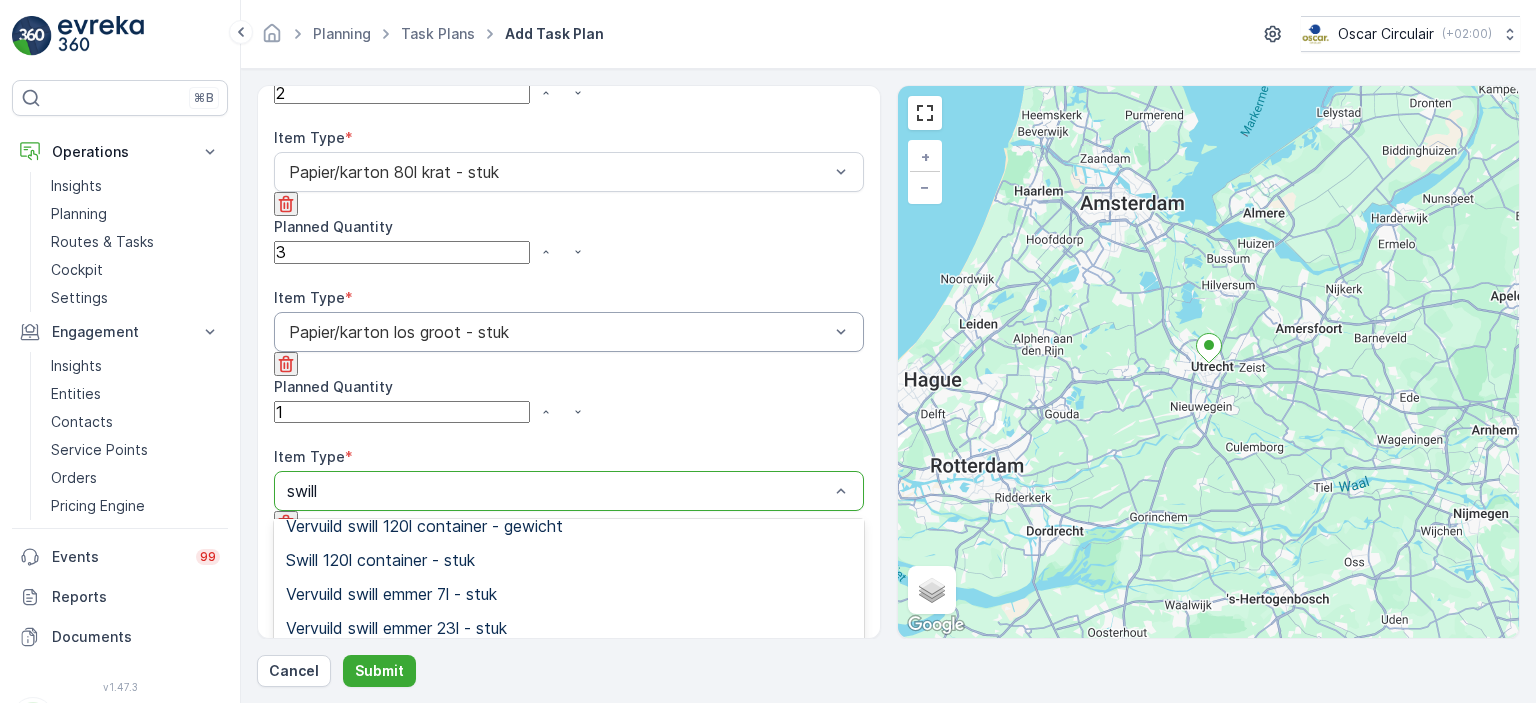 click on "Swill emmer 23l - stuk" at bounding box center (569, 730) 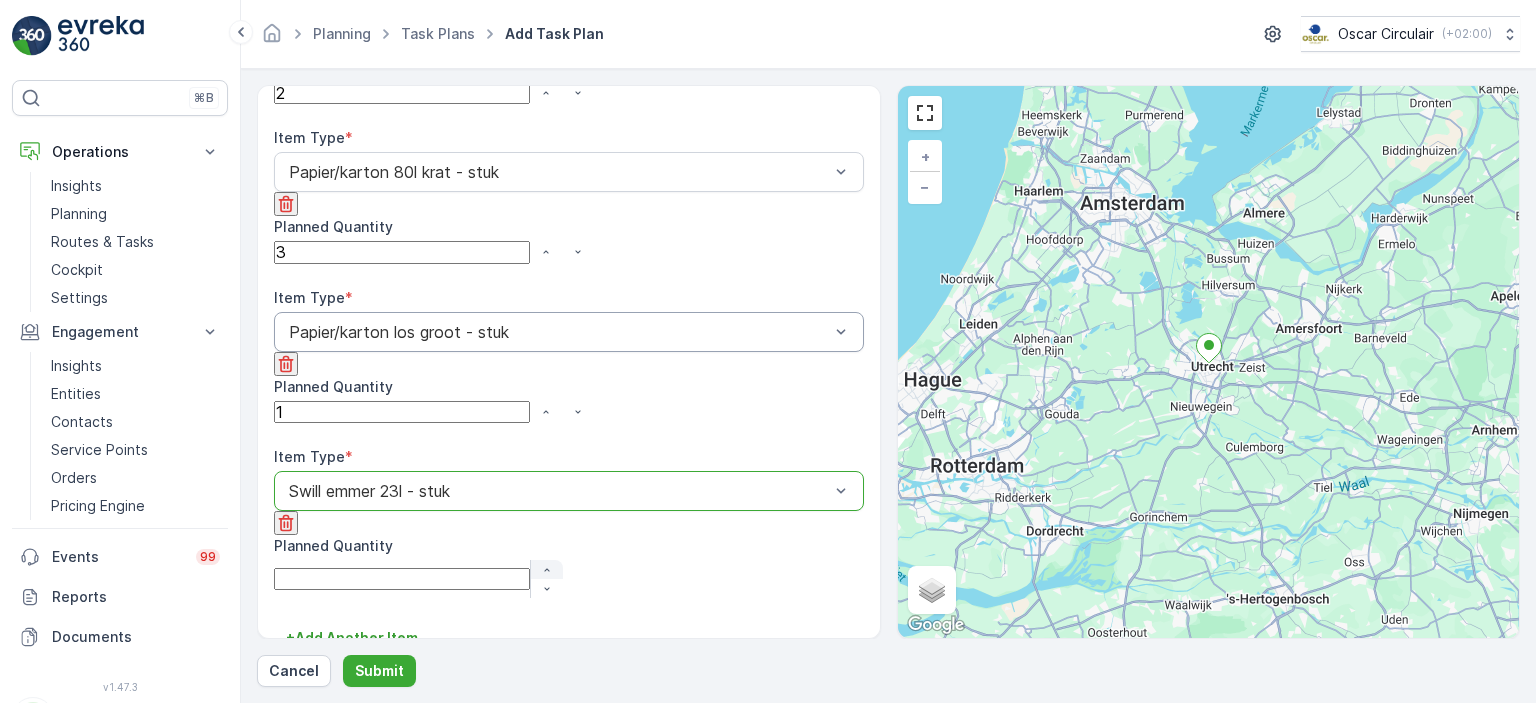 click 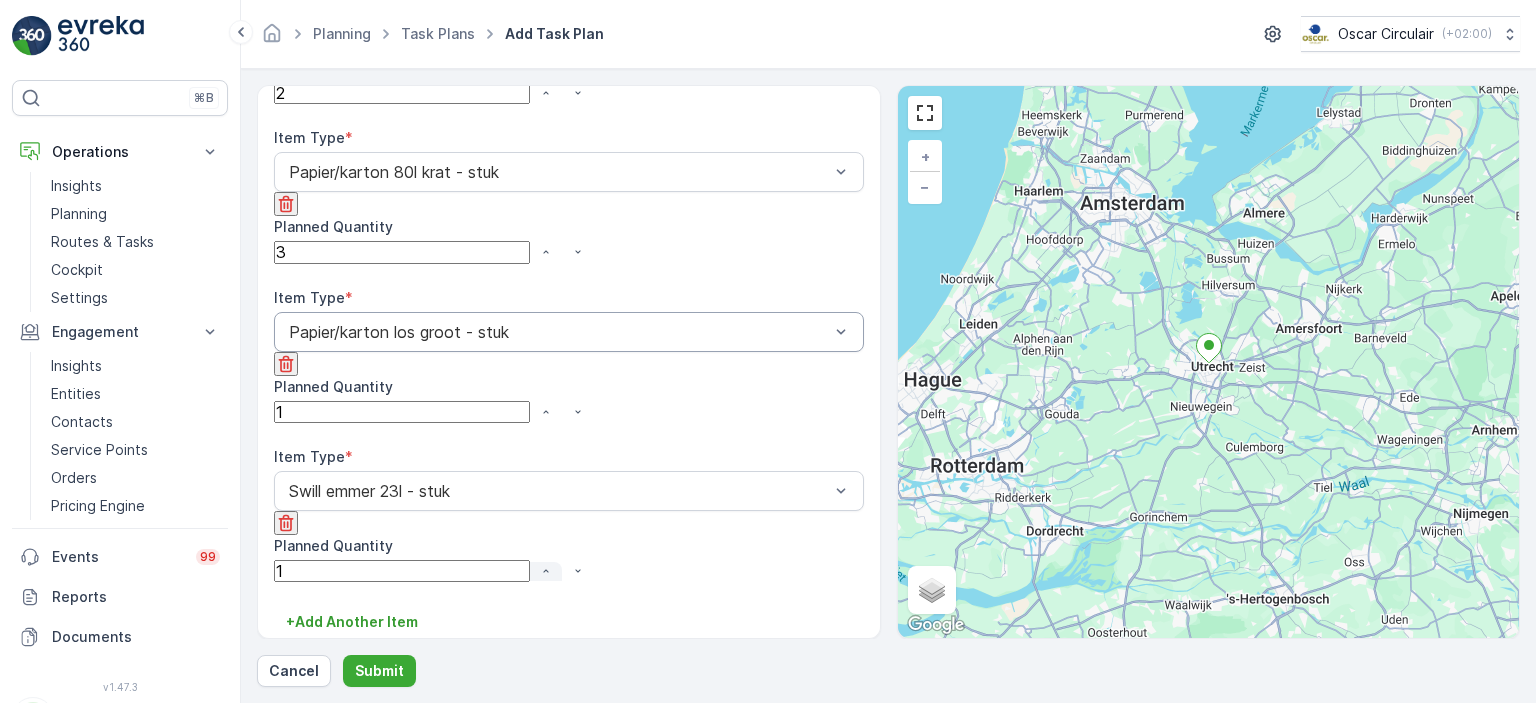 click 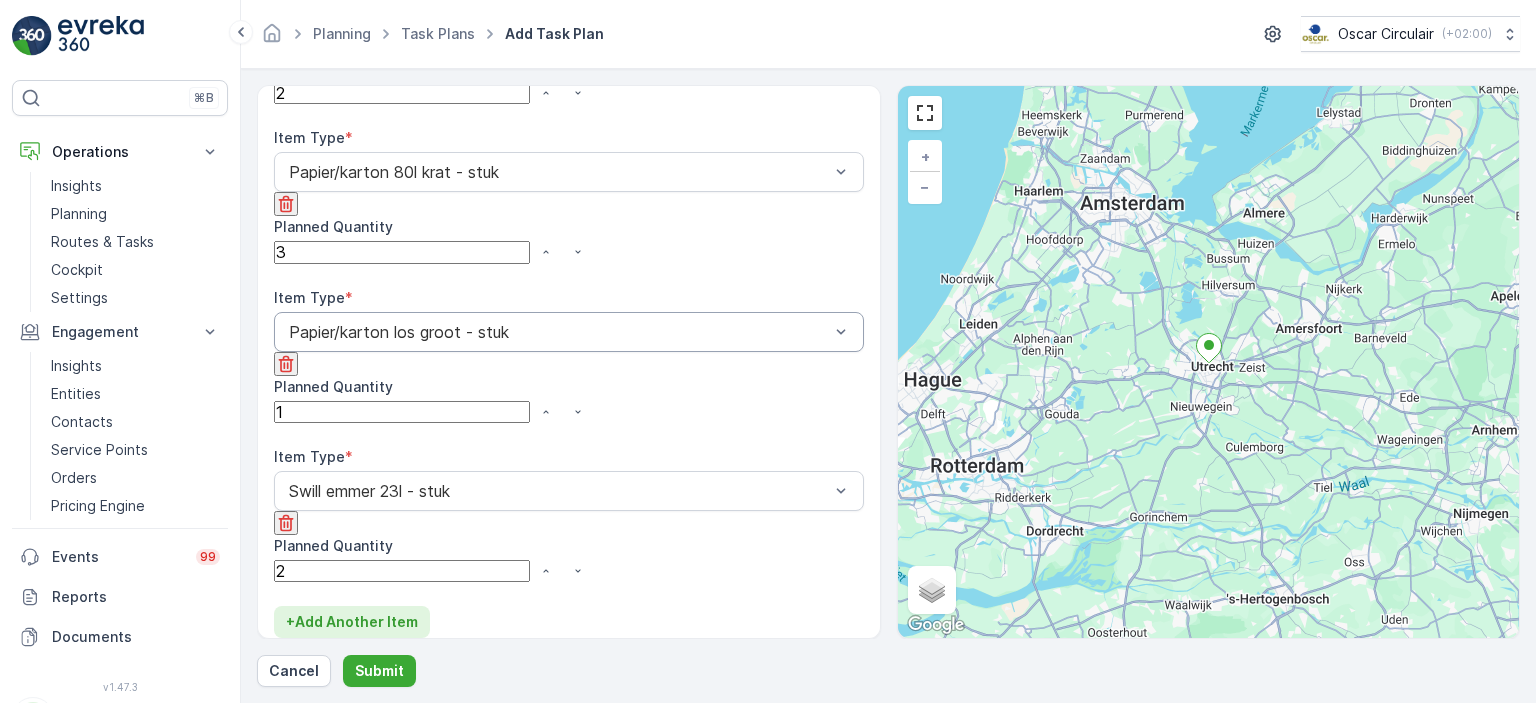 click on "+  Add Another Item" at bounding box center [352, 622] 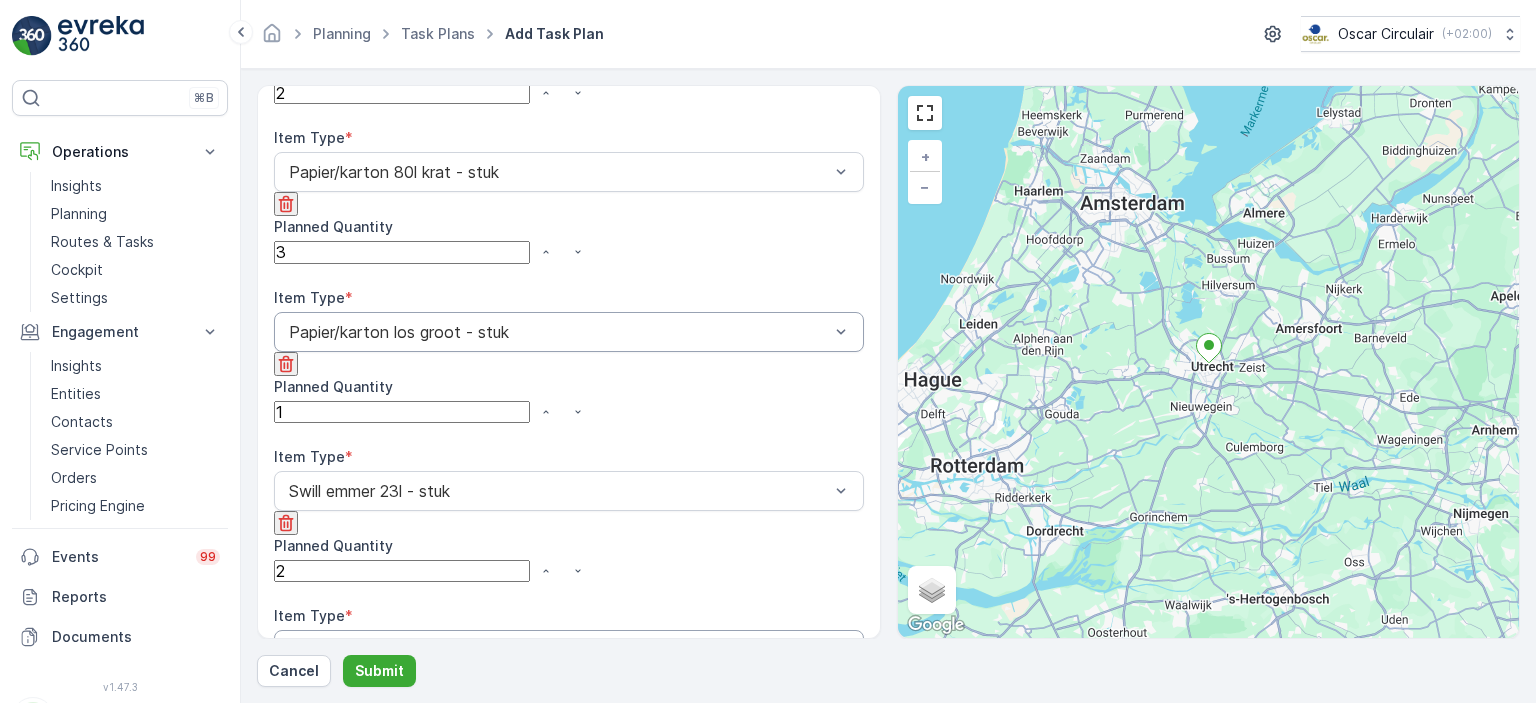 scroll, scrollTop: 1522, scrollLeft: 0, axis: vertical 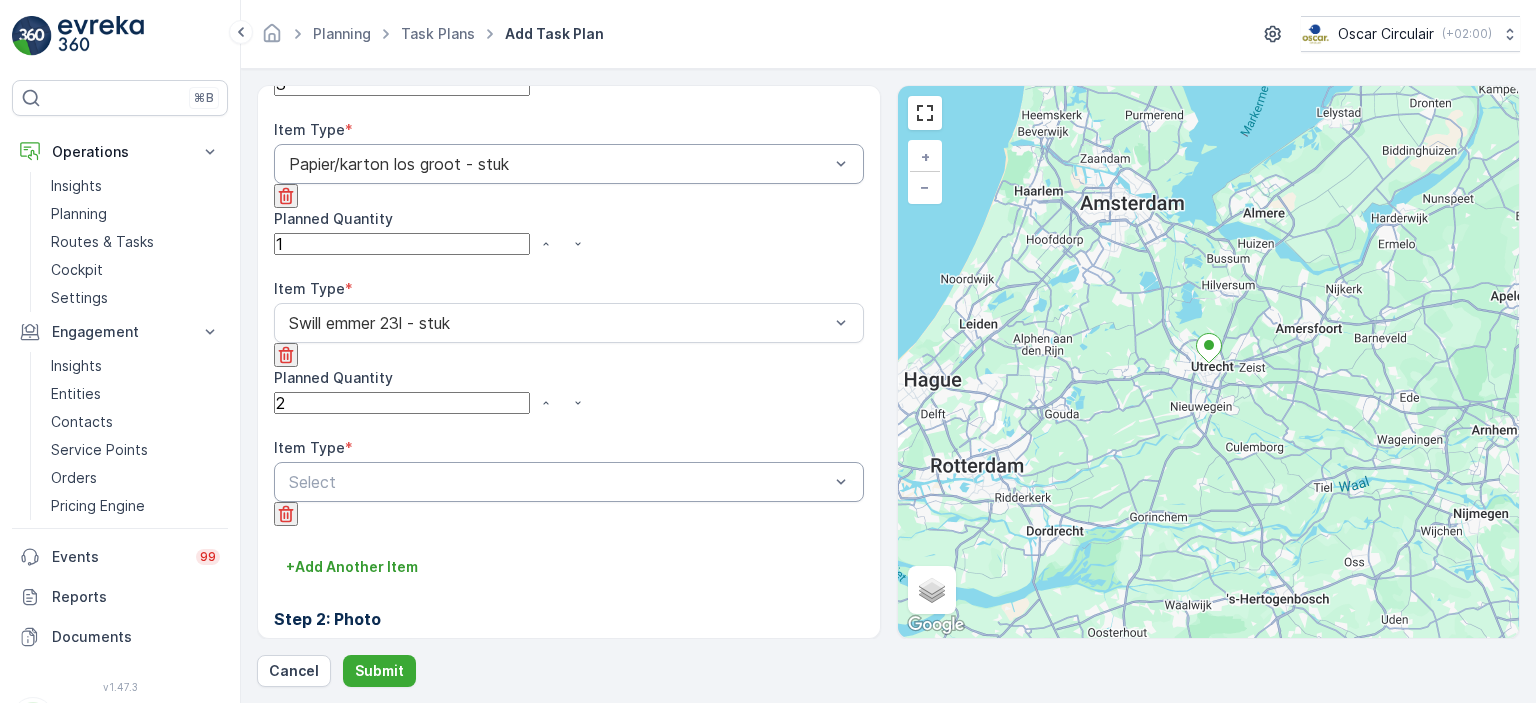 click at bounding box center (559, 482) 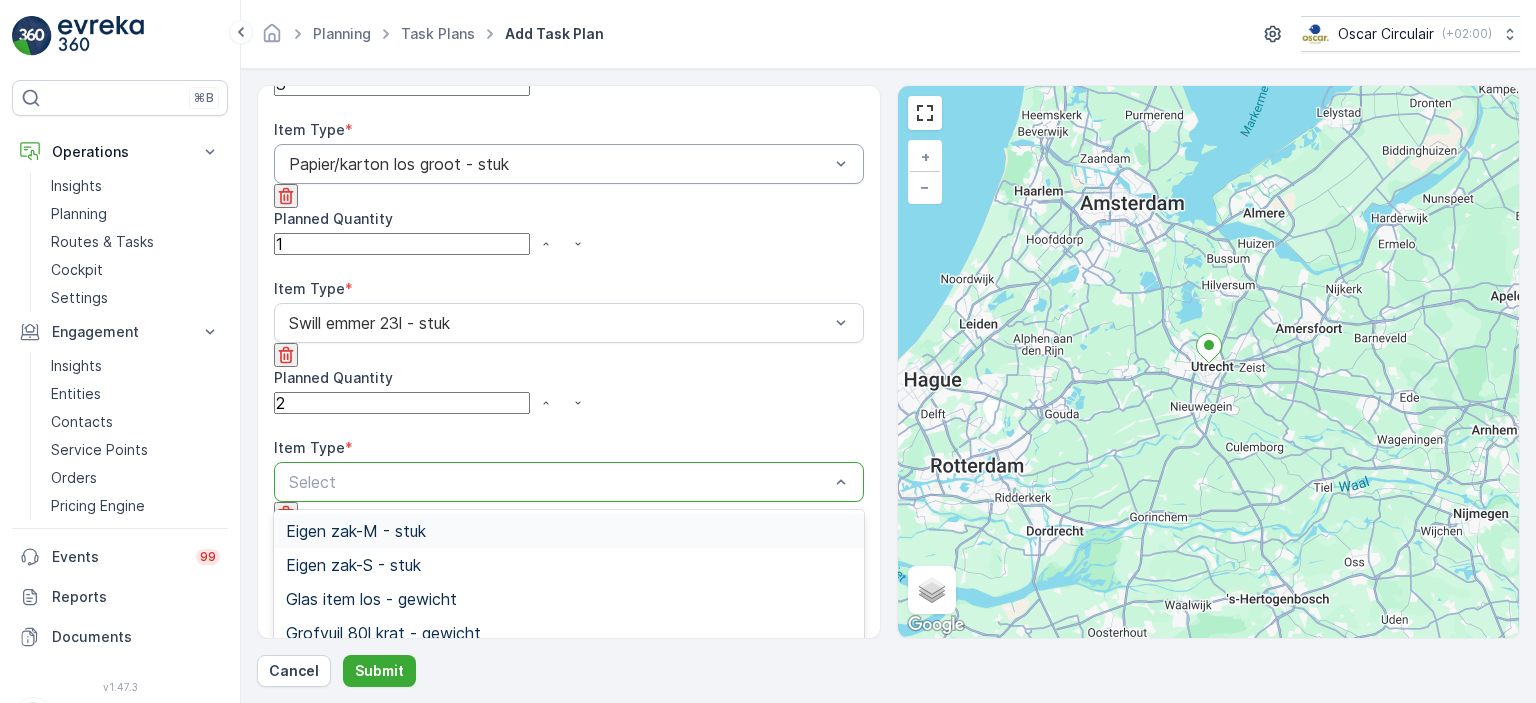 type on "f" 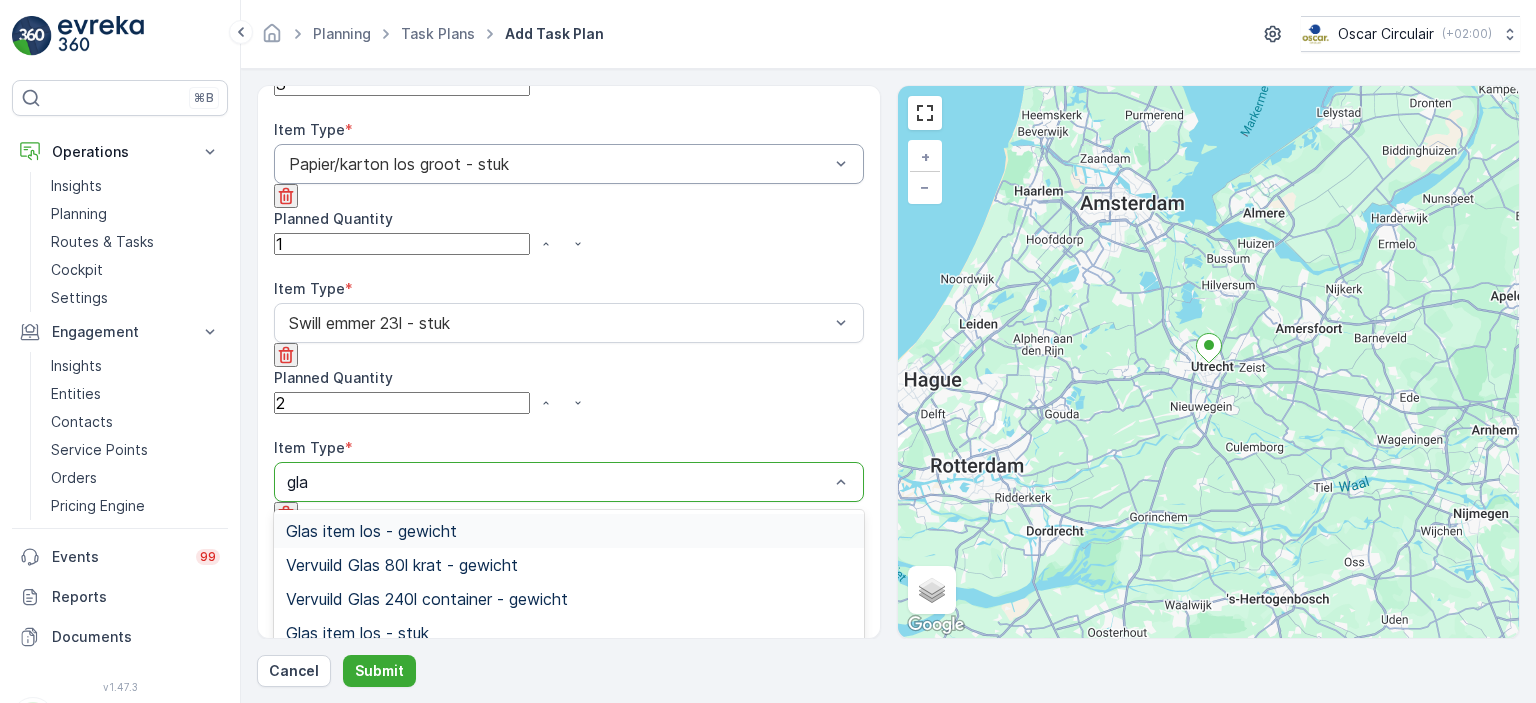 type on "glas" 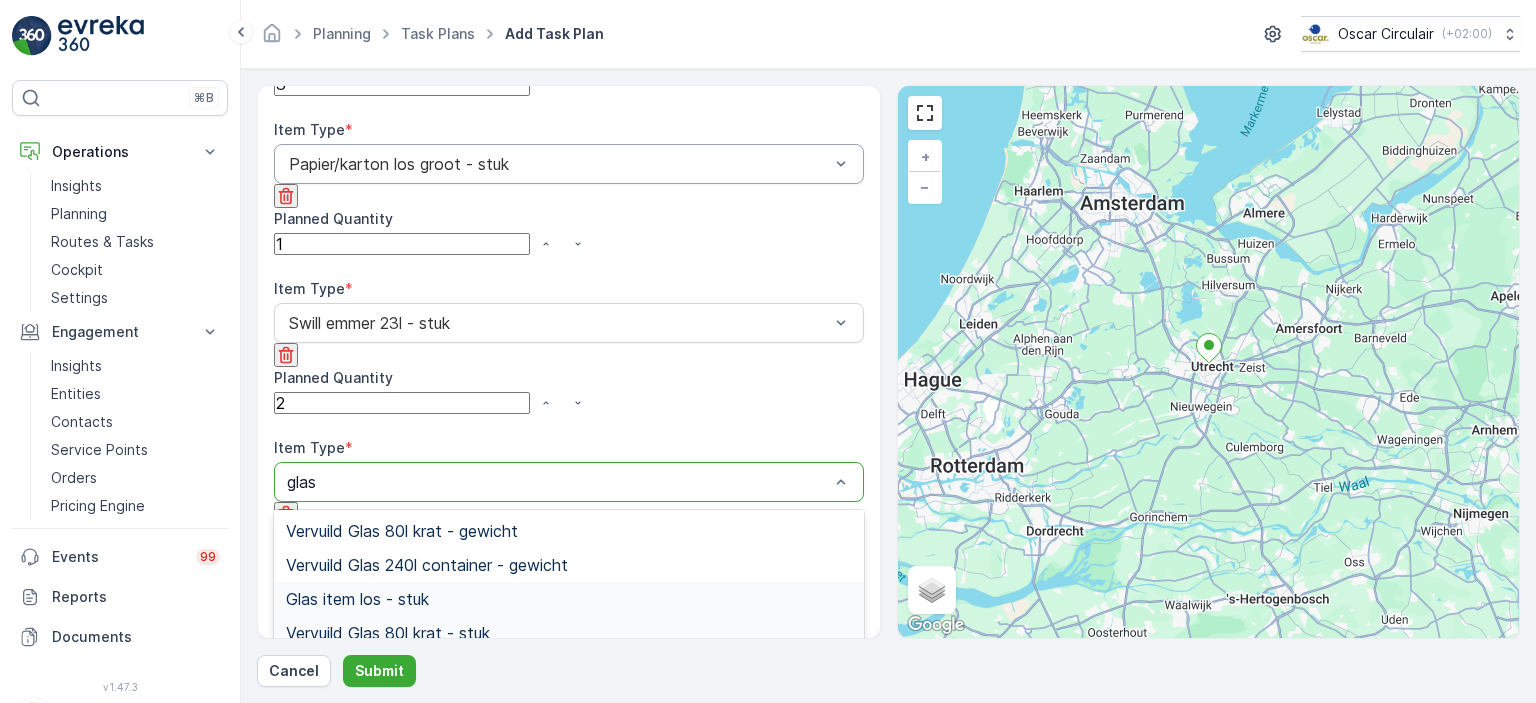 scroll, scrollTop: 48, scrollLeft: 0, axis: vertical 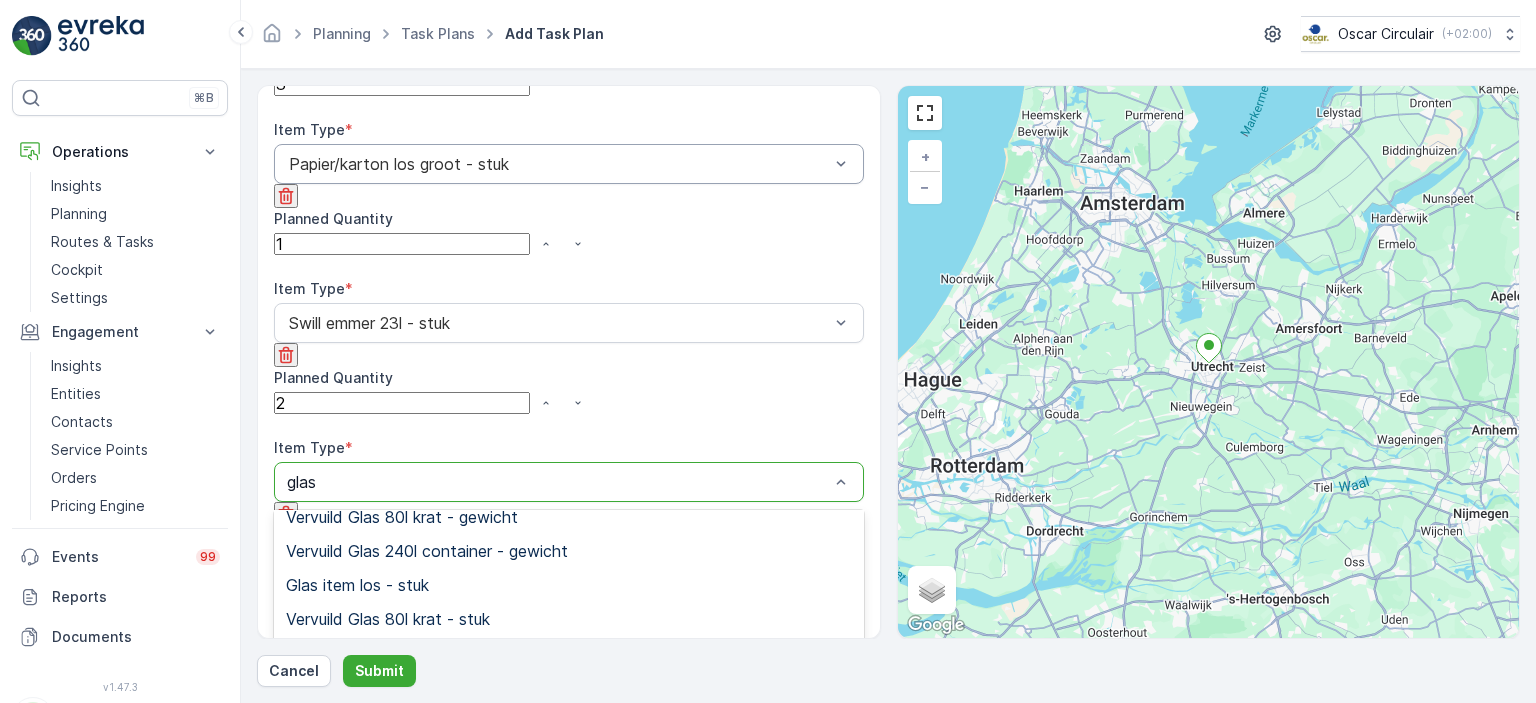 click on "Glas 80l krat - stuk" at bounding box center [569, 789] 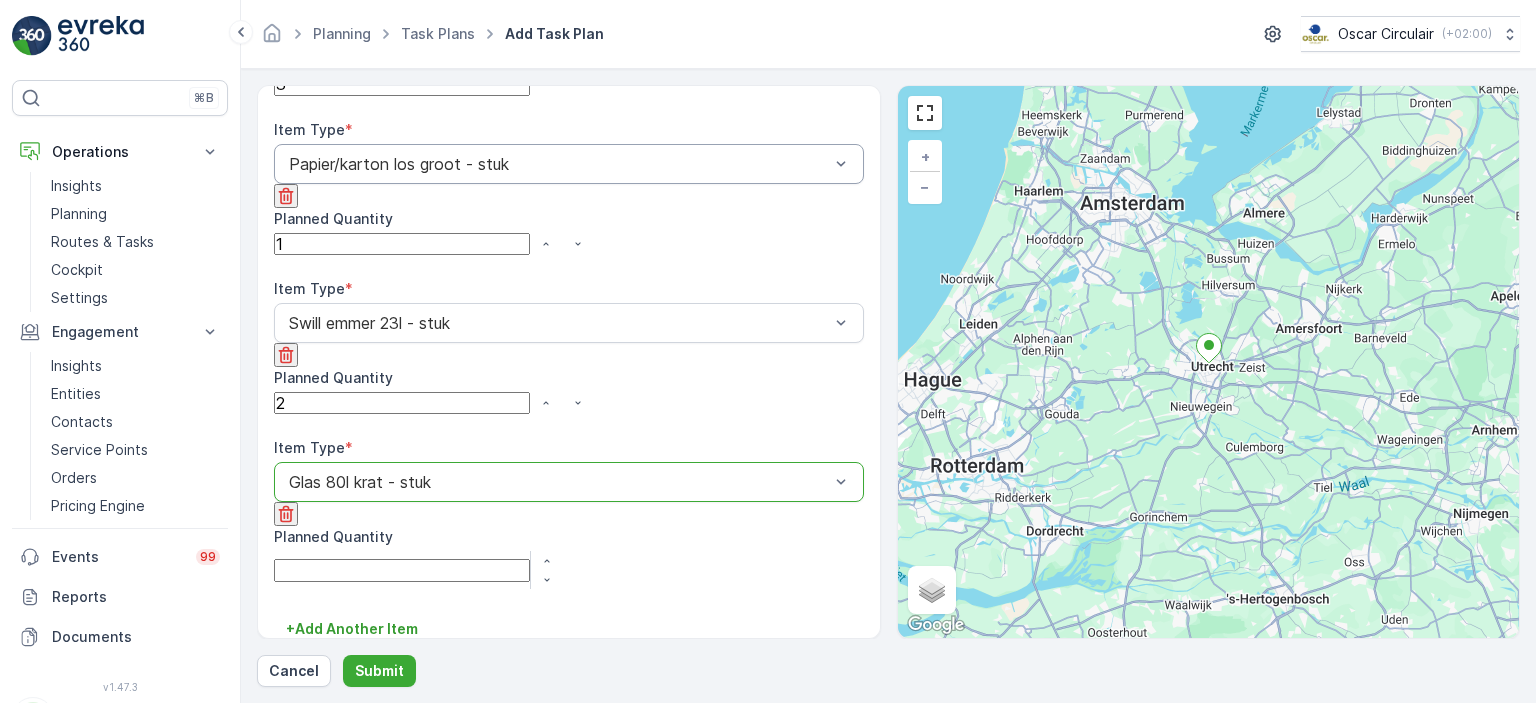 click at bounding box center (546, 570) 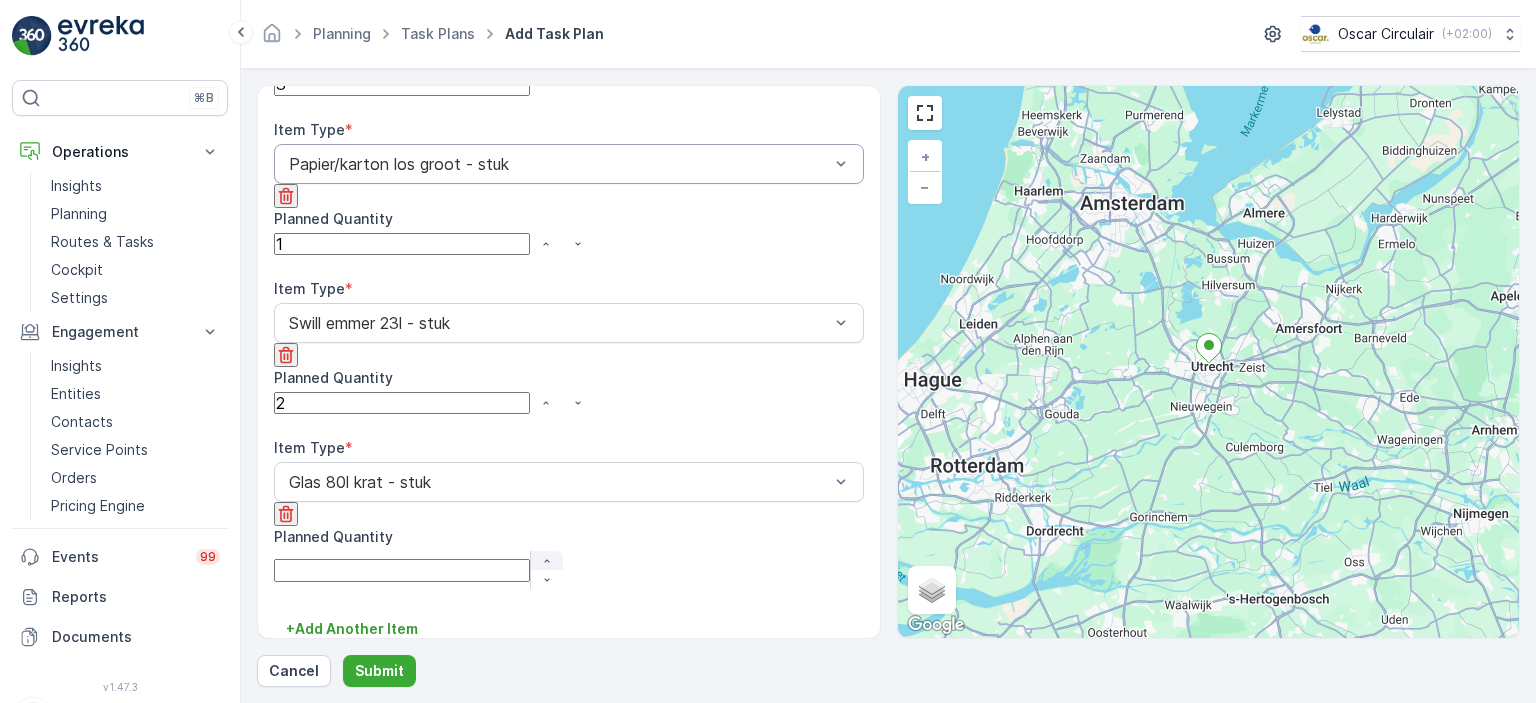 click at bounding box center (547, 561) 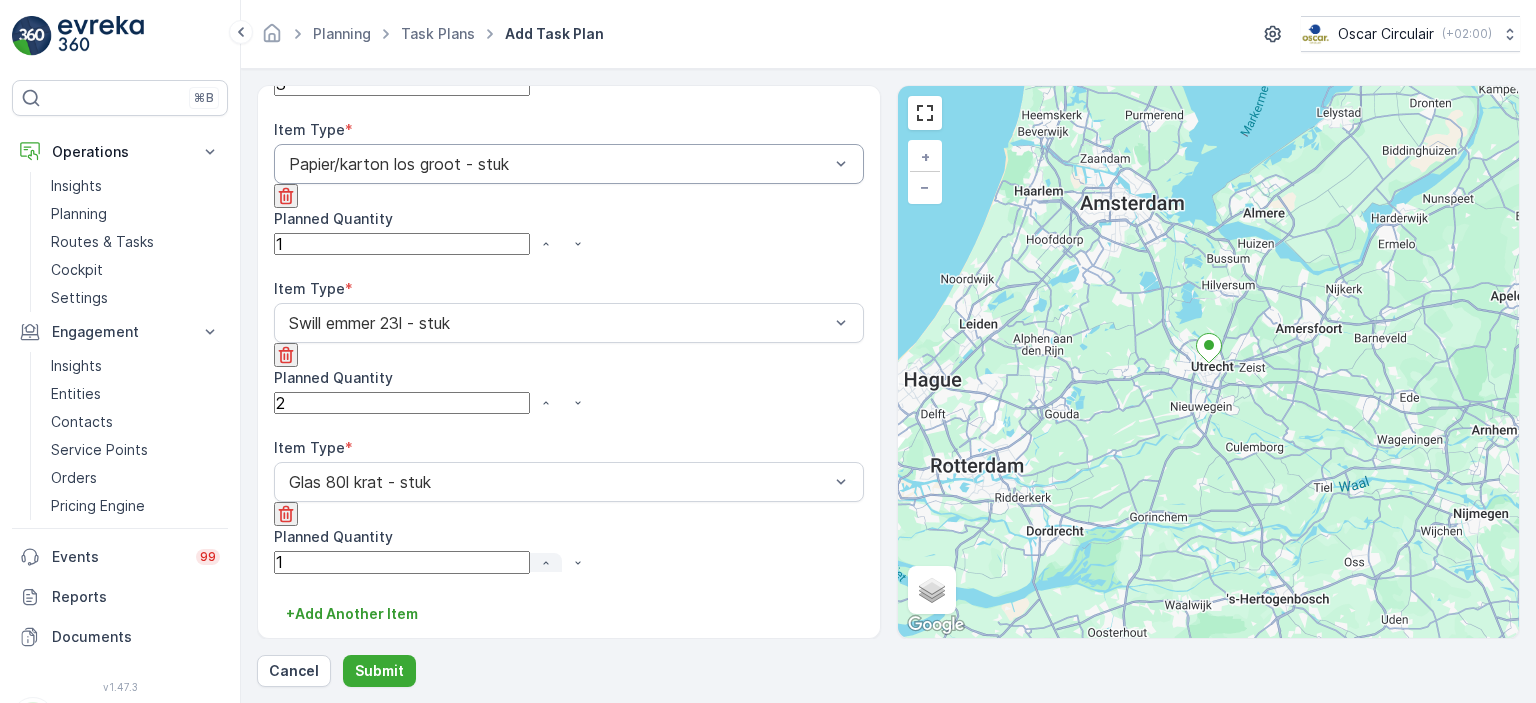 click at bounding box center [546, 563] 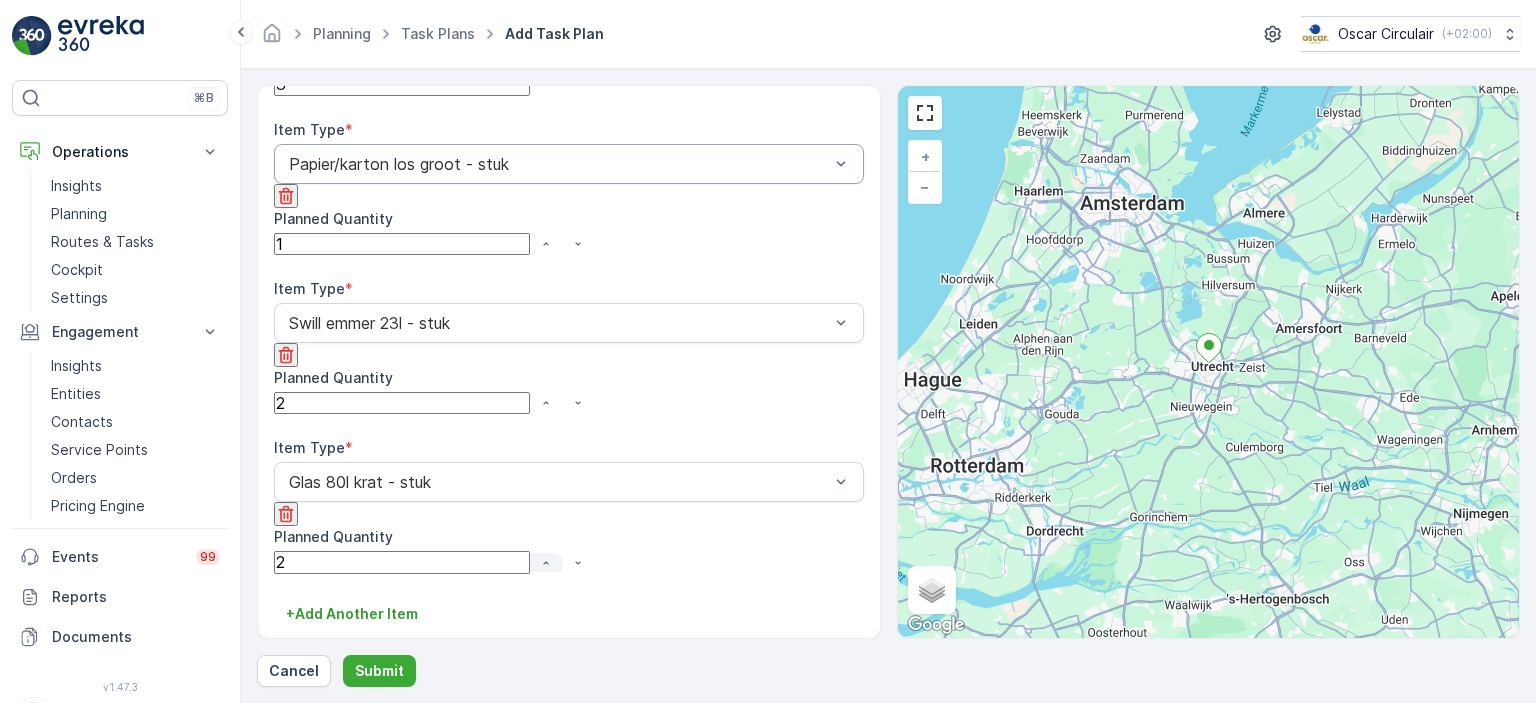 click at bounding box center (546, 563) 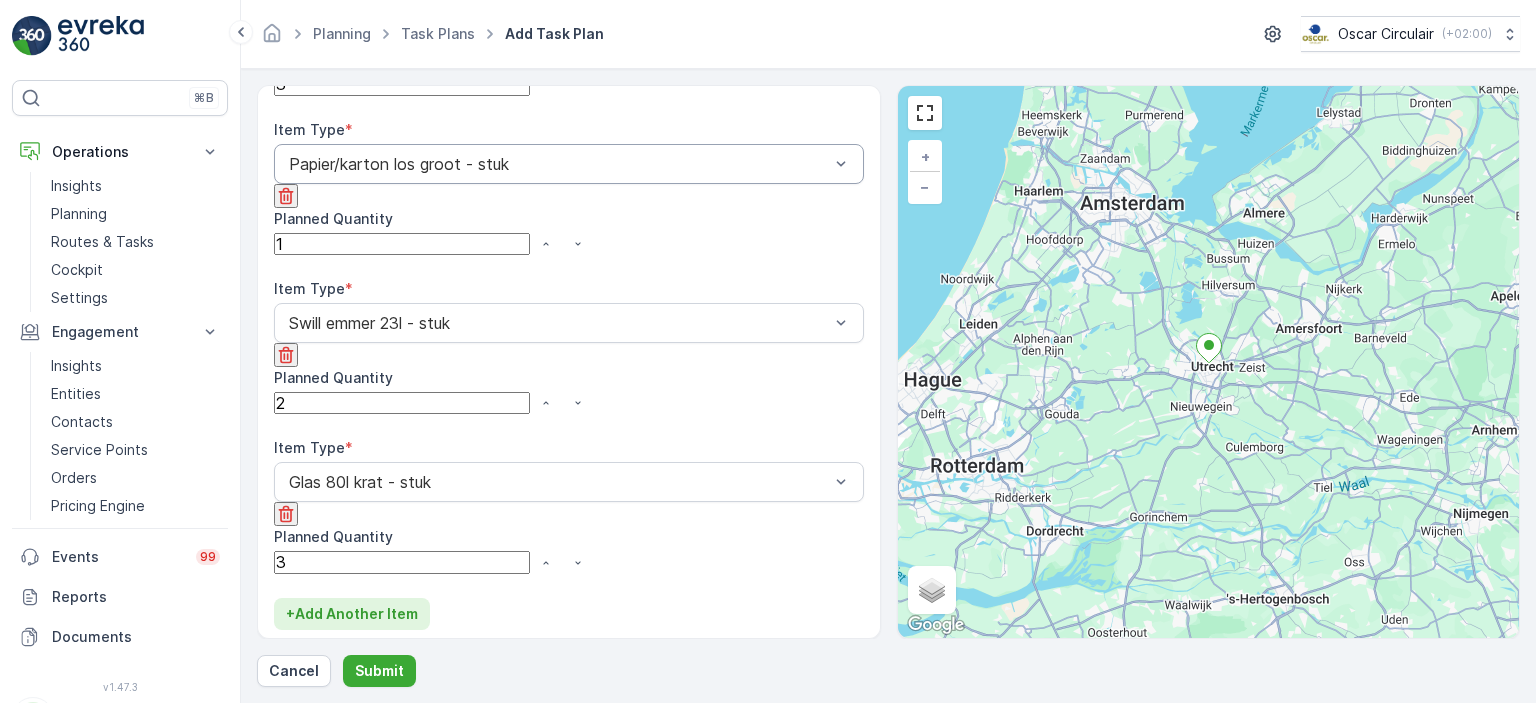 click on "+  Add Another Item" at bounding box center (352, 614) 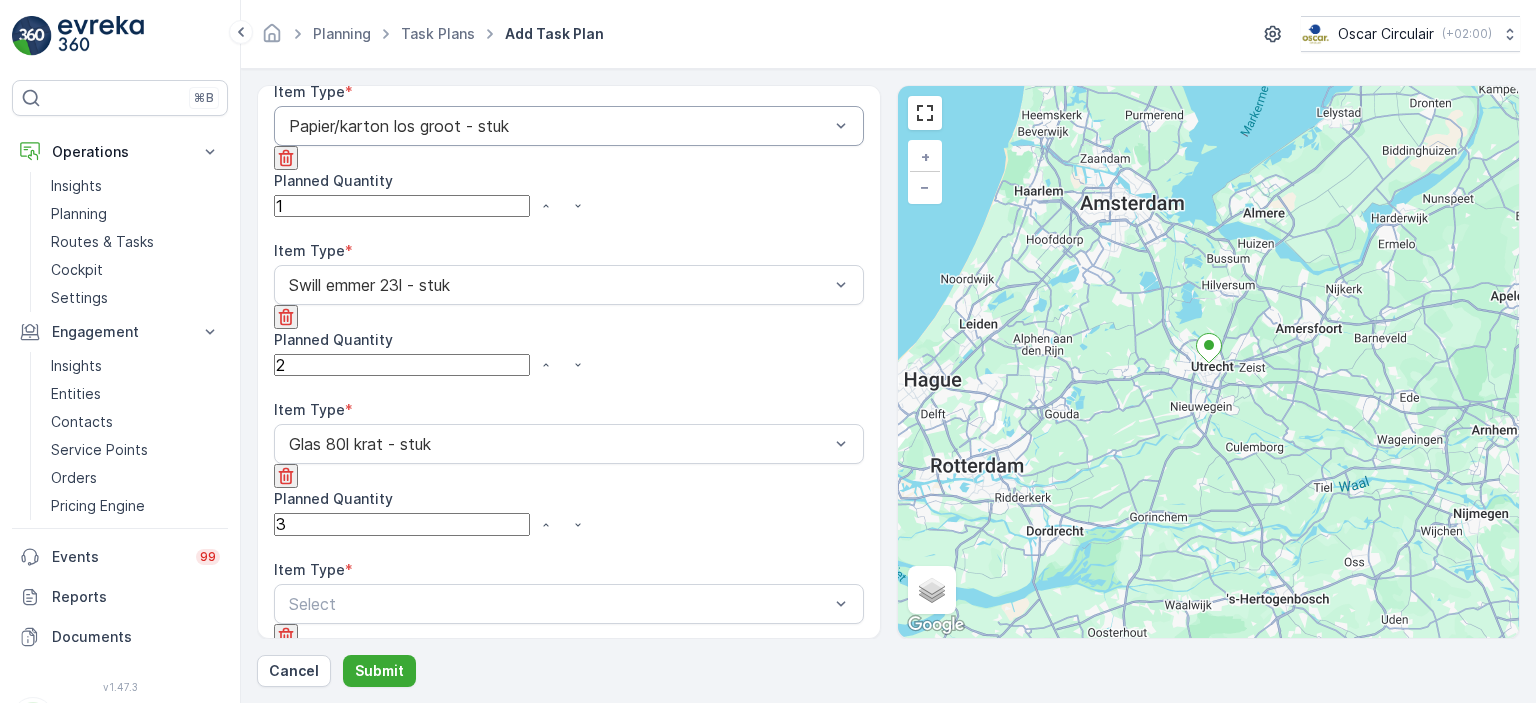 scroll, scrollTop: 1562, scrollLeft: 0, axis: vertical 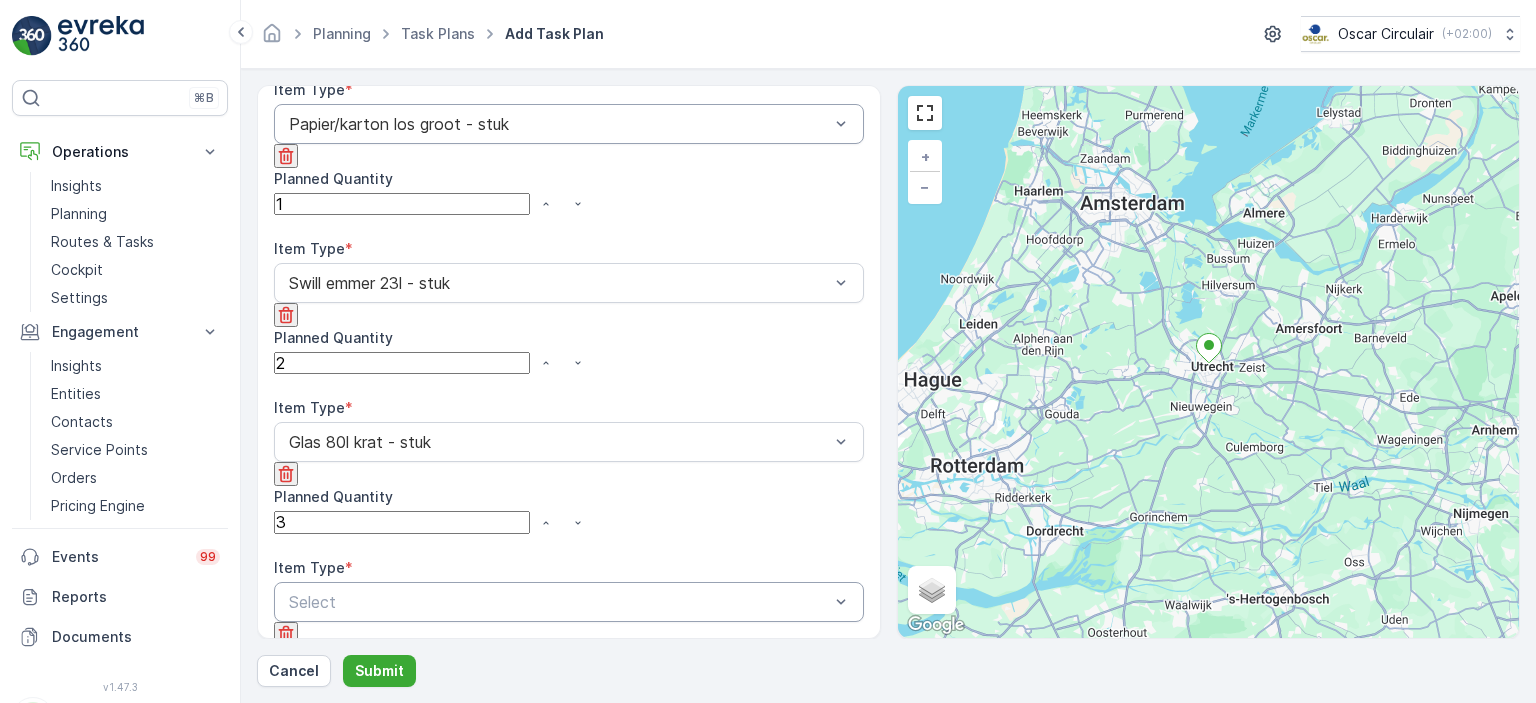 click on "Select" at bounding box center [569, 602] 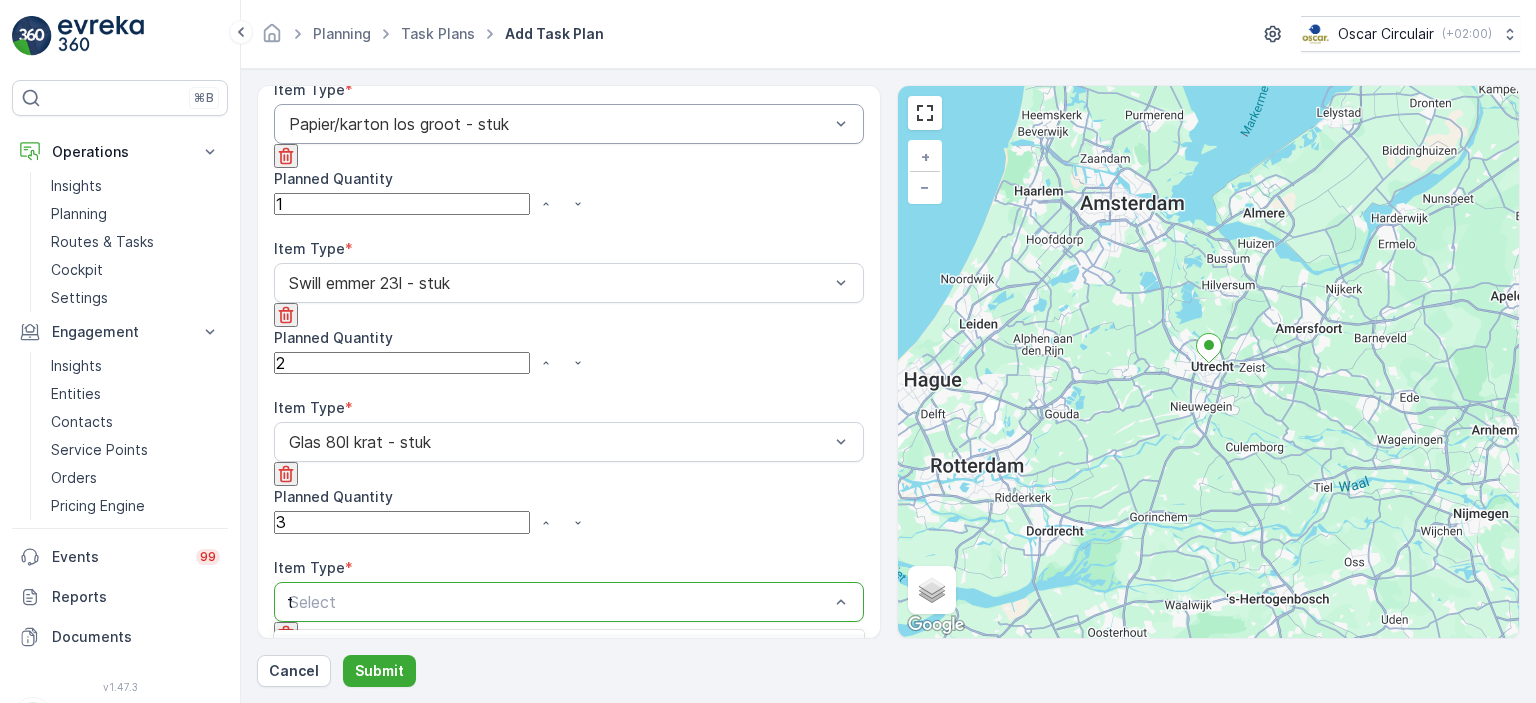 type on "ti" 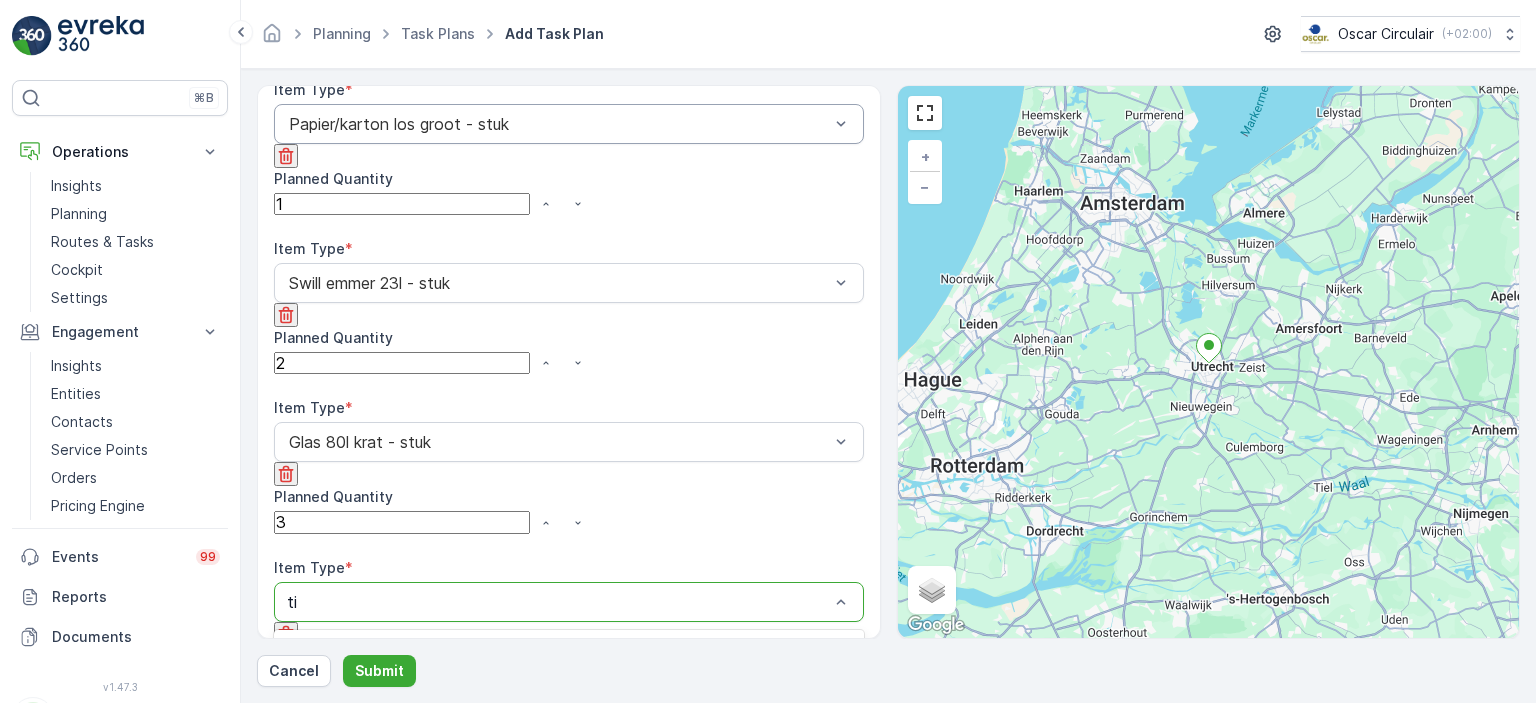 click on "Tissues zak-M (60) - gewicht" at bounding box center [569, 719] 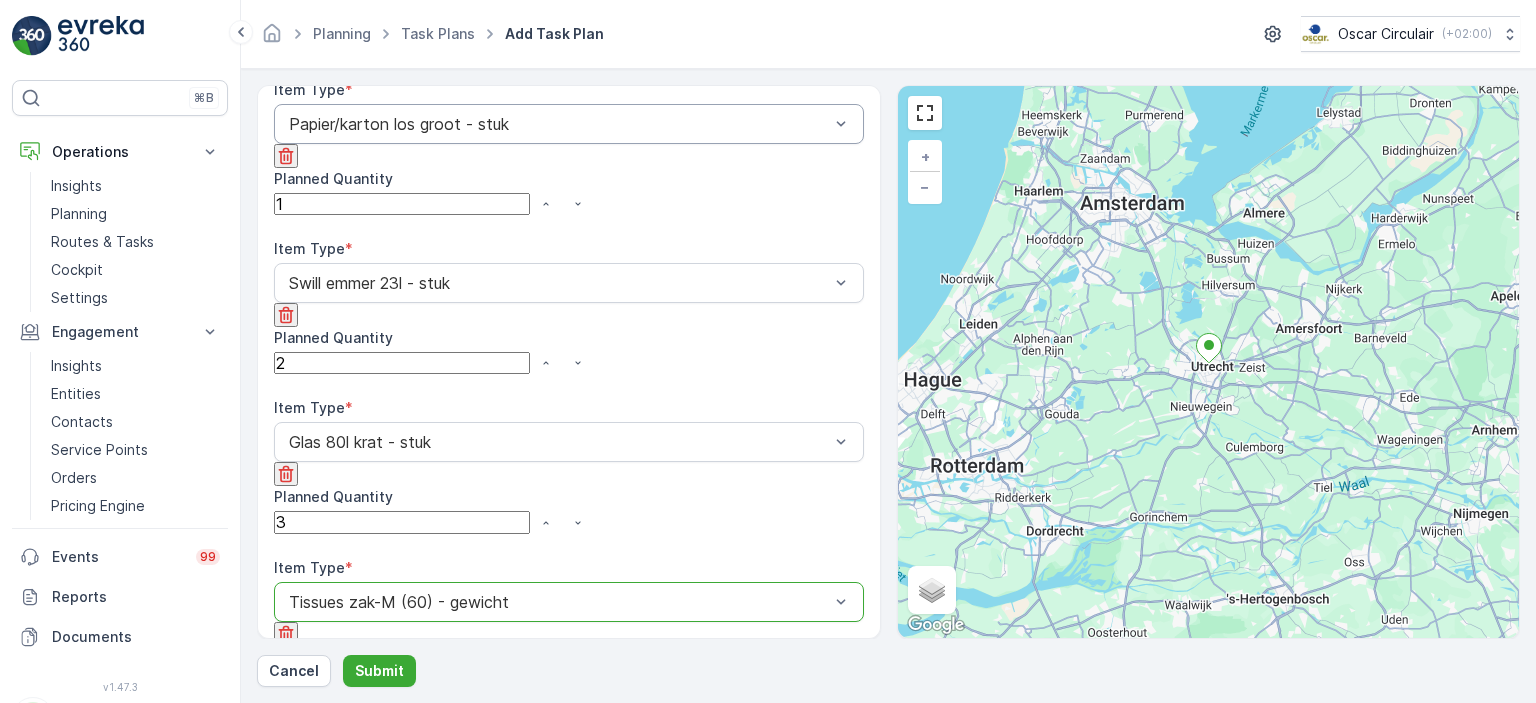 click at bounding box center [559, 602] 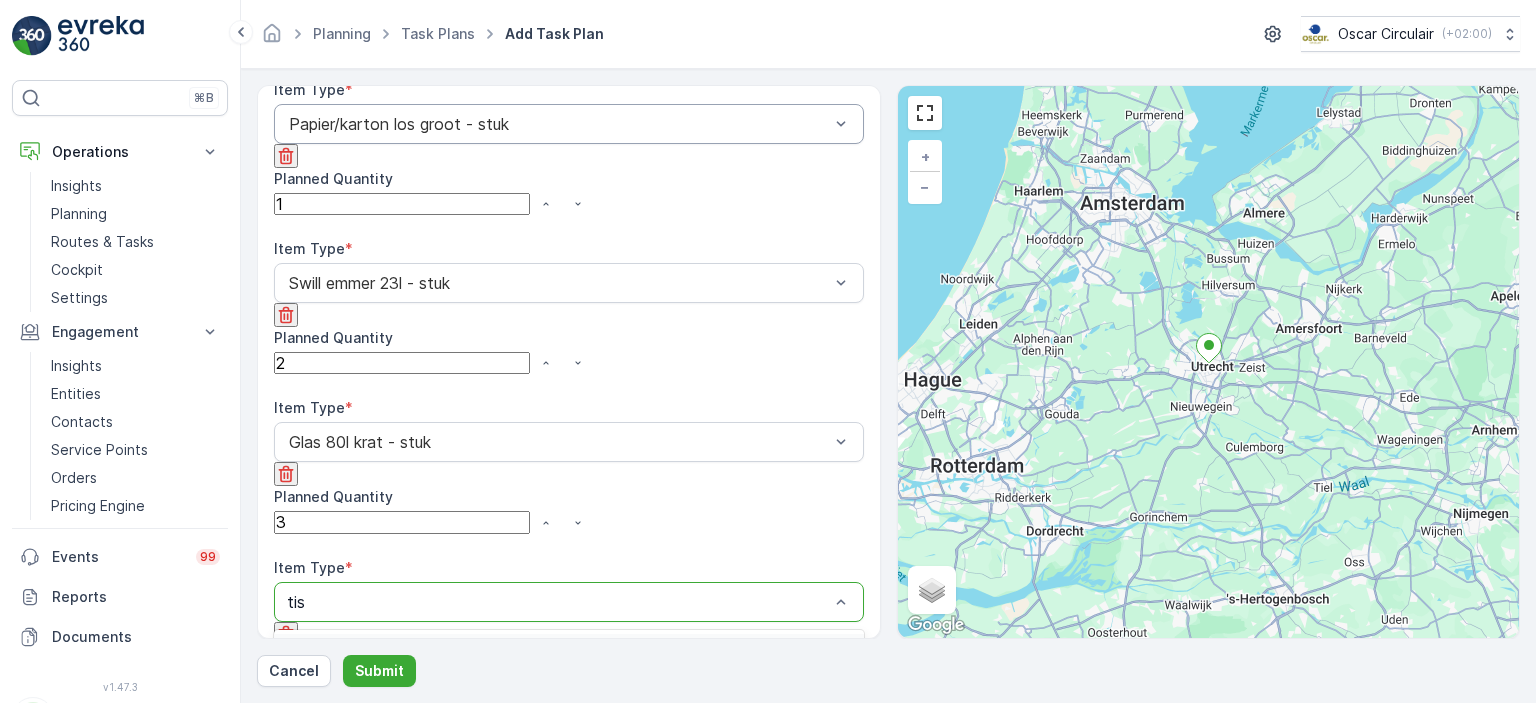 type on "tiss" 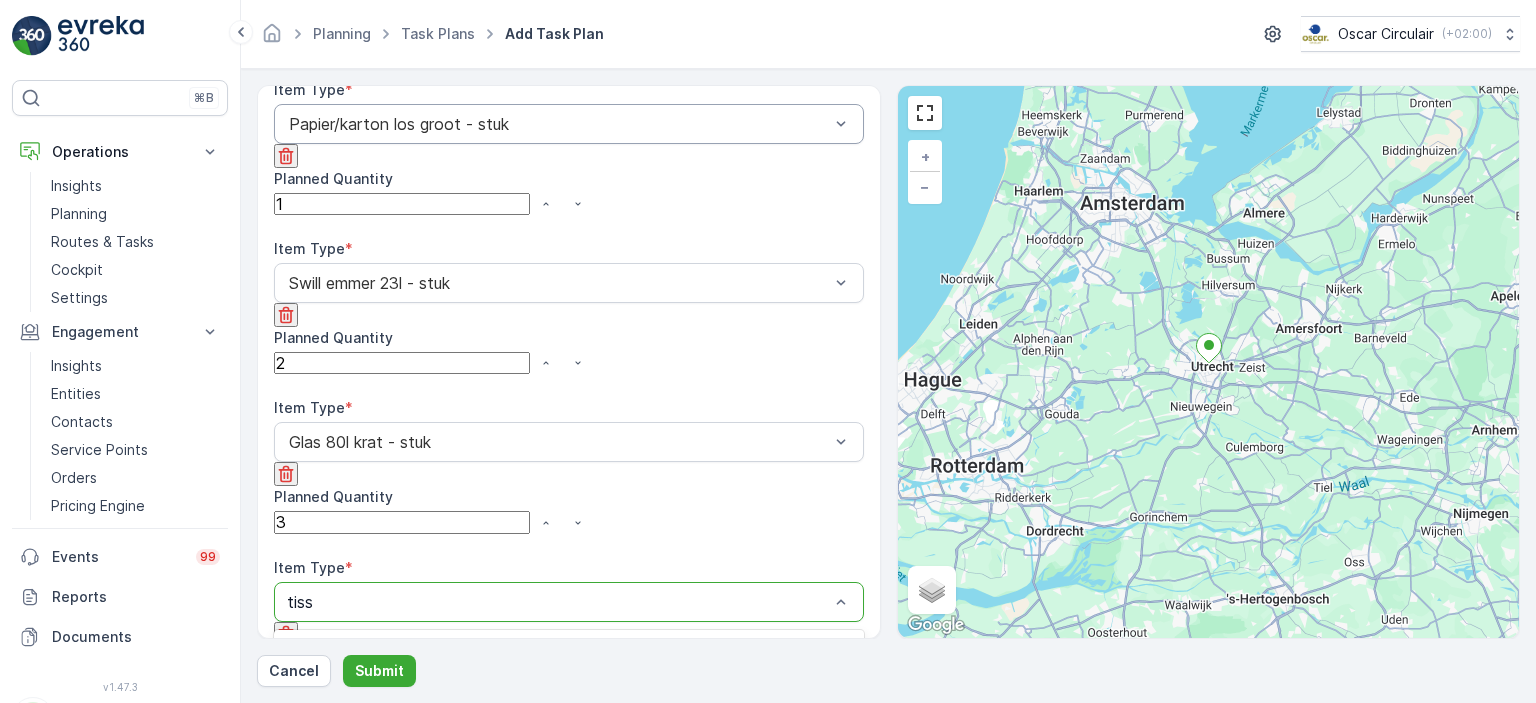 click on "Tissues zak-M (60) zak - stuk" at bounding box center [397, 771] 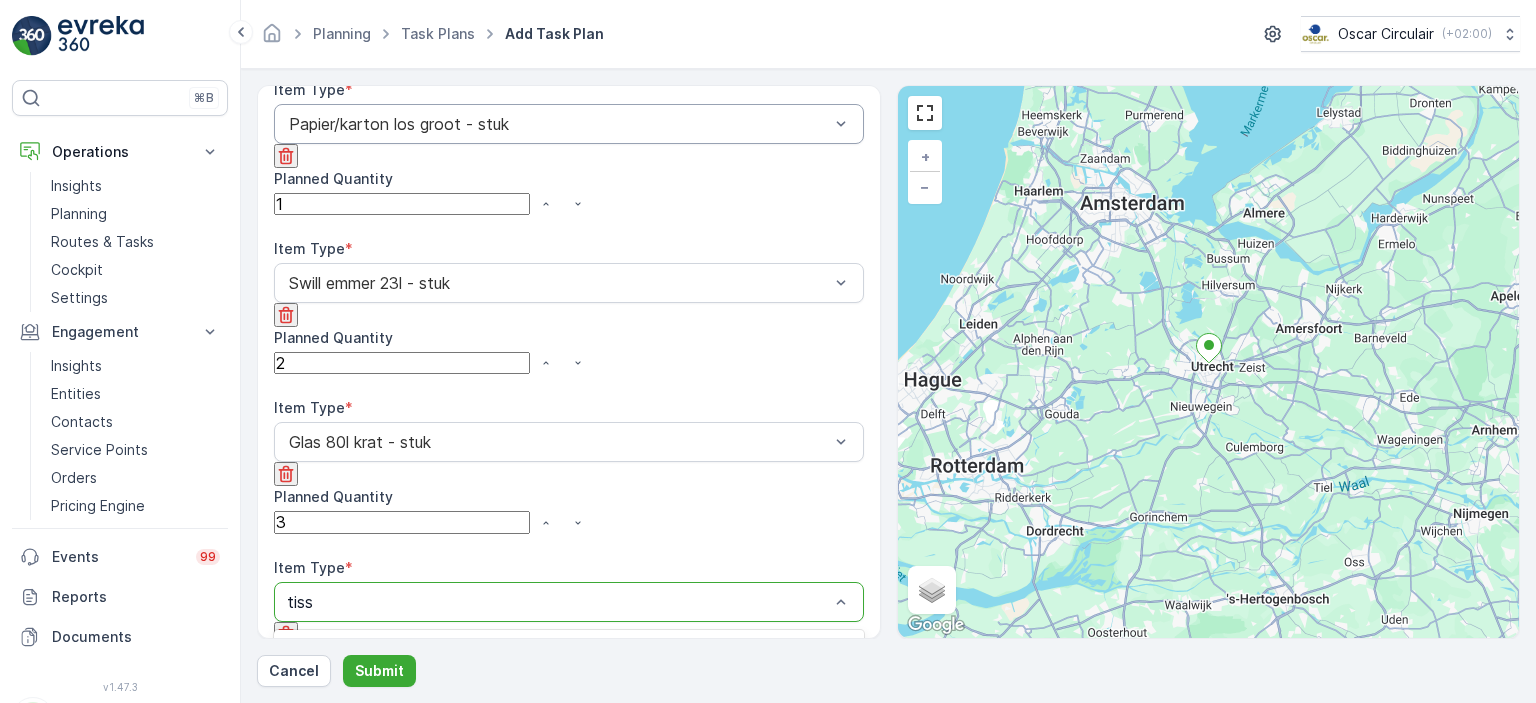 type 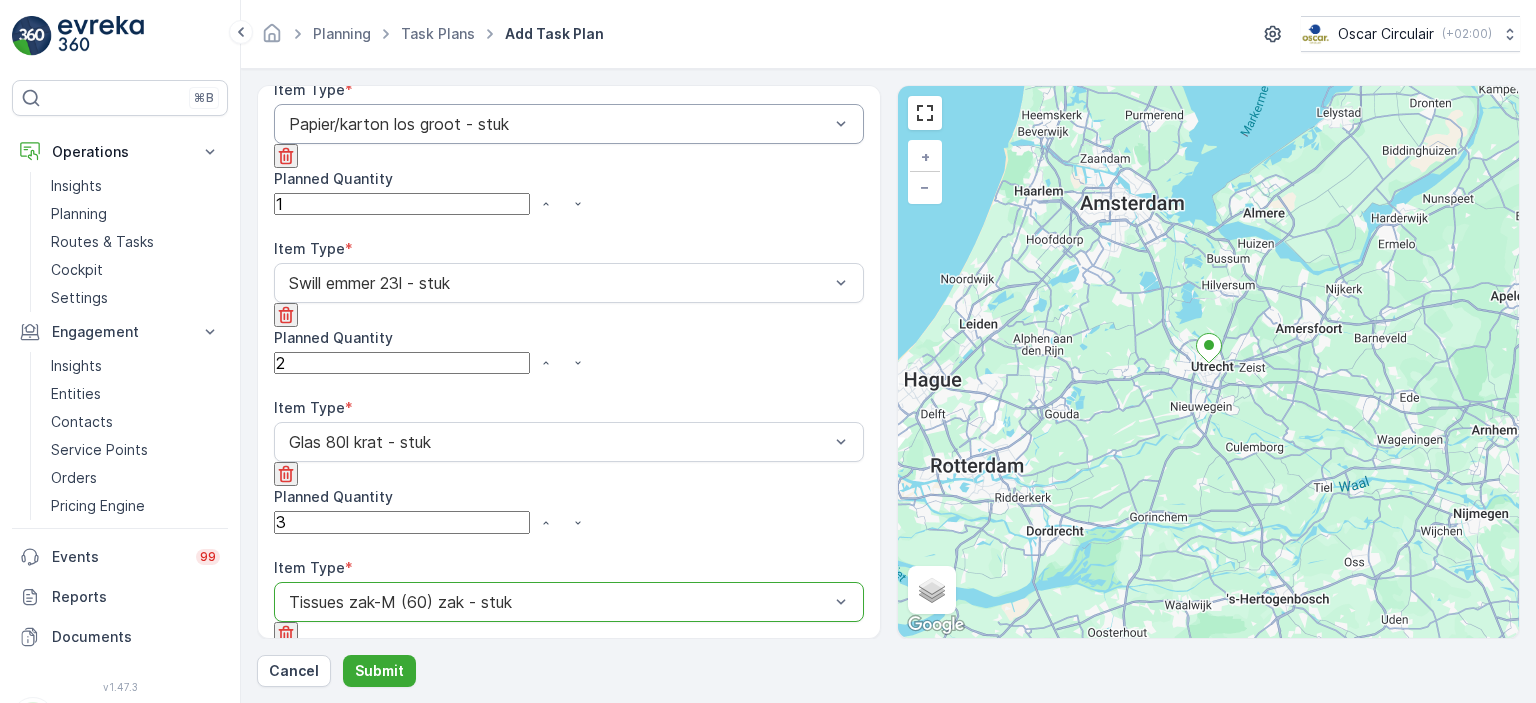 click 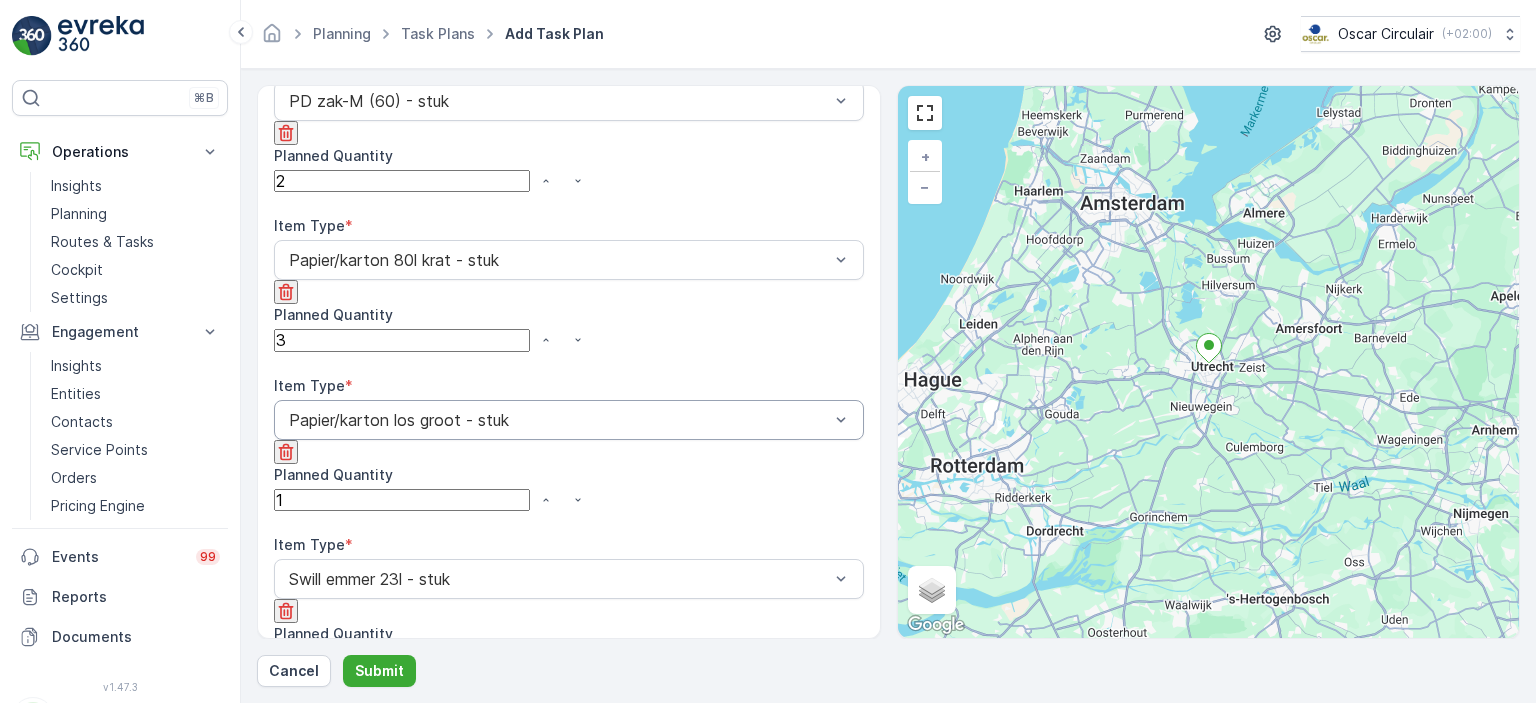 scroll, scrollTop: 1770, scrollLeft: 0, axis: vertical 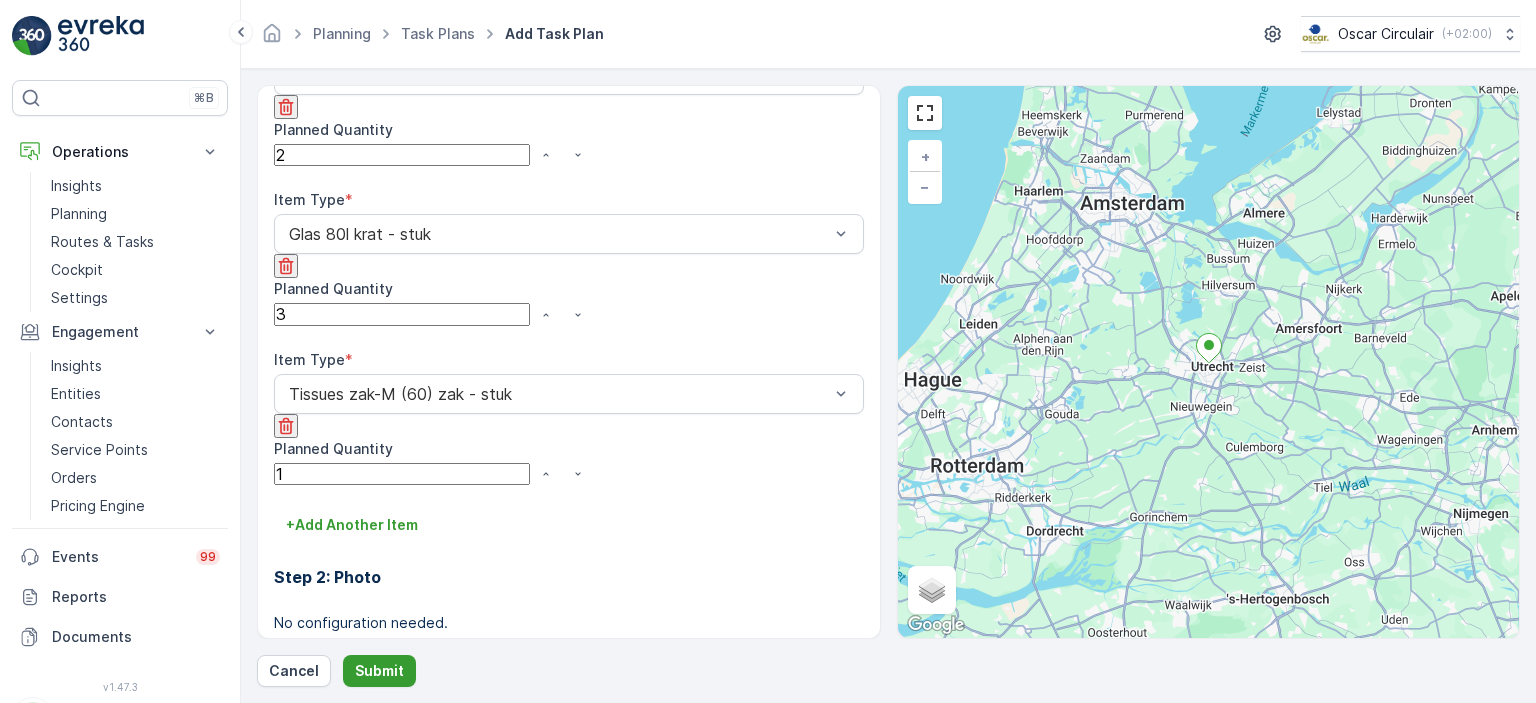 click on "Submit" at bounding box center [379, 671] 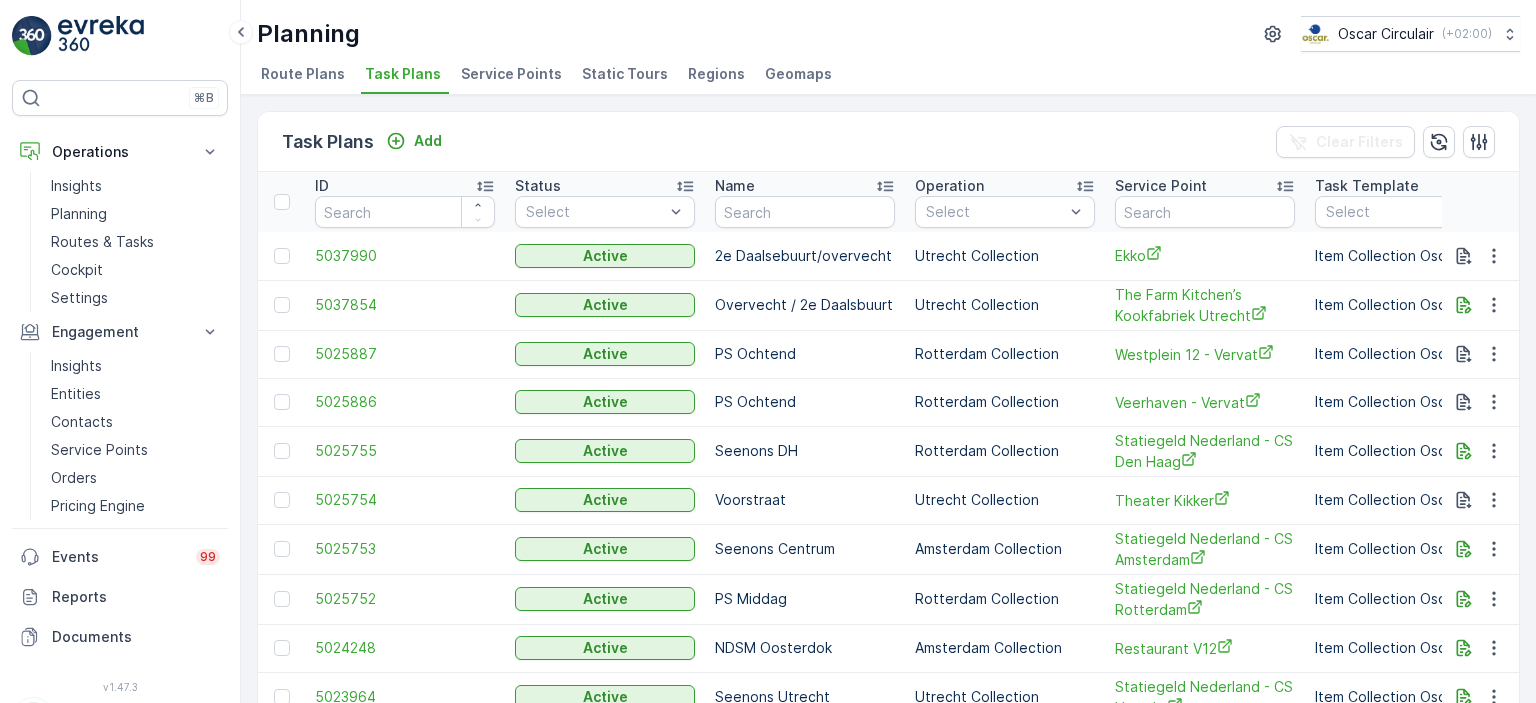 click on "Service Points" at bounding box center (511, 74) 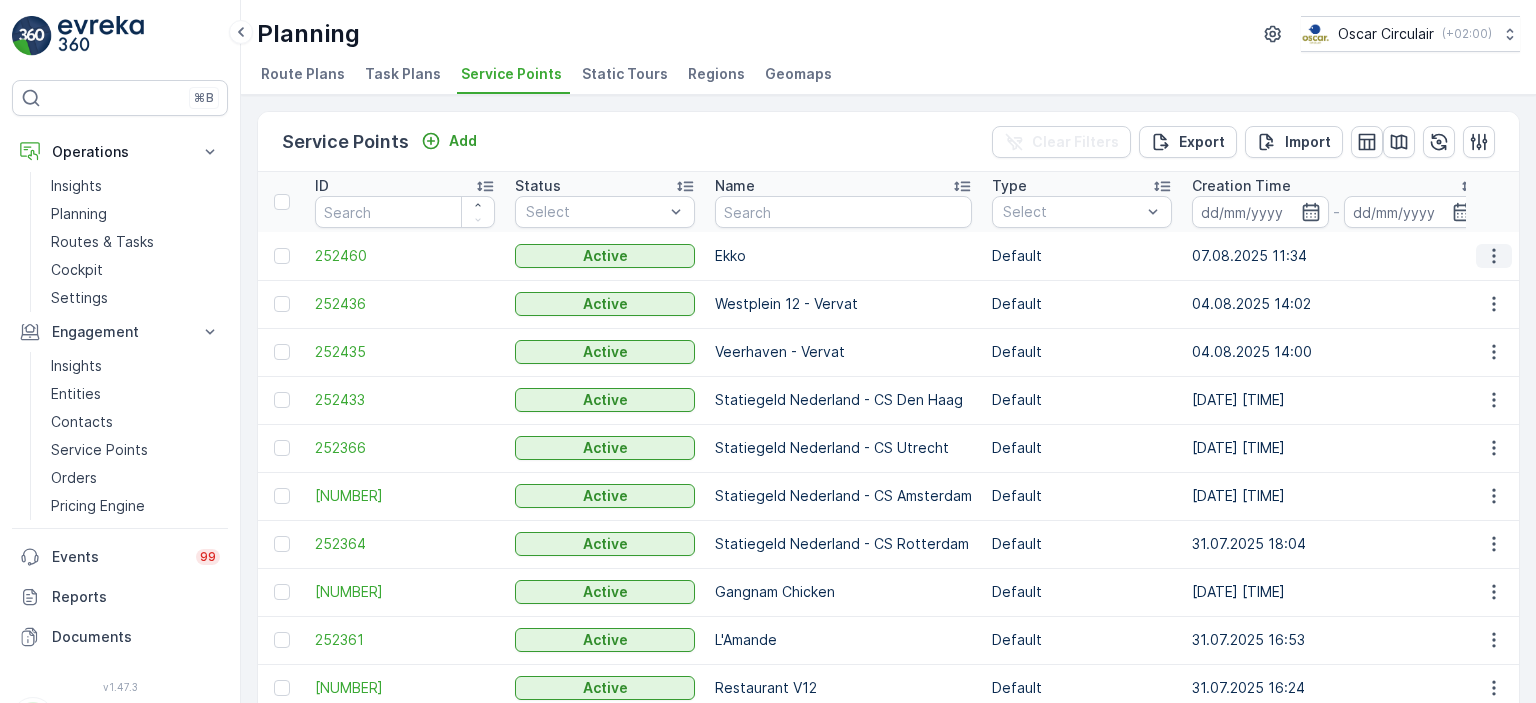 click 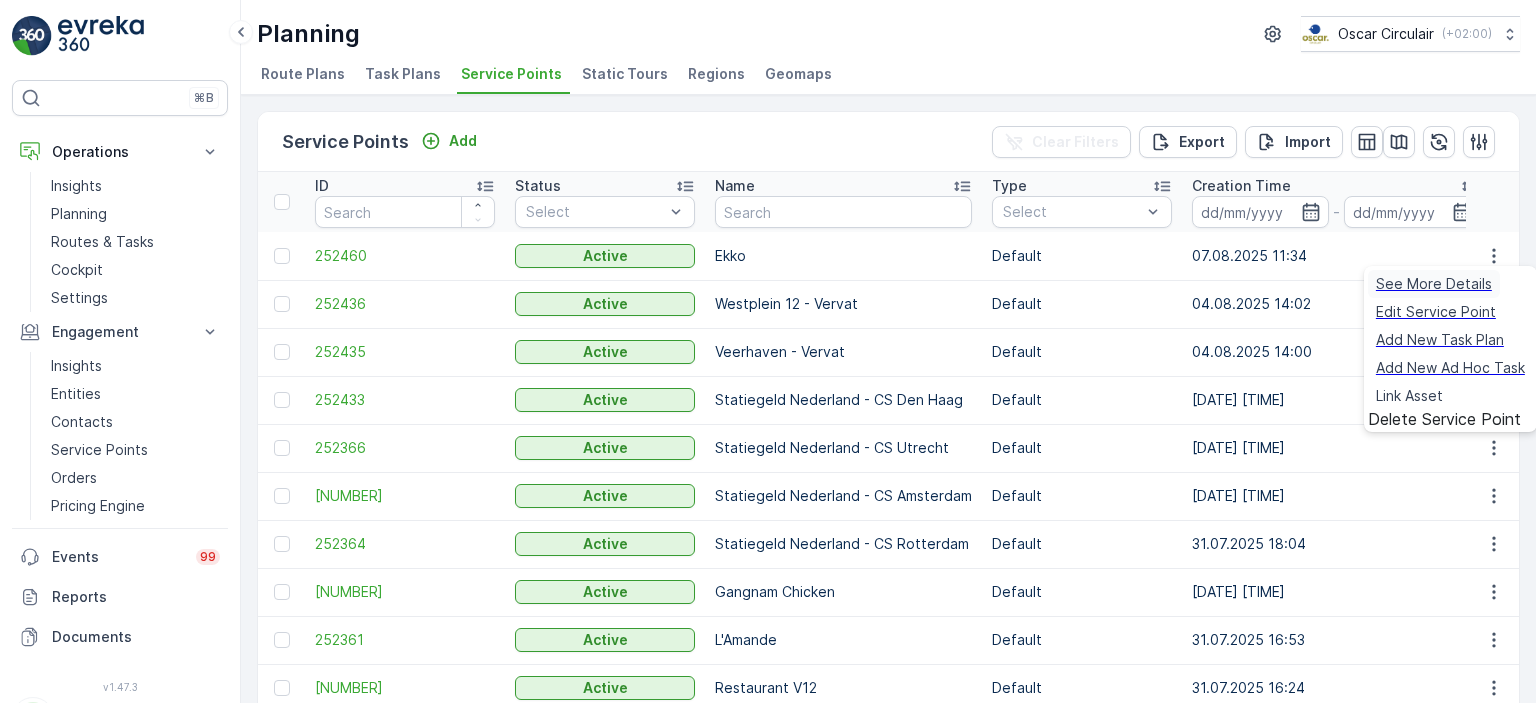 click on "See More Details" at bounding box center [1434, 284] 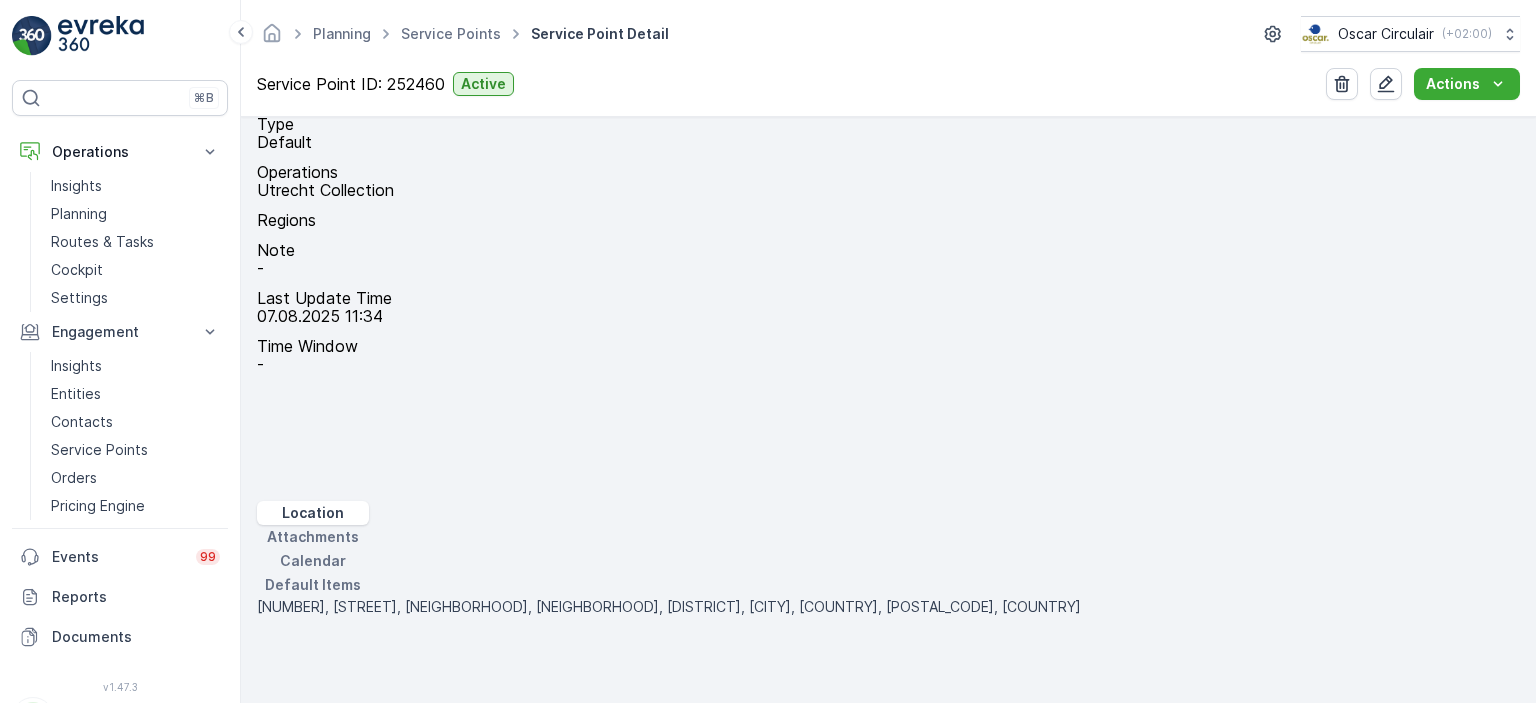 scroll, scrollTop: 0, scrollLeft: 0, axis: both 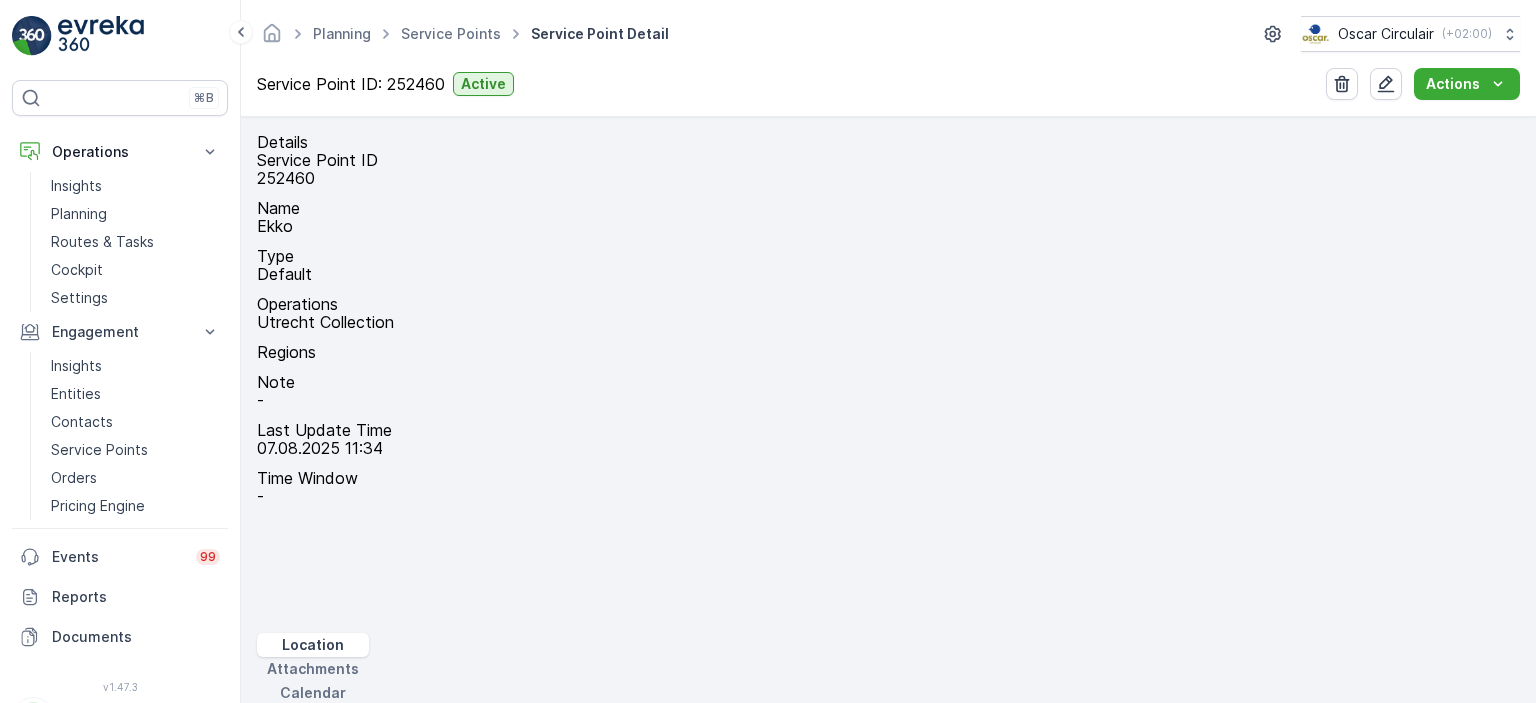 click on "Attachments" at bounding box center (313, 669) 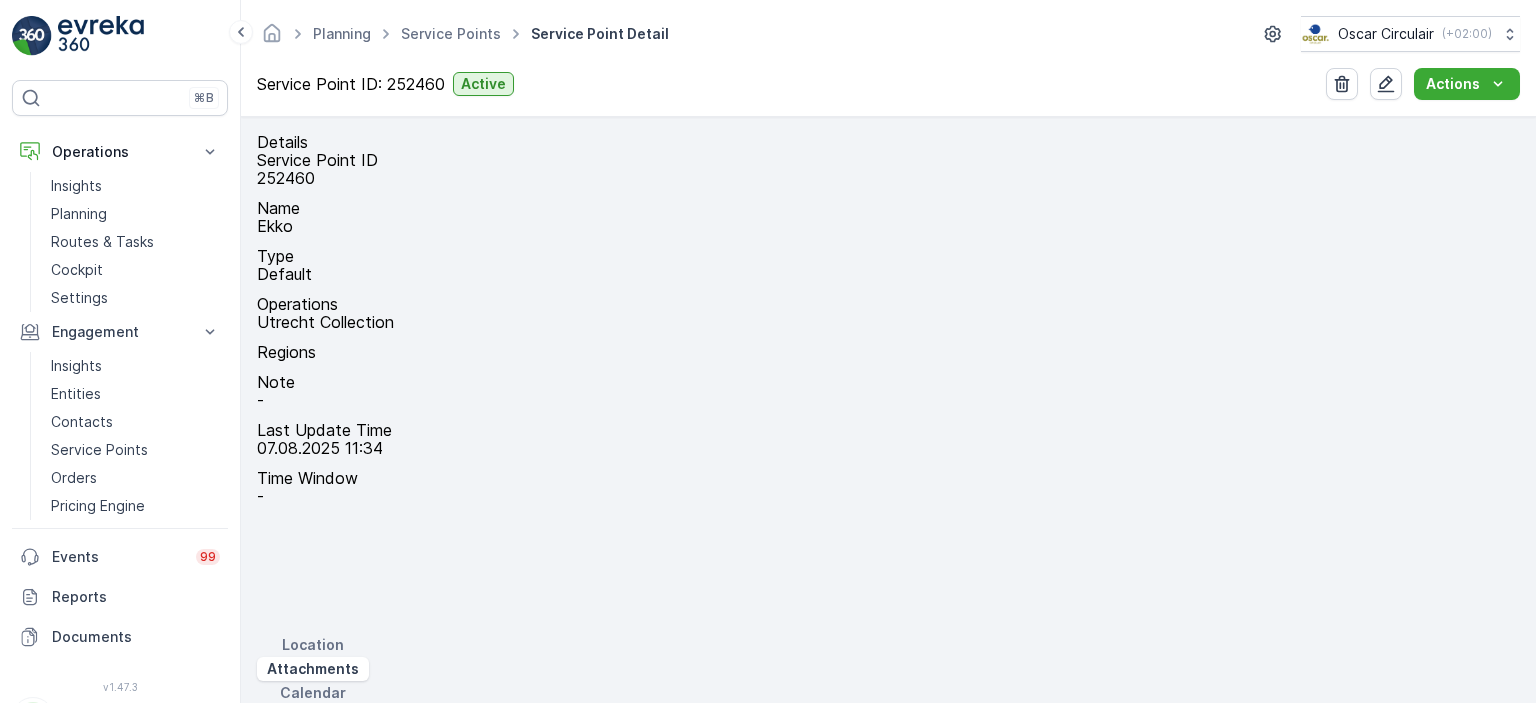 click on "Manage Attachments" at bounding box center [373, 745] 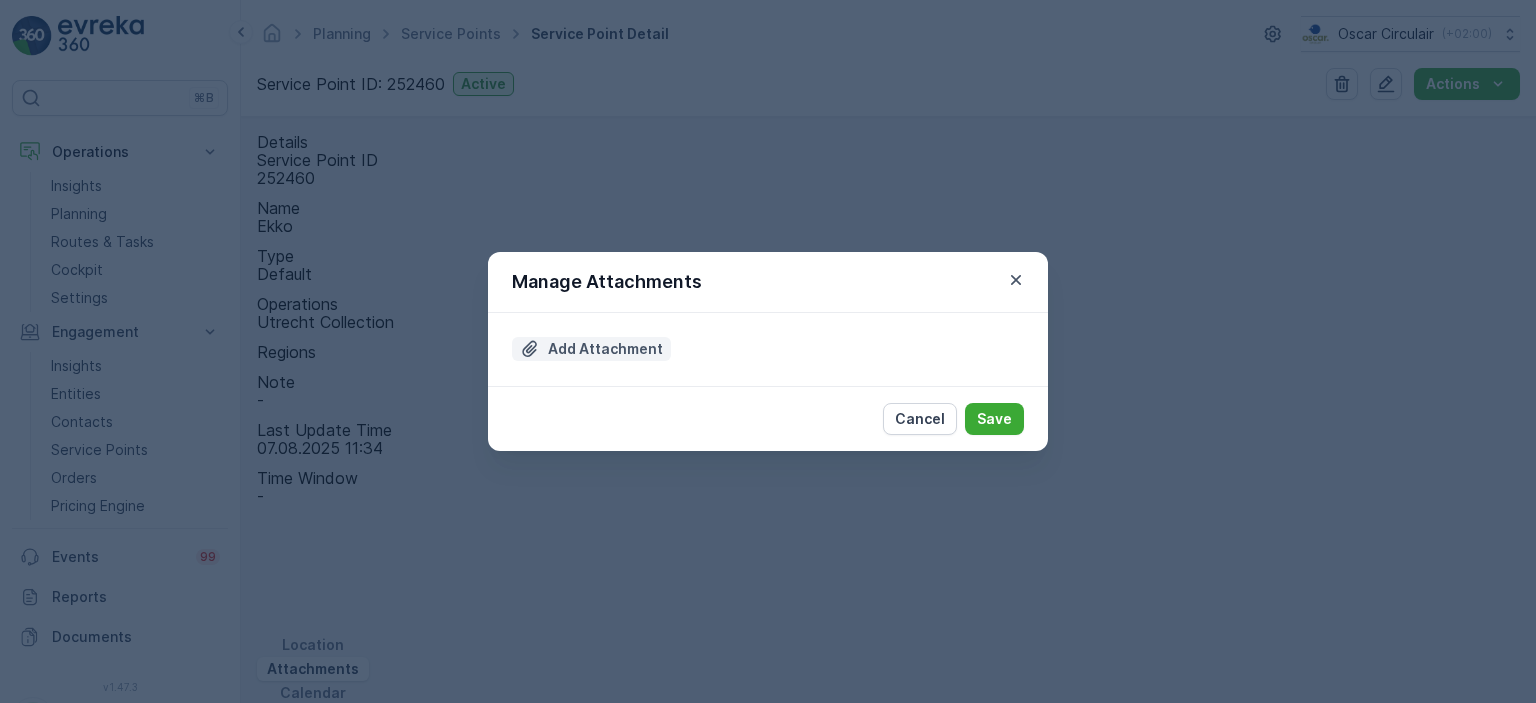 click on "Add Attachment" at bounding box center (605, 349) 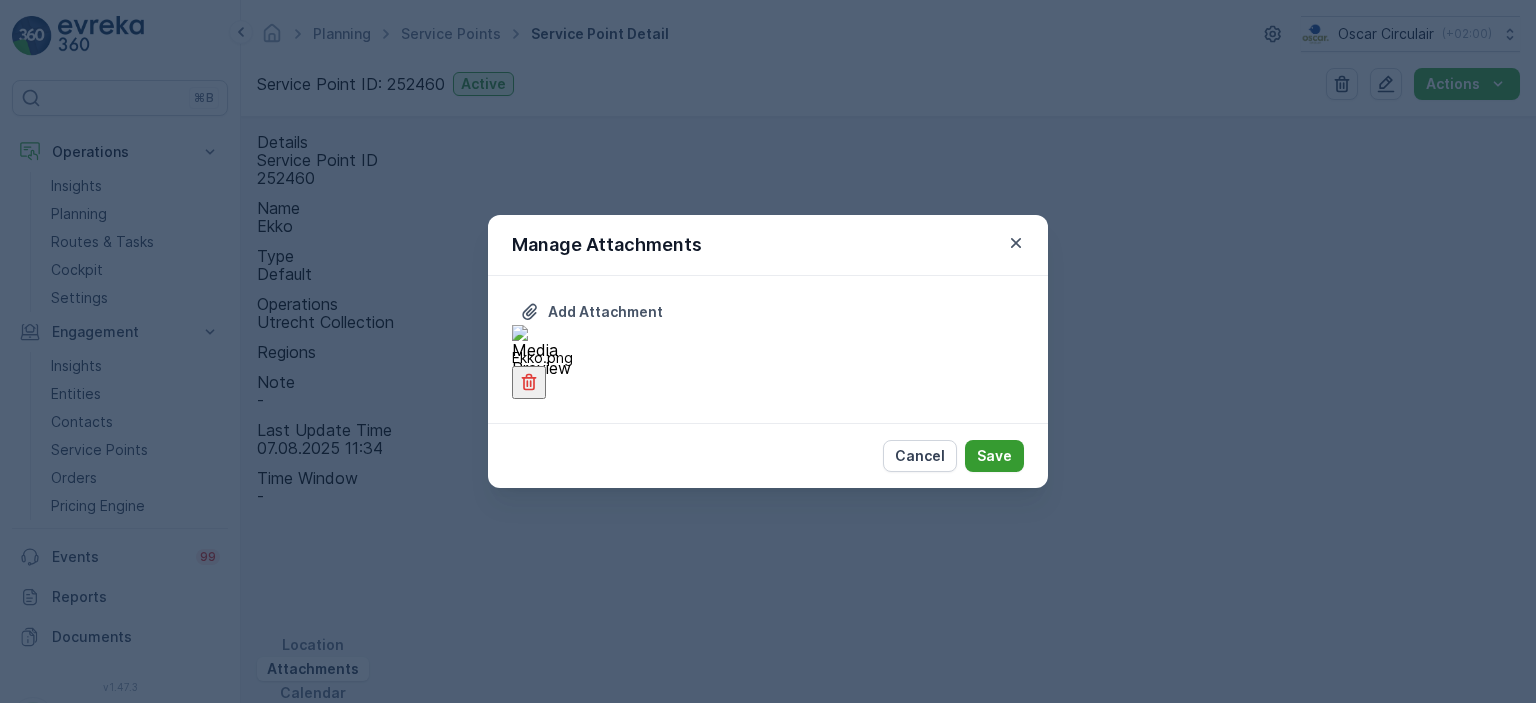 click on "Save" at bounding box center [994, 456] 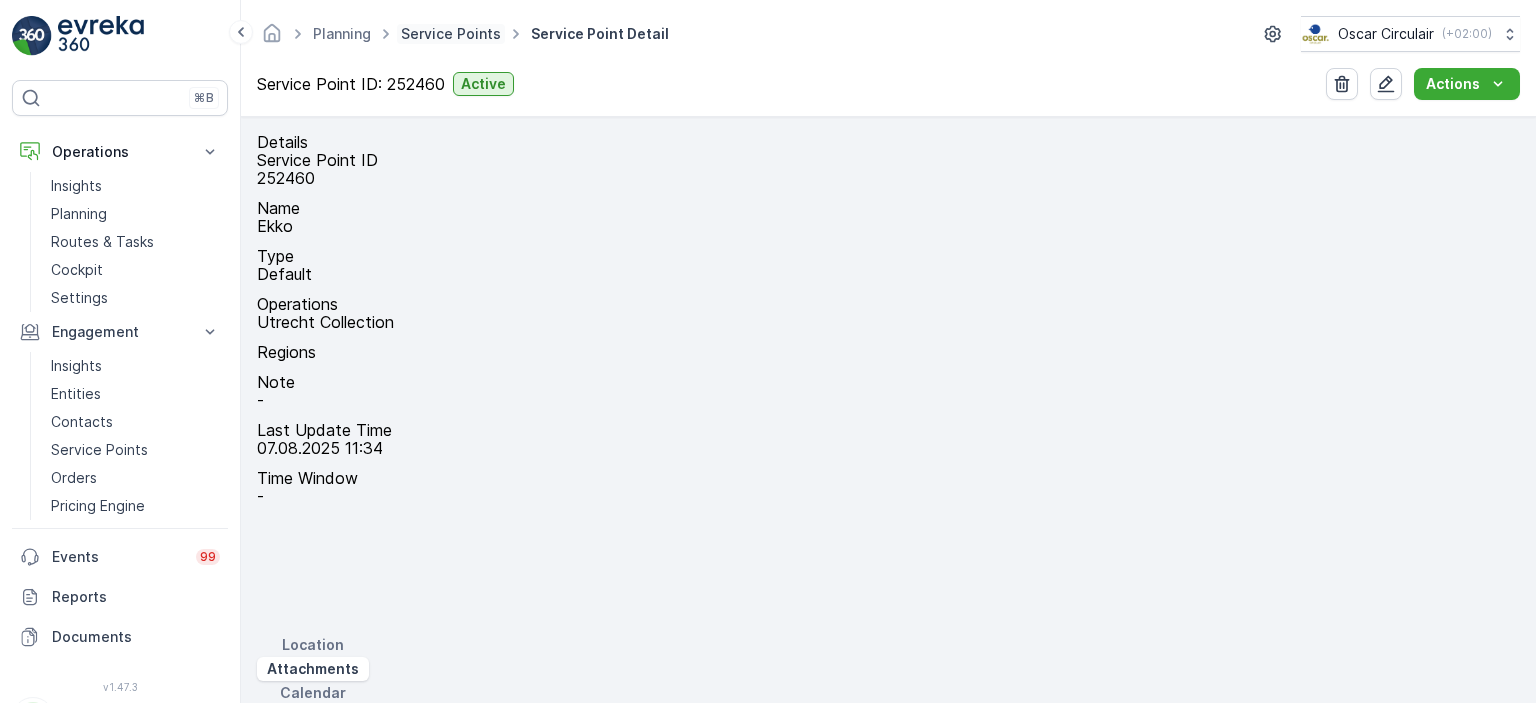 click on "Service Points" at bounding box center (451, 33) 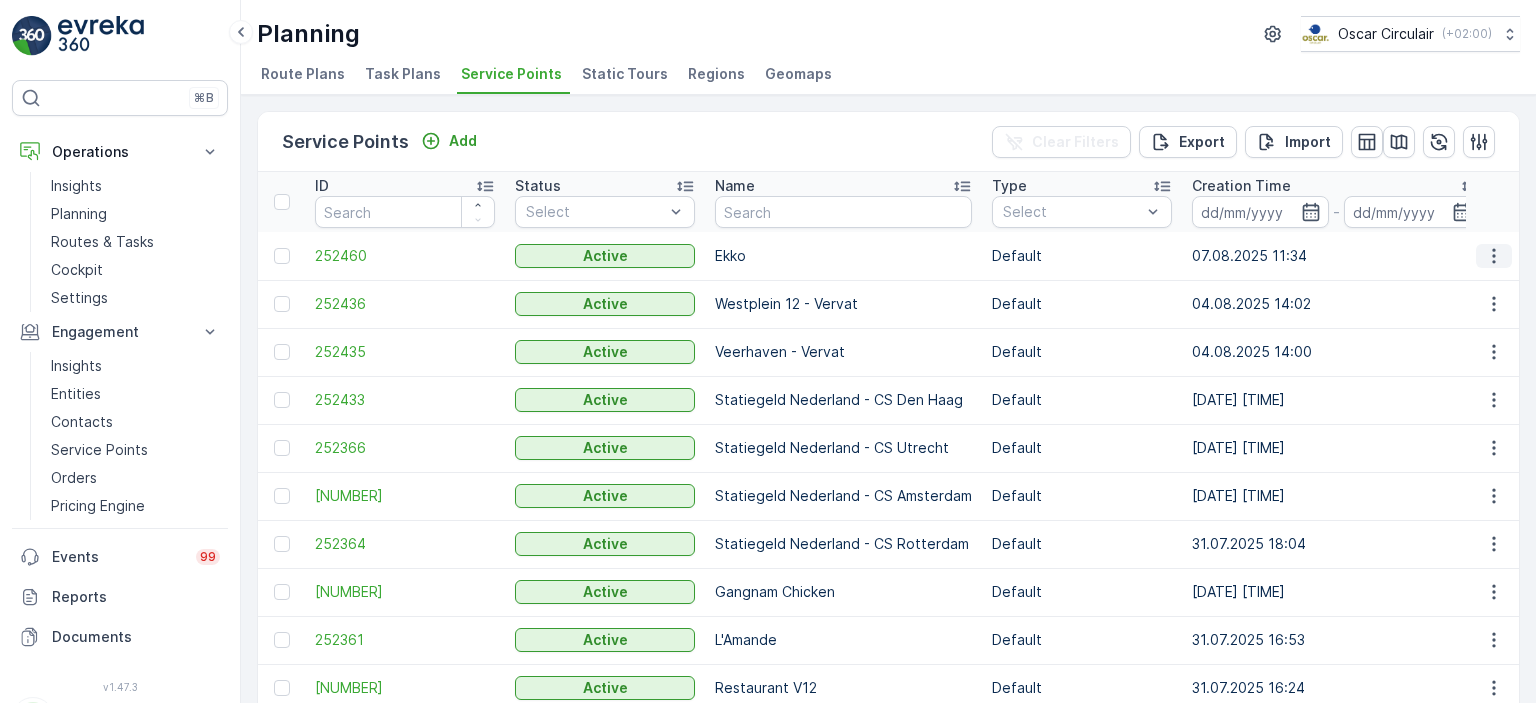 click 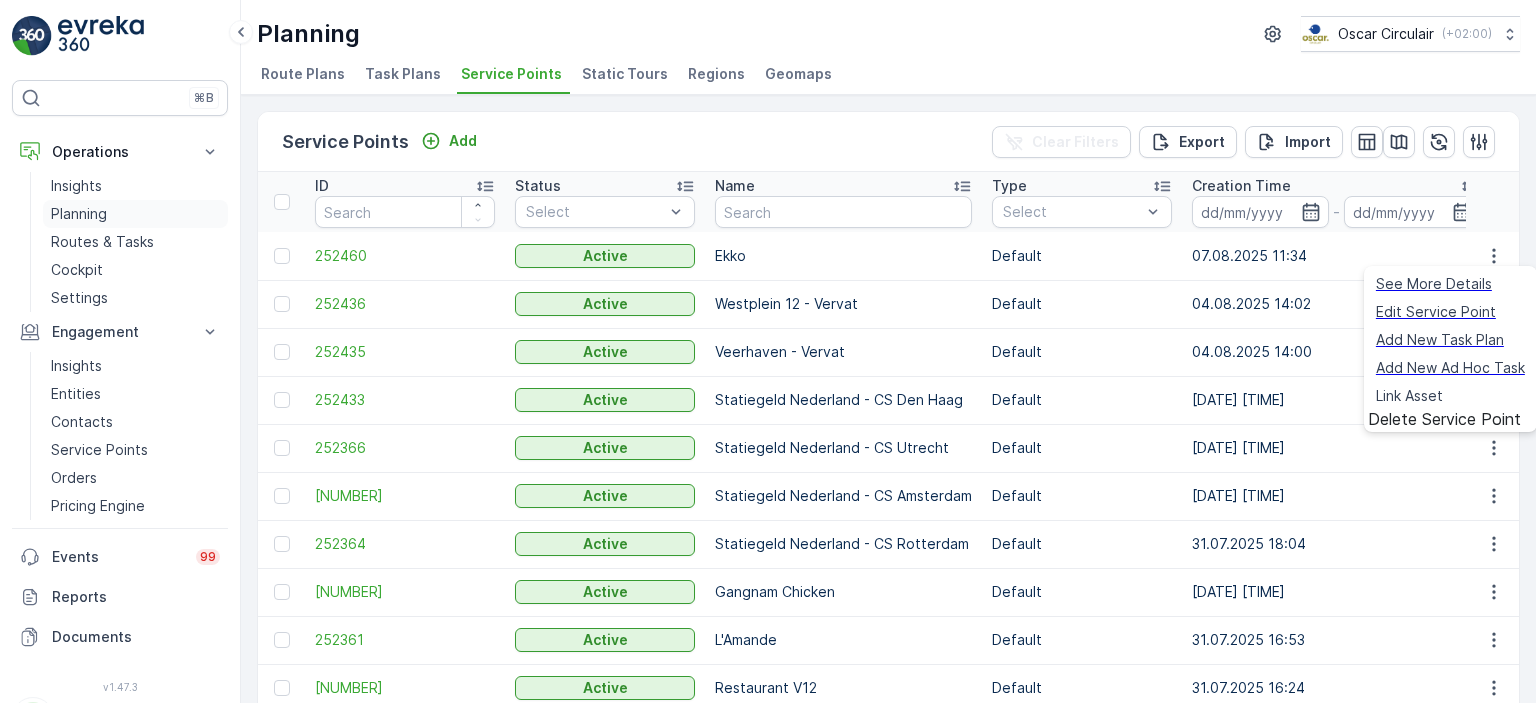 click on "Planning" at bounding box center [135, 214] 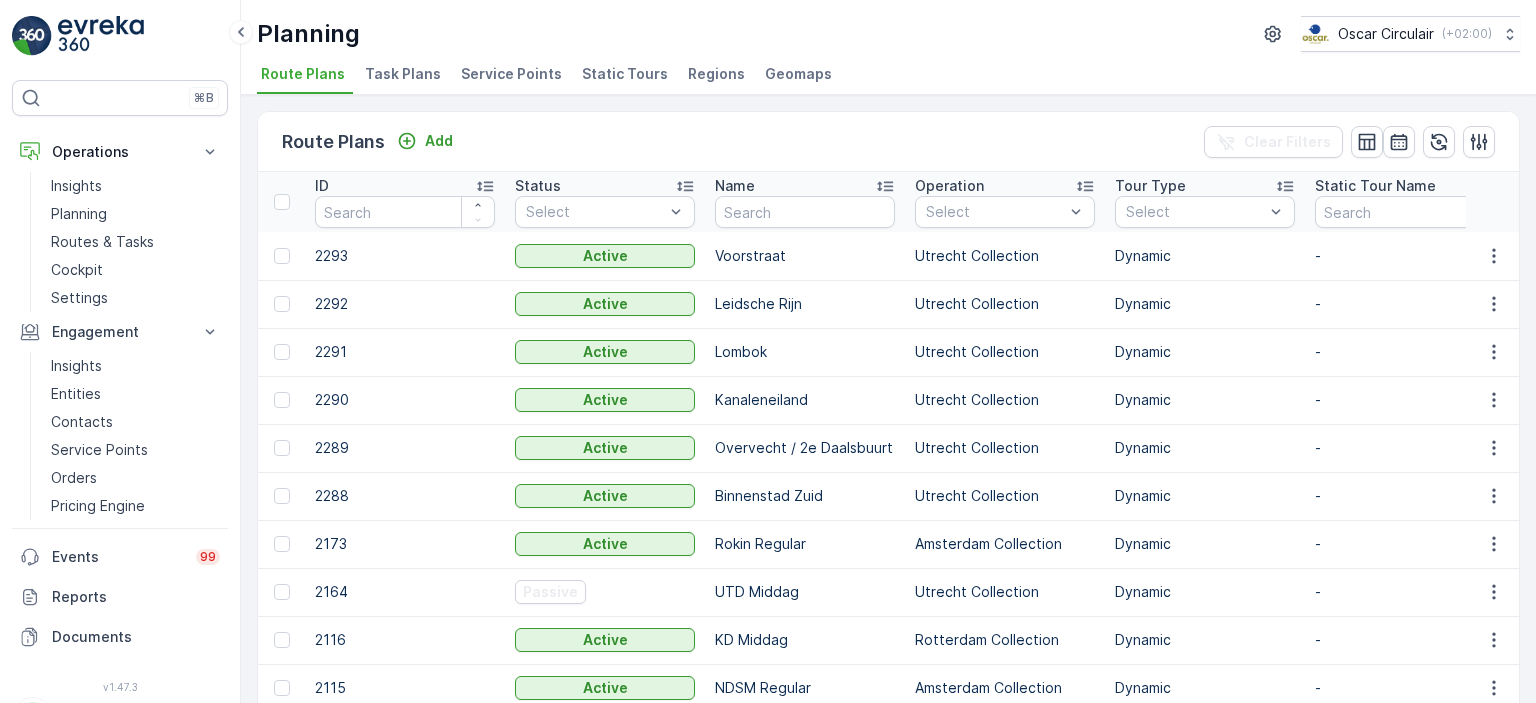 click on "Task Plans" at bounding box center (403, 74) 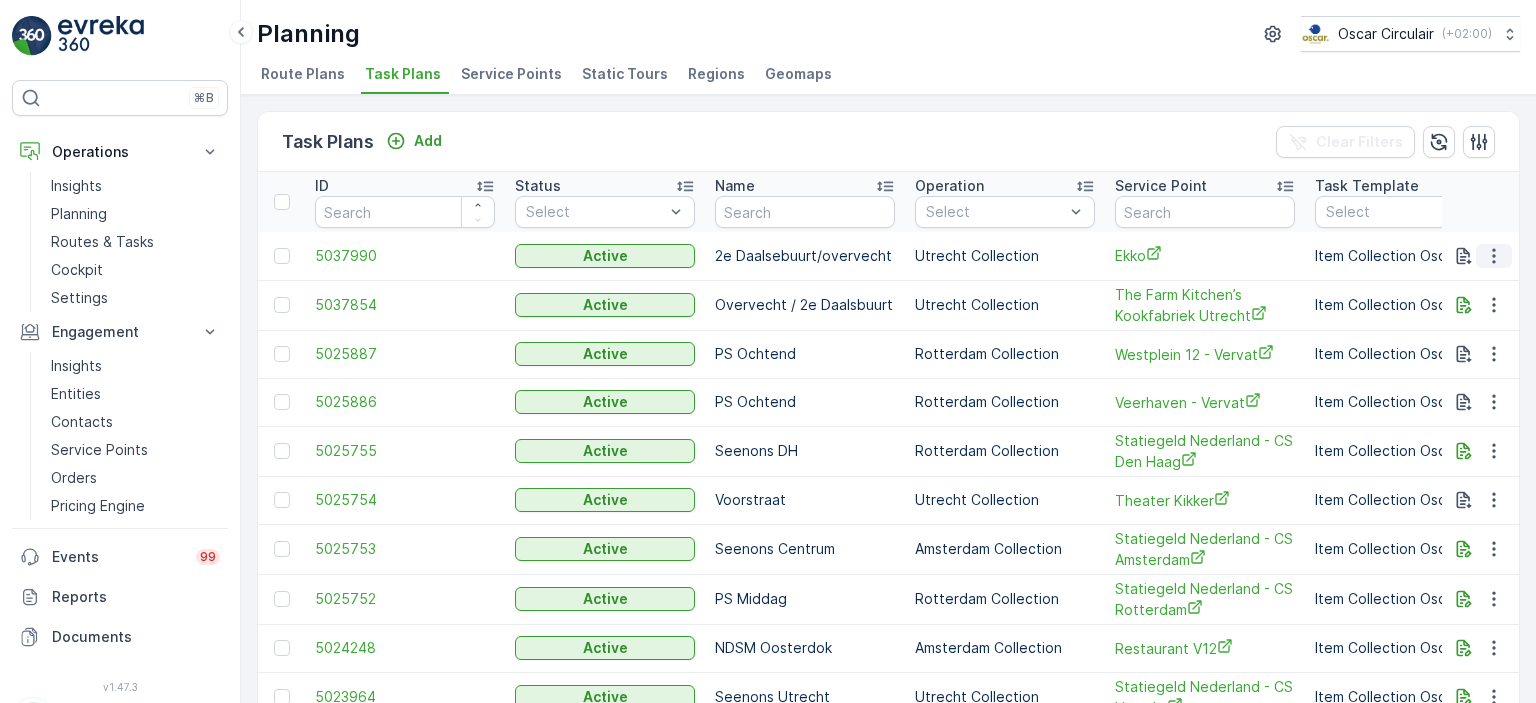 click 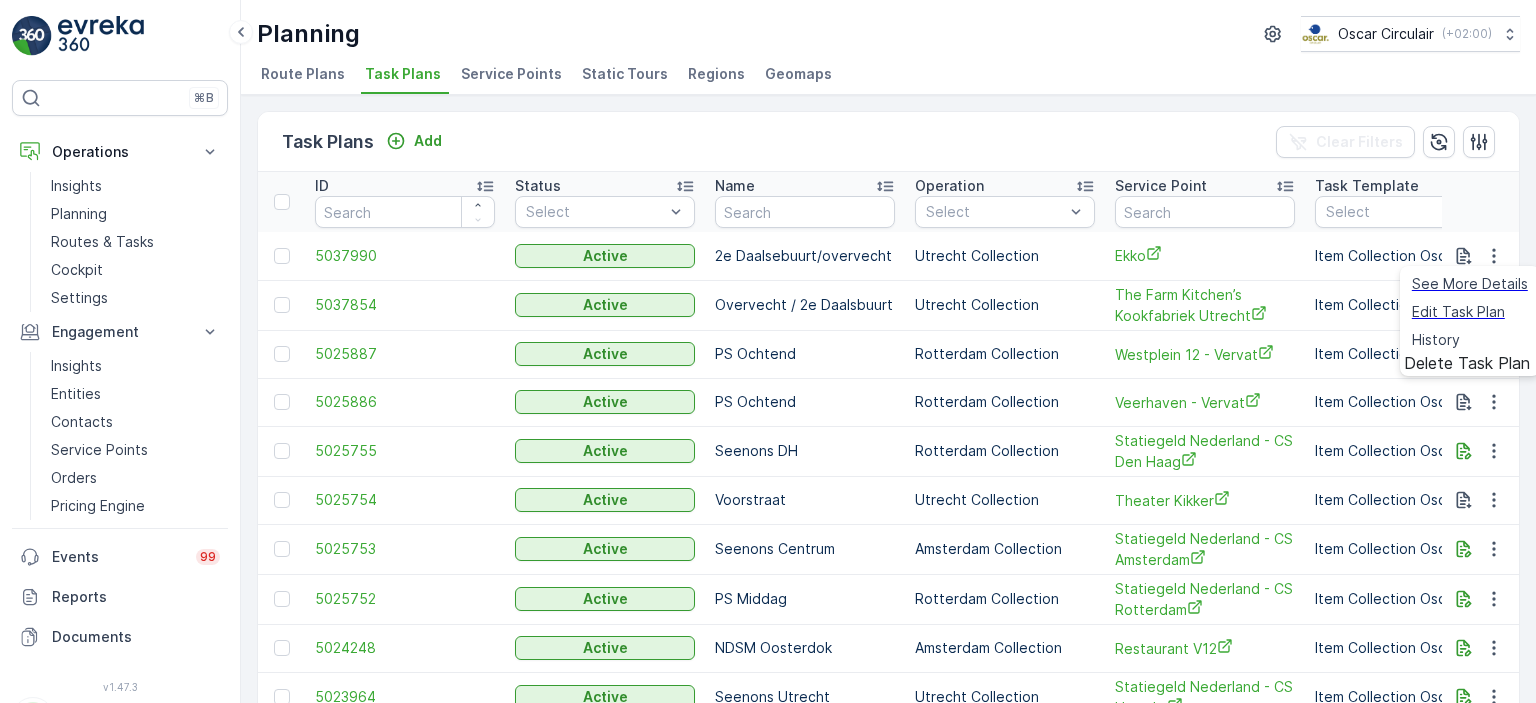 click at bounding box center [1481, 202] 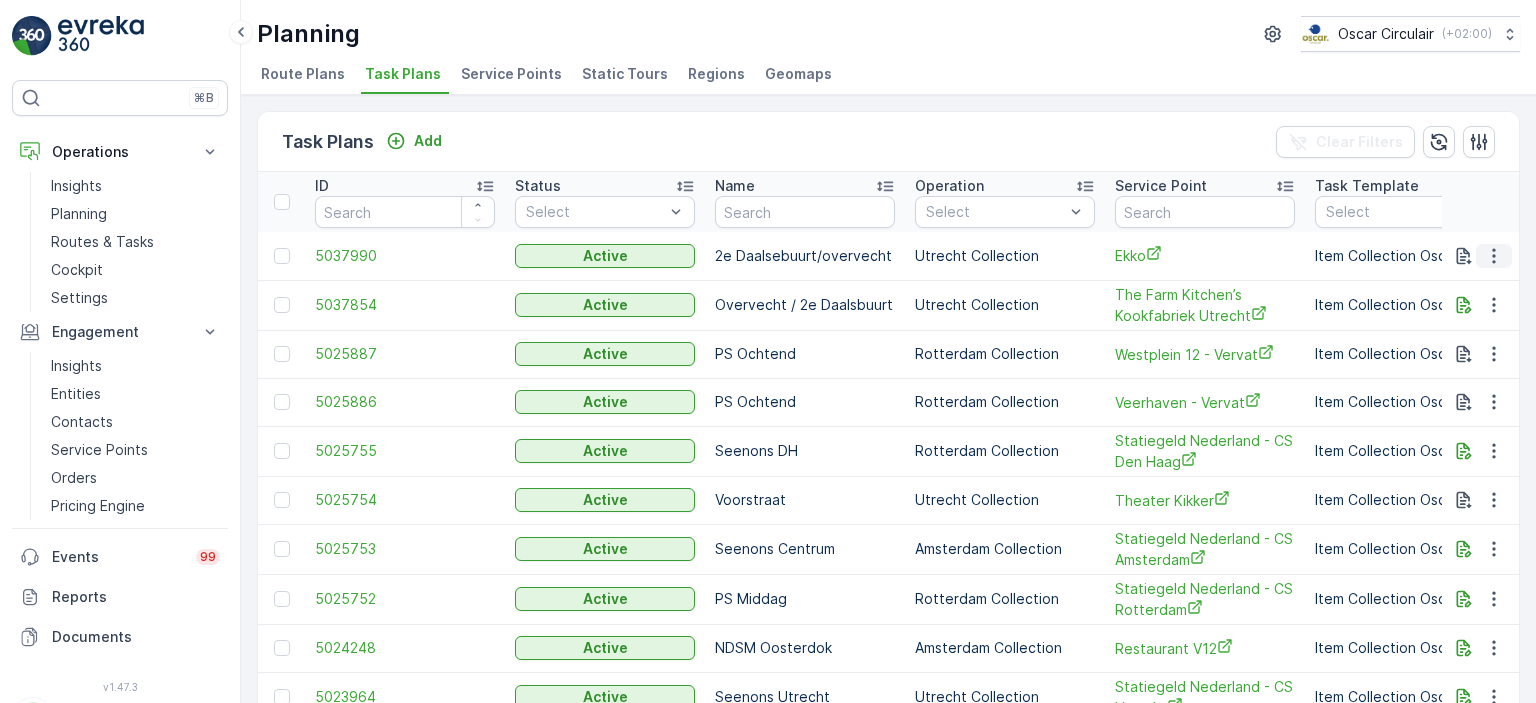 click at bounding box center (1494, 256) 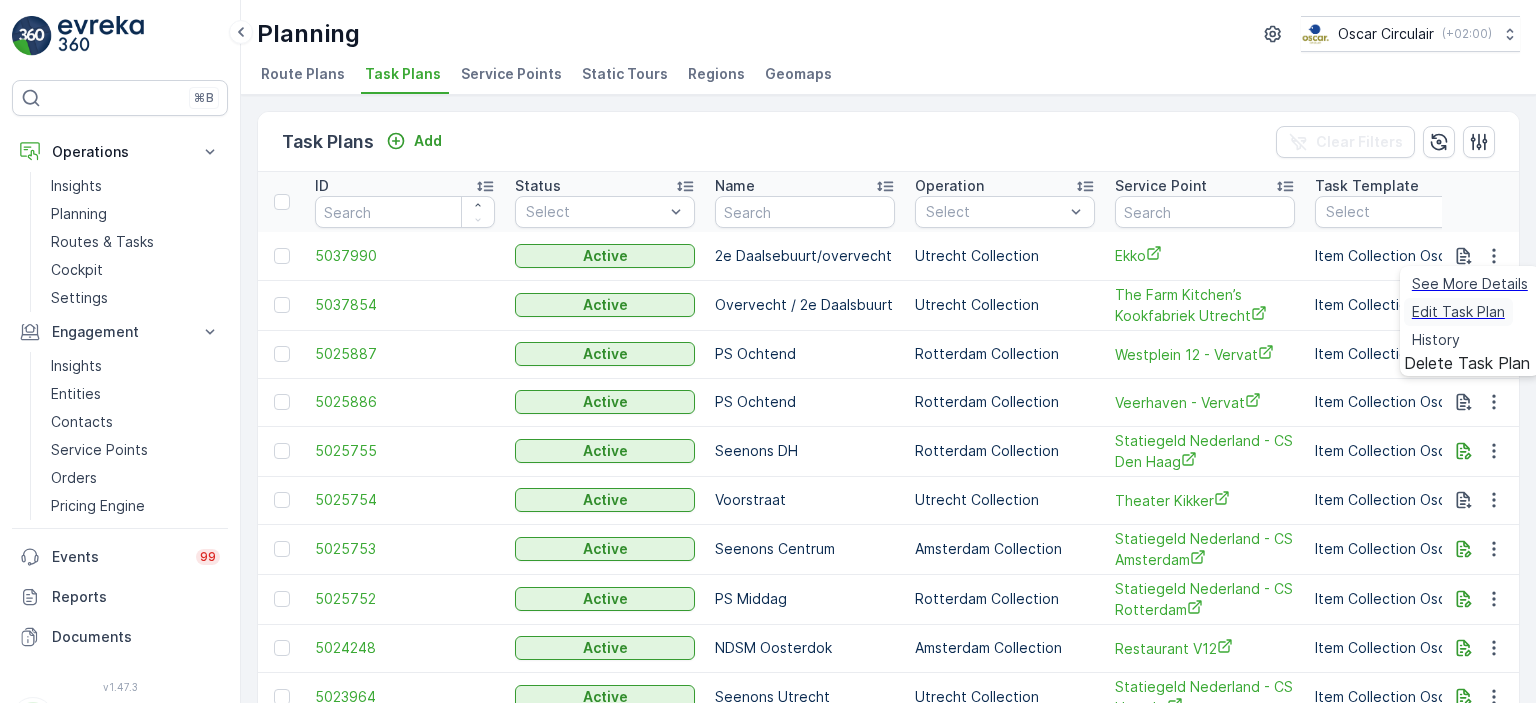 click on "Edit Task Plan" at bounding box center (1458, 312) 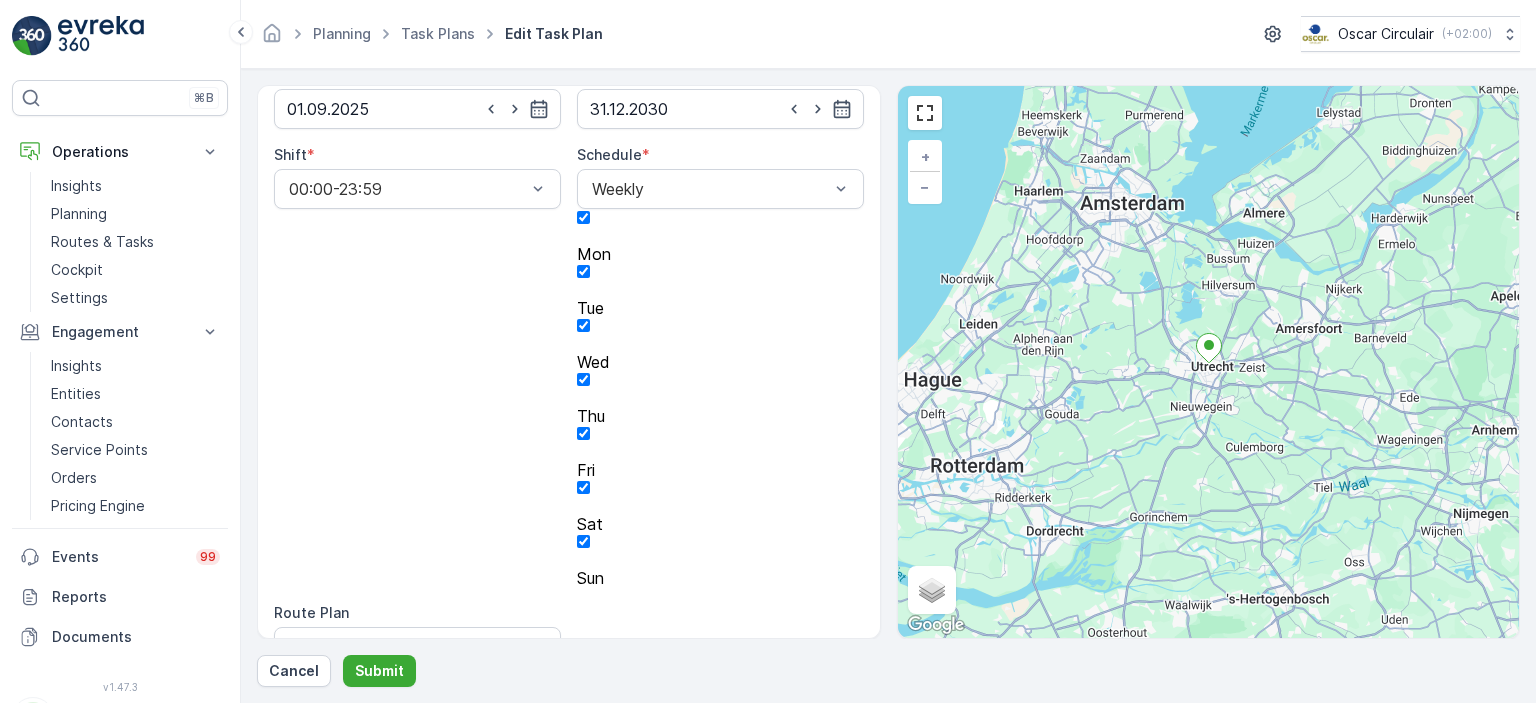 scroll, scrollTop: 283, scrollLeft: 0, axis: vertical 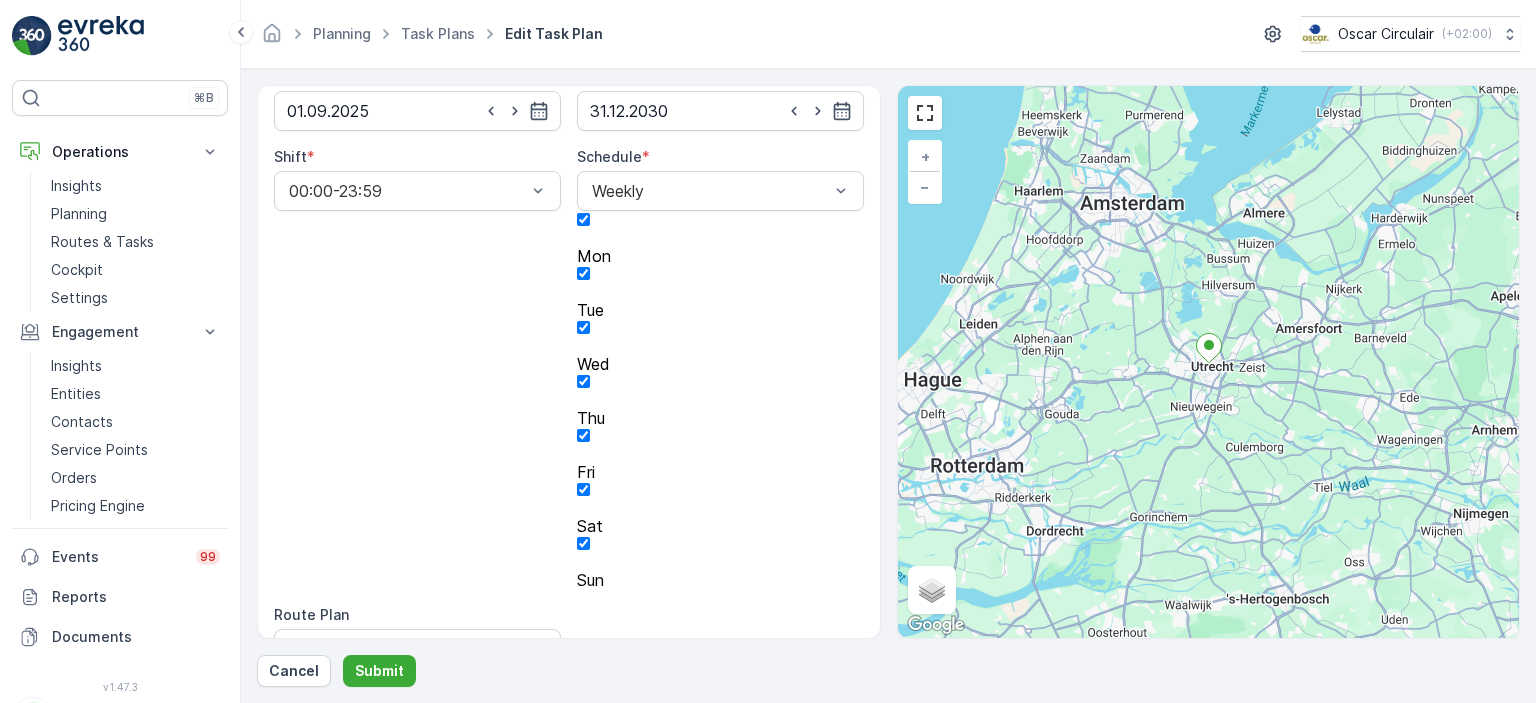 click on "Notes" at bounding box center (569, 762) 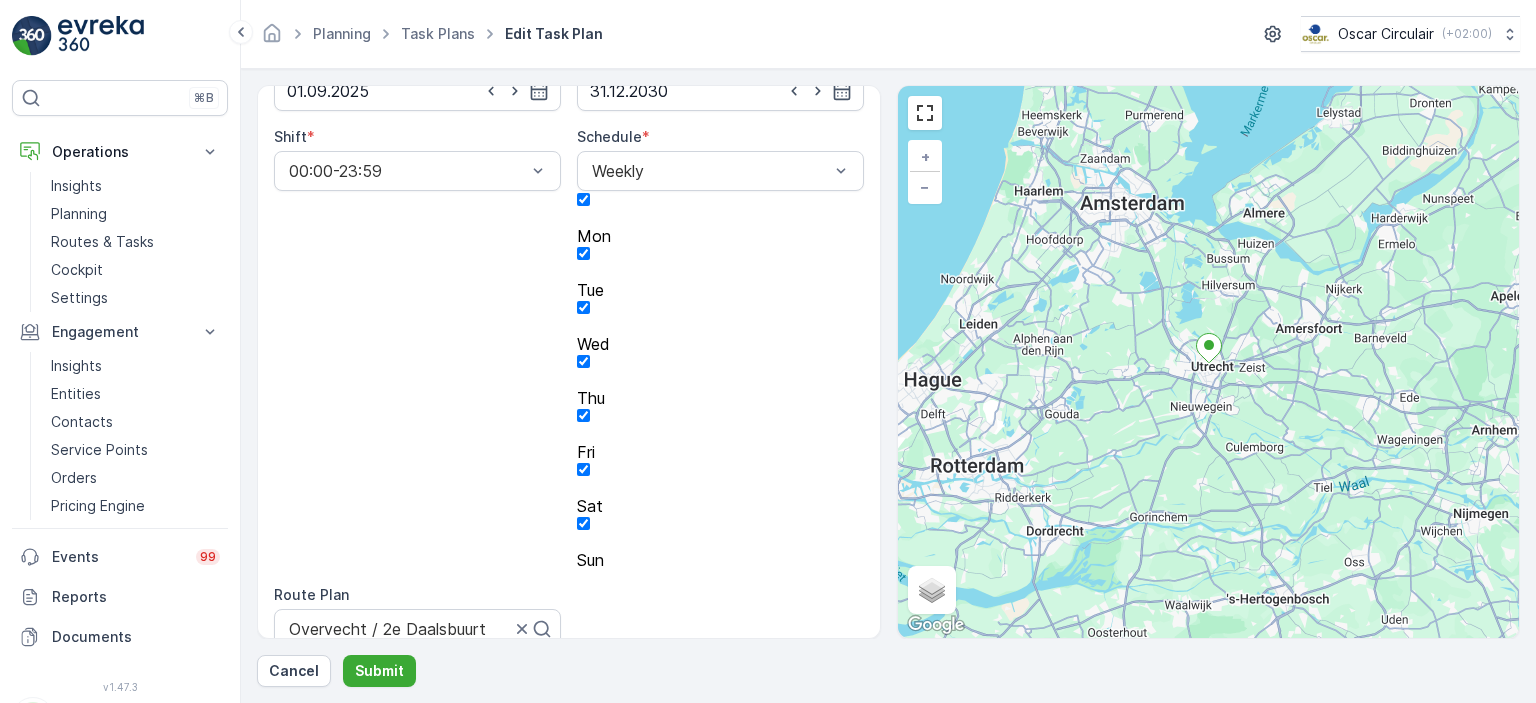 scroll, scrollTop: 303, scrollLeft: 0, axis: vertical 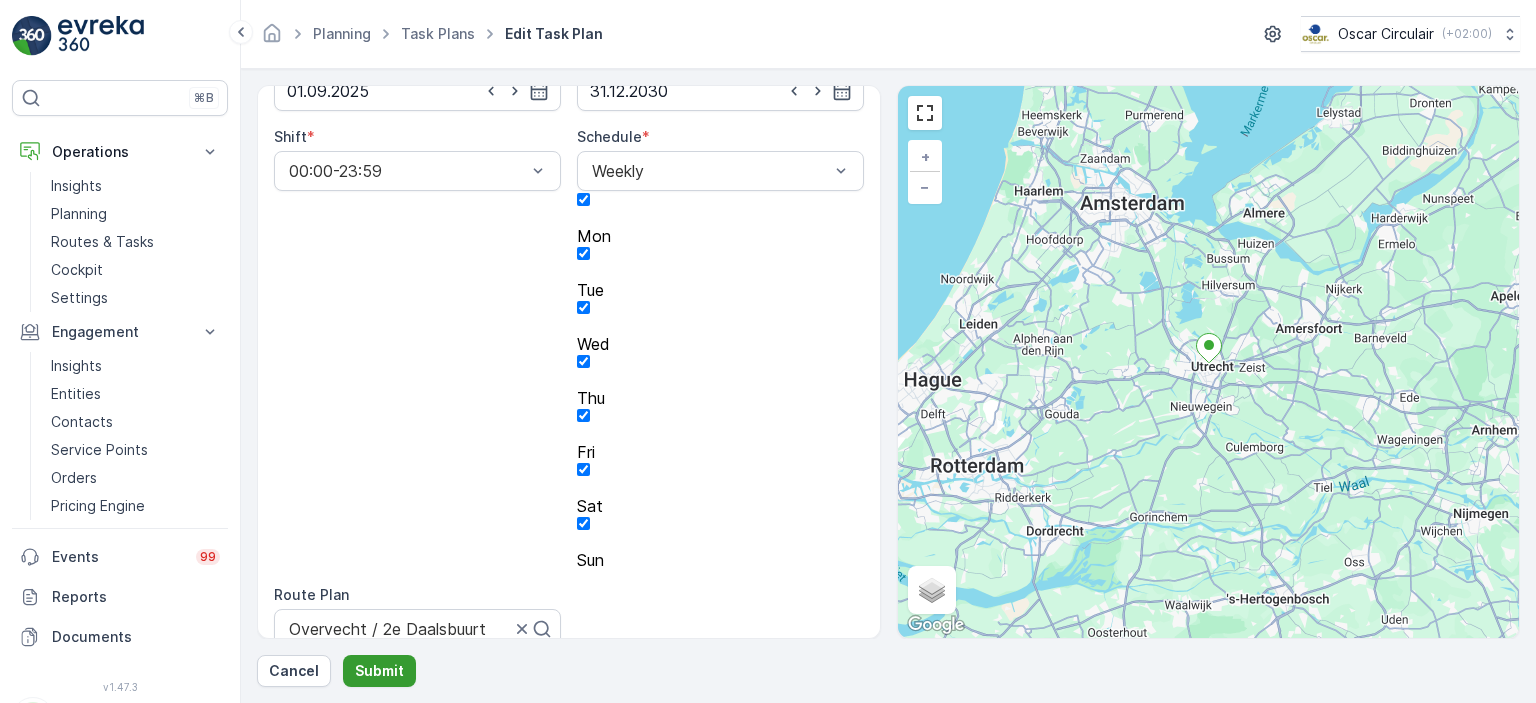 click on "Submit" at bounding box center (379, 671) 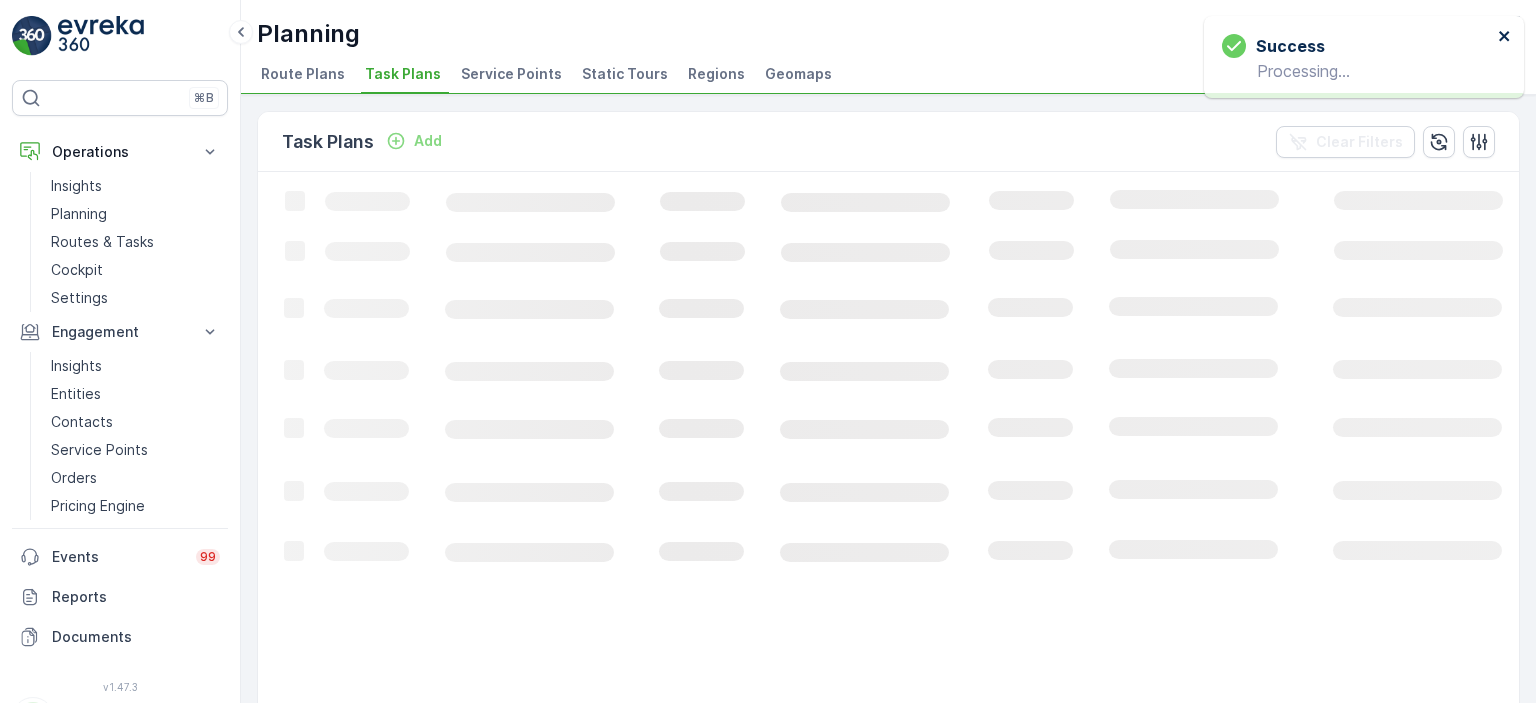 click 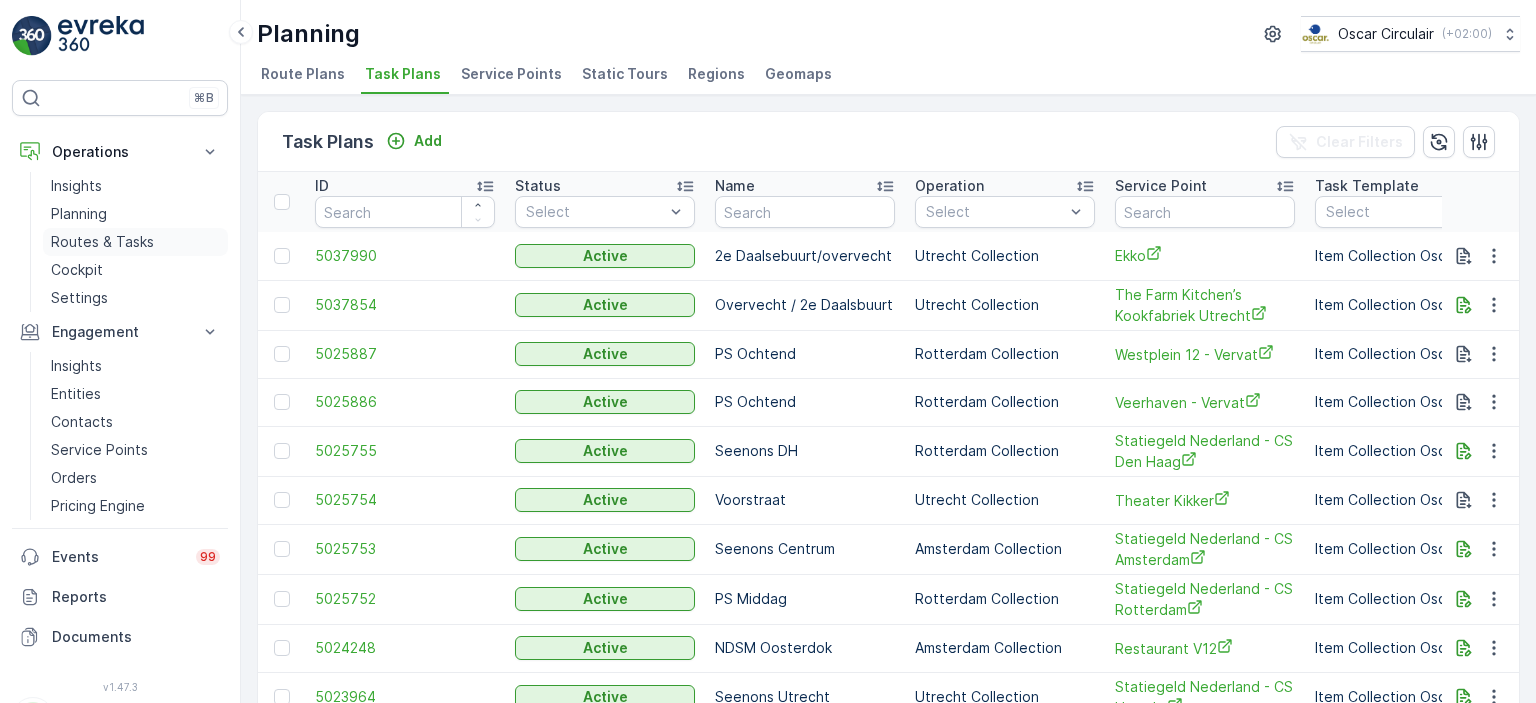 click on "Routes & Tasks" at bounding box center (102, 242) 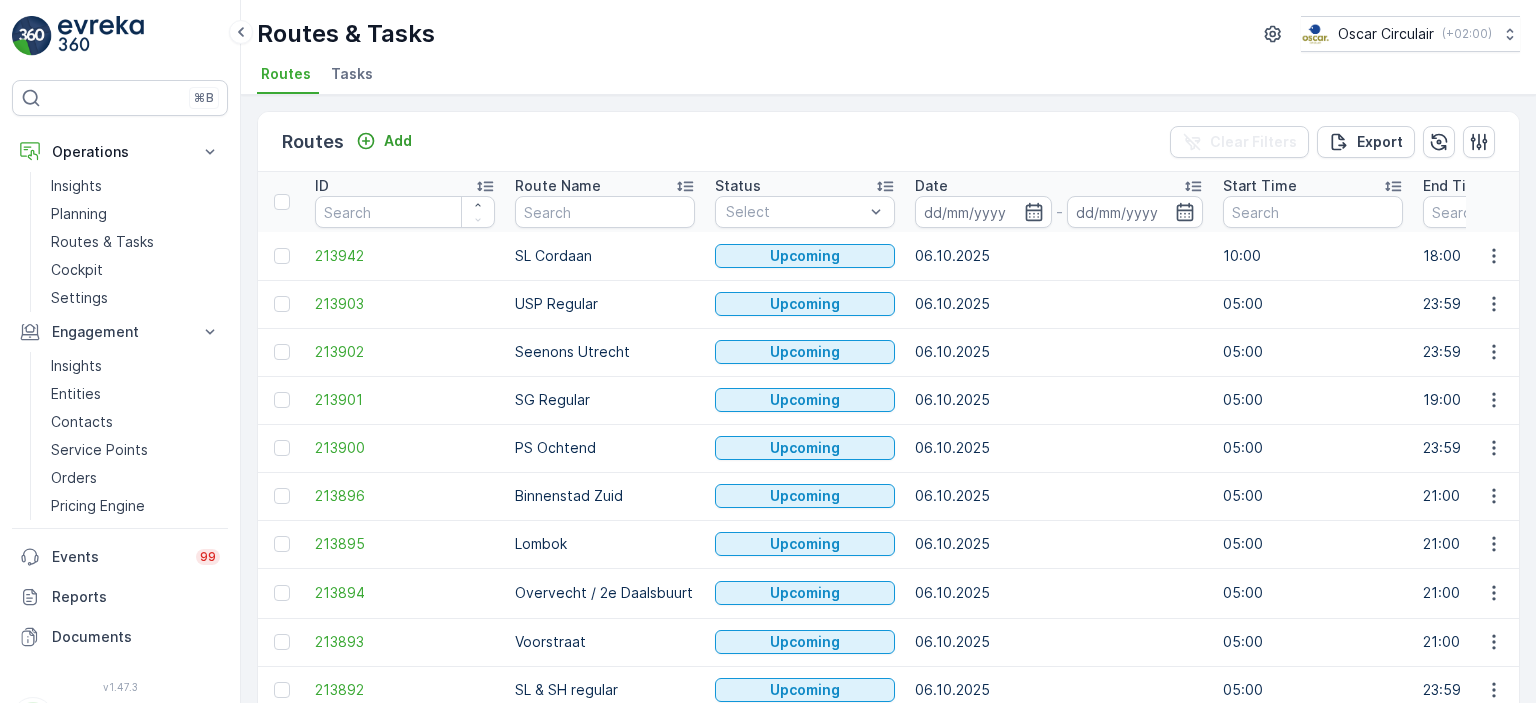 click on "Tasks" at bounding box center [352, 74] 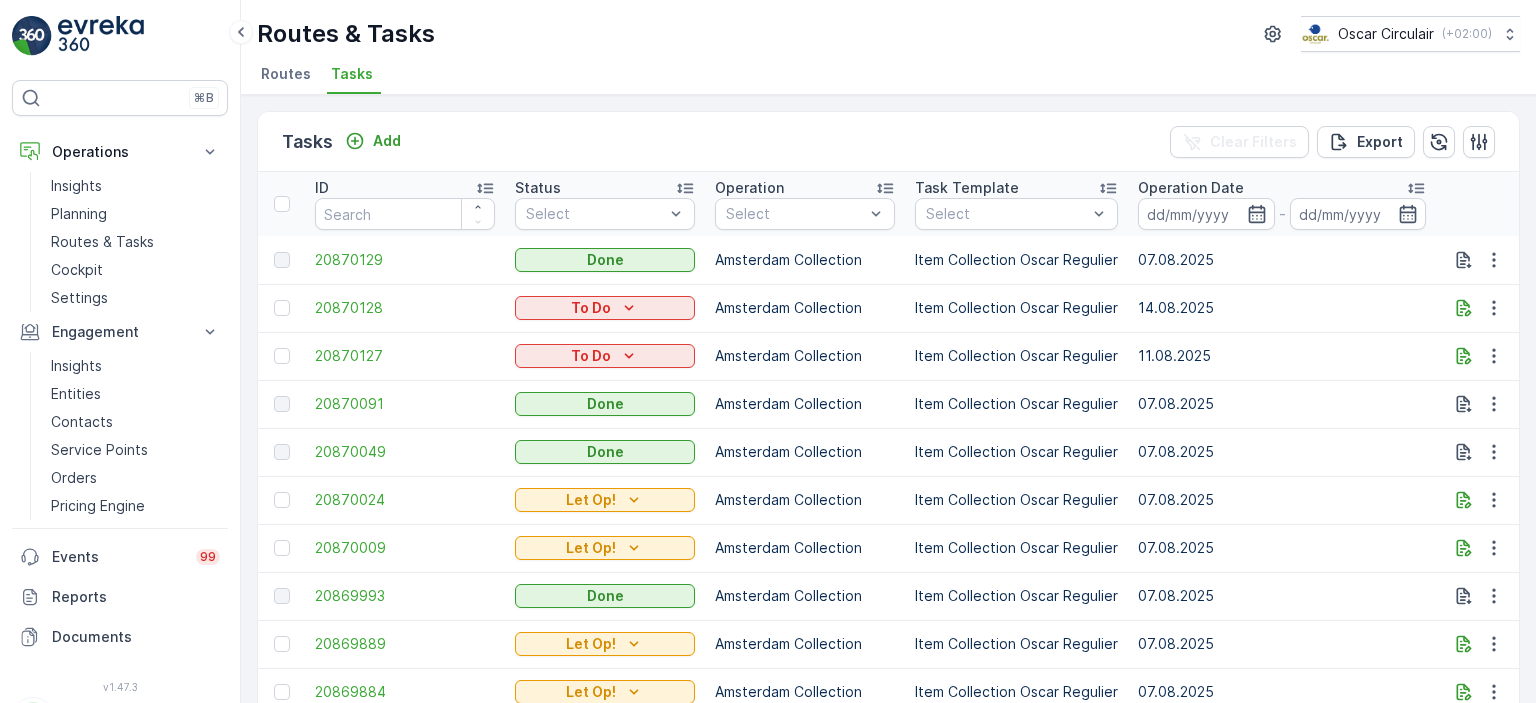 click on "Routes" at bounding box center [286, 74] 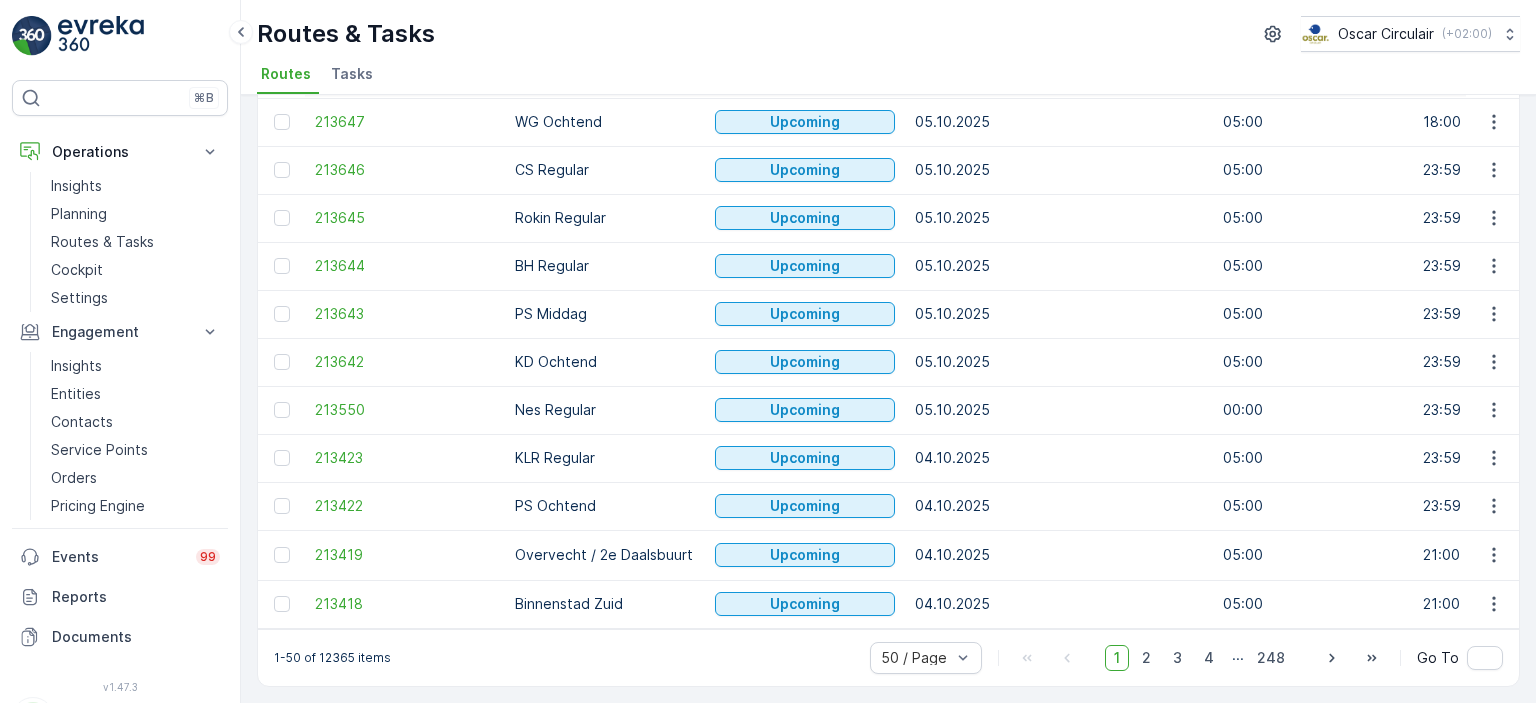 scroll, scrollTop: 432, scrollLeft: 0, axis: vertical 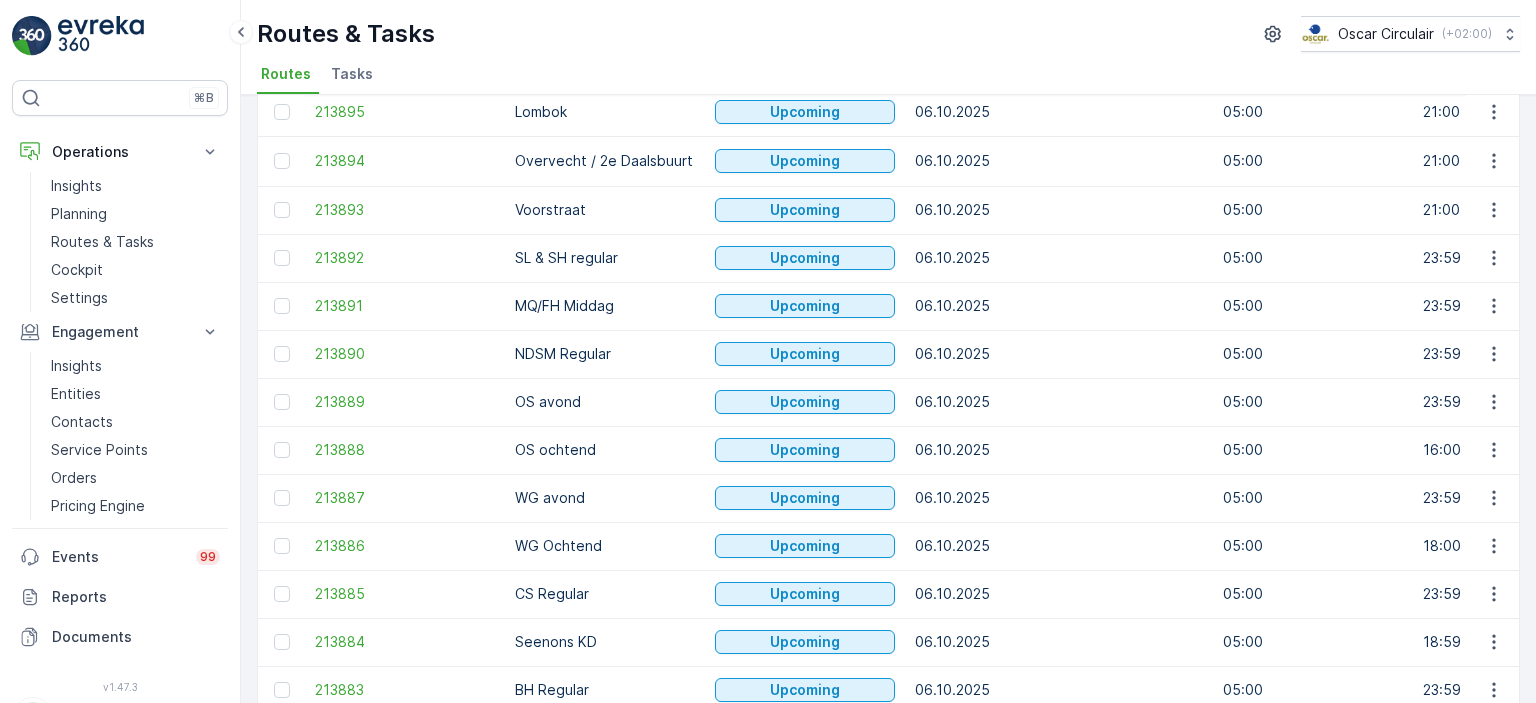 click on "Tasks" at bounding box center [352, 74] 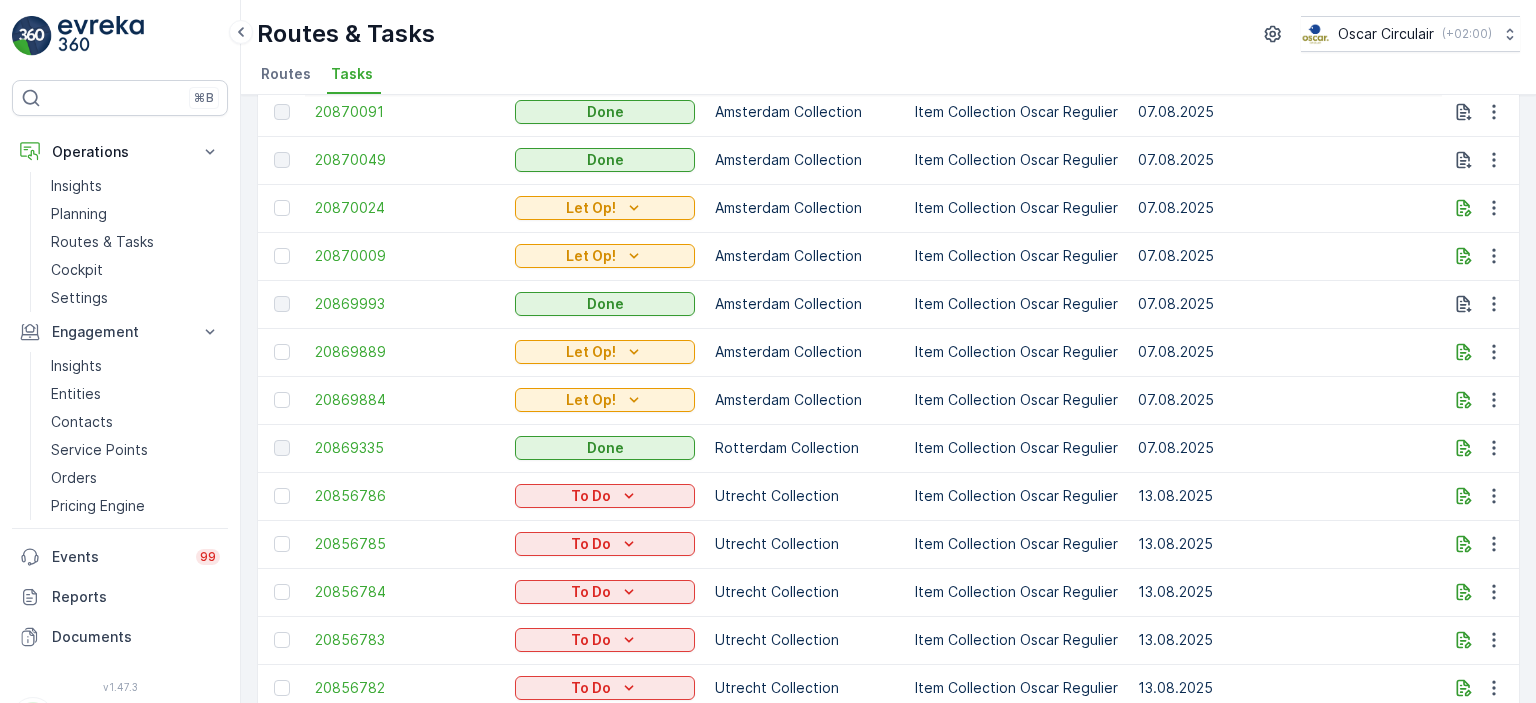 scroll, scrollTop: 286, scrollLeft: 0, axis: vertical 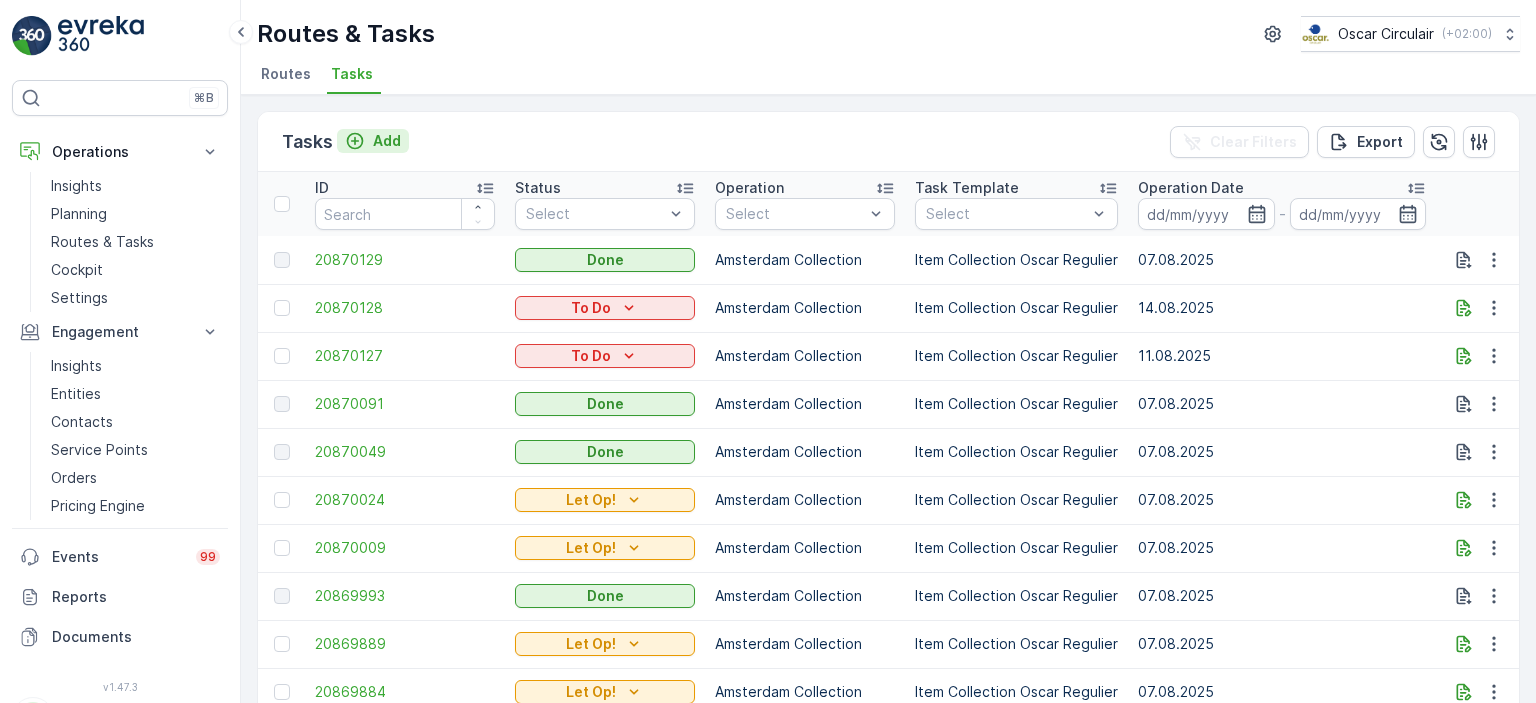 click on "Add" at bounding box center (387, 141) 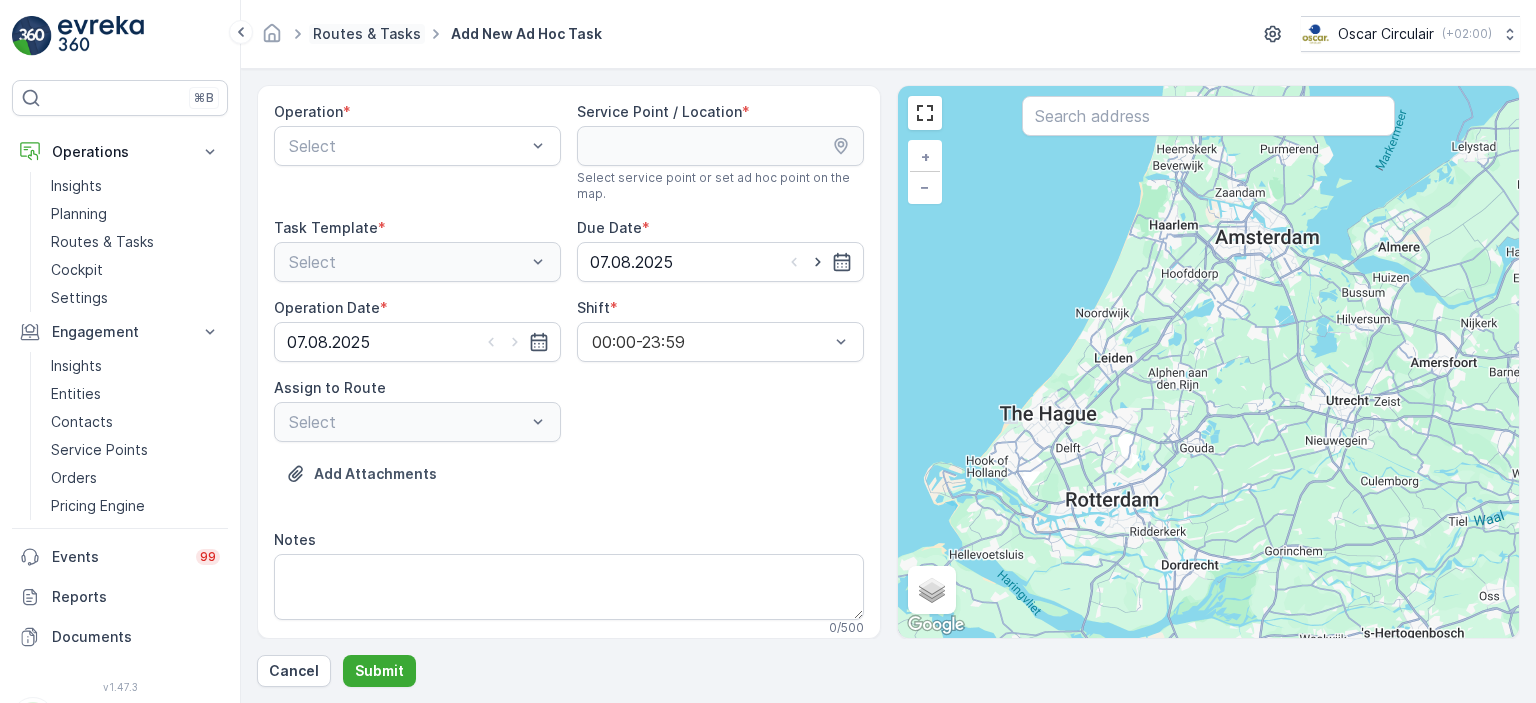 click on "Routes & Tasks" at bounding box center [367, 33] 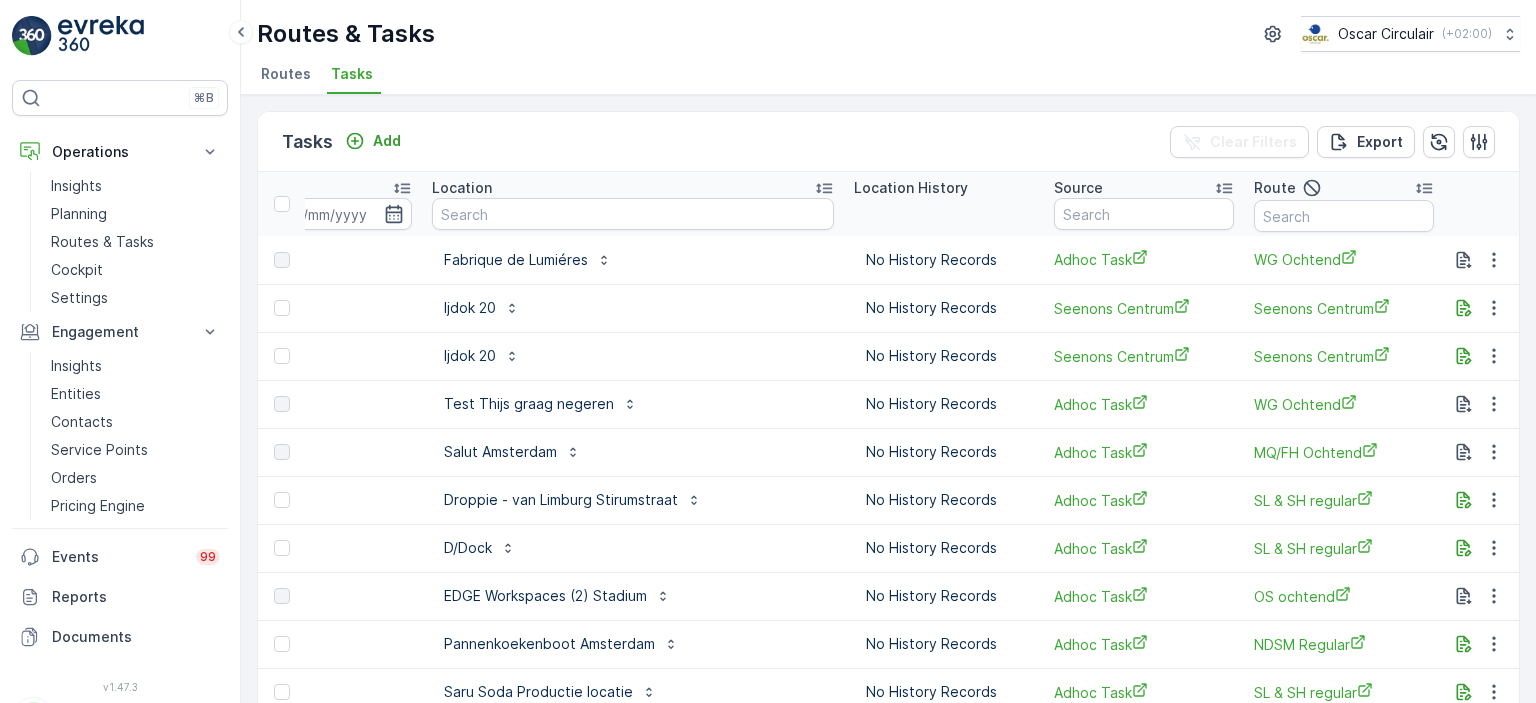 scroll, scrollTop: 0, scrollLeft: 2026, axis: horizontal 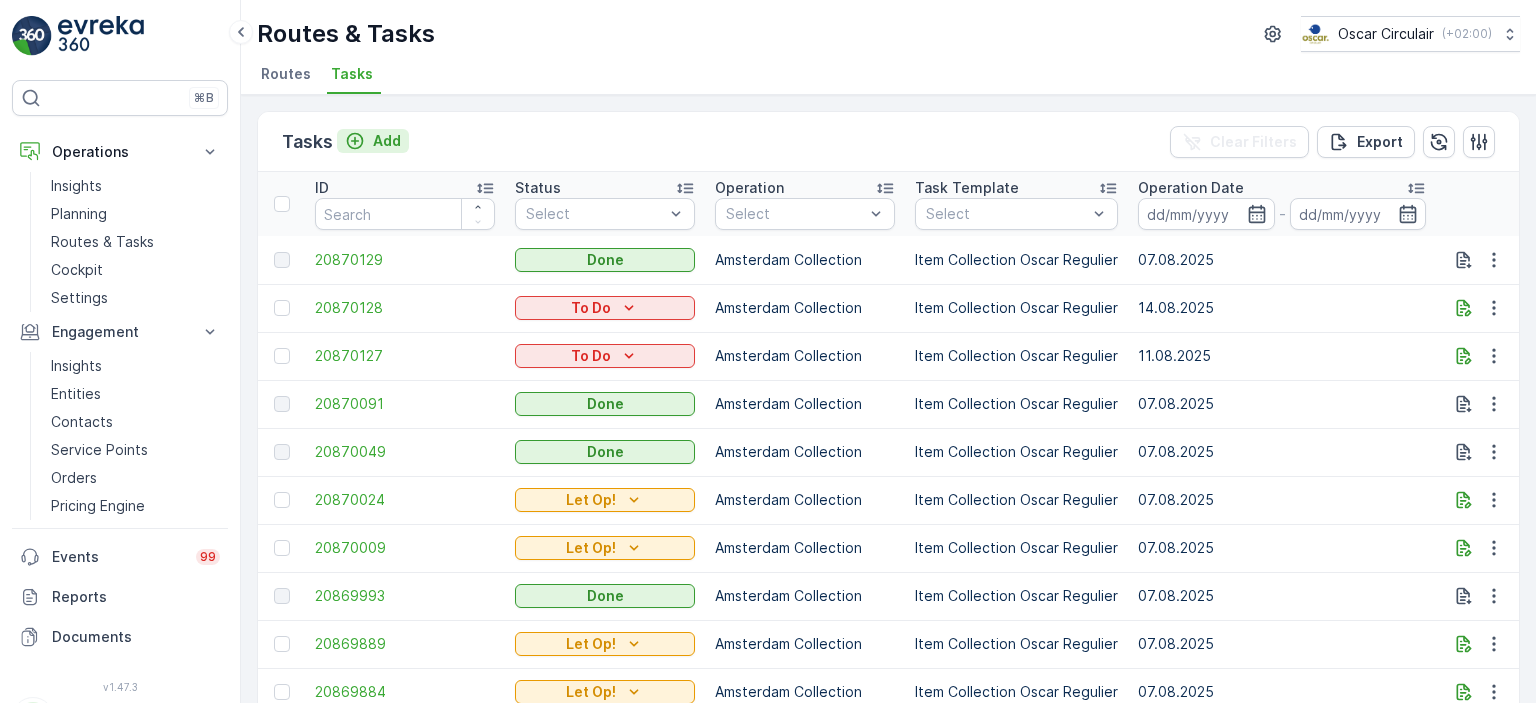click on "Add" at bounding box center [387, 141] 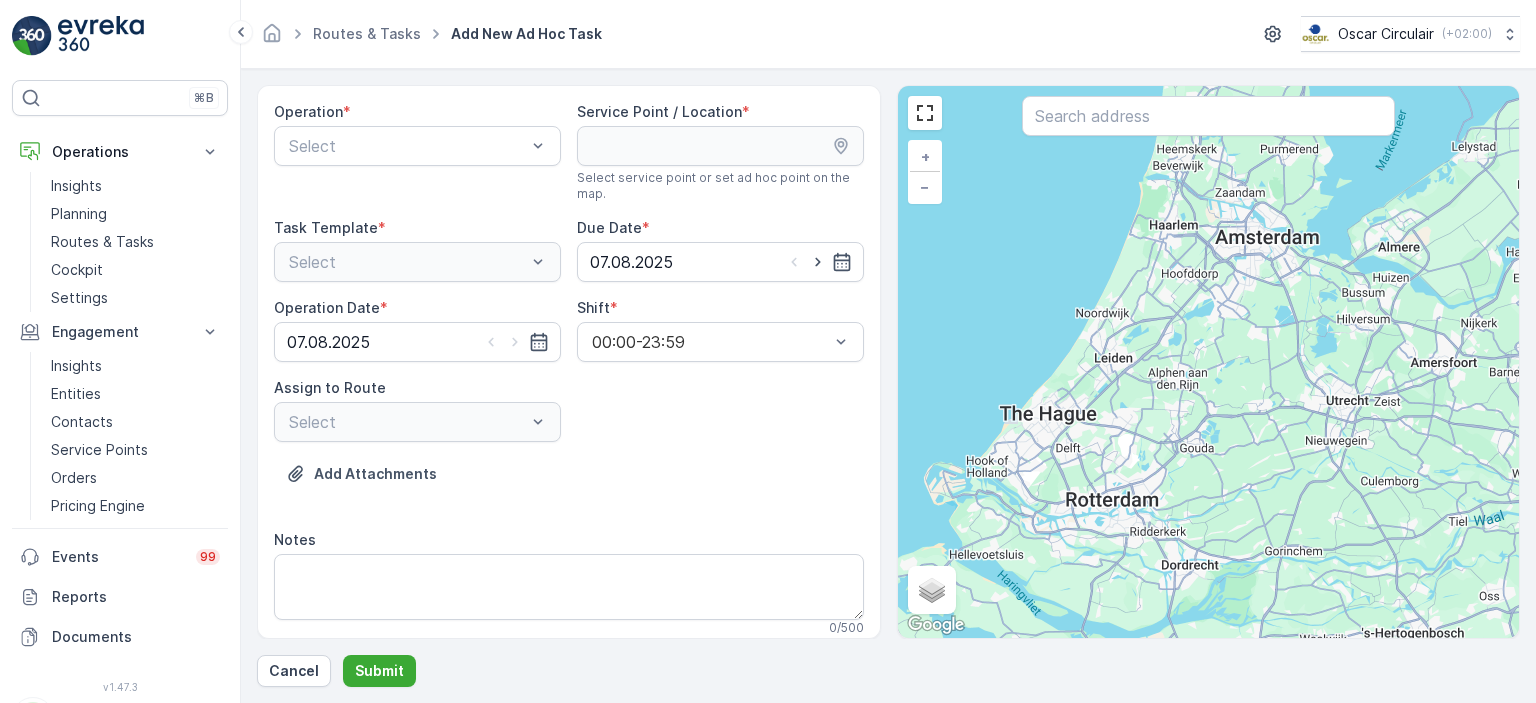 click at bounding box center (407, 146) 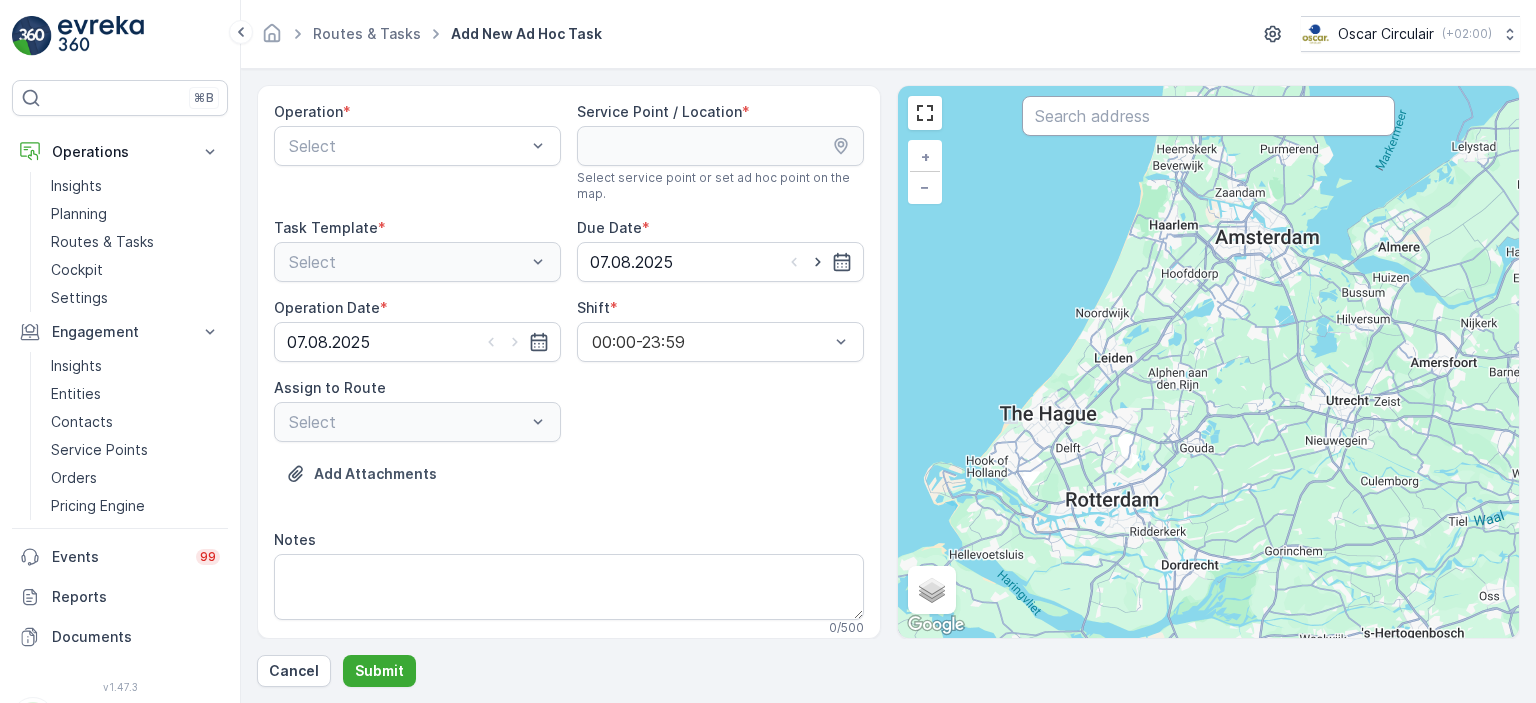 click at bounding box center [1208, 116] 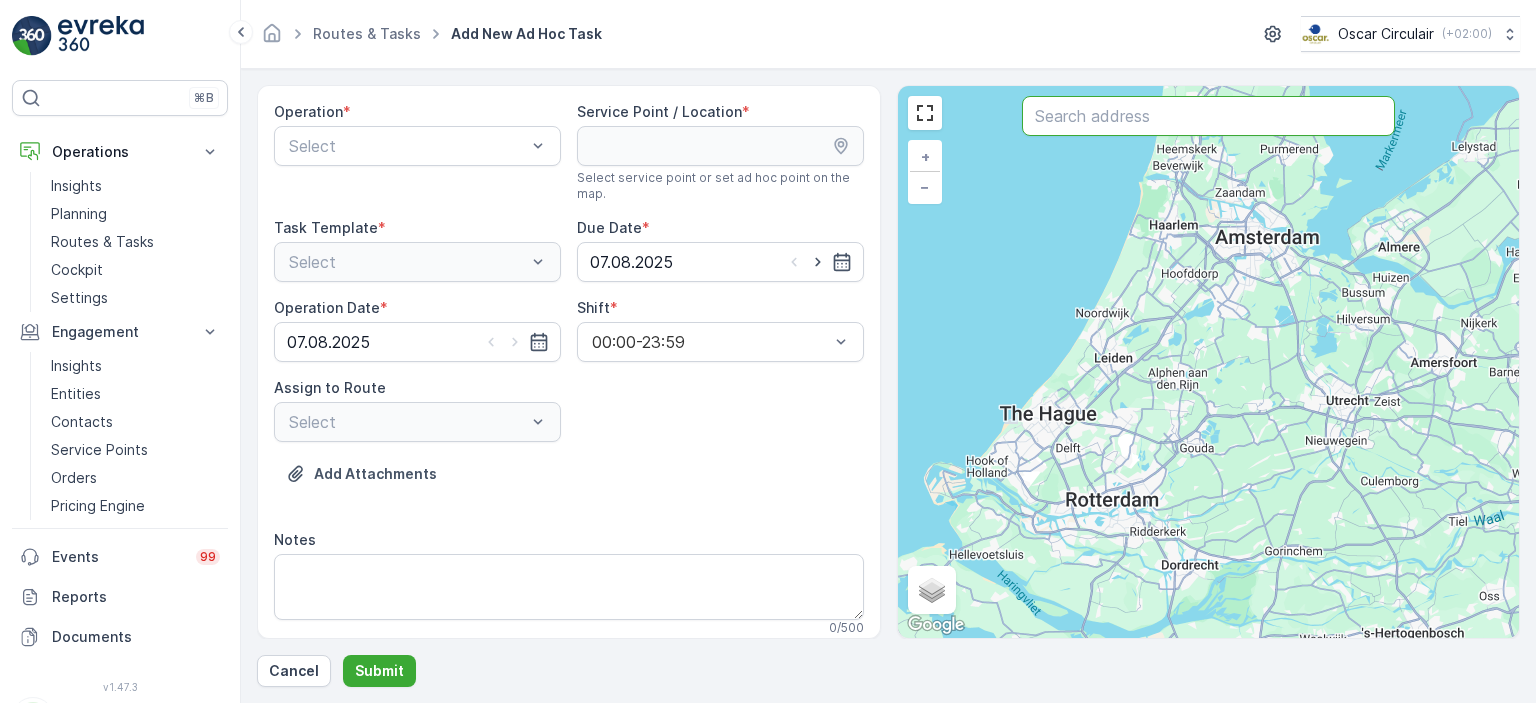 click on "Select" at bounding box center [417, 262] 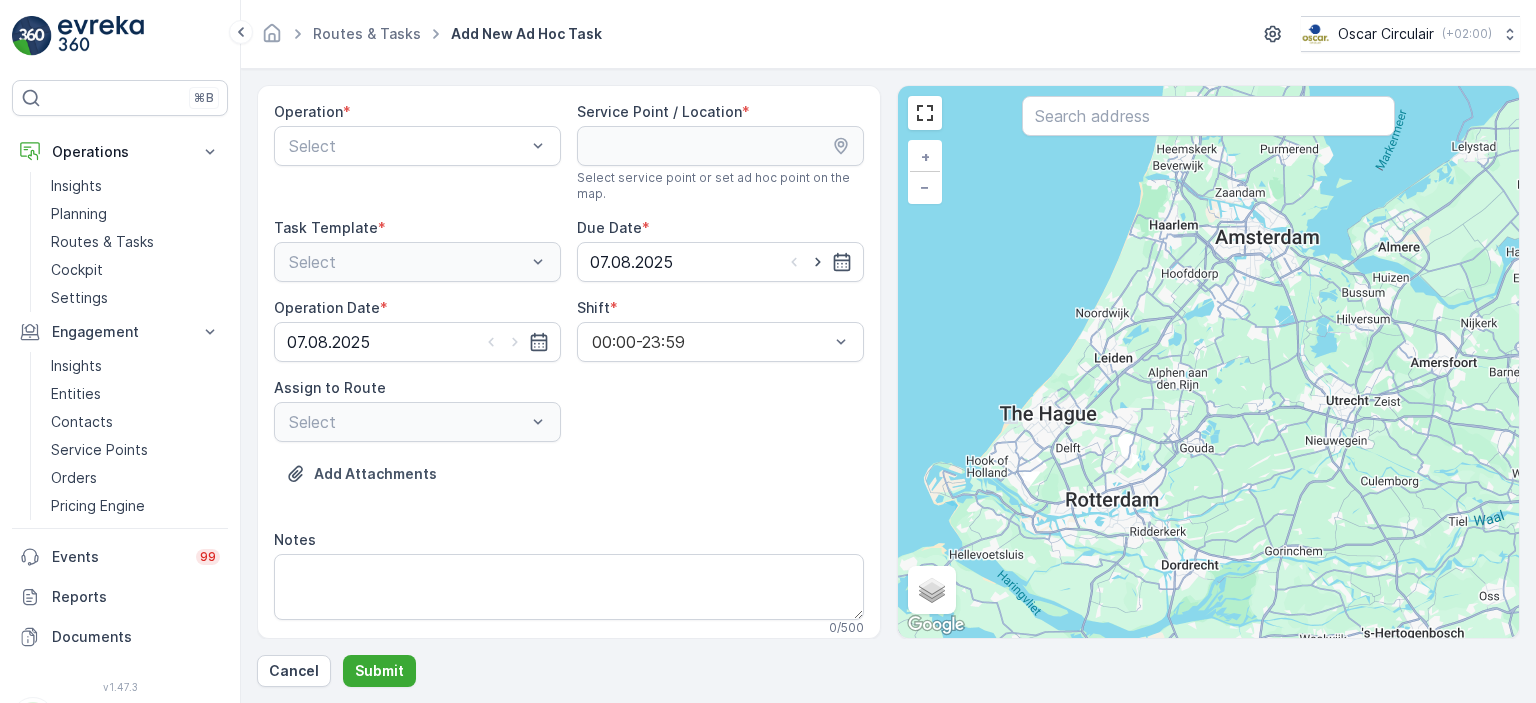 click on "Select" at bounding box center (417, 262) 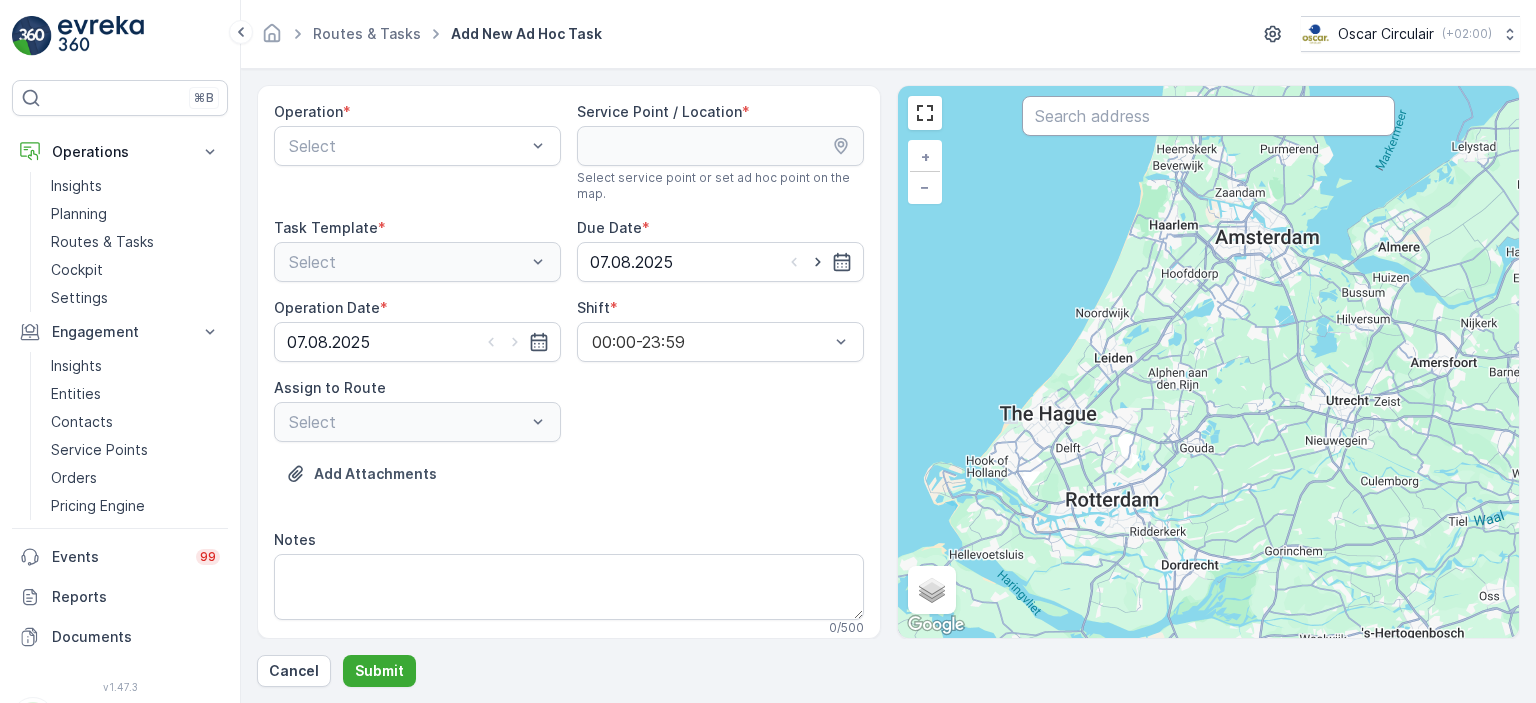 click at bounding box center [1208, 116] 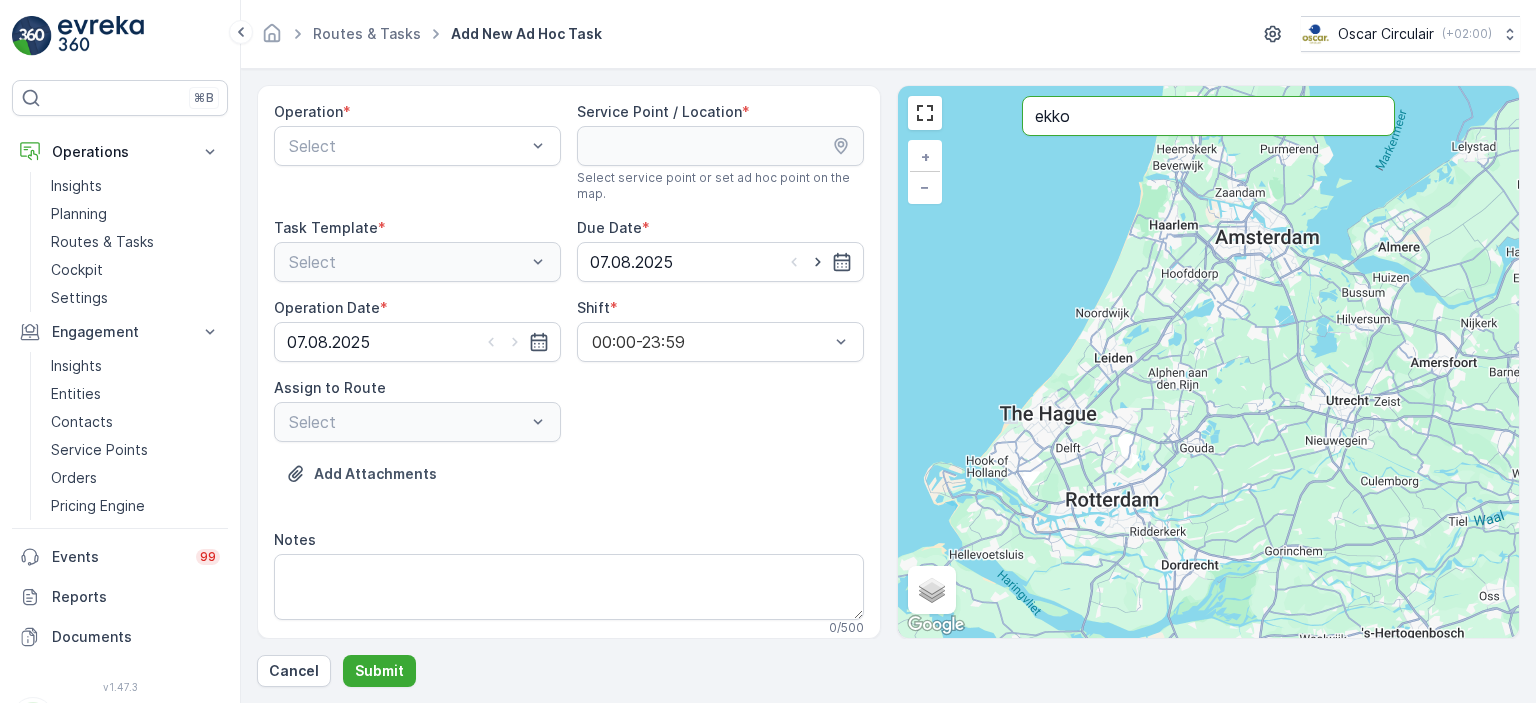 type on "ekko" 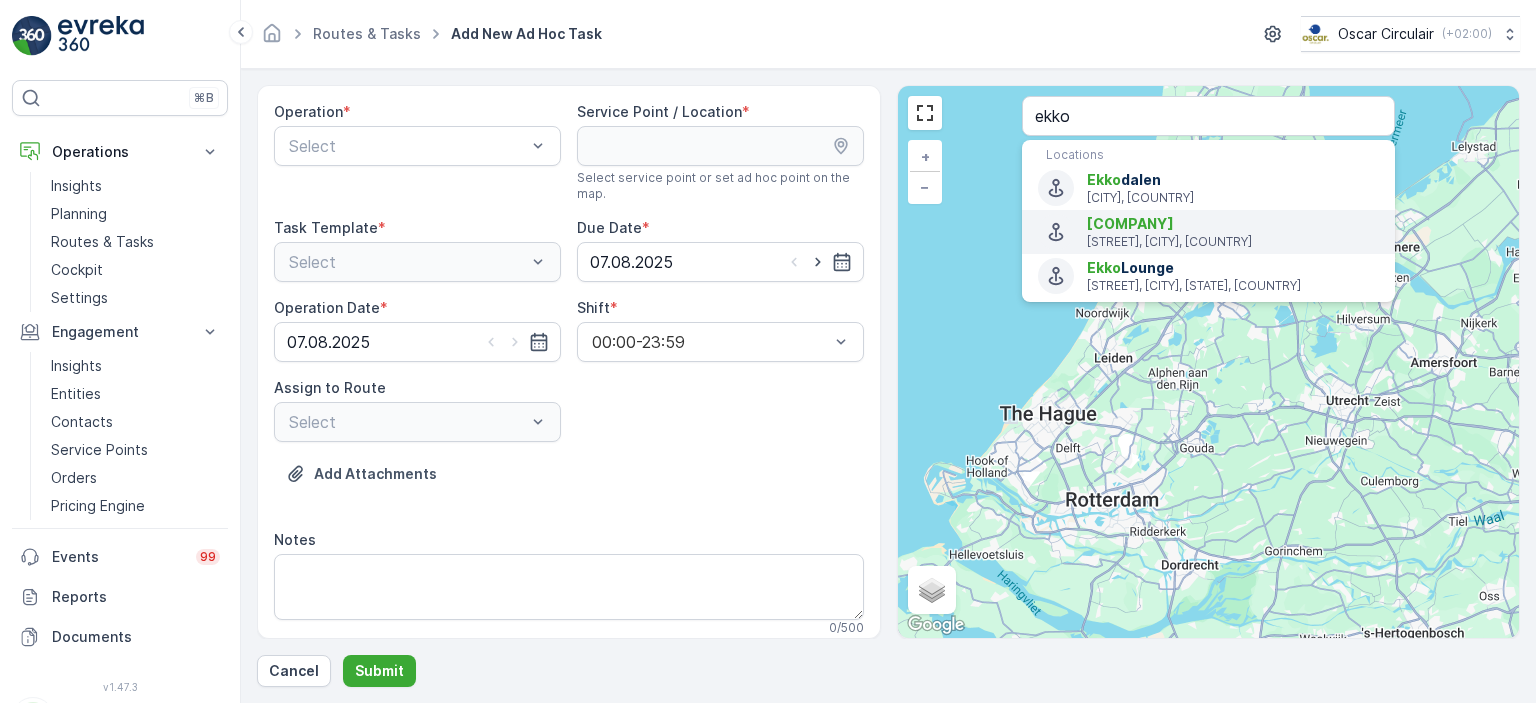 click on "[STREET], [CITY], [COUNTRY]" at bounding box center [1233, 242] 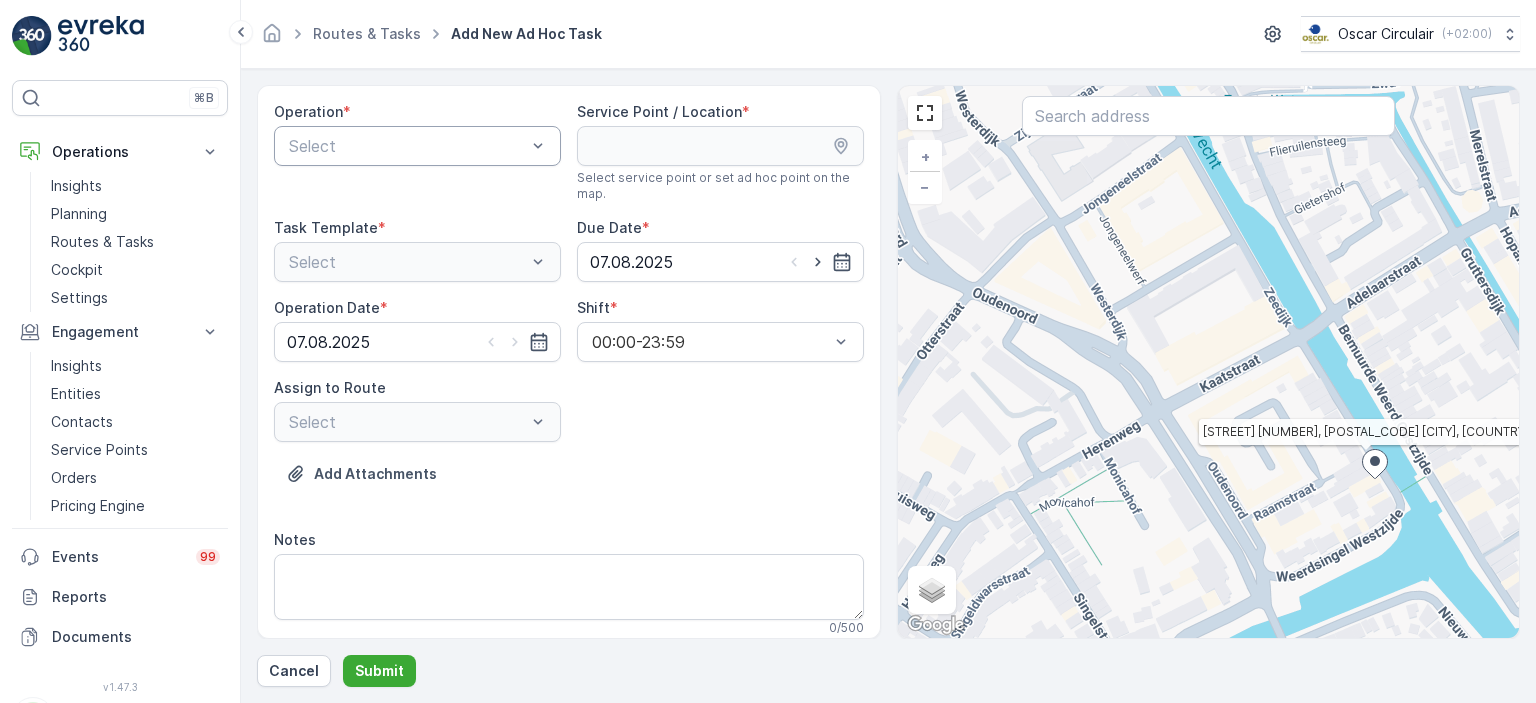 click at bounding box center [407, 146] 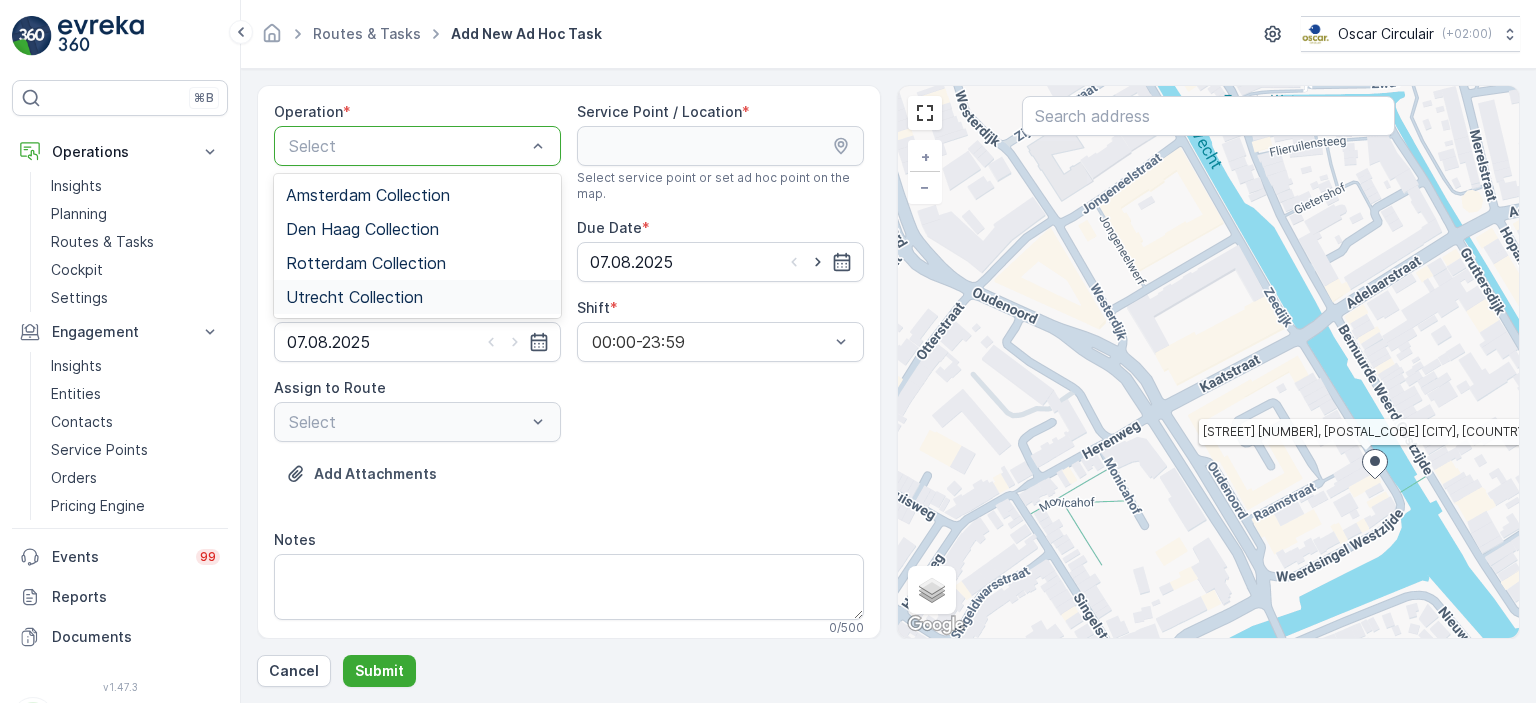 click on "Utrecht Collection" at bounding box center [354, 297] 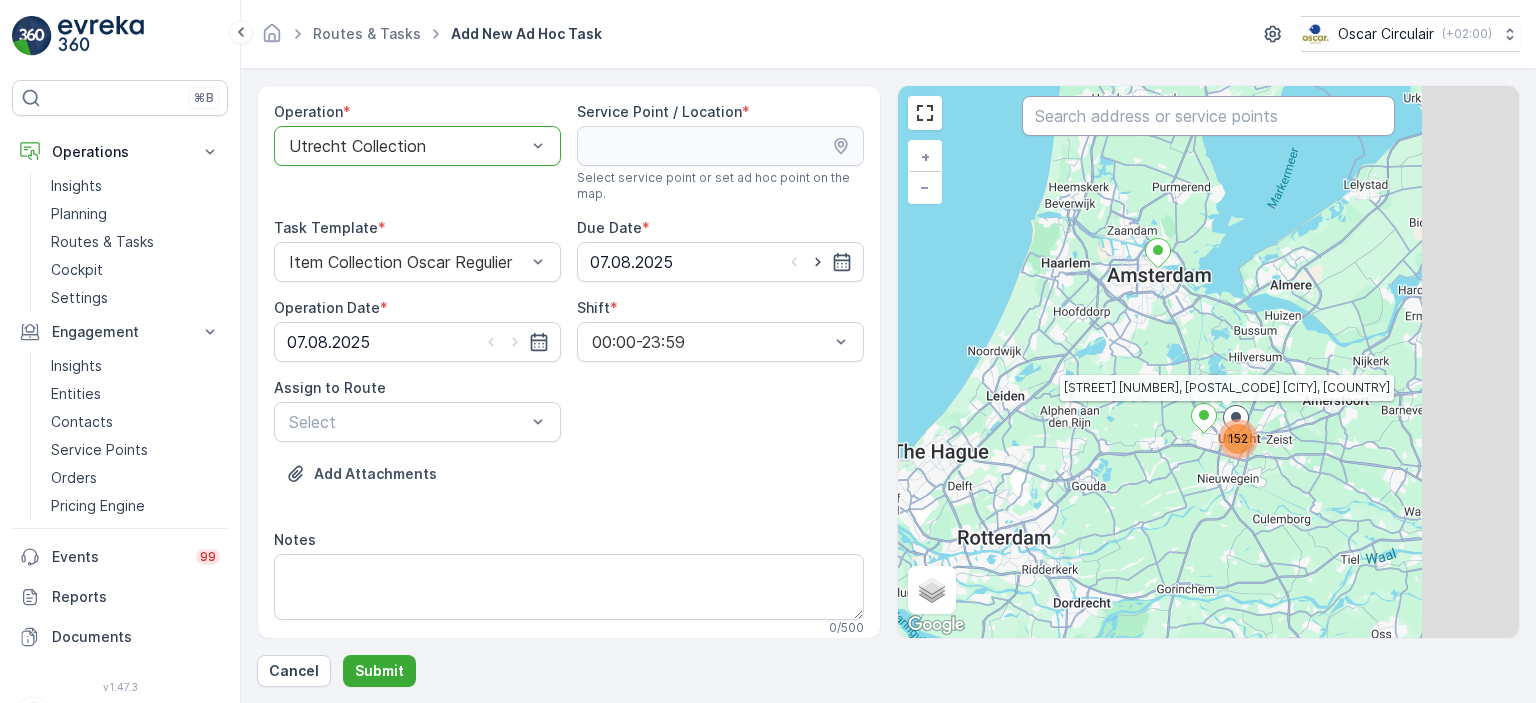 click at bounding box center (1208, 116) 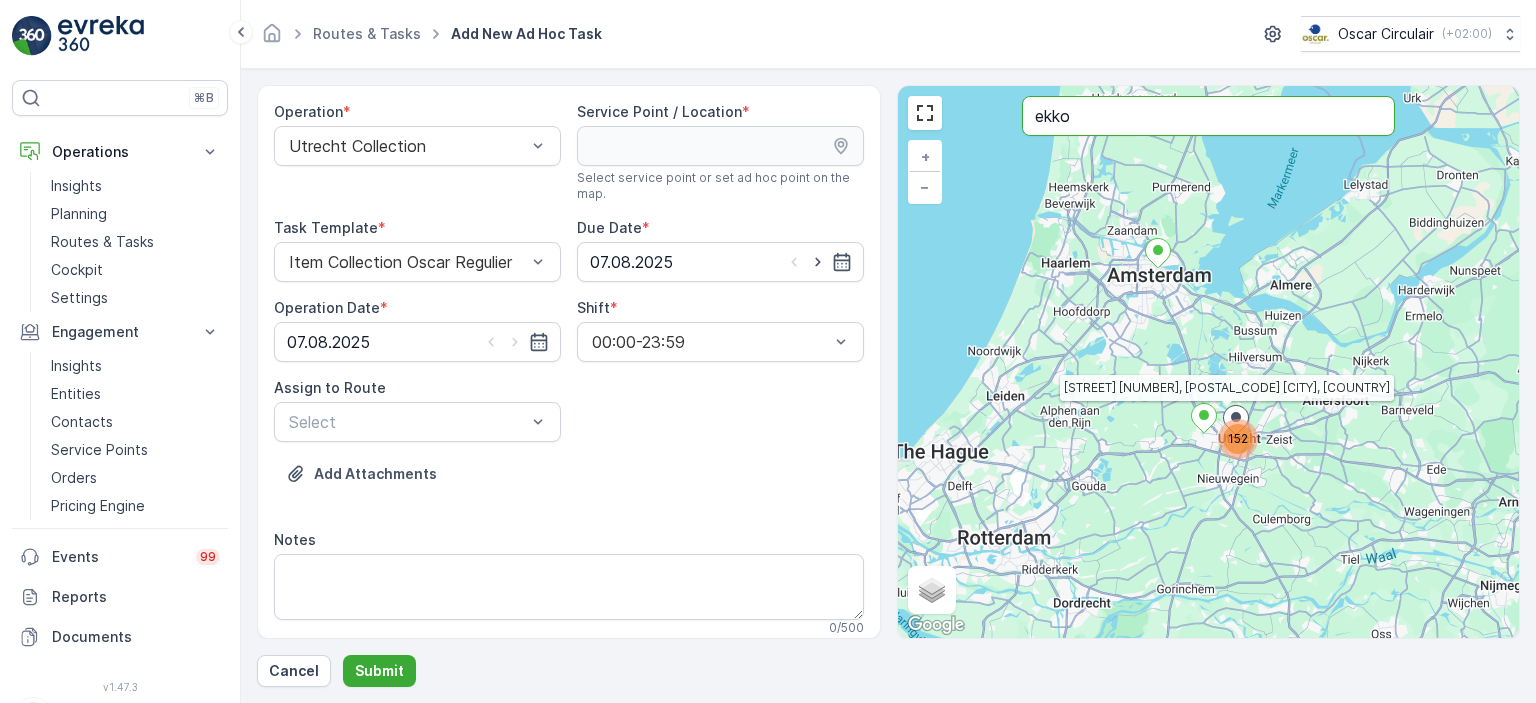 type on "ekko" 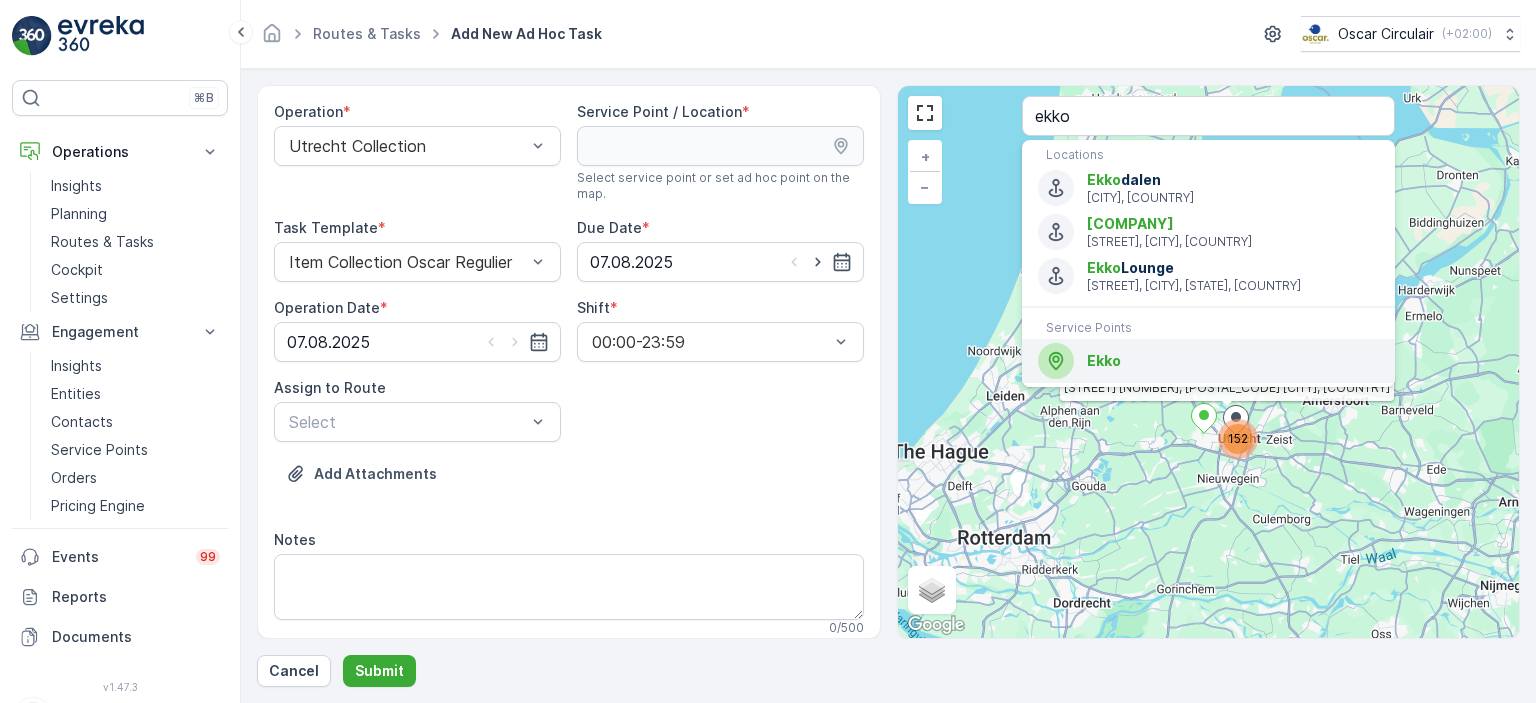 click on "Ekko" at bounding box center (1233, 361) 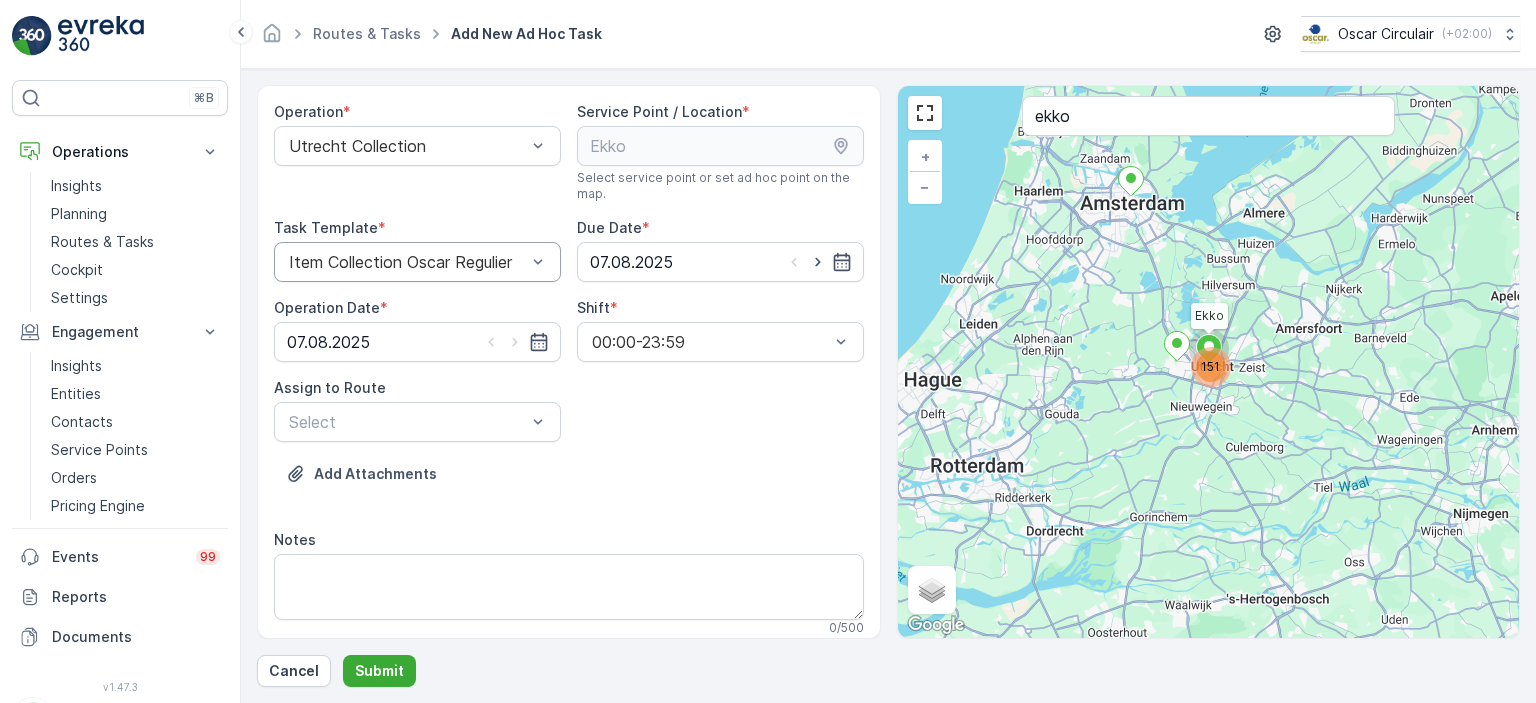 click at bounding box center (407, 262) 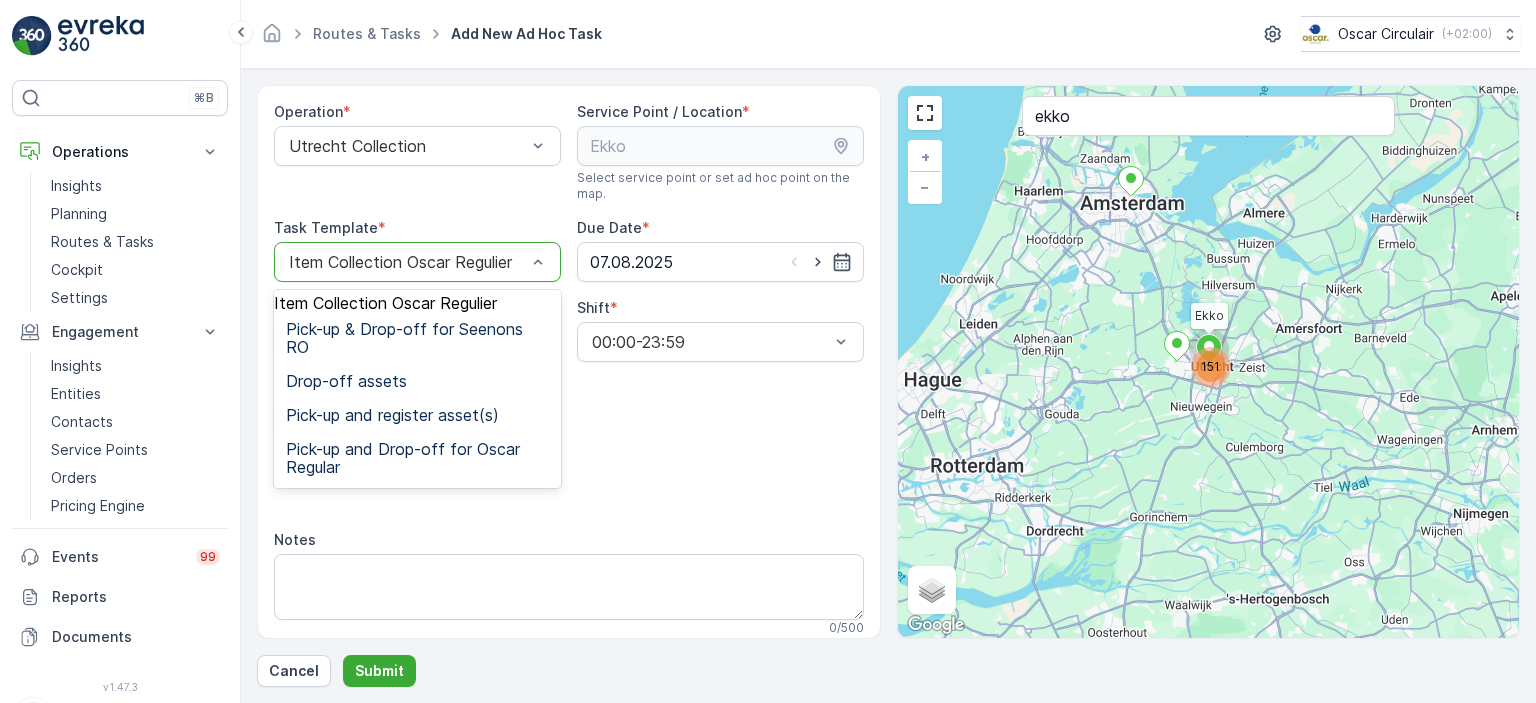 click on "Item Collection Oscar Regulier" at bounding box center [385, 303] 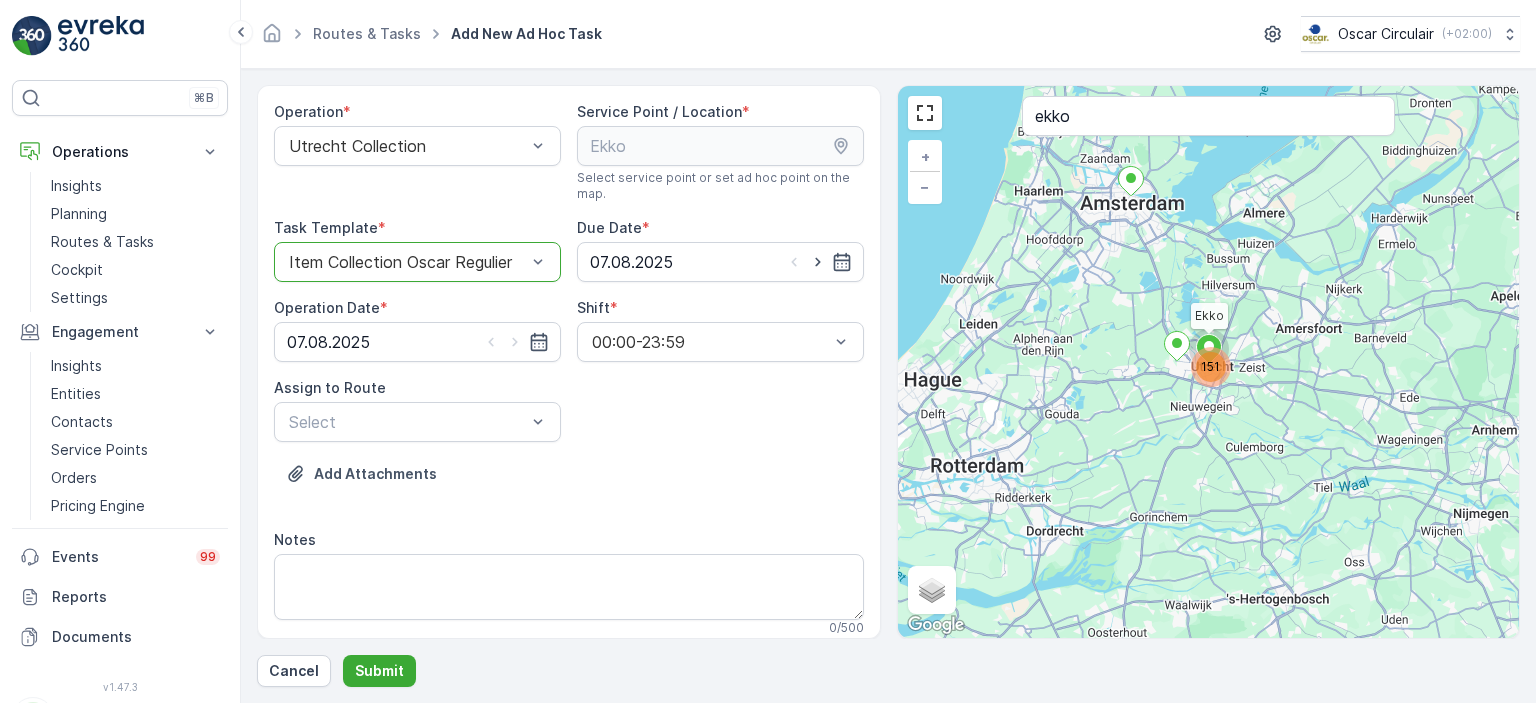 click on "Task Template *" at bounding box center [417, 228] 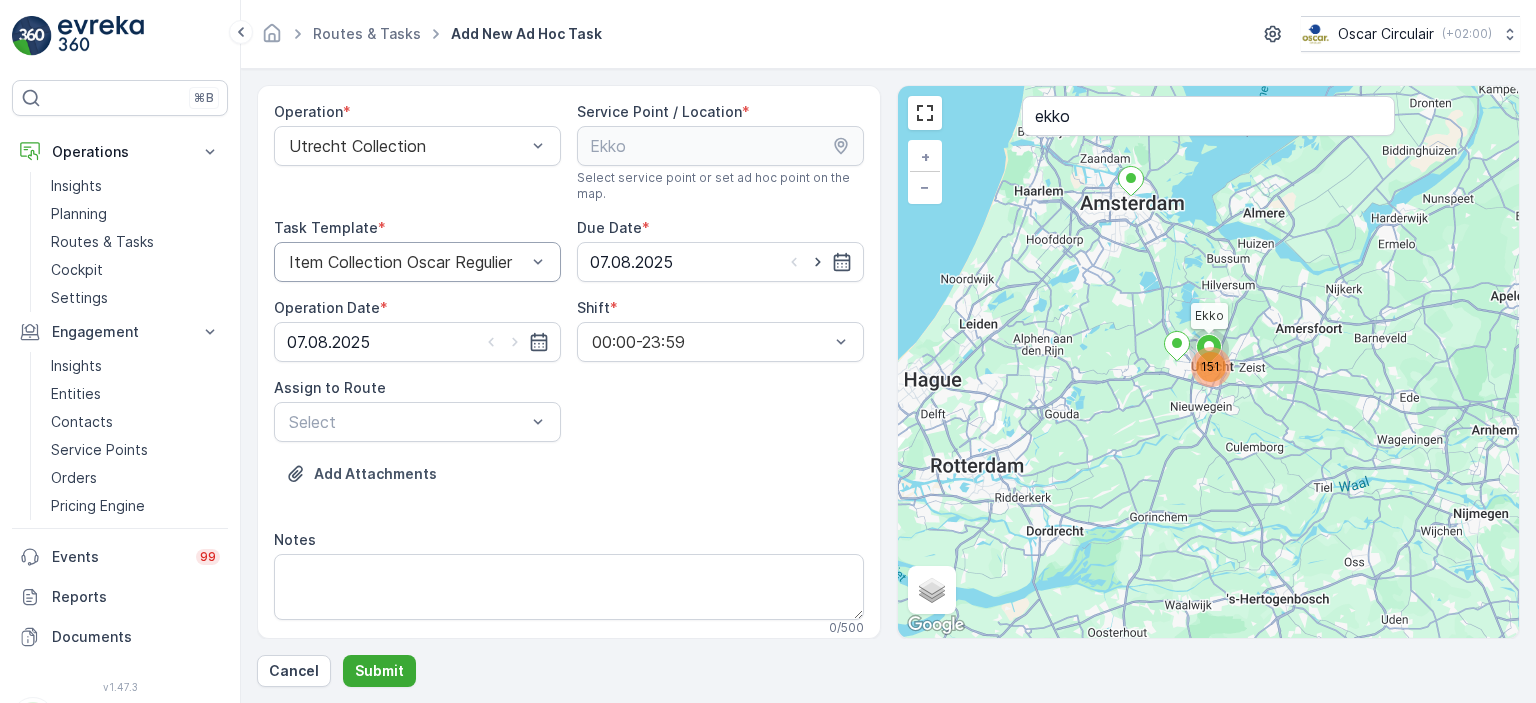 click at bounding box center (407, 262) 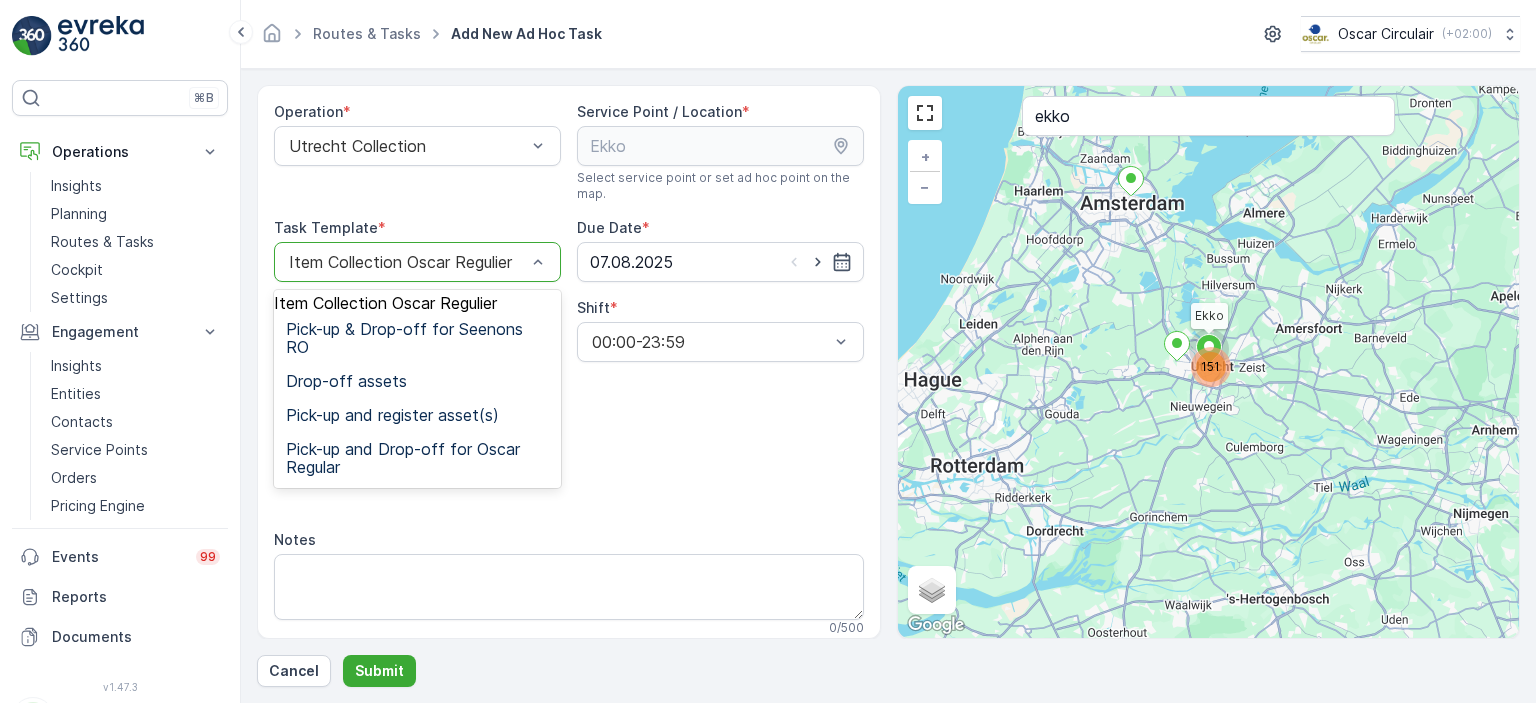 click on "Item Collection Oscar Regulier" at bounding box center (417, 303) 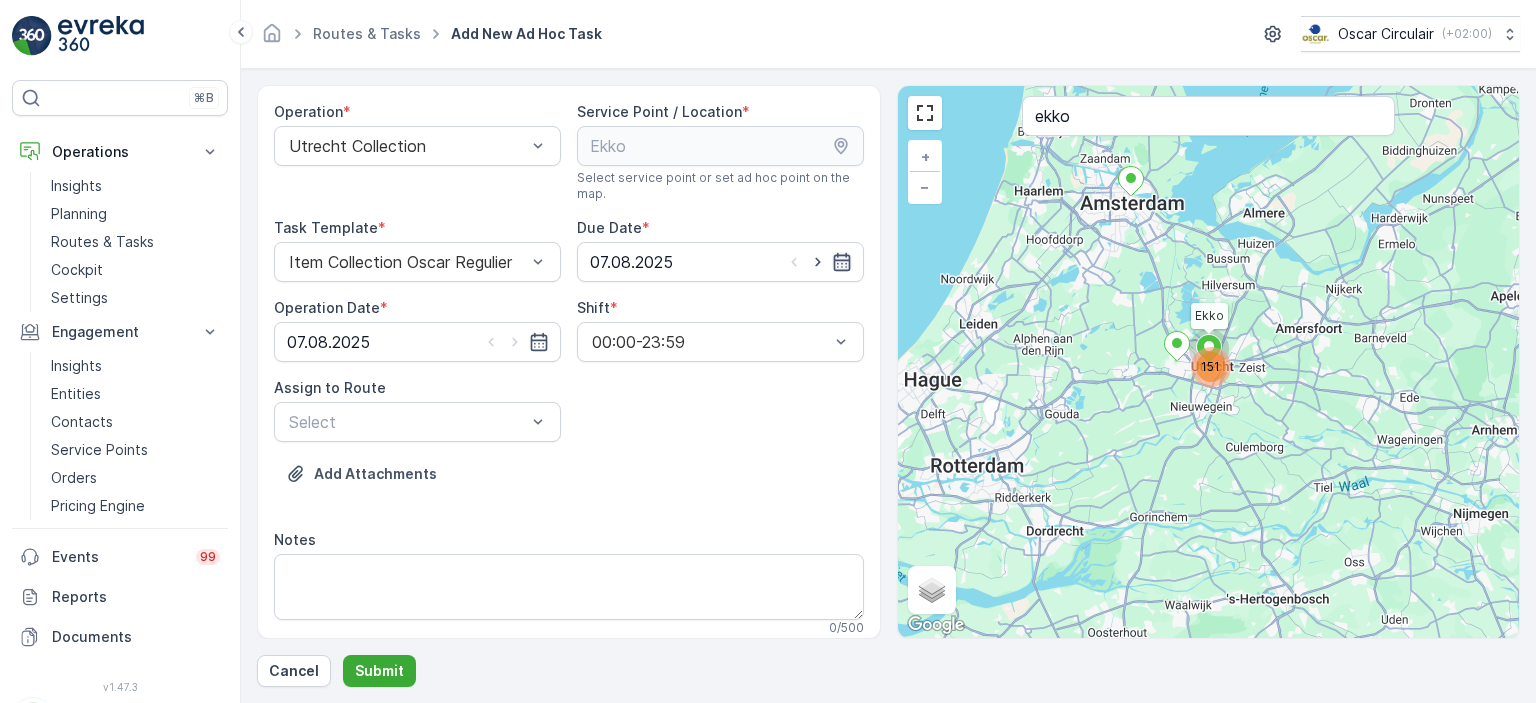 click 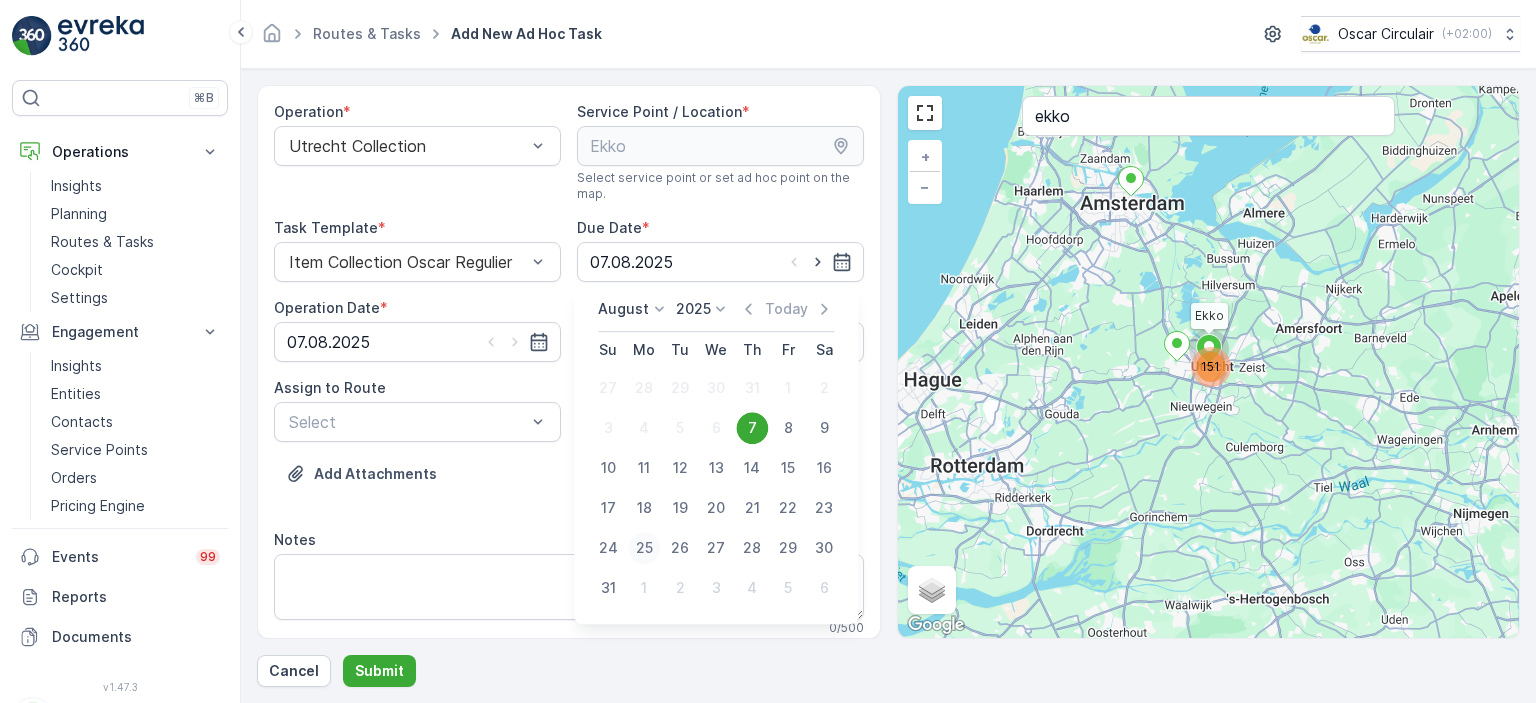 click on "25" at bounding box center (644, 548) 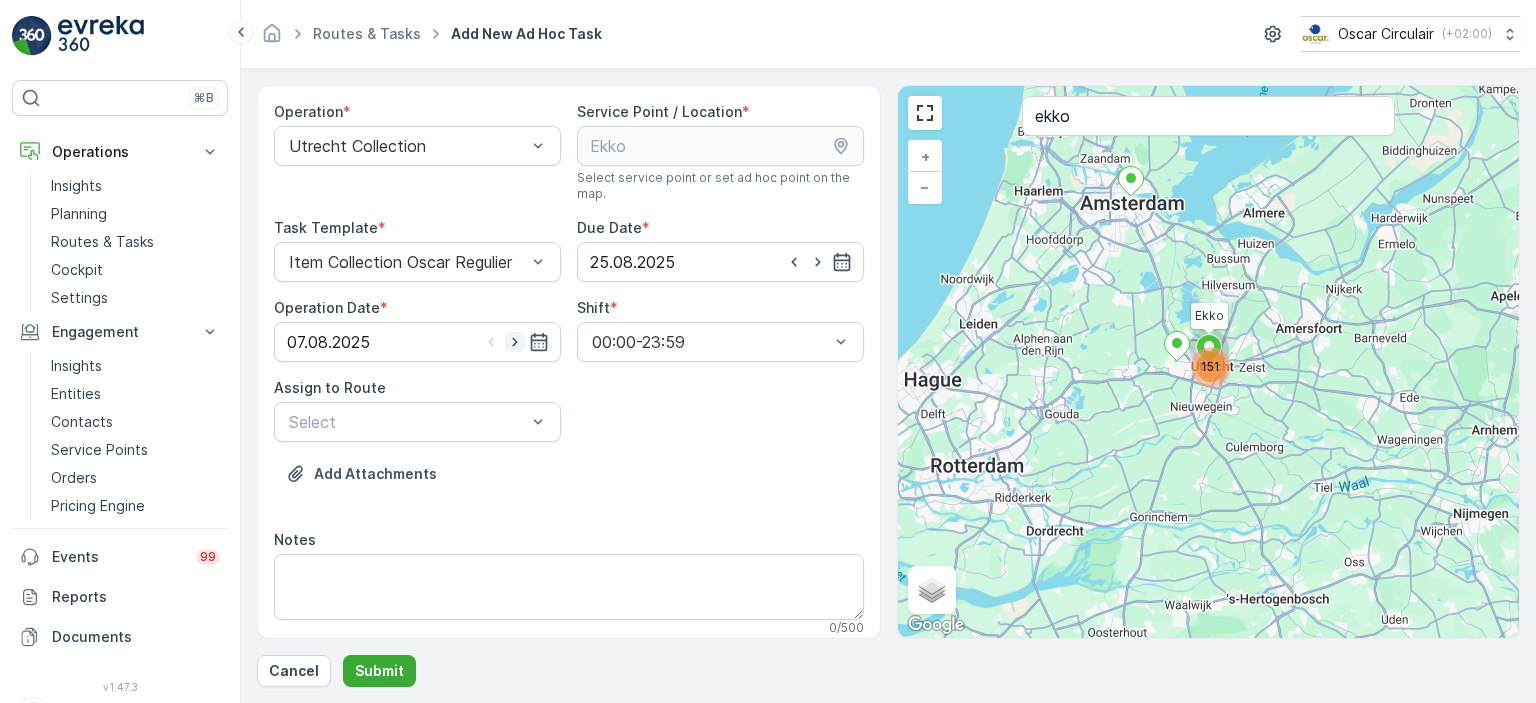 click 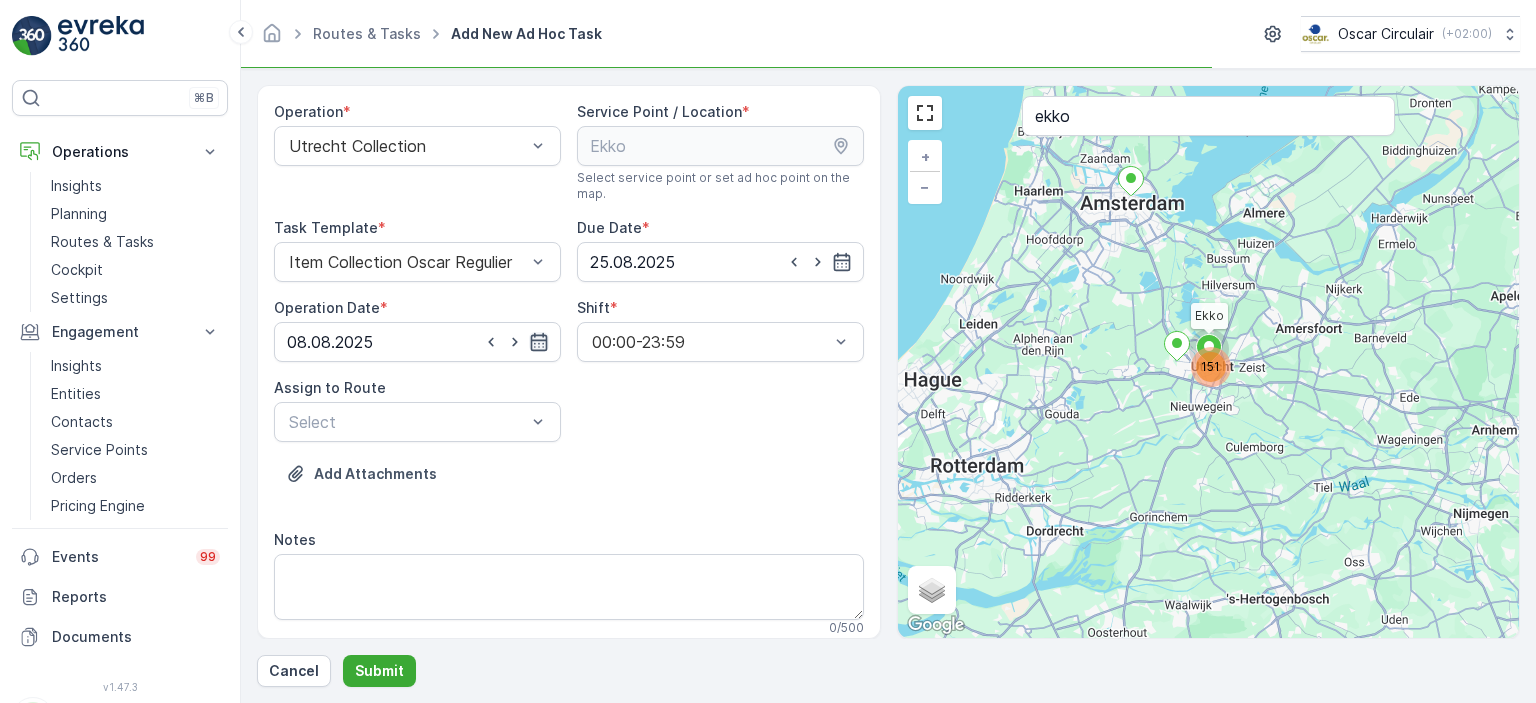 click 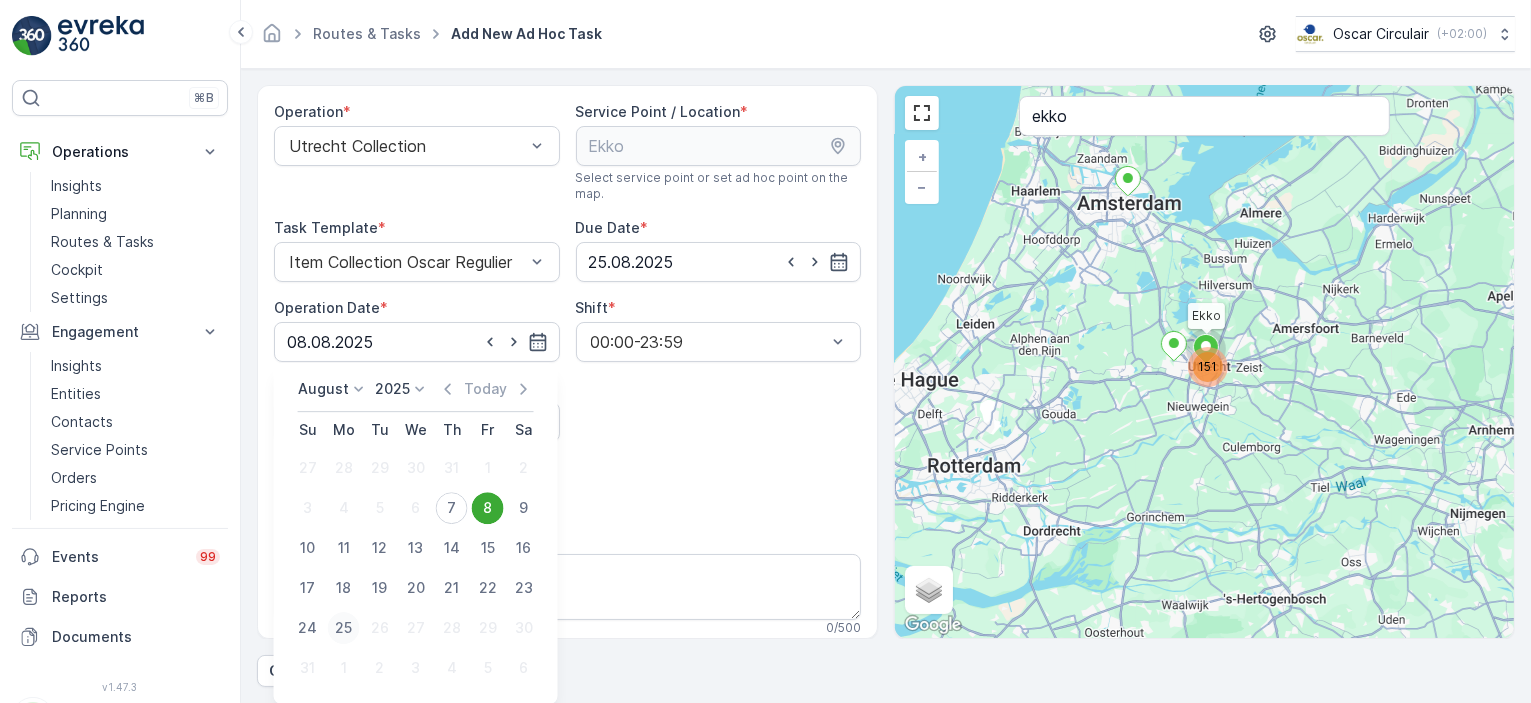 click on "25" at bounding box center (344, 628) 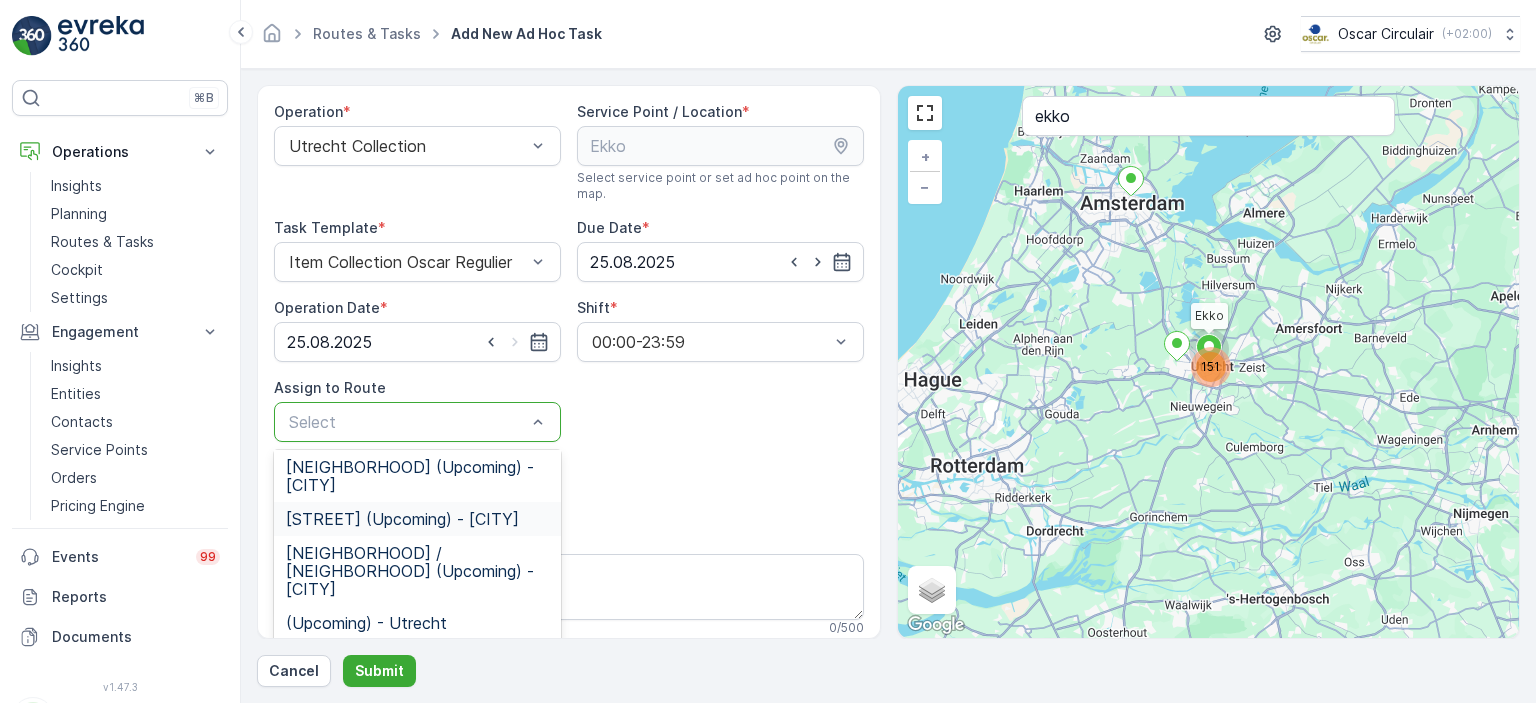 scroll, scrollTop: 37, scrollLeft: 0, axis: vertical 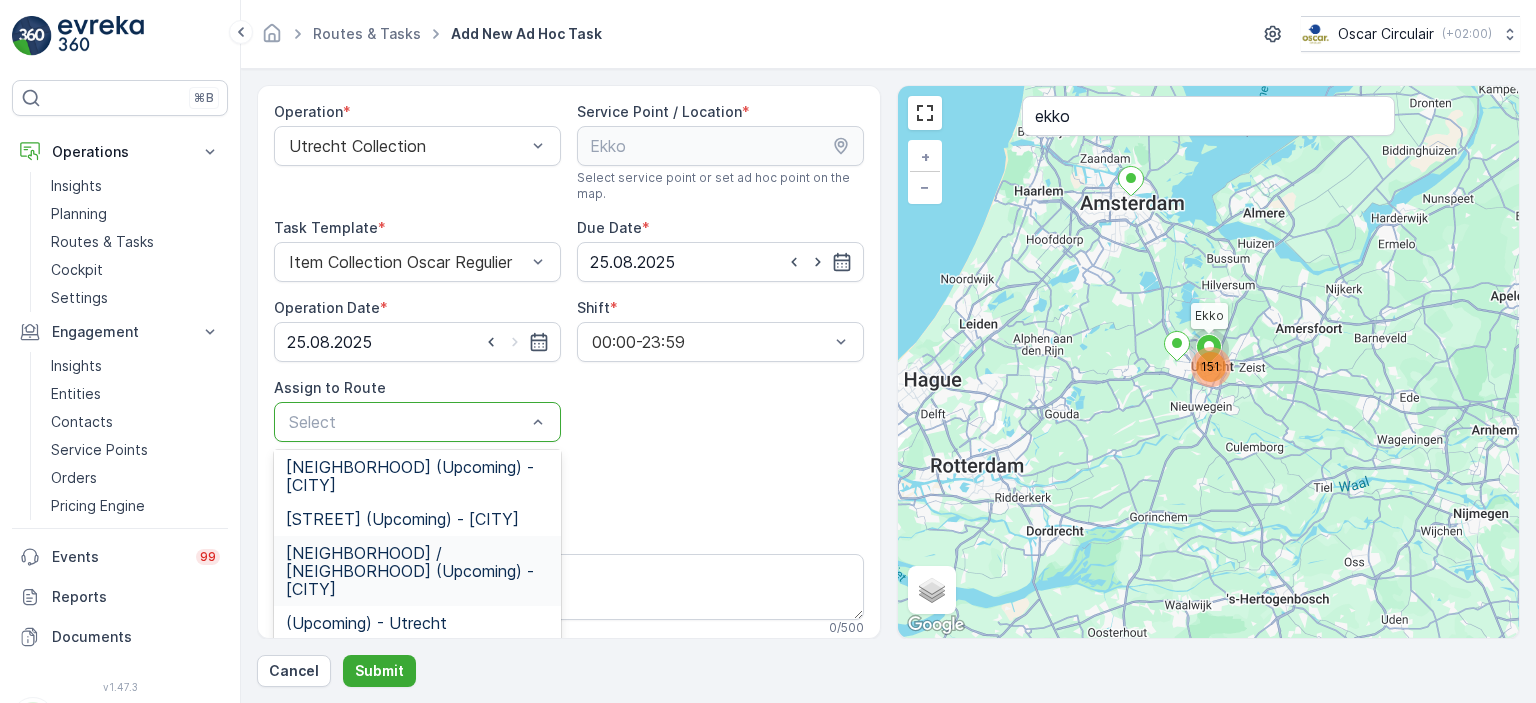 click on "[NEIGHBORHOOD] / [NEIGHBORHOOD] (Upcoming) - [CITY]" at bounding box center (417, 571) 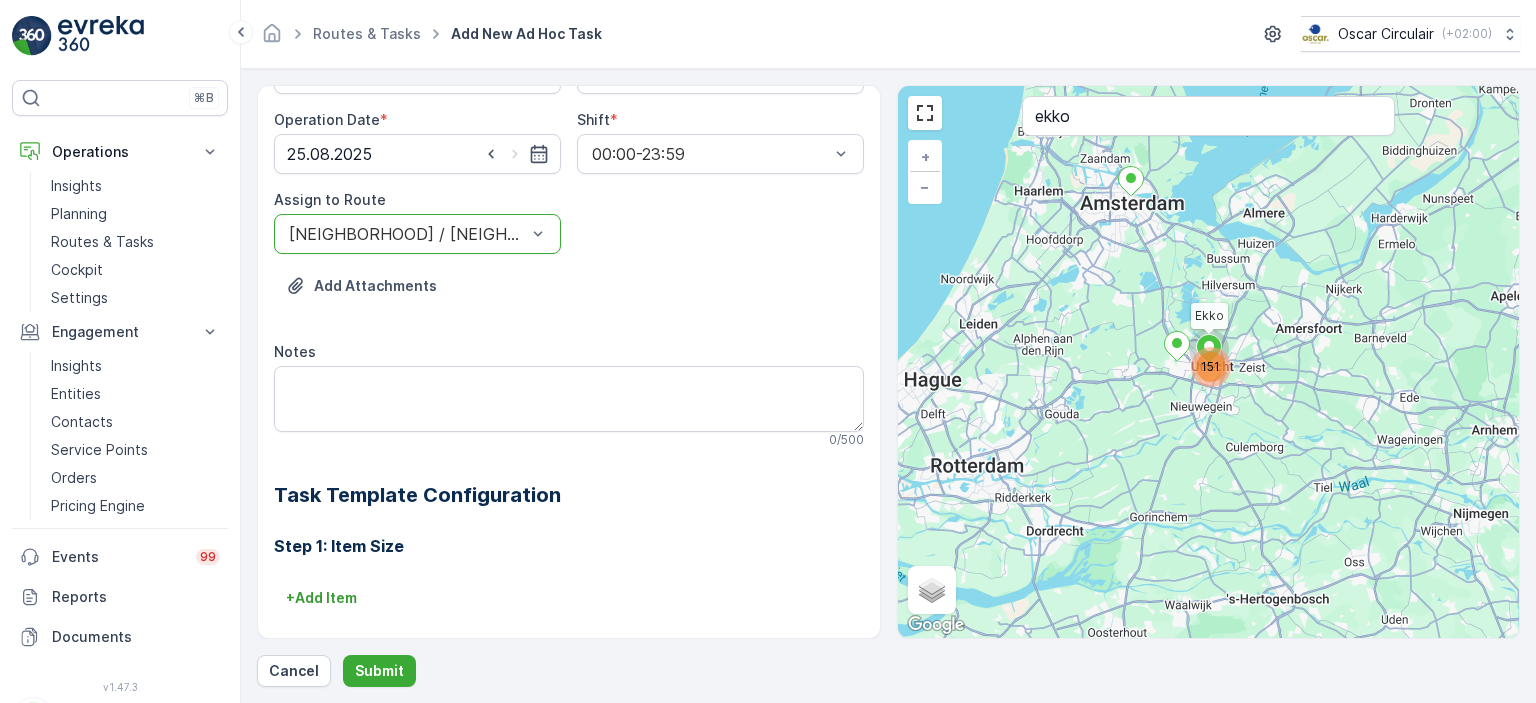 scroll, scrollTop: 194, scrollLeft: 0, axis: vertical 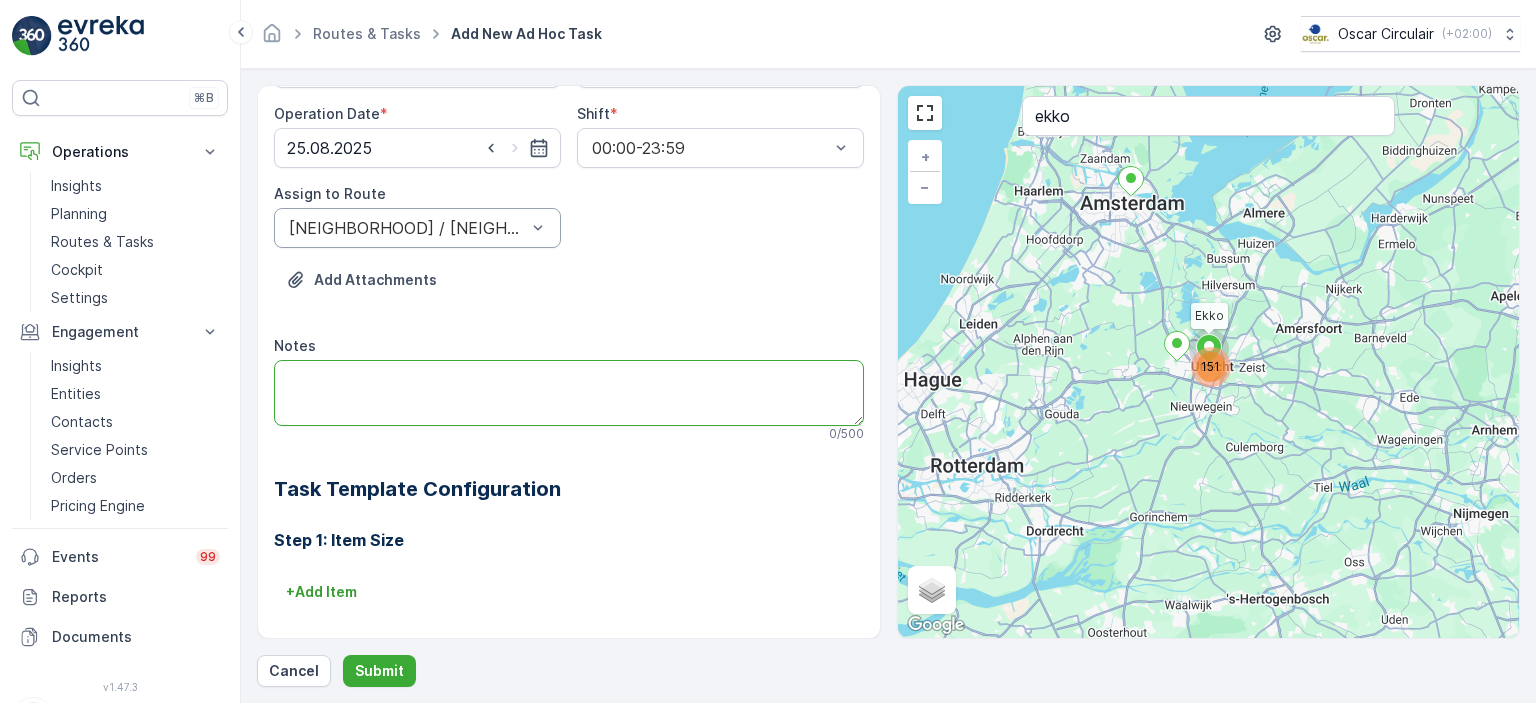 click on "Notes" at bounding box center [569, 393] 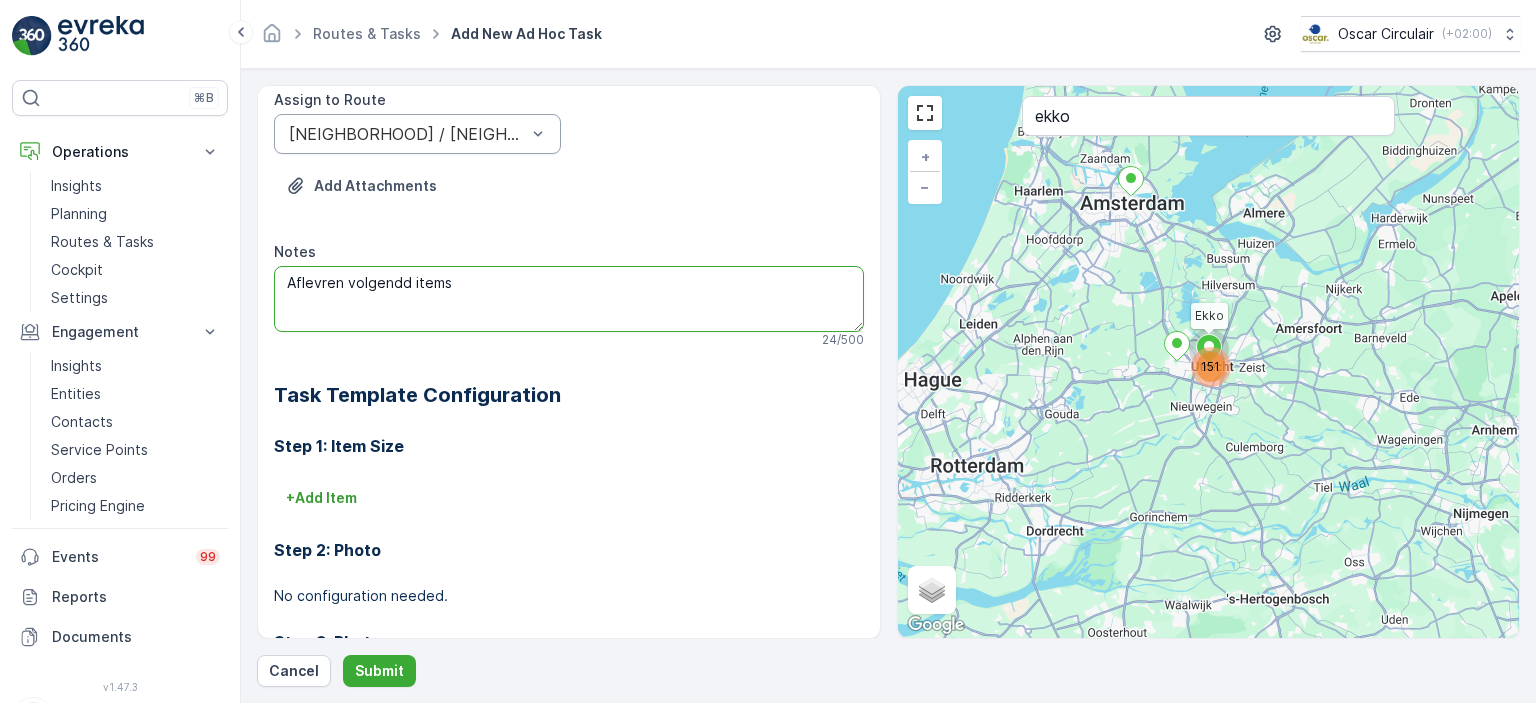 scroll, scrollTop: 290, scrollLeft: 0, axis: vertical 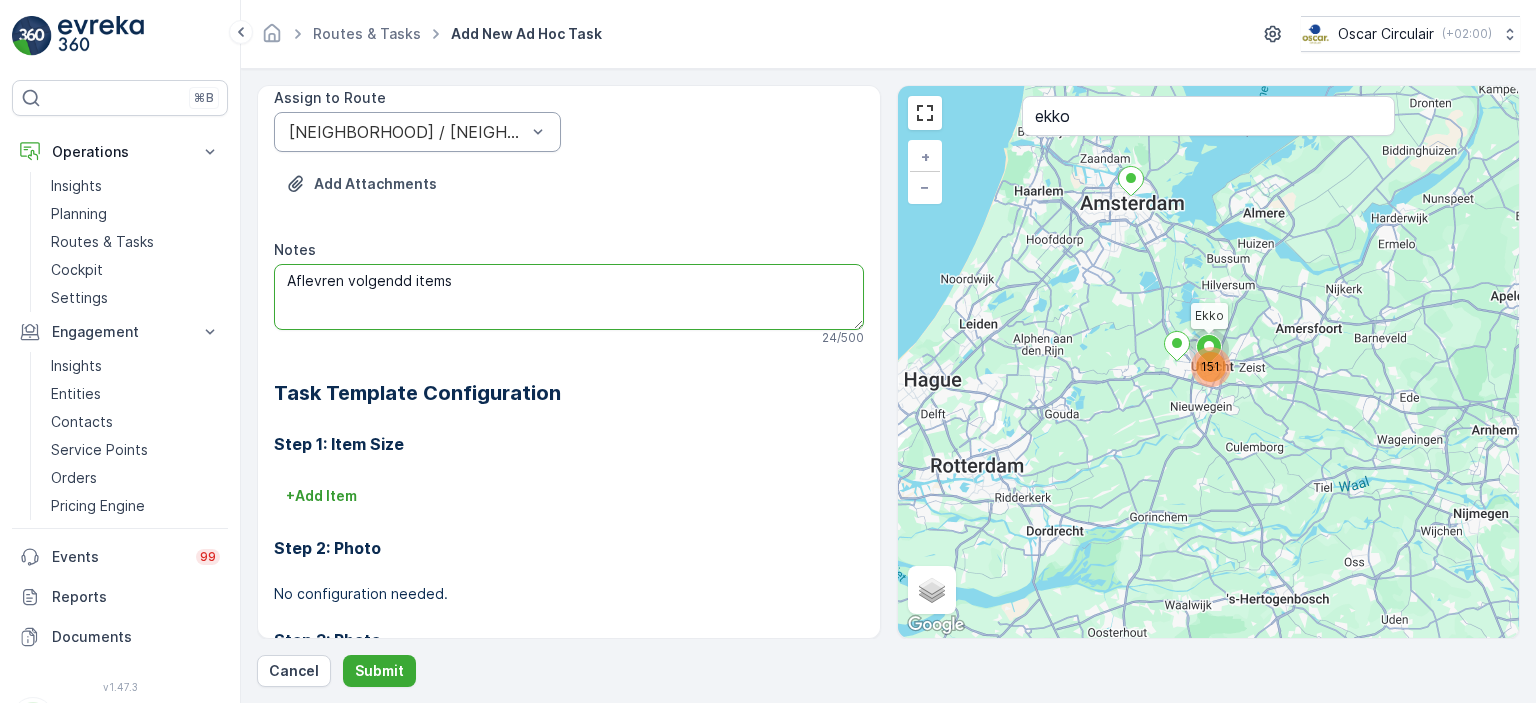 click on "Aflevren volgendd items" at bounding box center (569, 297) 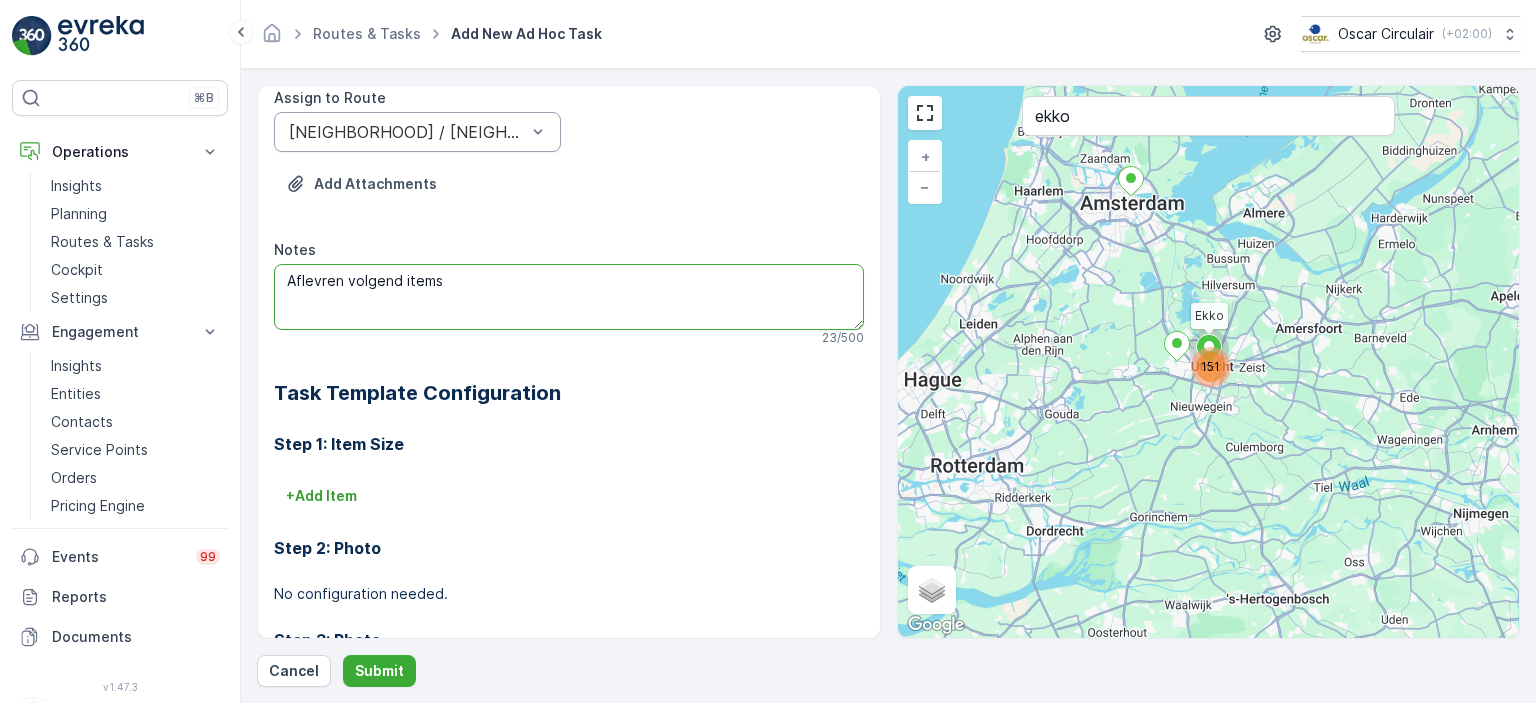 click on "Aflevren volgend items" at bounding box center [569, 297] 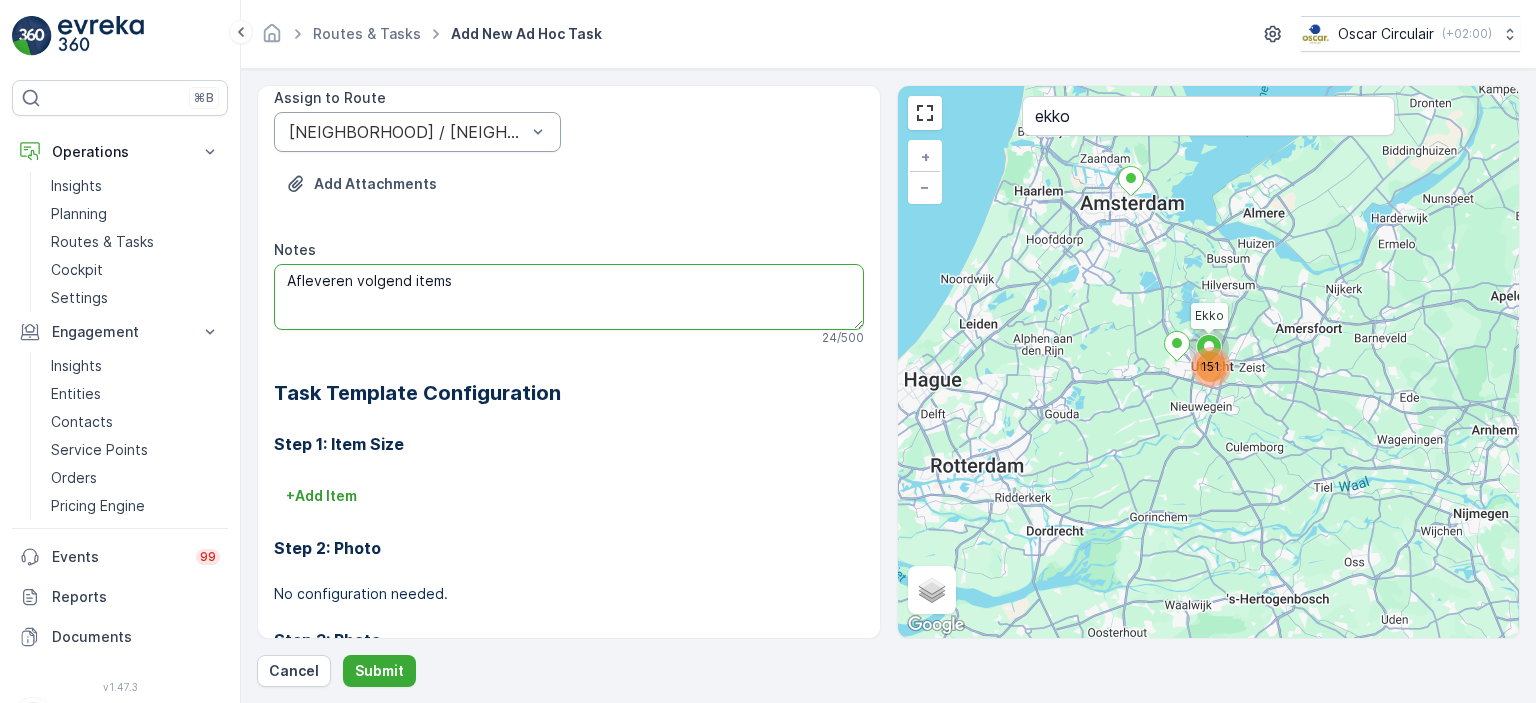 type on "Afleveren volgend items" 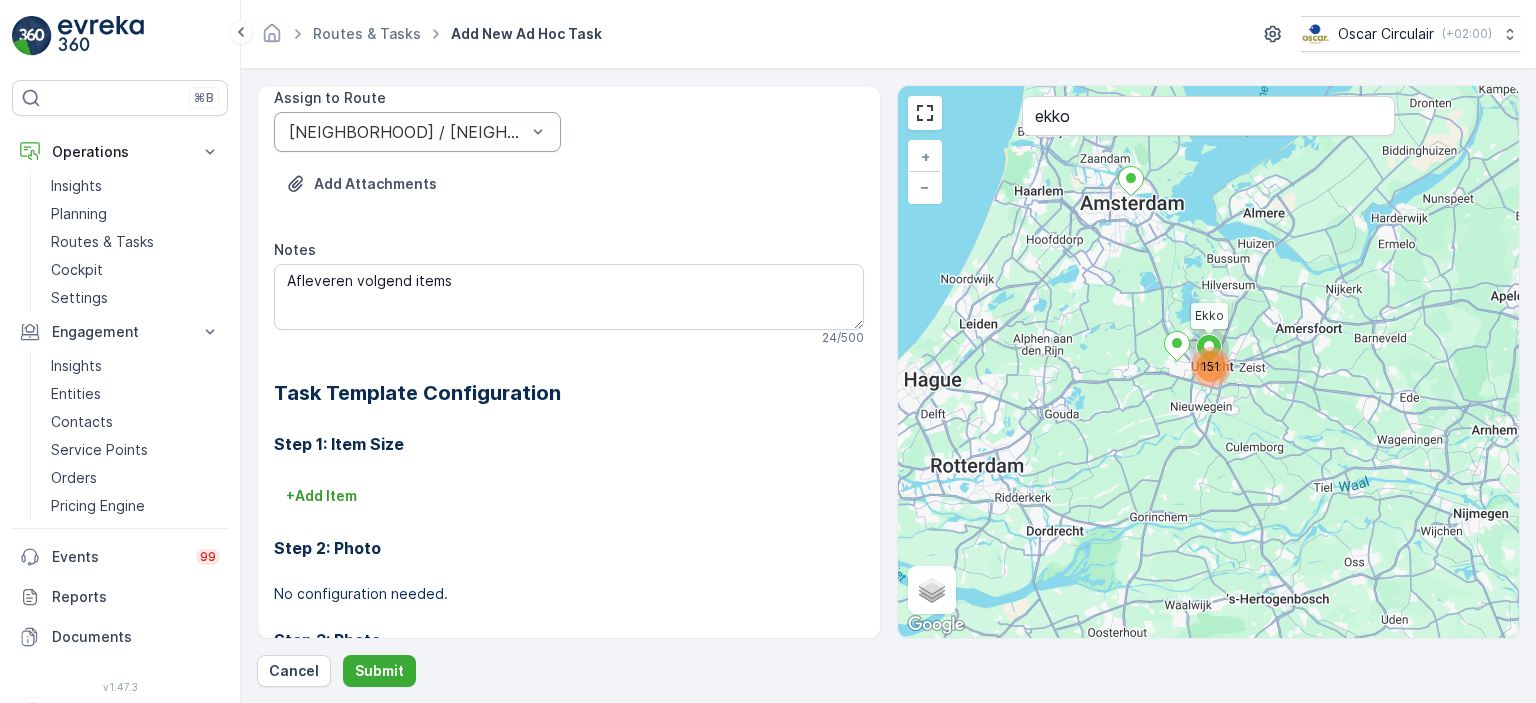 click on "24  /  500" at bounding box center (569, 338) 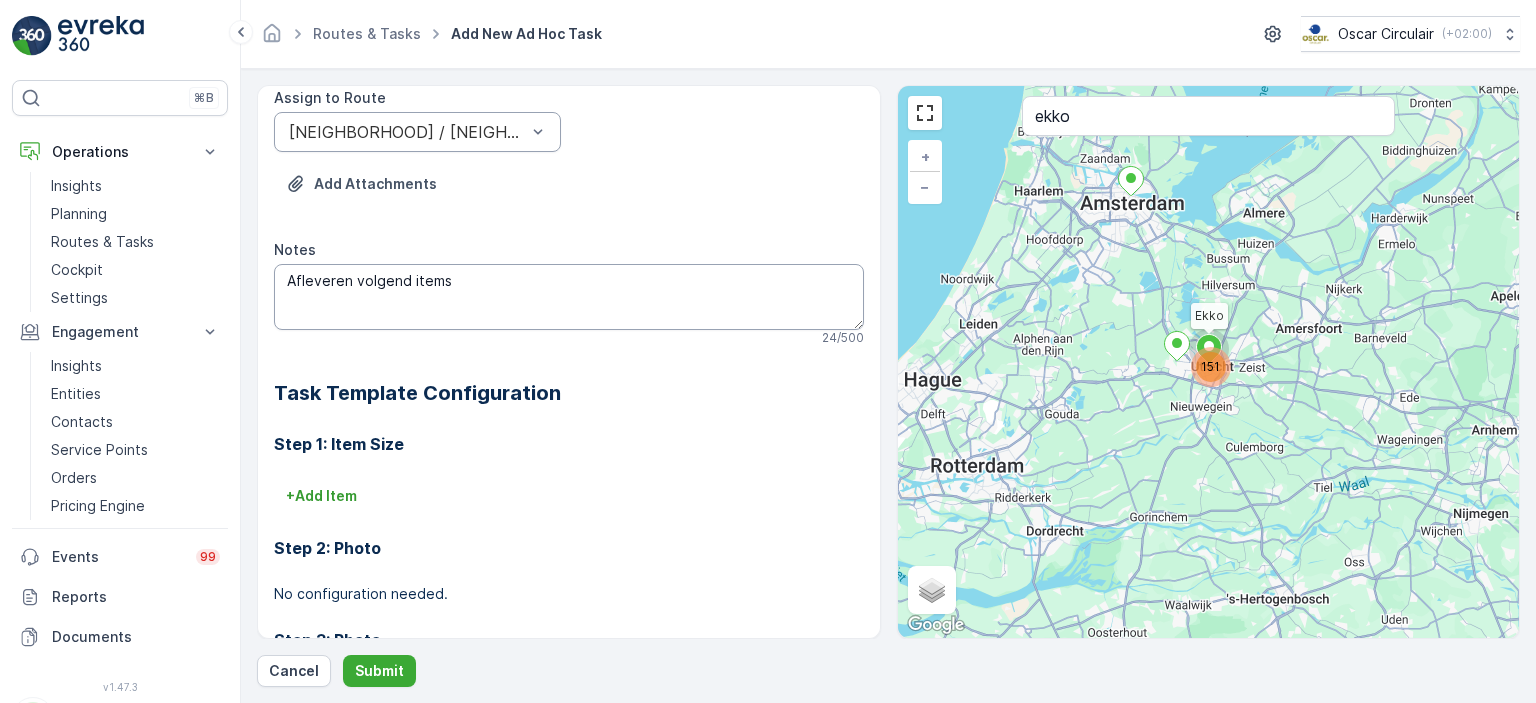 scroll, scrollTop: 0, scrollLeft: 0, axis: both 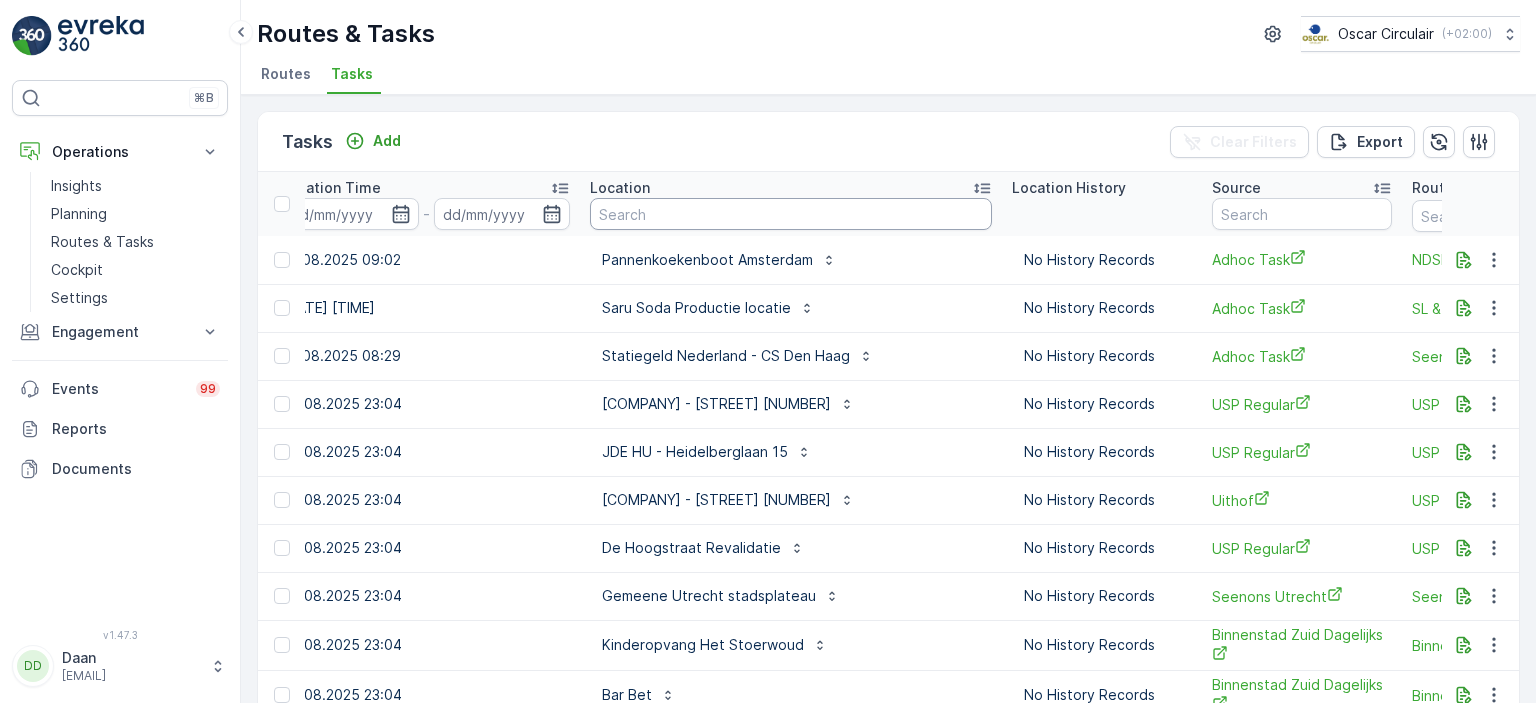 click at bounding box center (791, 214) 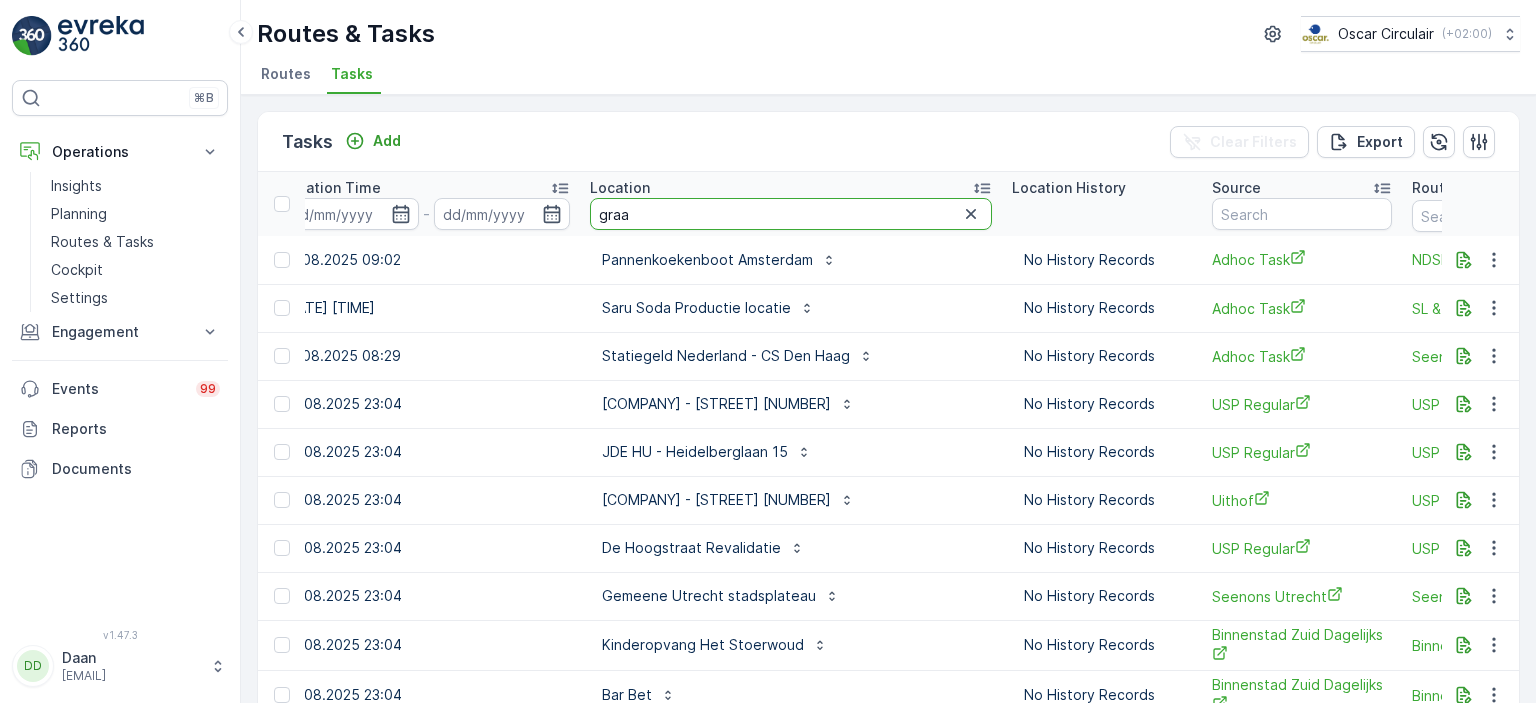 type on "graaf" 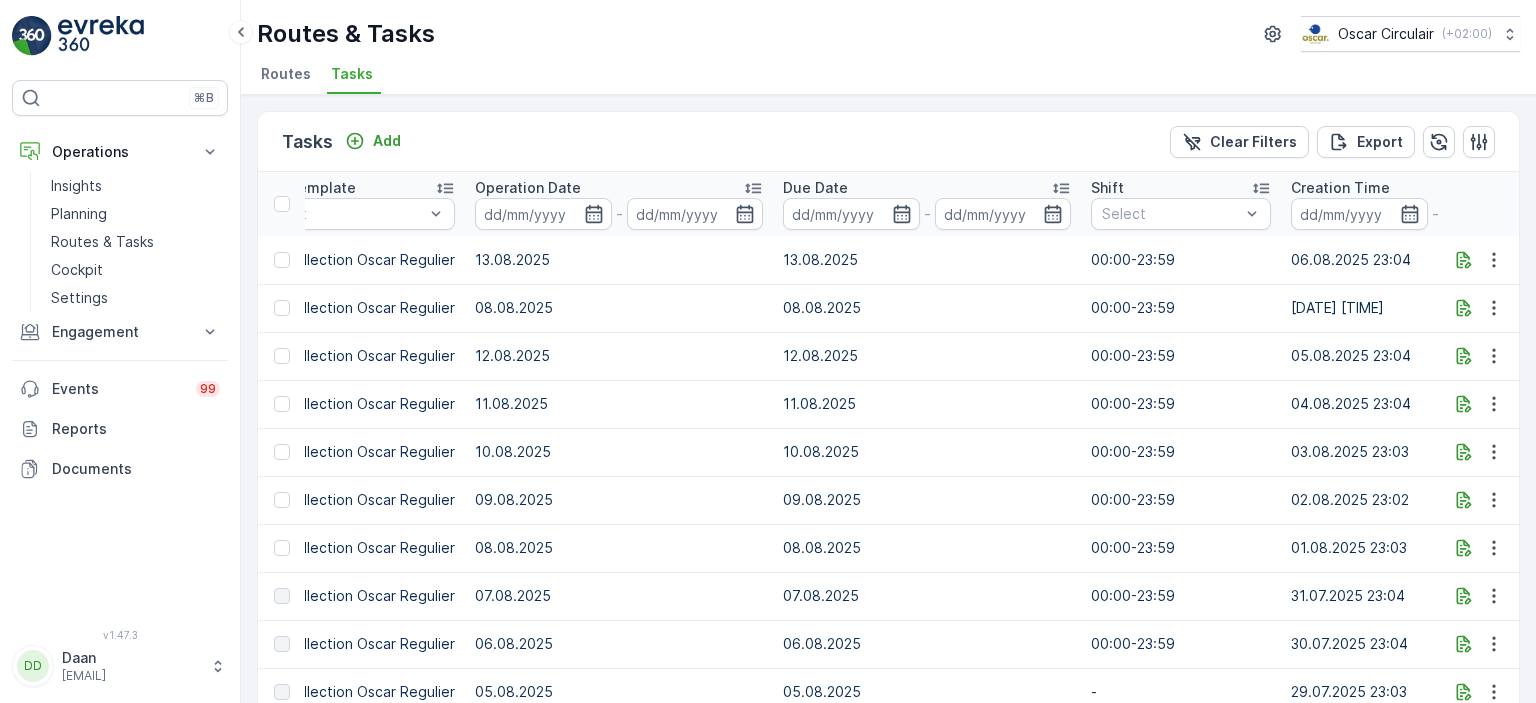 scroll, scrollTop: 0, scrollLeft: 0, axis: both 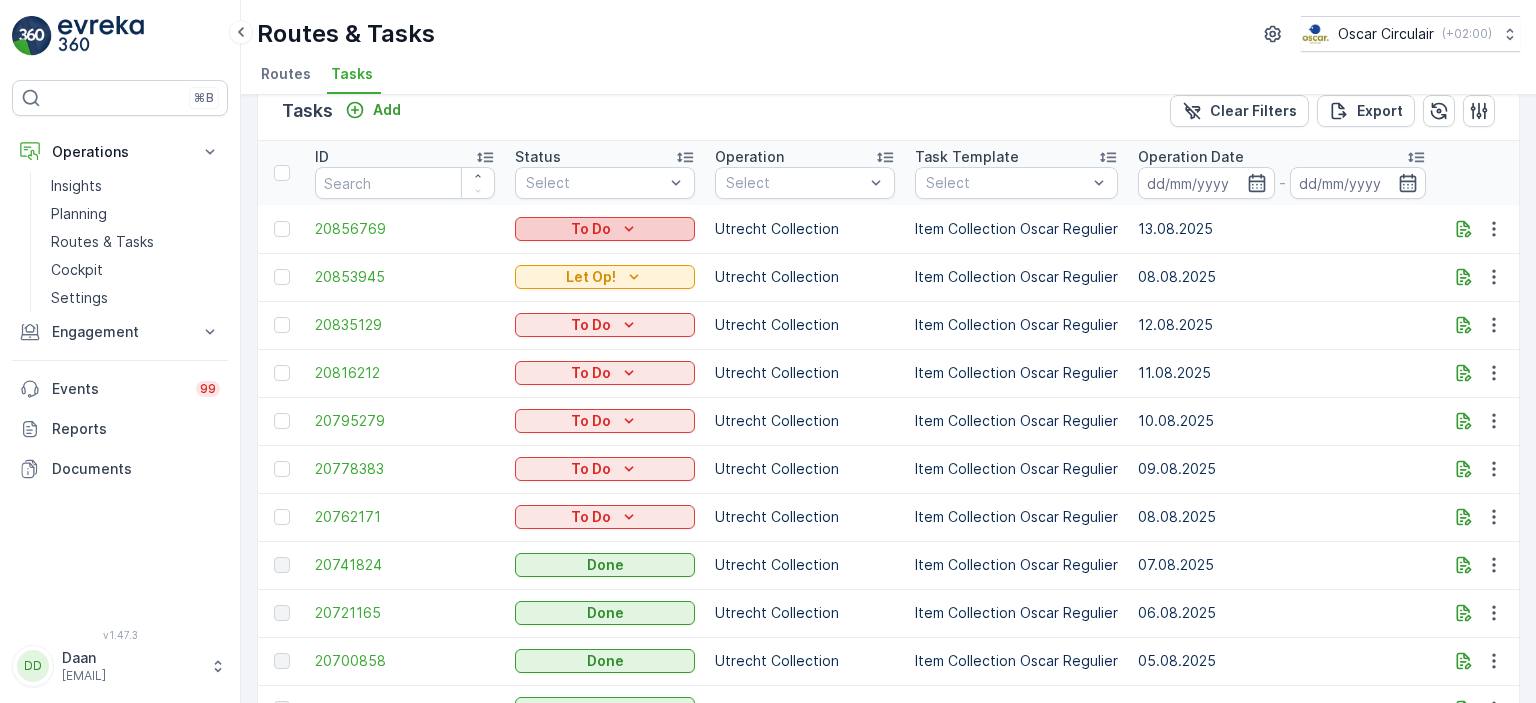 click 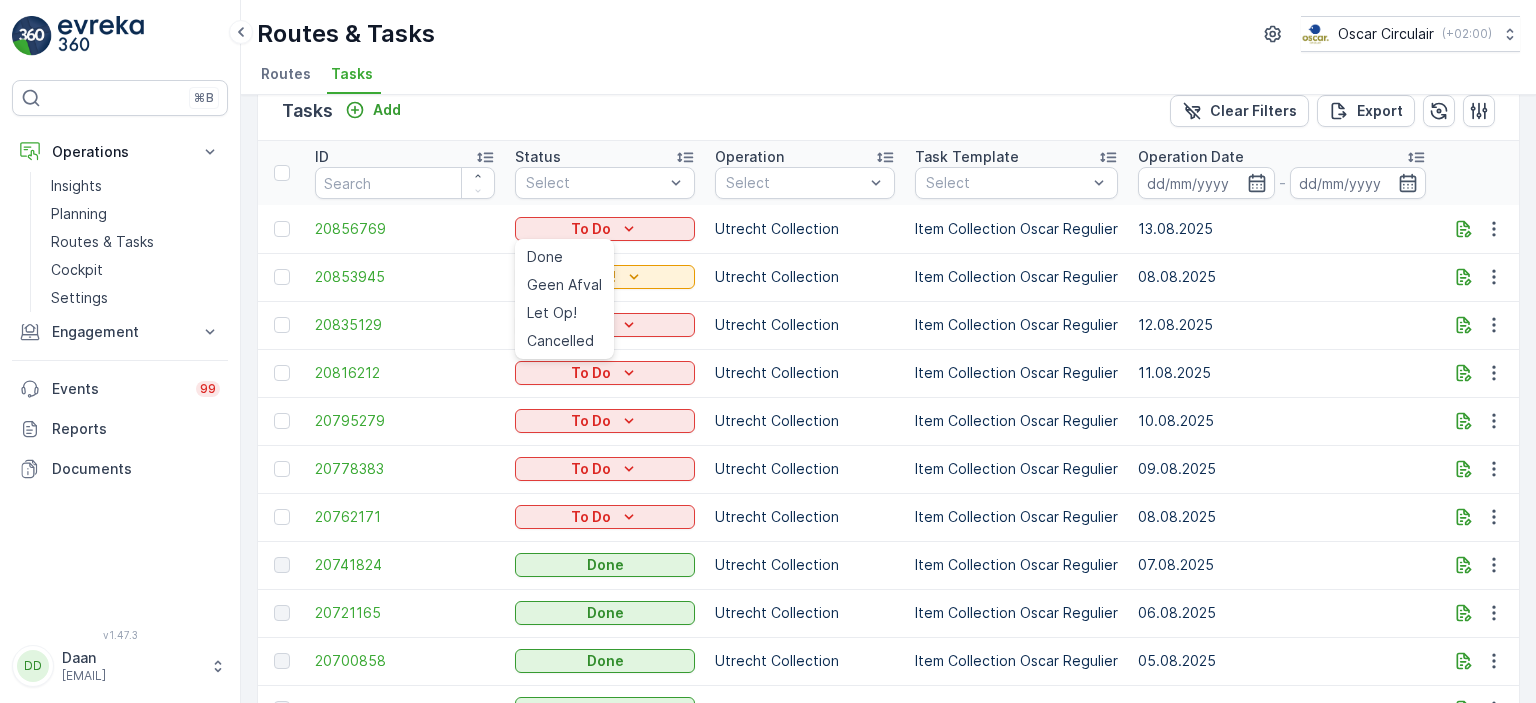 click on "Utrecht Collection" at bounding box center (805, 277) 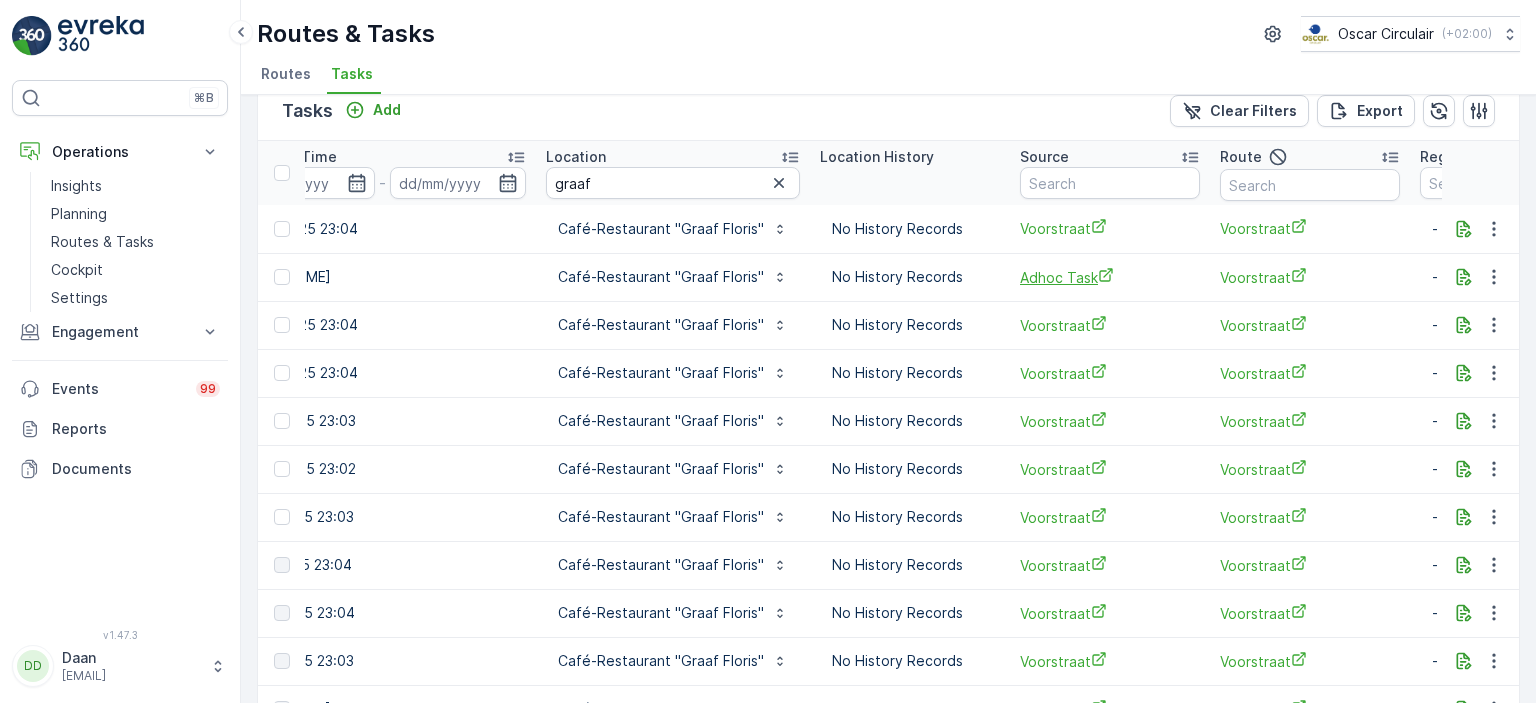 scroll, scrollTop: 0, scrollLeft: 1880, axis: horizontal 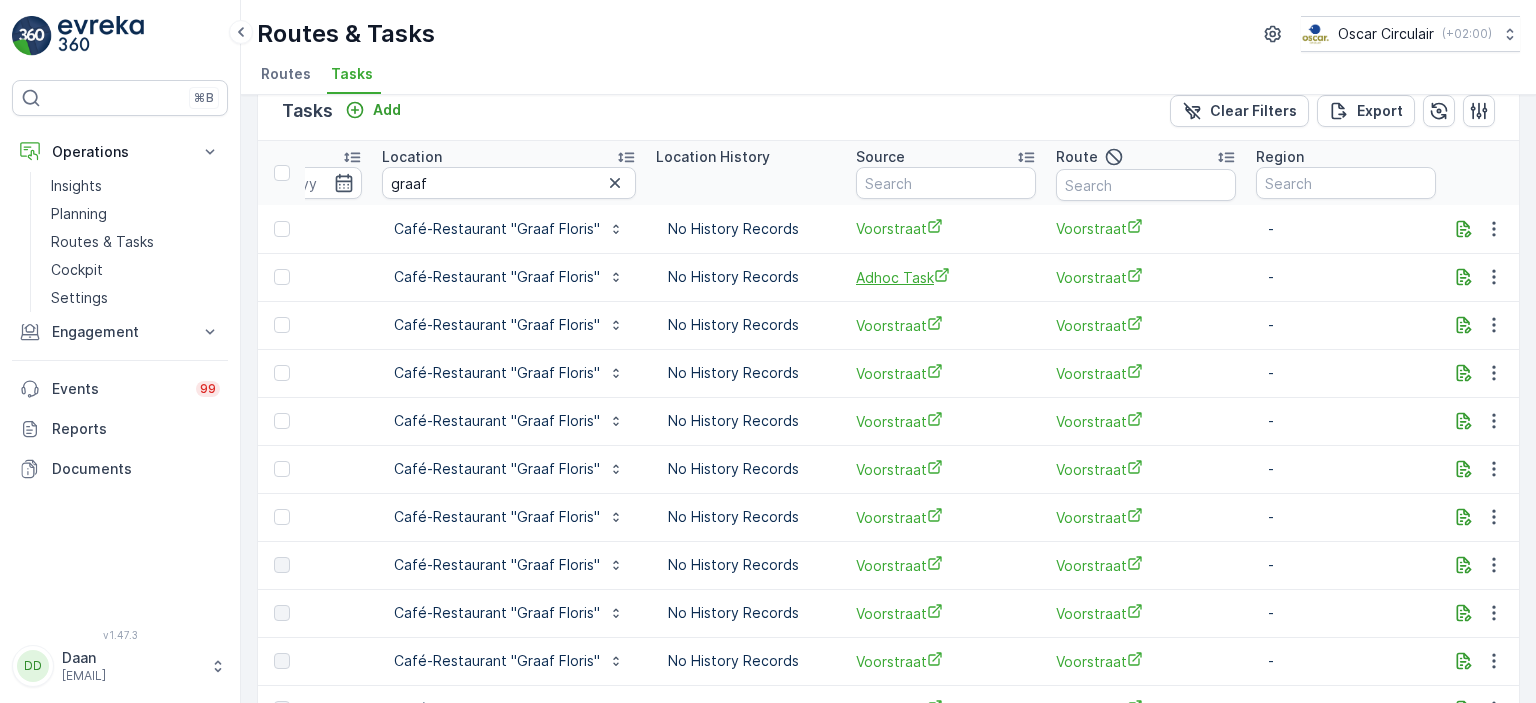 click on "Adhoc Task" at bounding box center [946, 277] 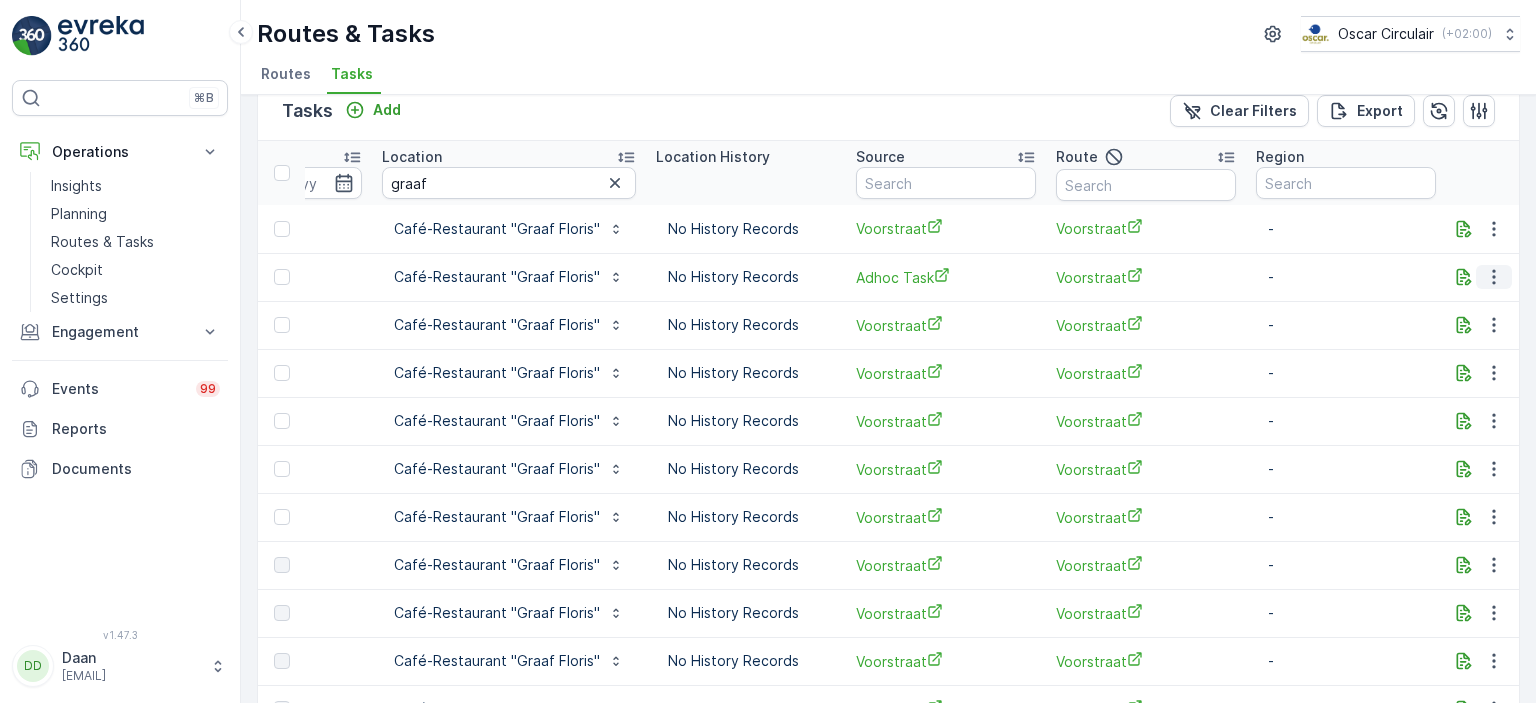 click 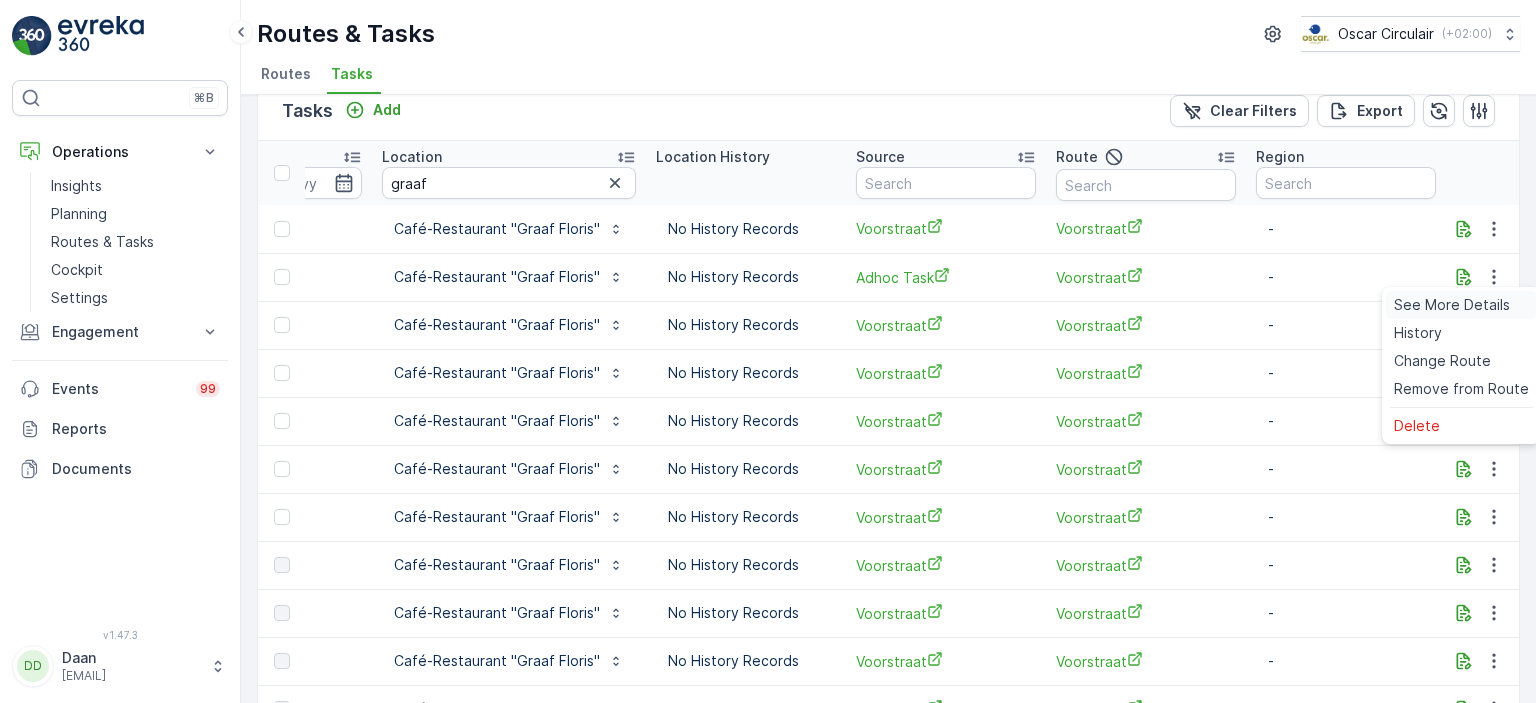 click on "See More Details" at bounding box center [1452, 305] 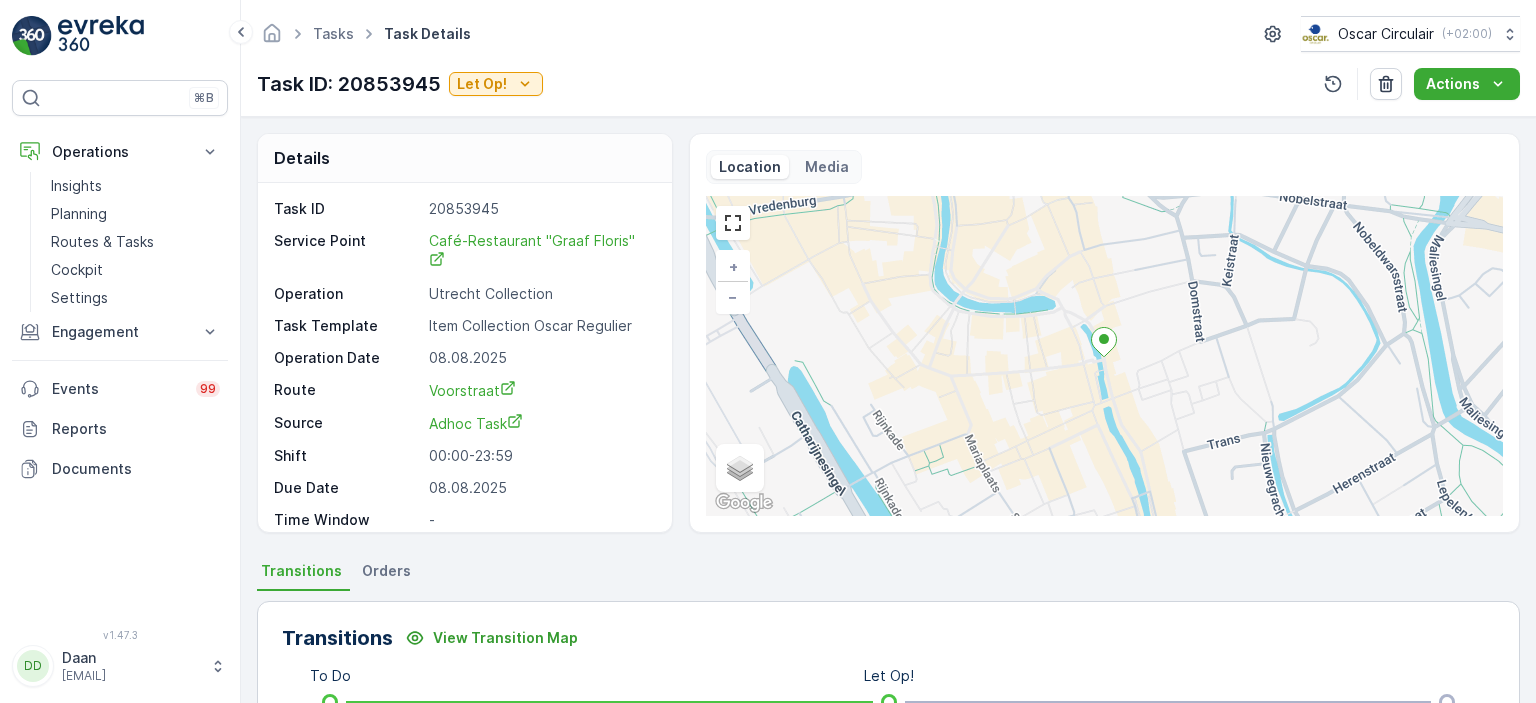 scroll, scrollTop: 24, scrollLeft: 0, axis: vertical 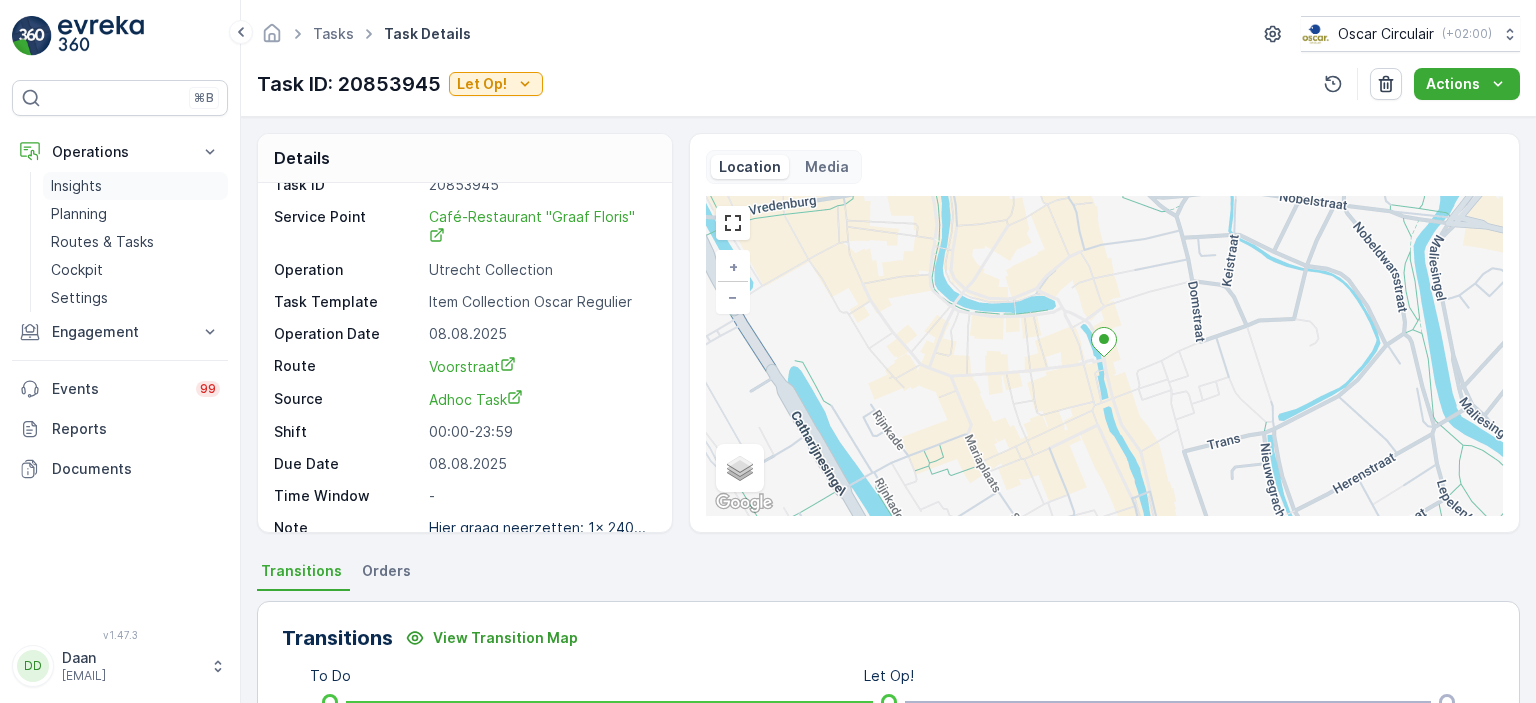 click on "Insights" at bounding box center [76, 186] 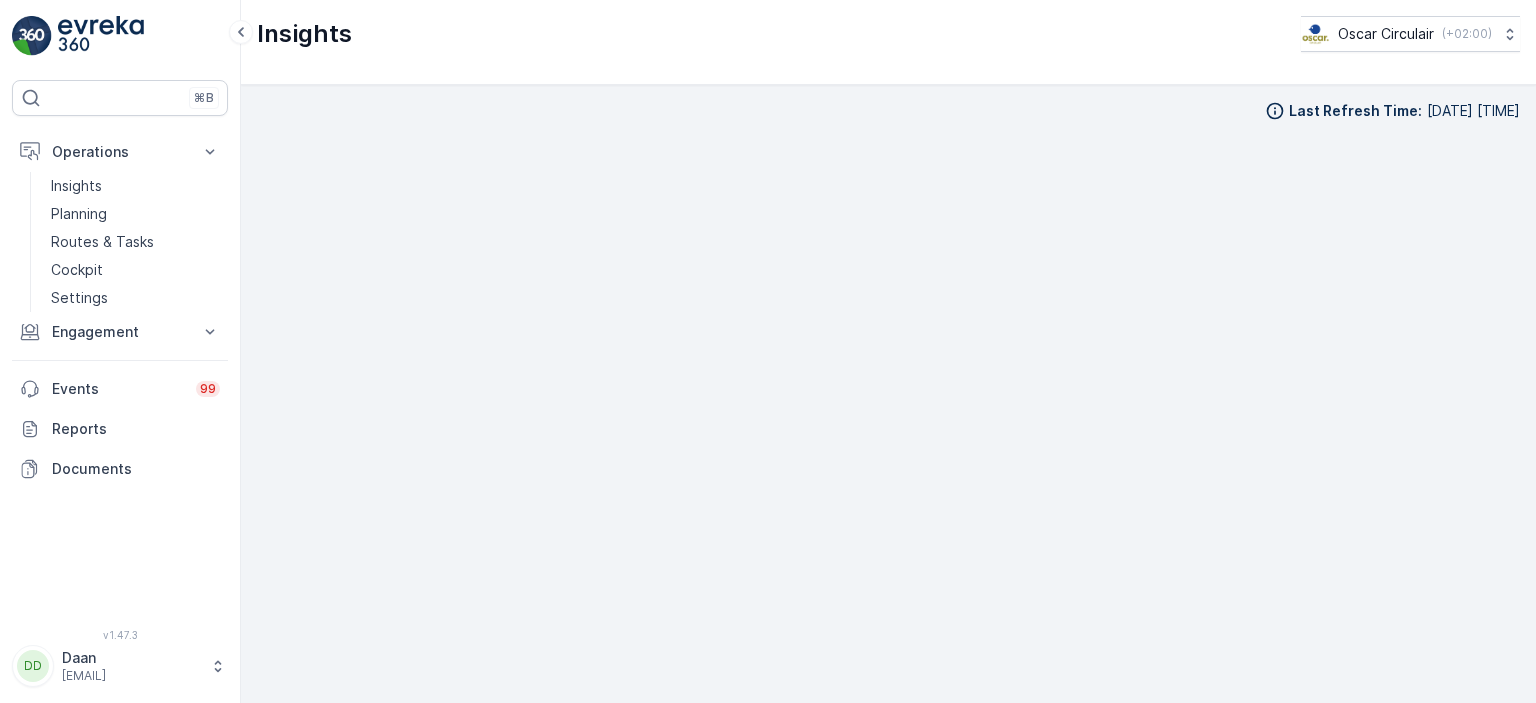 scroll, scrollTop: 16, scrollLeft: 0, axis: vertical 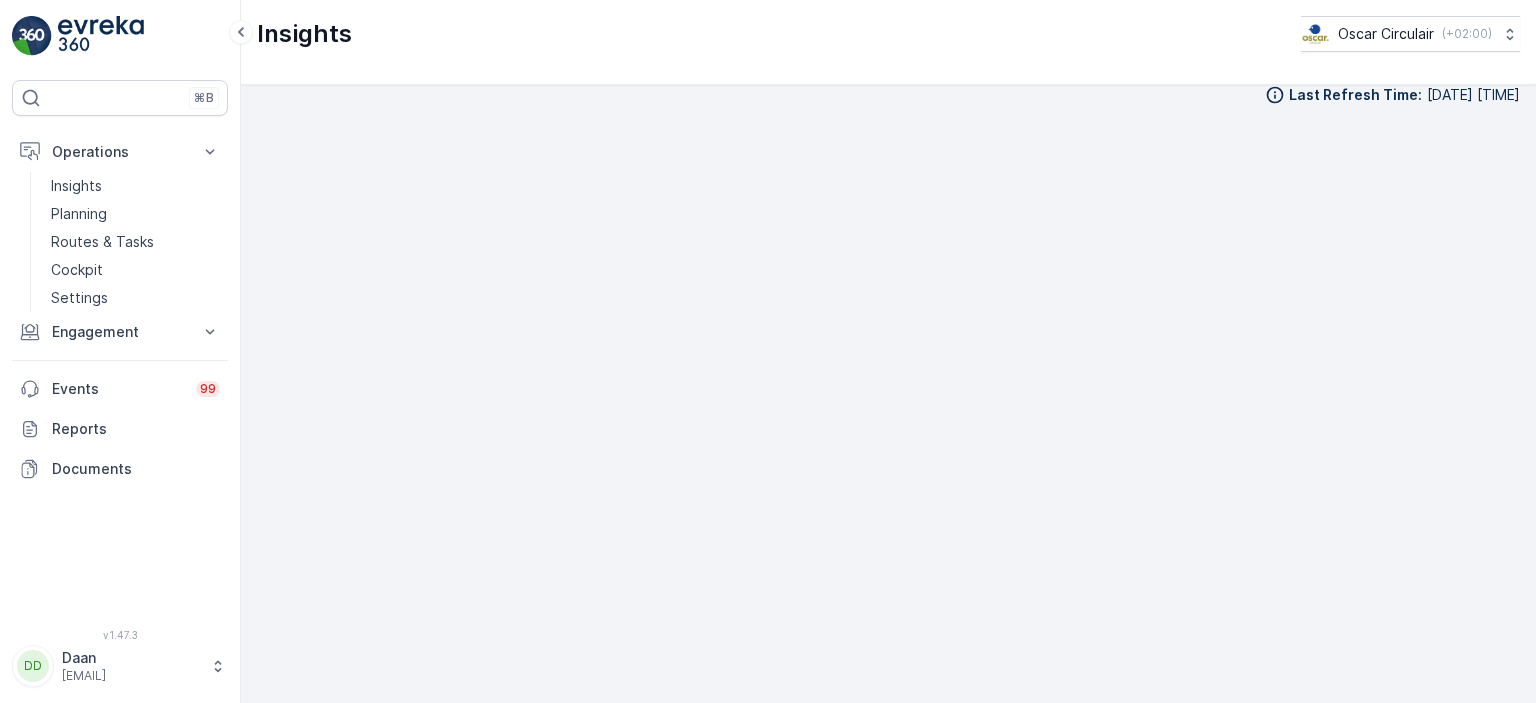 click at bounding box center (101, 36) 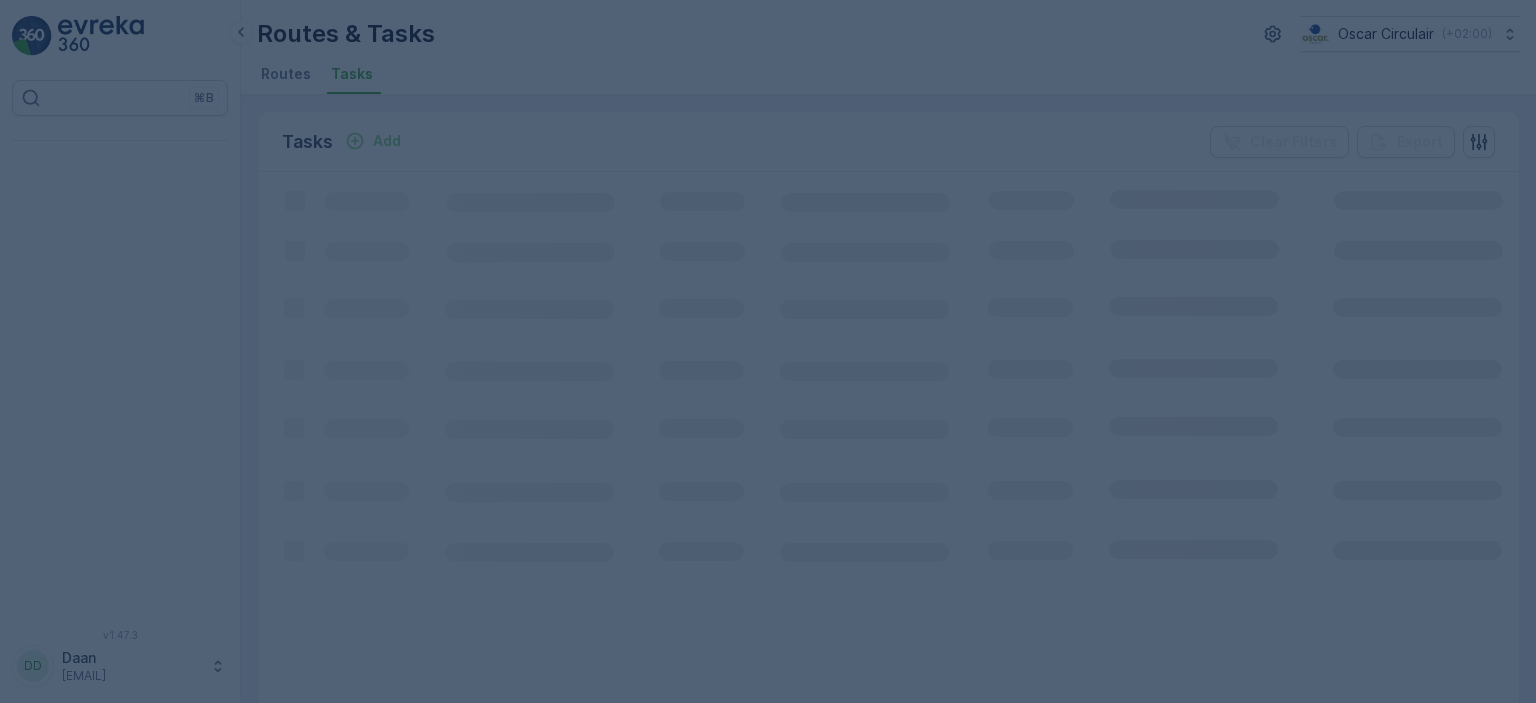 scroll, scrollTop: 0, scrollLeft: 0, axis: both 